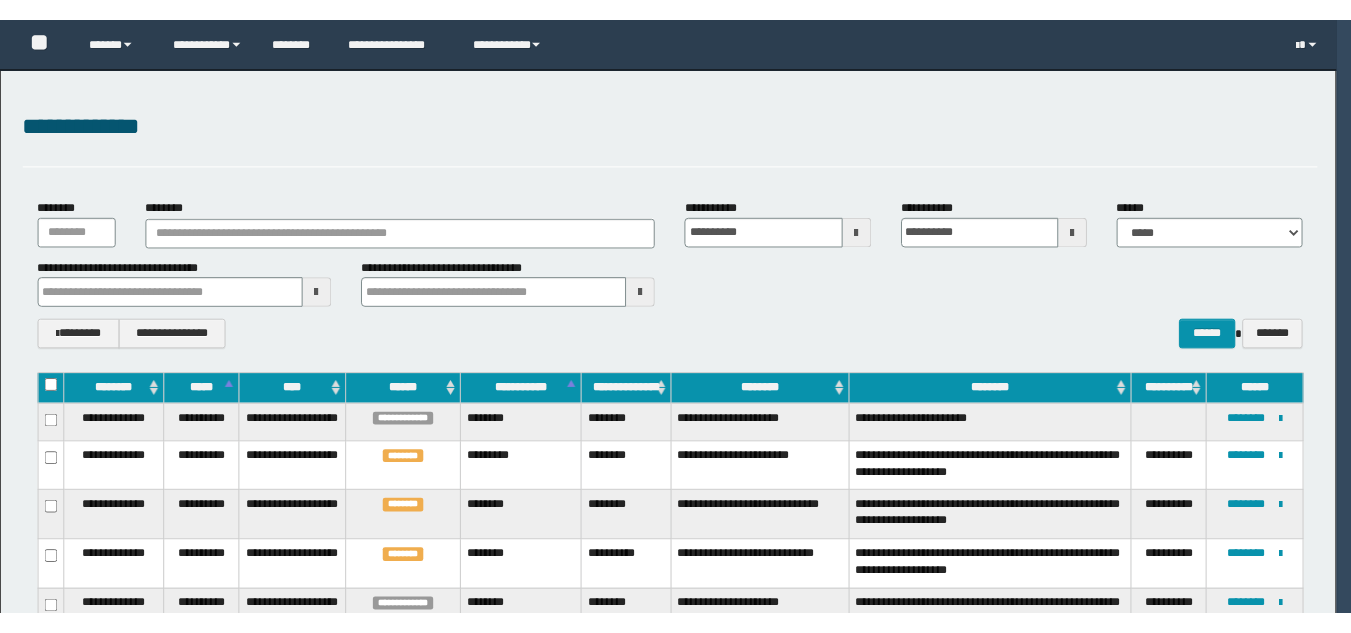 scroll, scrollTop: 0, scrollLeft: 0, axis: both 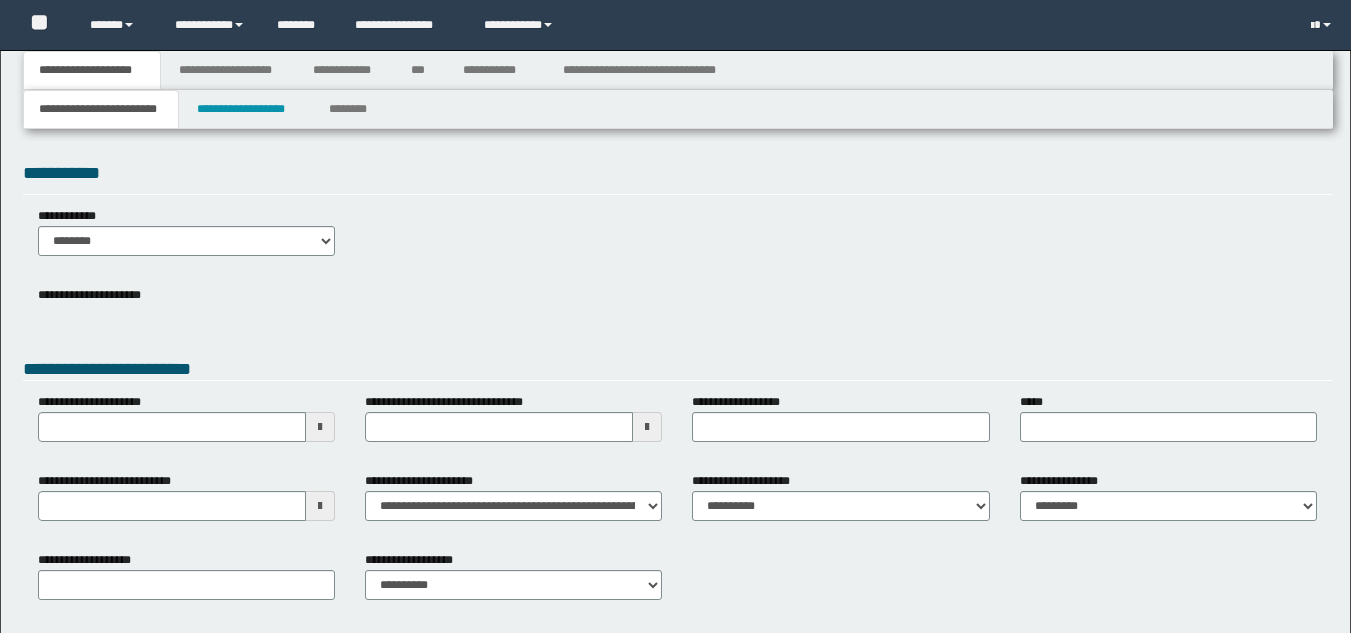 type 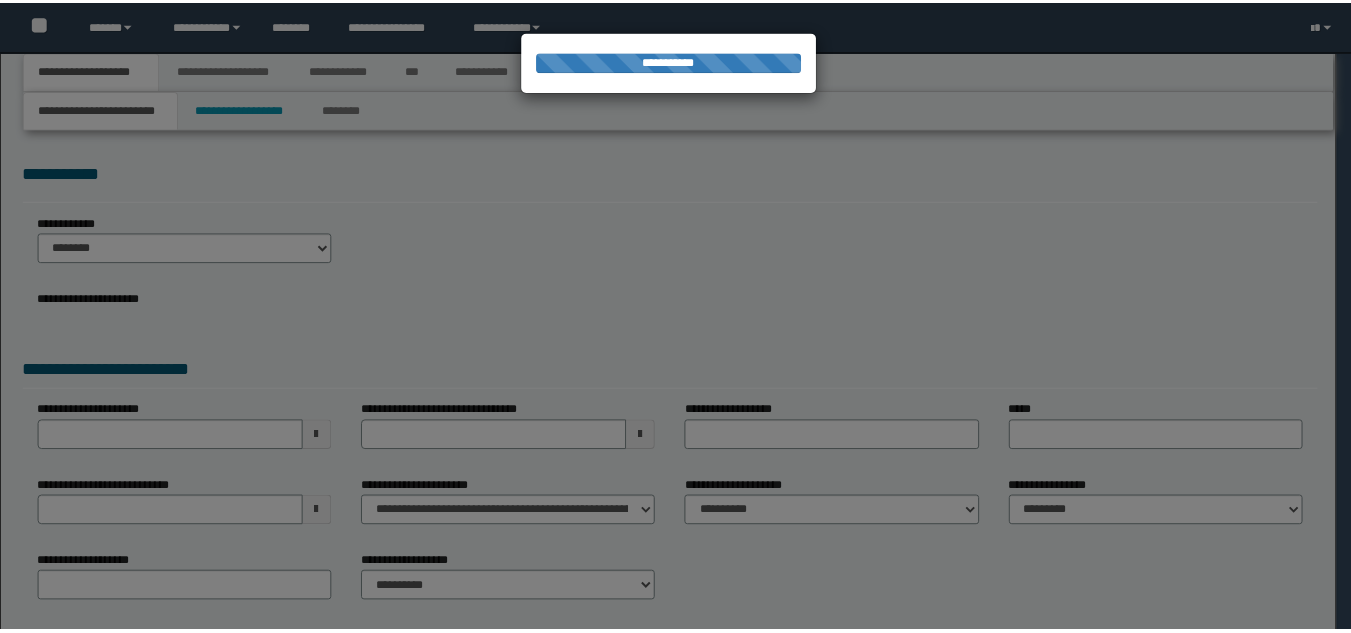 scroll, scrollTop: 0, scrollLeft: 0, axis: both 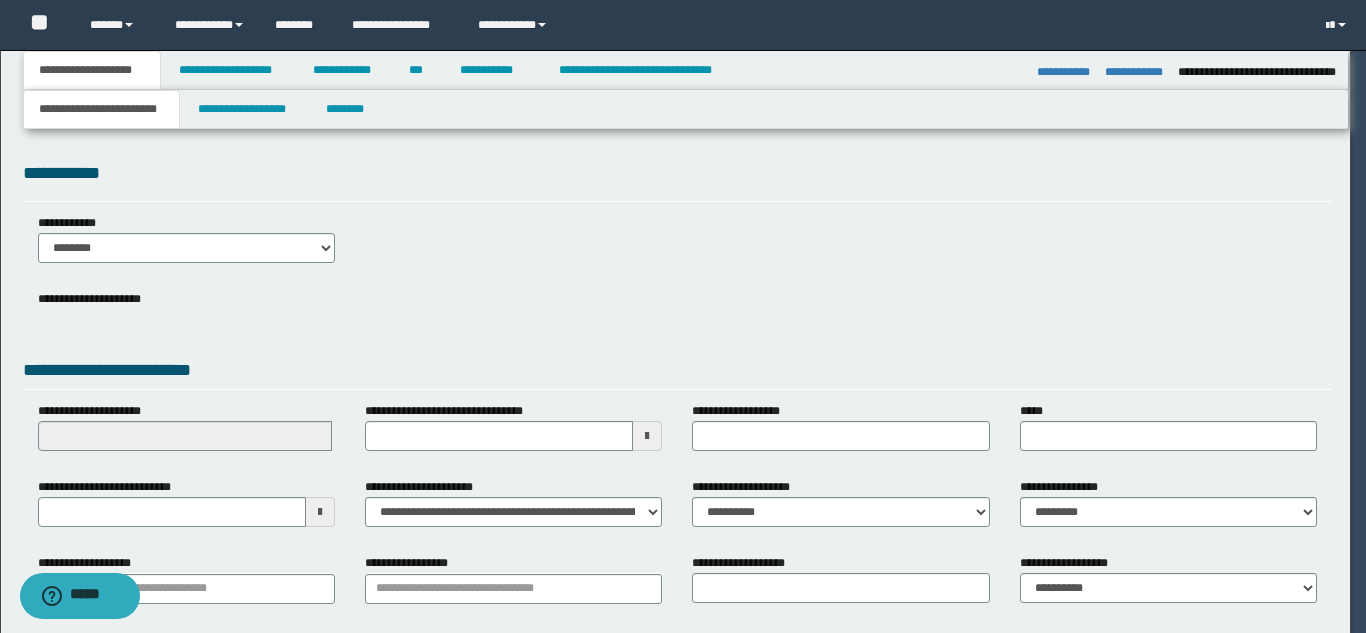 type on "**********" 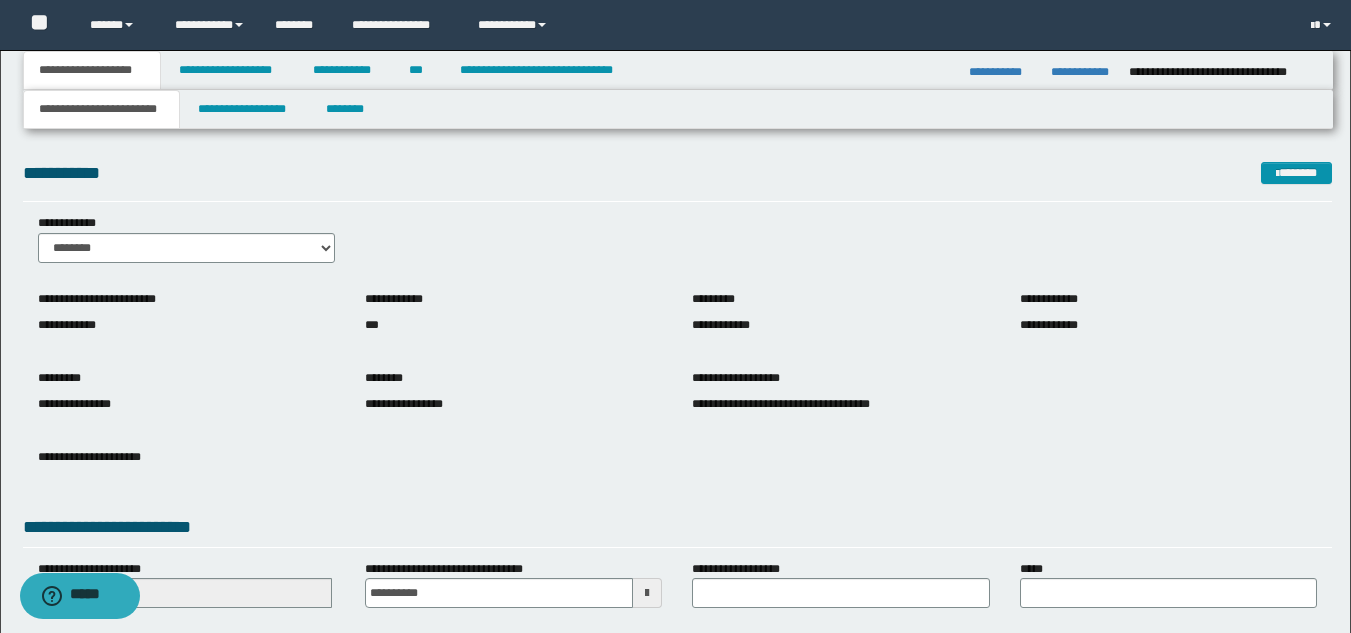 click on "**********" at bounding box center [1168, 325] 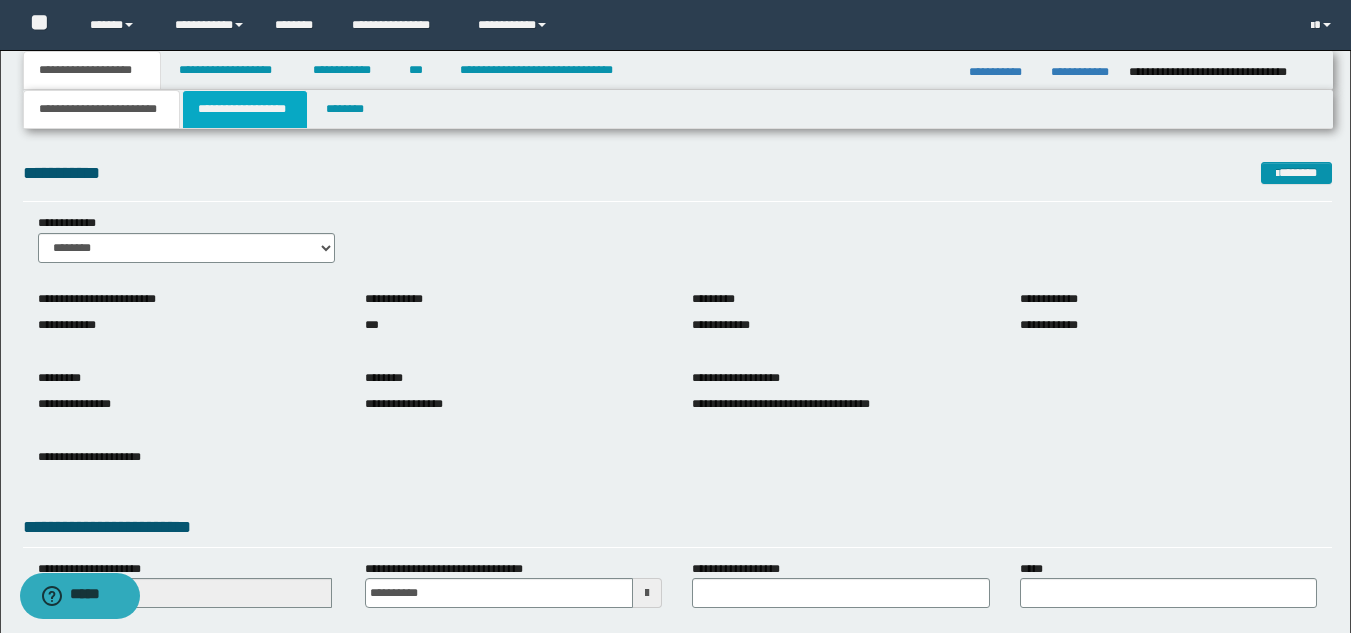click on "**********" at bounding box center [245, 109] 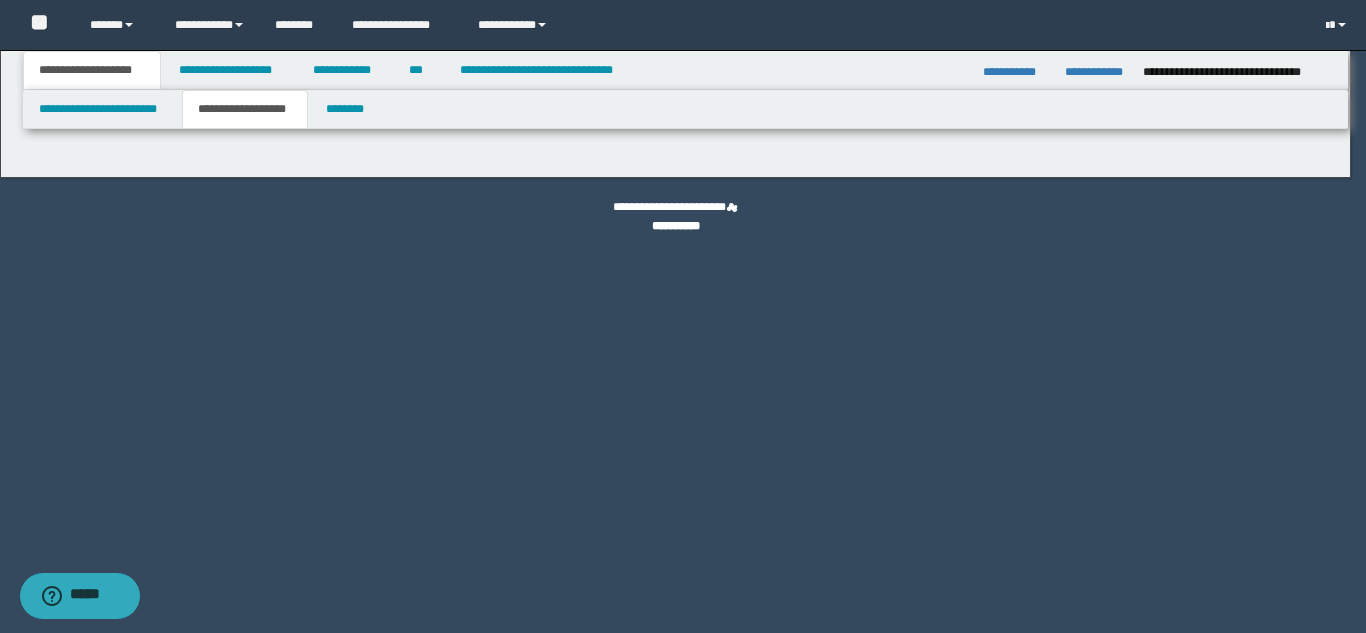 type on "********" 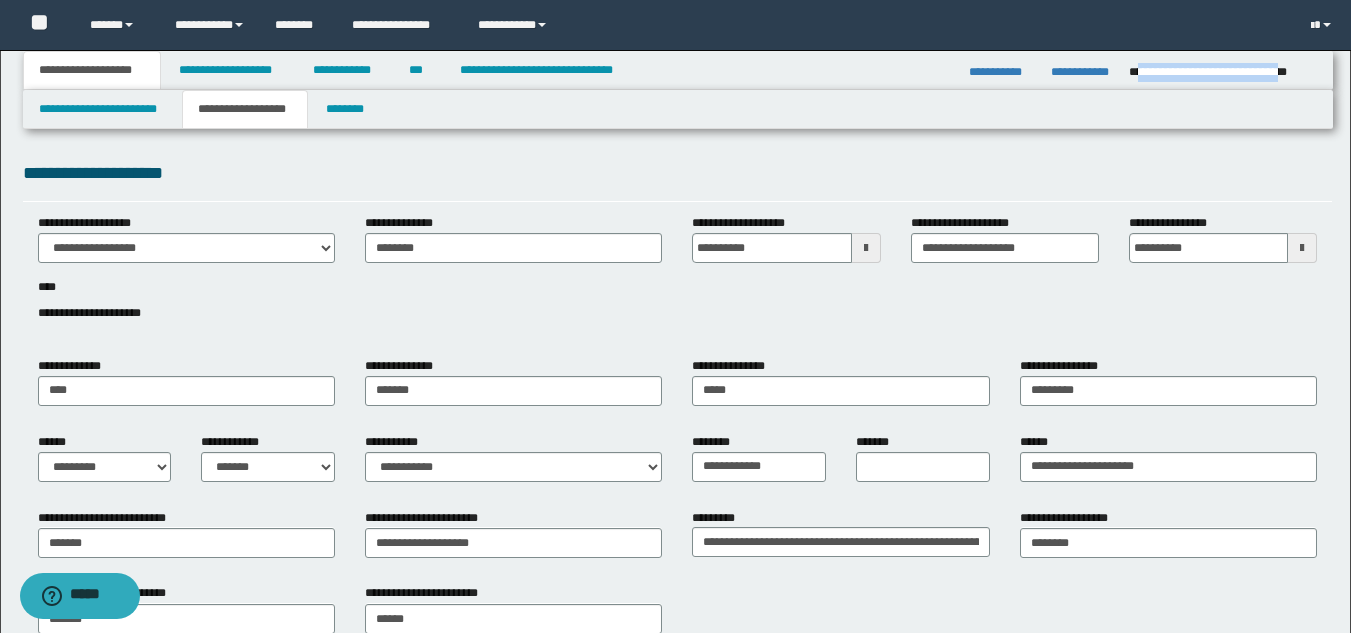 drag, startPoint x: 1136, startPoint y: 76, endPoint x: 1313, endPoint y: 78, distance: 177.01129 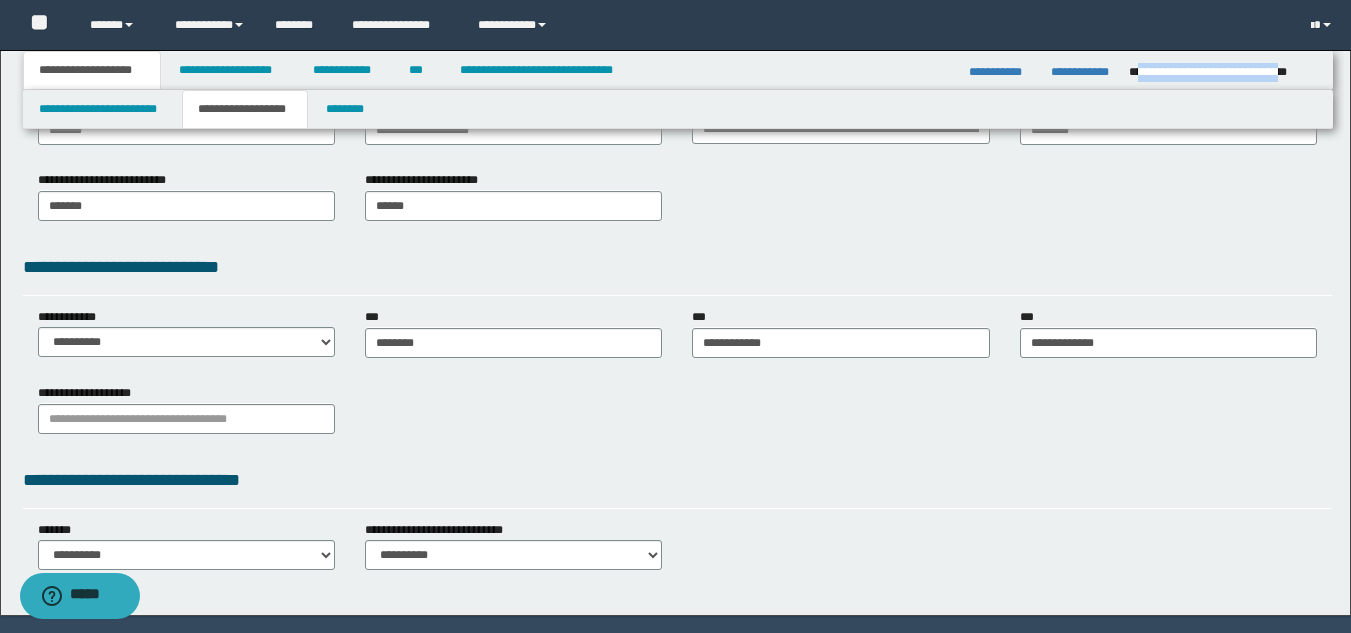 scroll, scrollTop: 163, scrollLeft: 0, axis: vertical 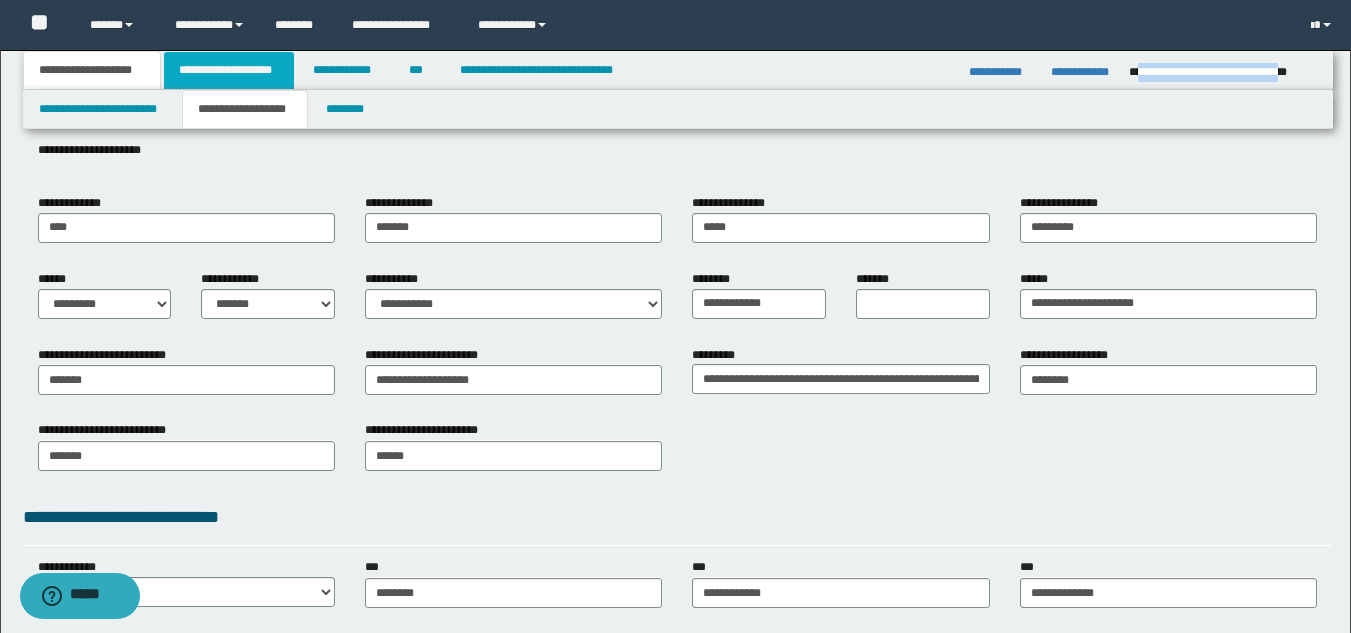 click on "**********" at bounding box center [229, 70] 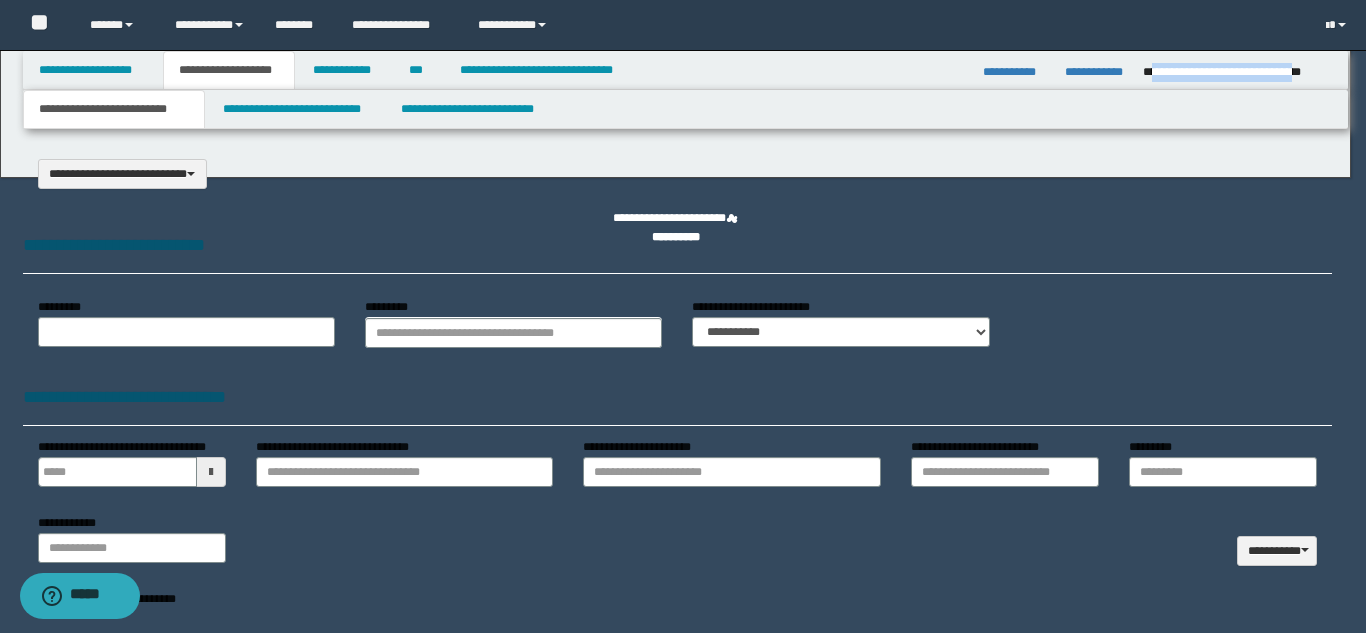 type on "**********" 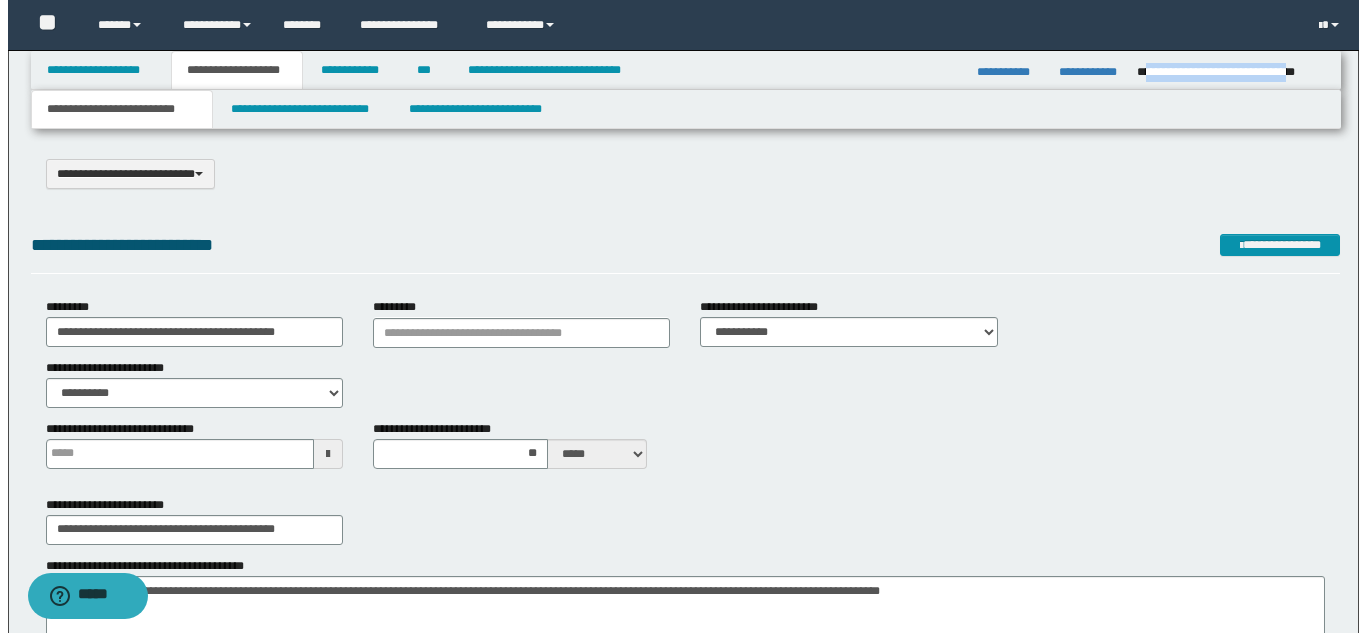 scroll, scrollTop: 0, scrollLeft: 0, axis: both 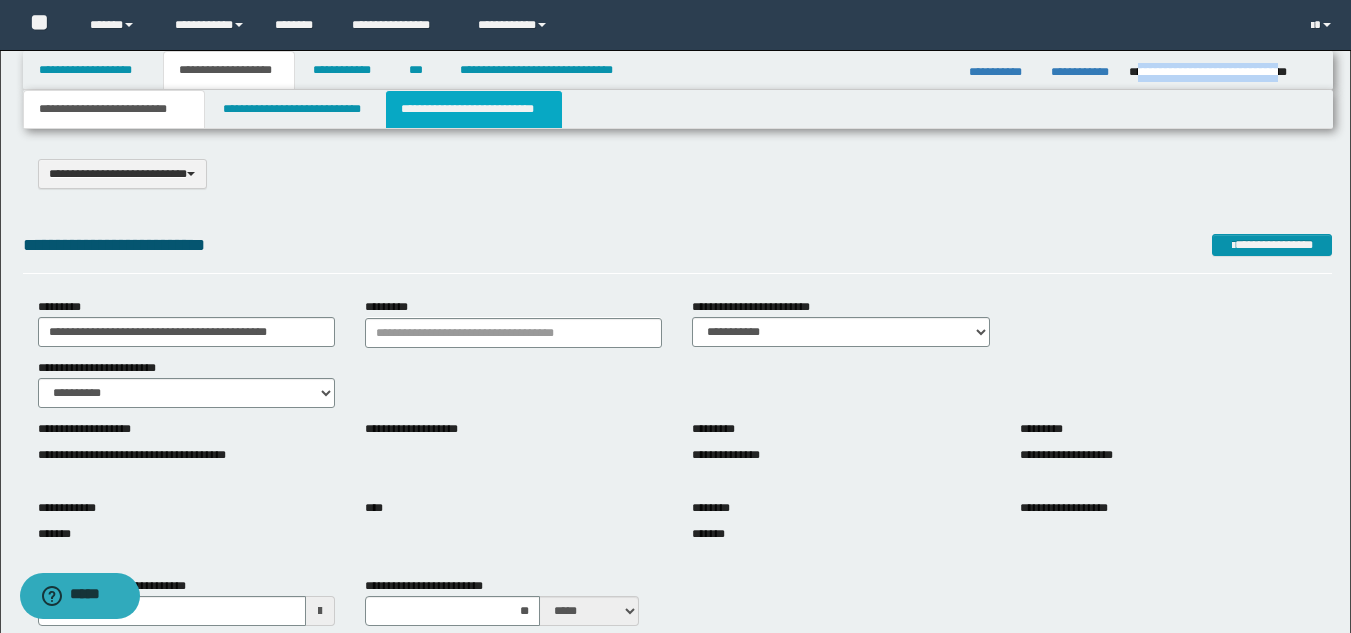 click on "**********" at bounding box center (474, 109) 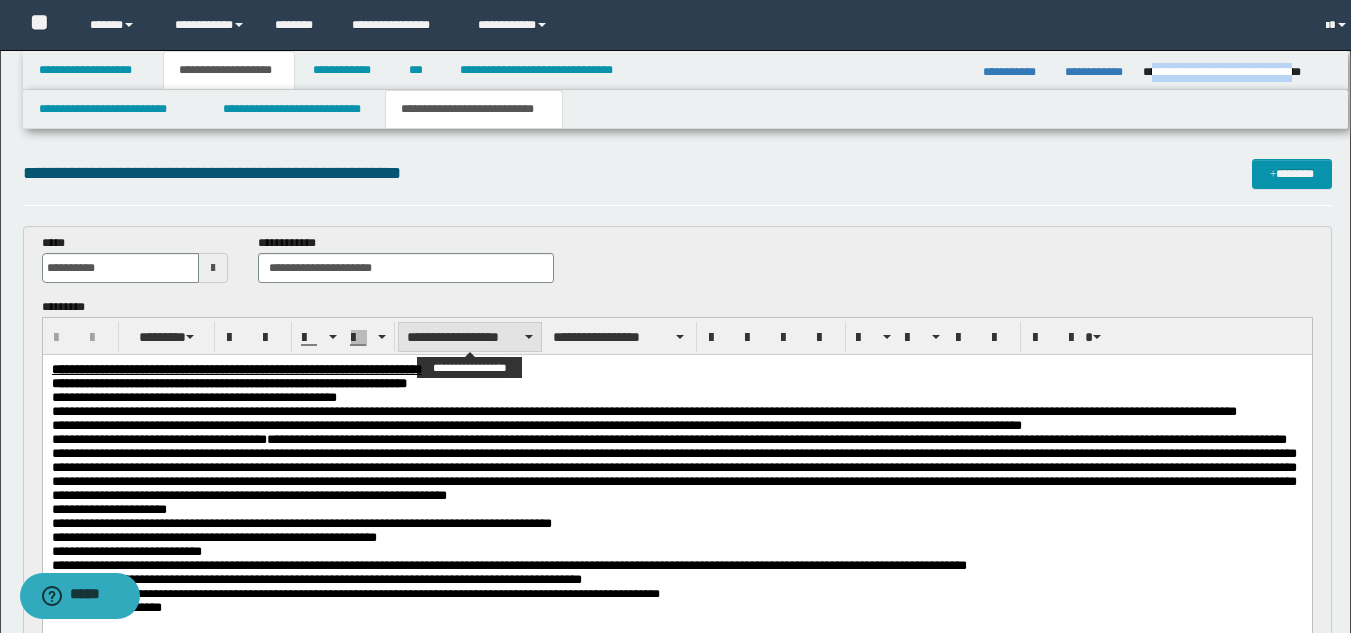 scroll, scrollTop: 0, scrollLeft: 0, axis: both 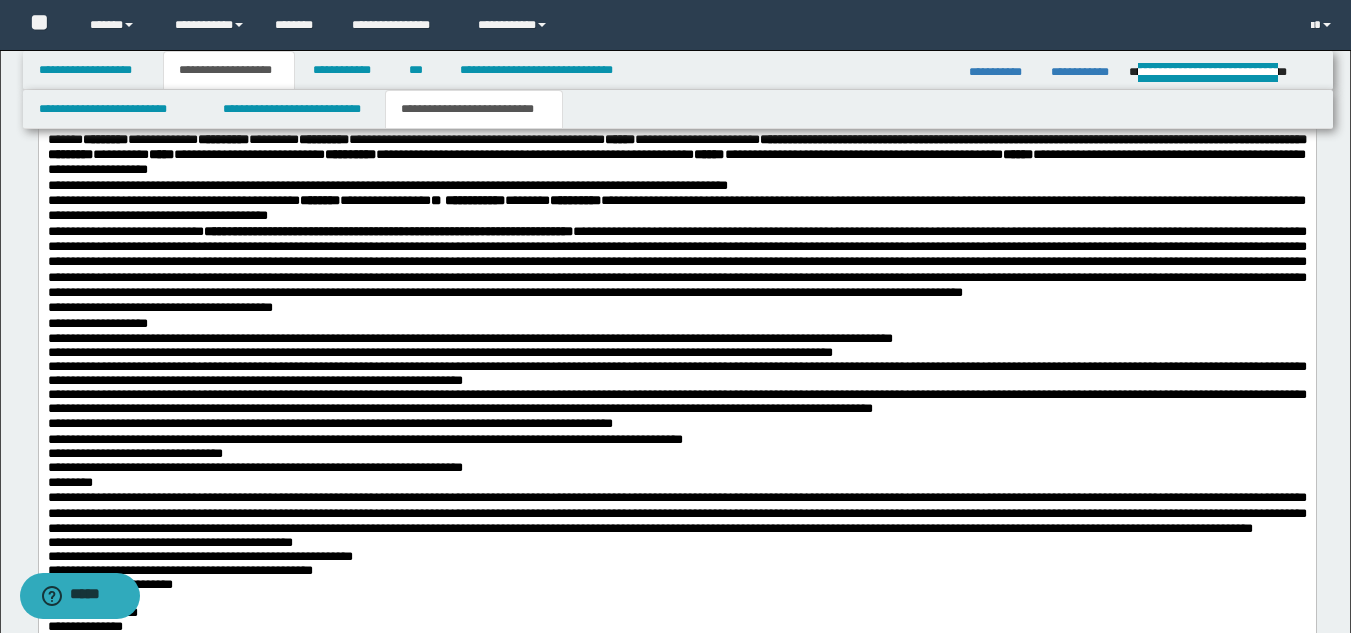 click on "**********" at bounding box center (676, 262) 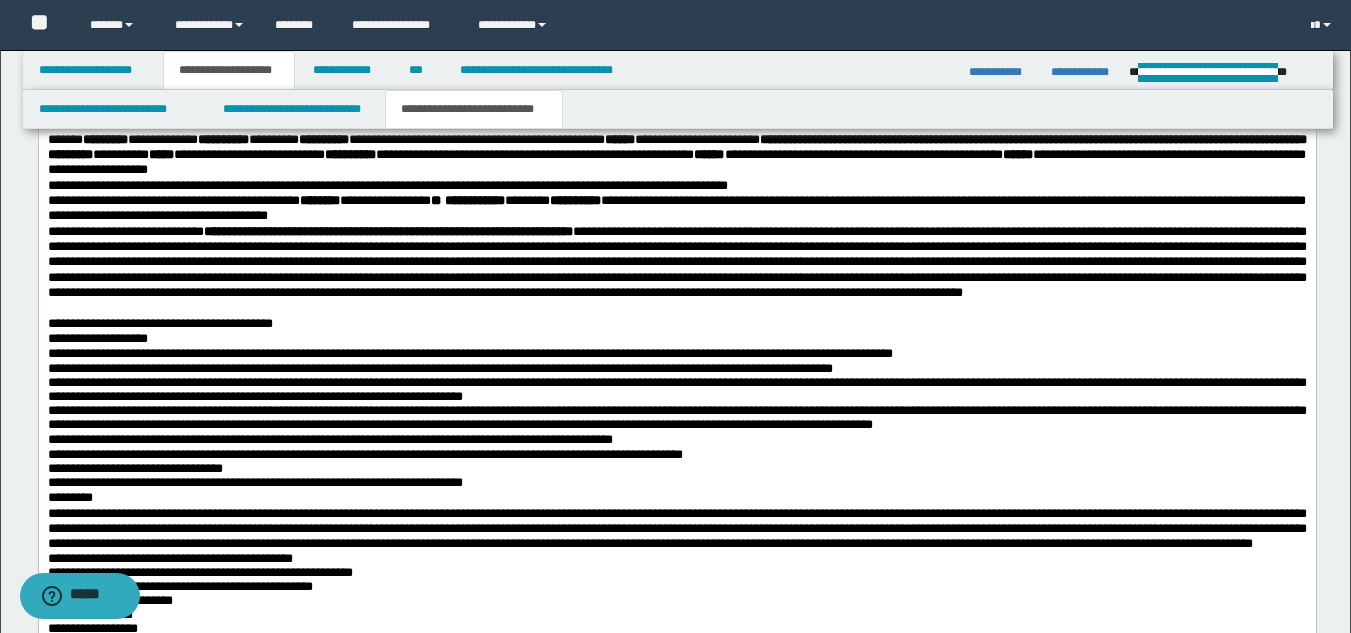 type 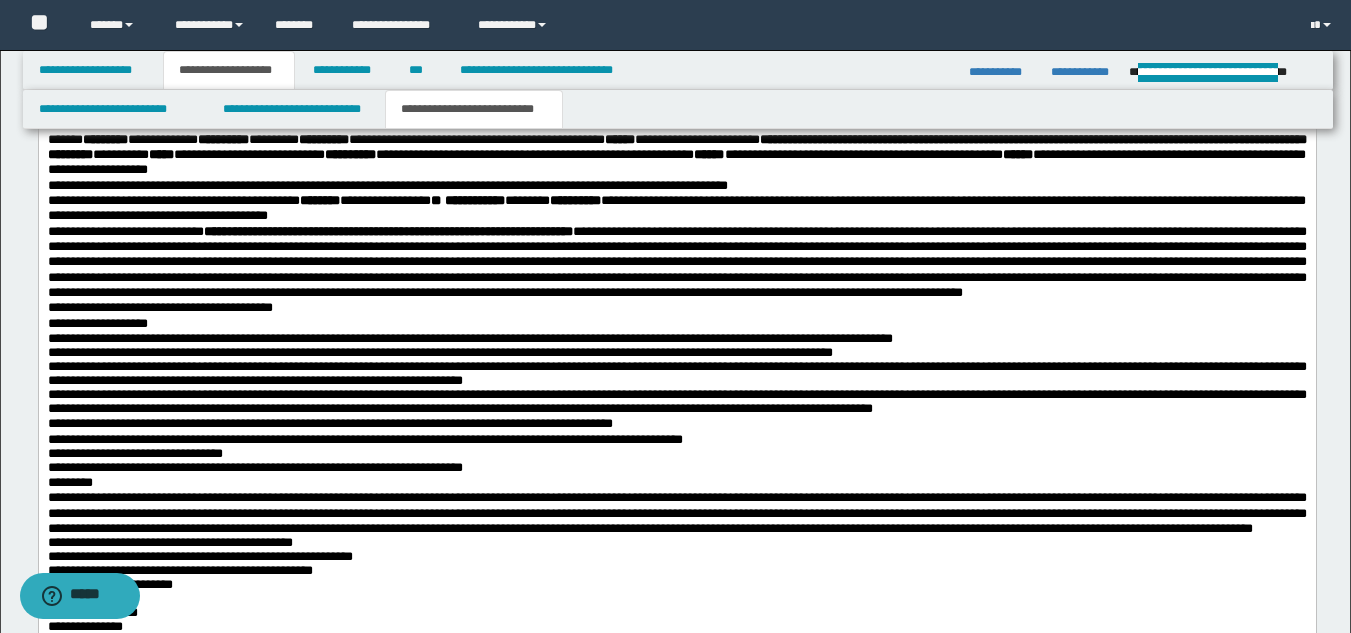 click on "**********" at bounding box center [676, 401] 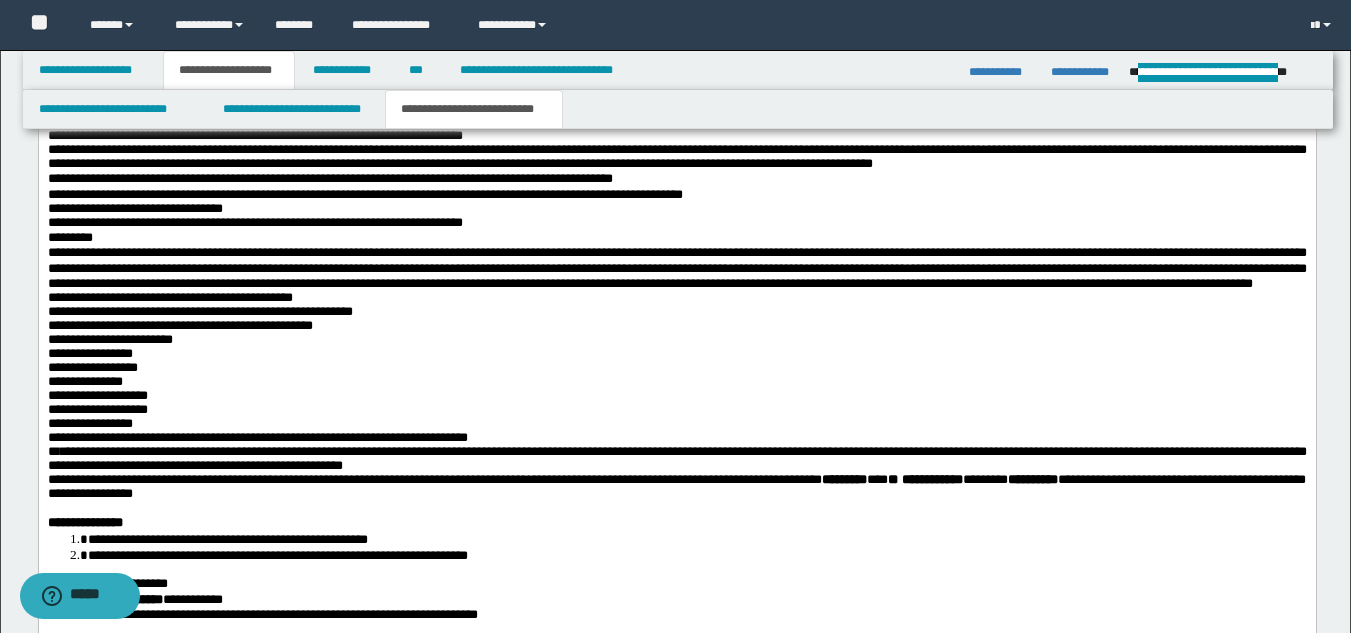 scroll, scrollTop: 1986, scrollLeft: 0, axis: vertical 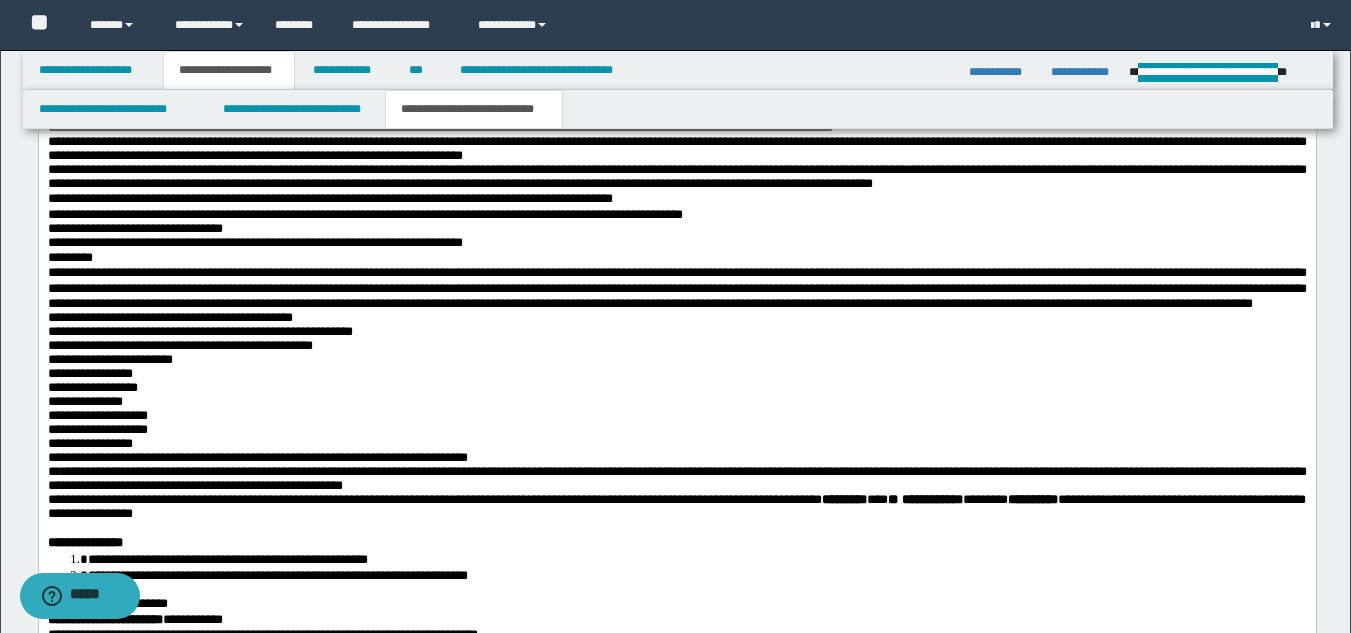 drag, startPoint x: 1356, startPoint y: 354, endPoint x: 1257, endPoint y: 655, distance: 316.86273 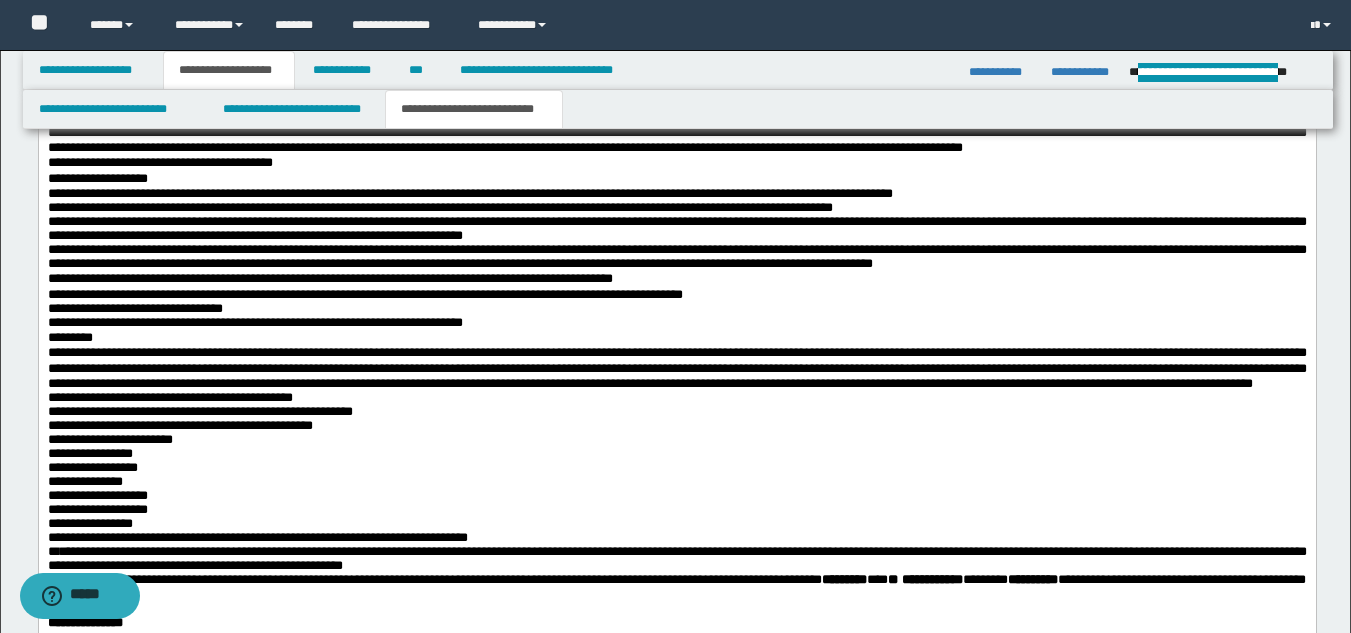scroll, scrollTop: 1866, scrollLeft: 0, axis: vertical 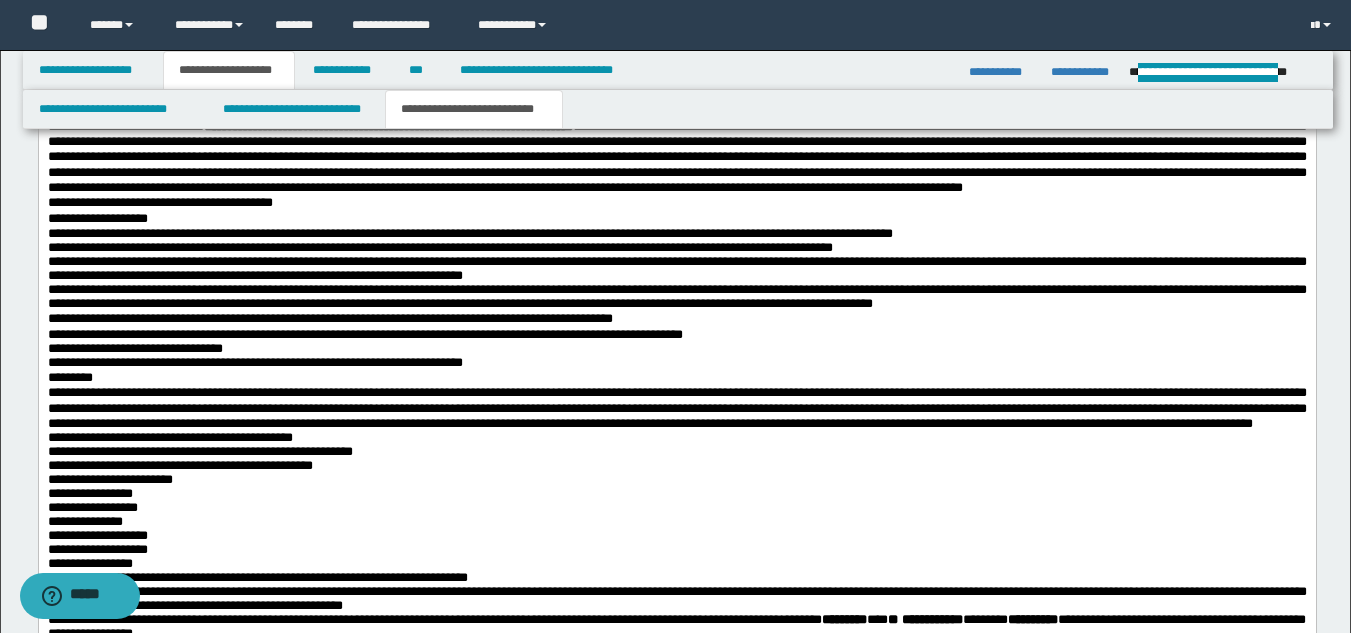 click on "**********" at bounding box center [676, 268] 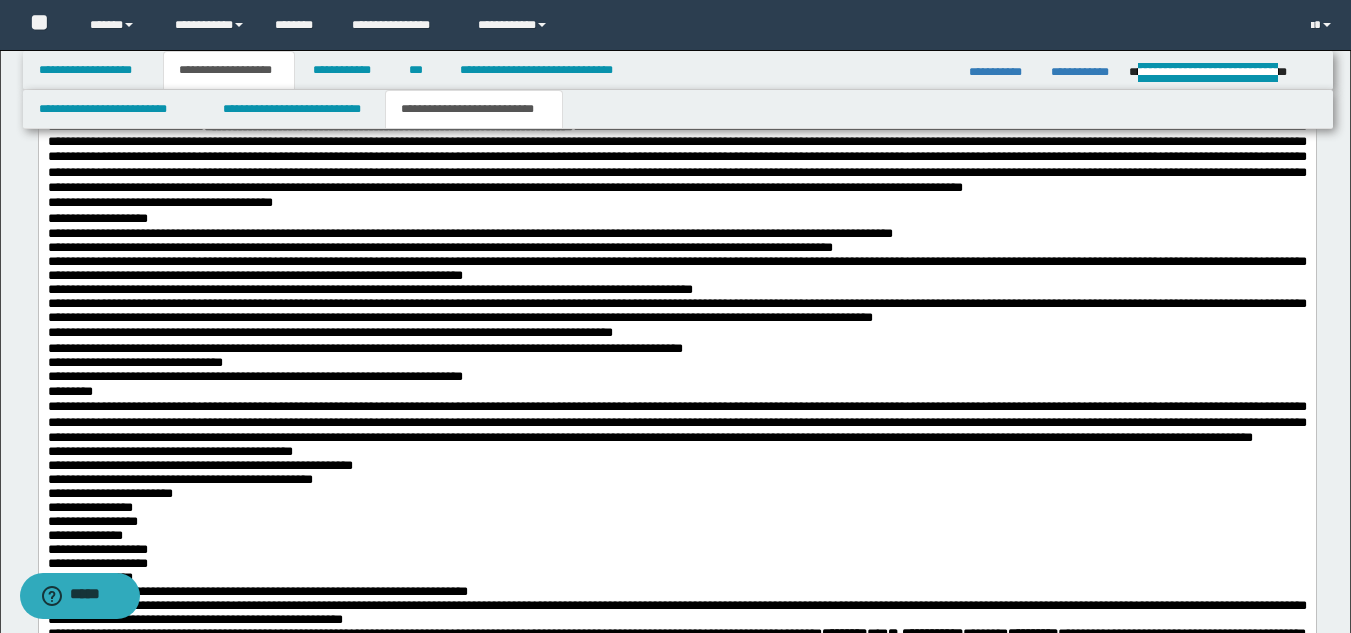 click on "**********" at bounding box center (676, 290) 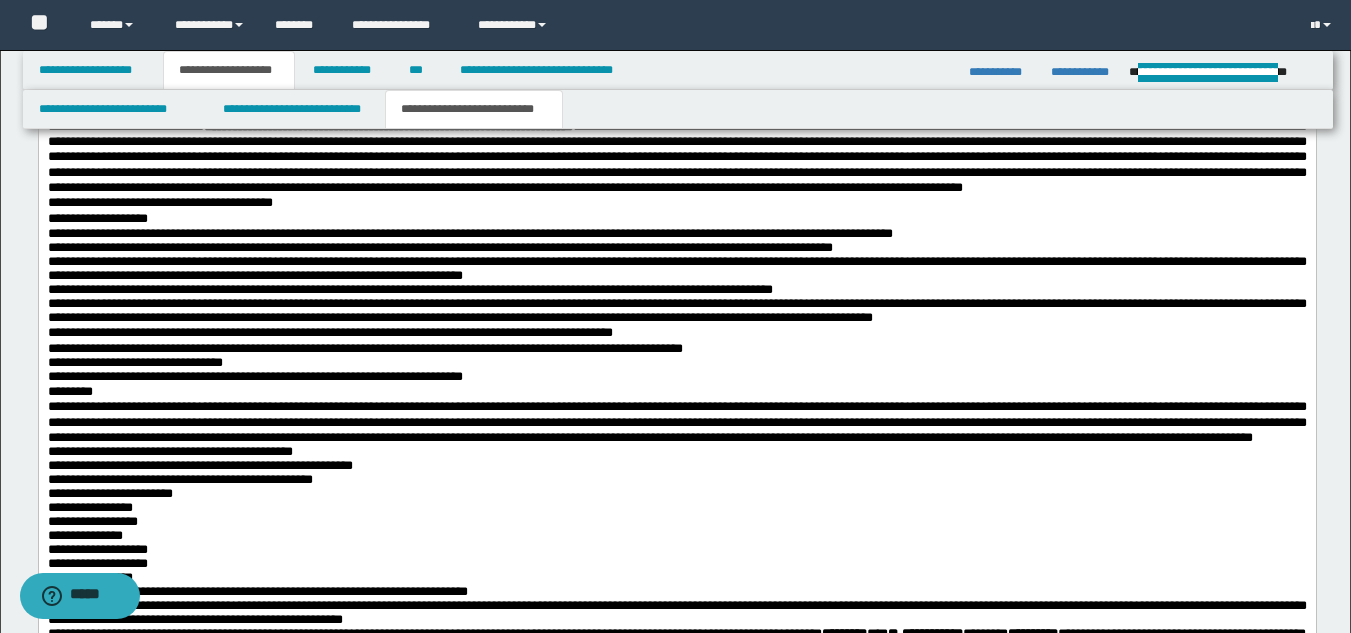 click on "**********" at bounding box center (676, 290) 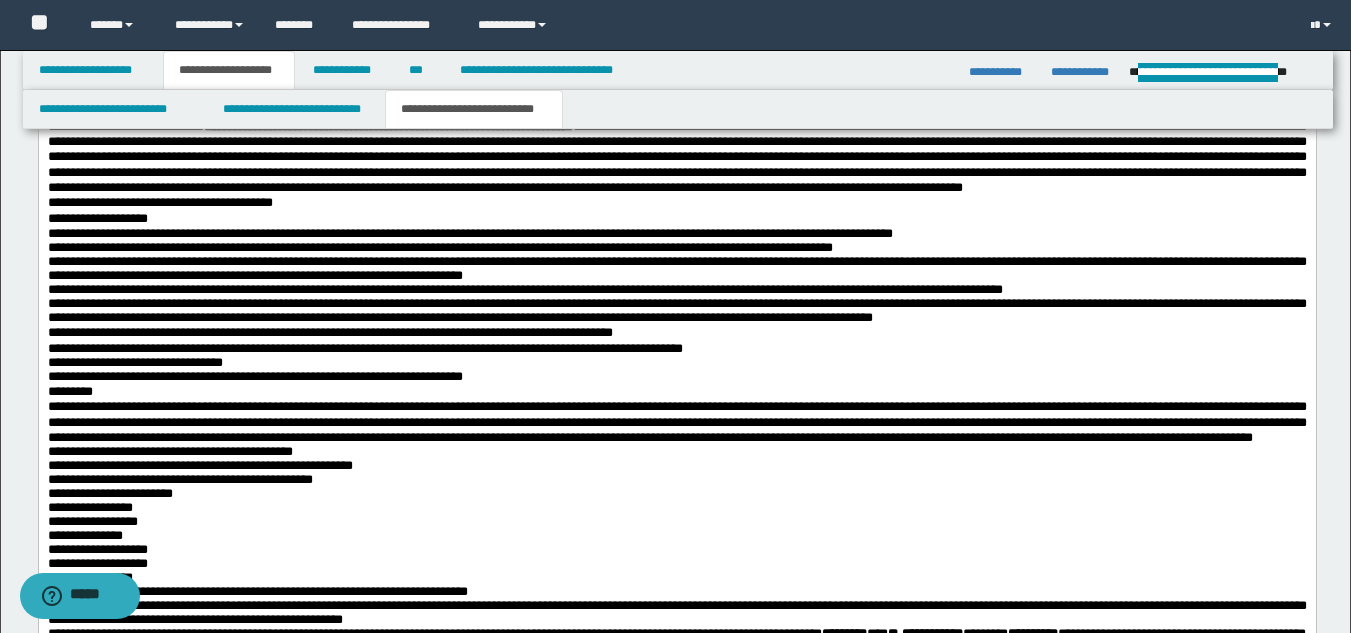 click on "**********" at bounding box center (676, 290) 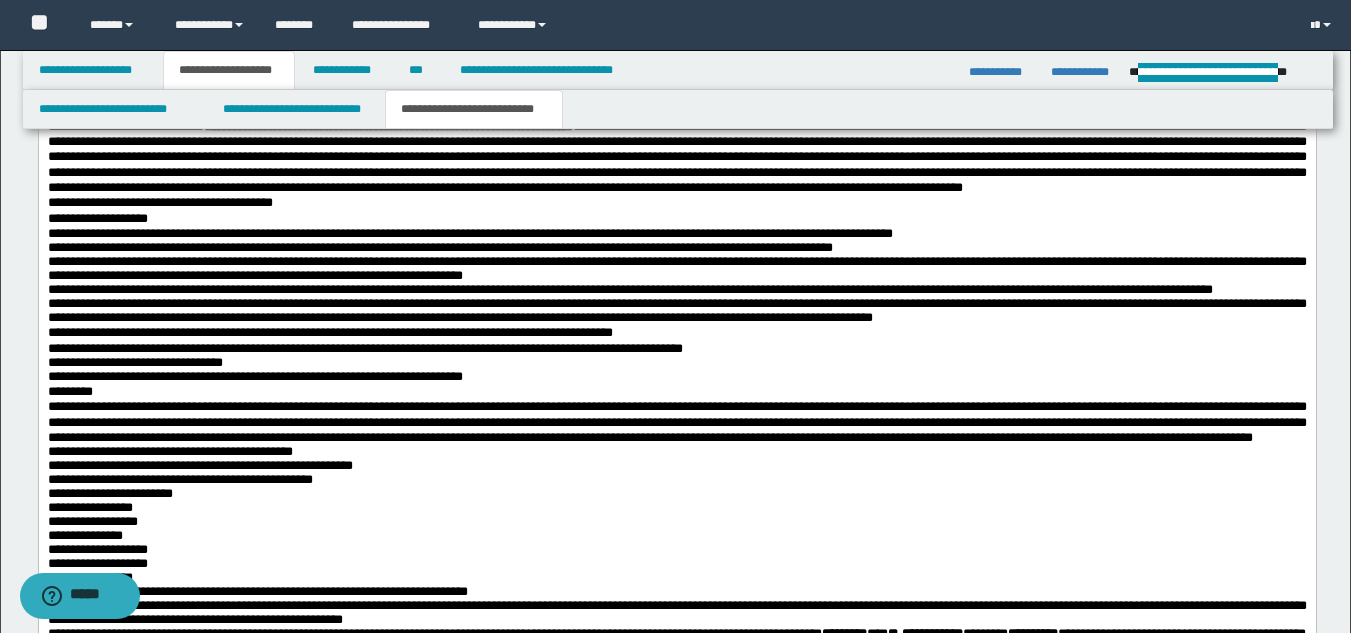 click on "**********" at bounding box center [676, 332] 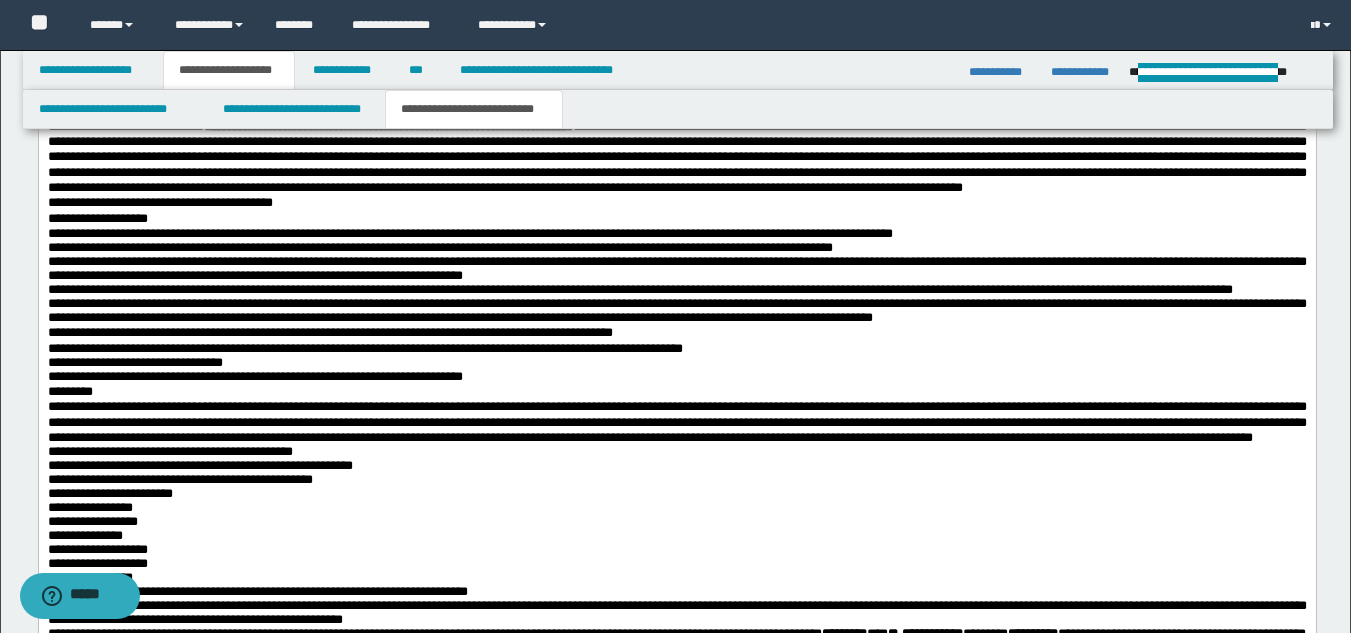 click on "**********" at bounding box center [676, 310] 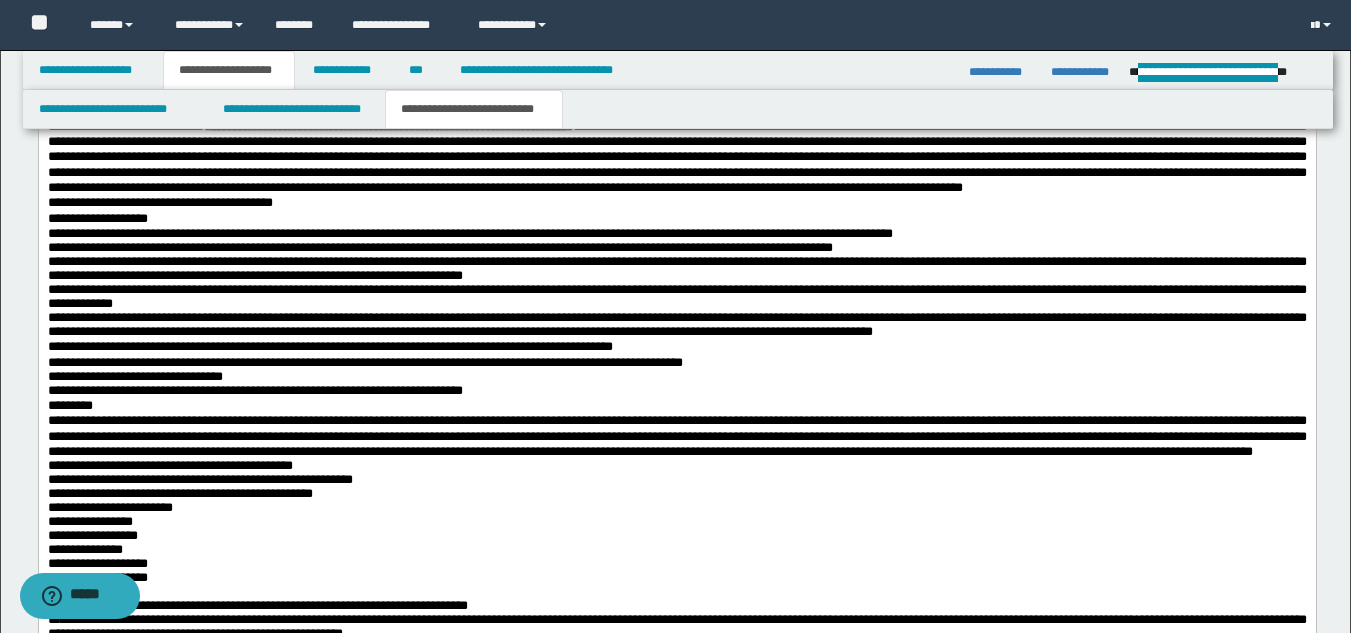 click on "**********" at bounding box center (676, 296) 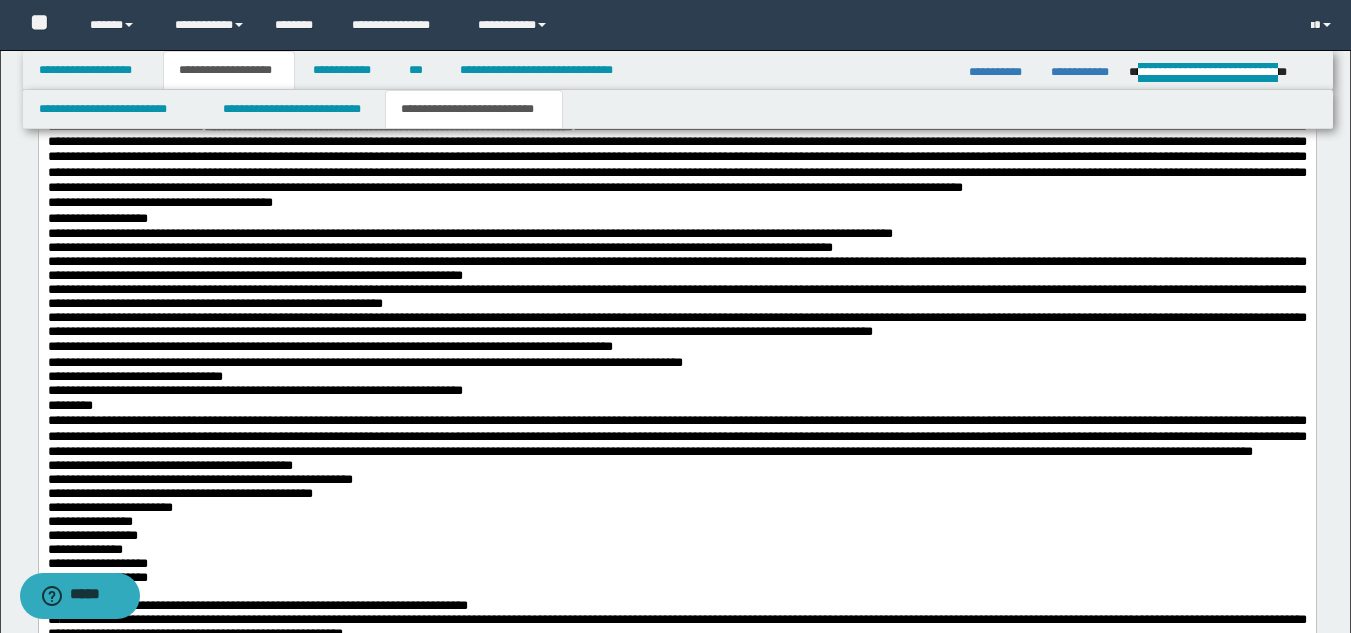 click on "**********" at bounding box center [439, 247] 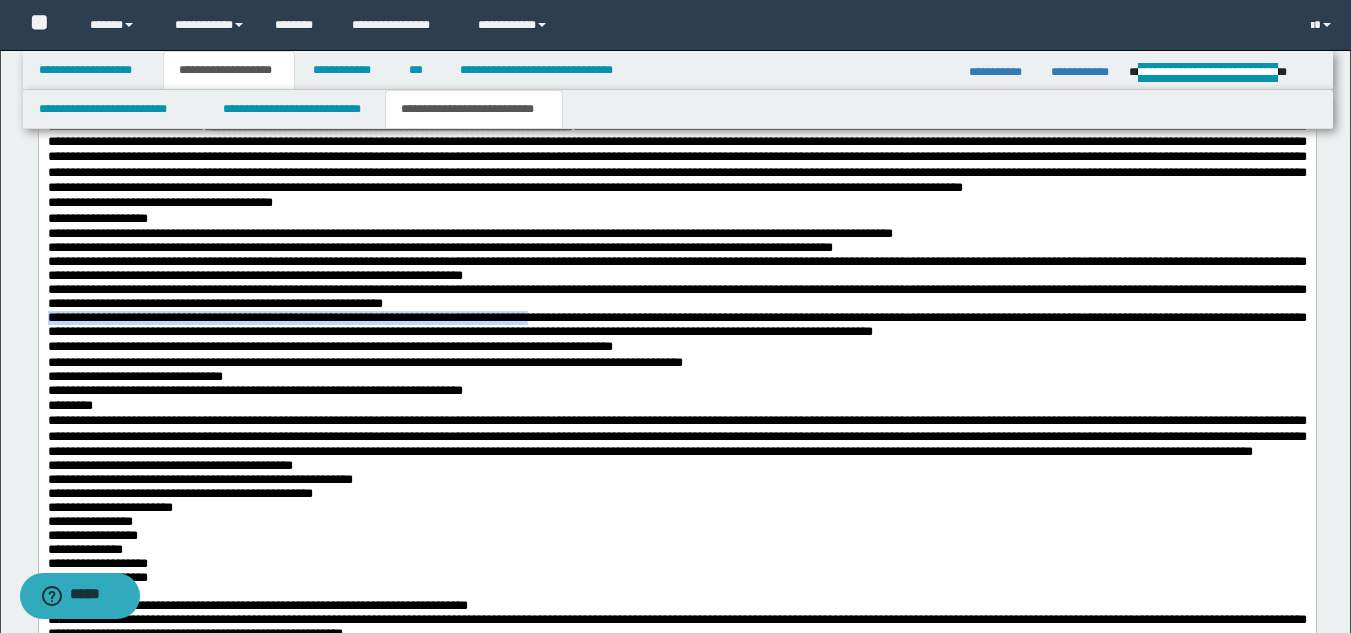 click on "**********" at bounding box center [676, 349] 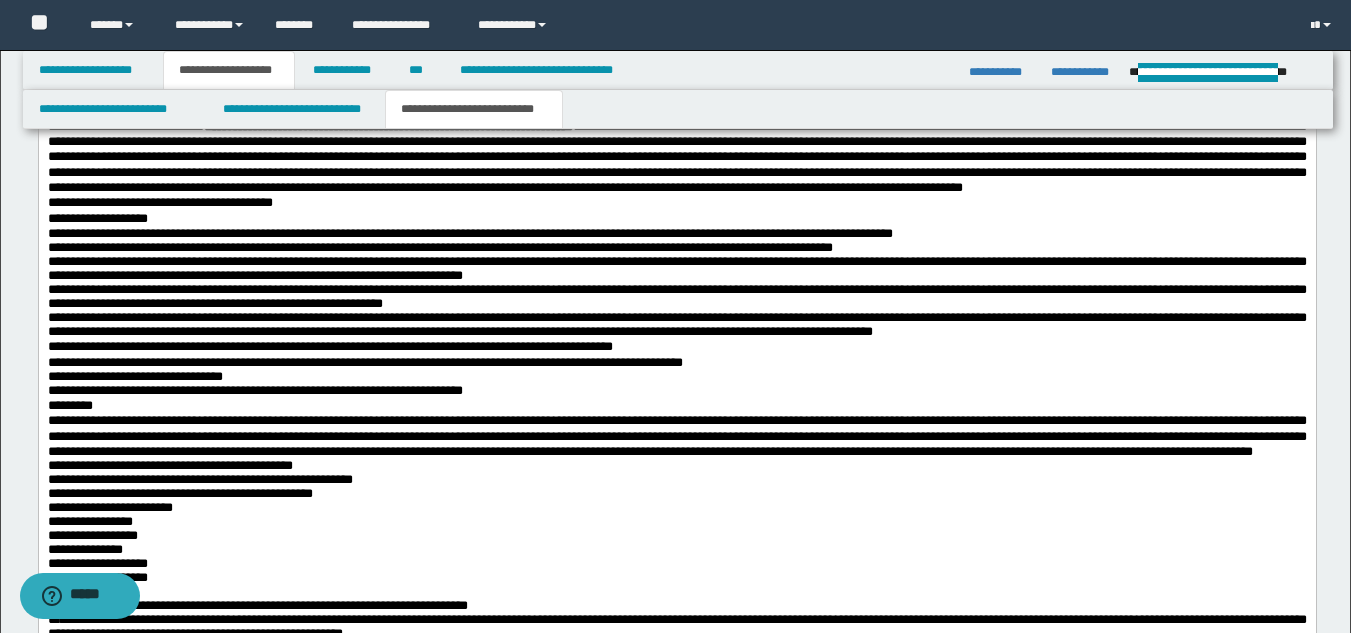 click on "**********" at bounding box center (676, 296) 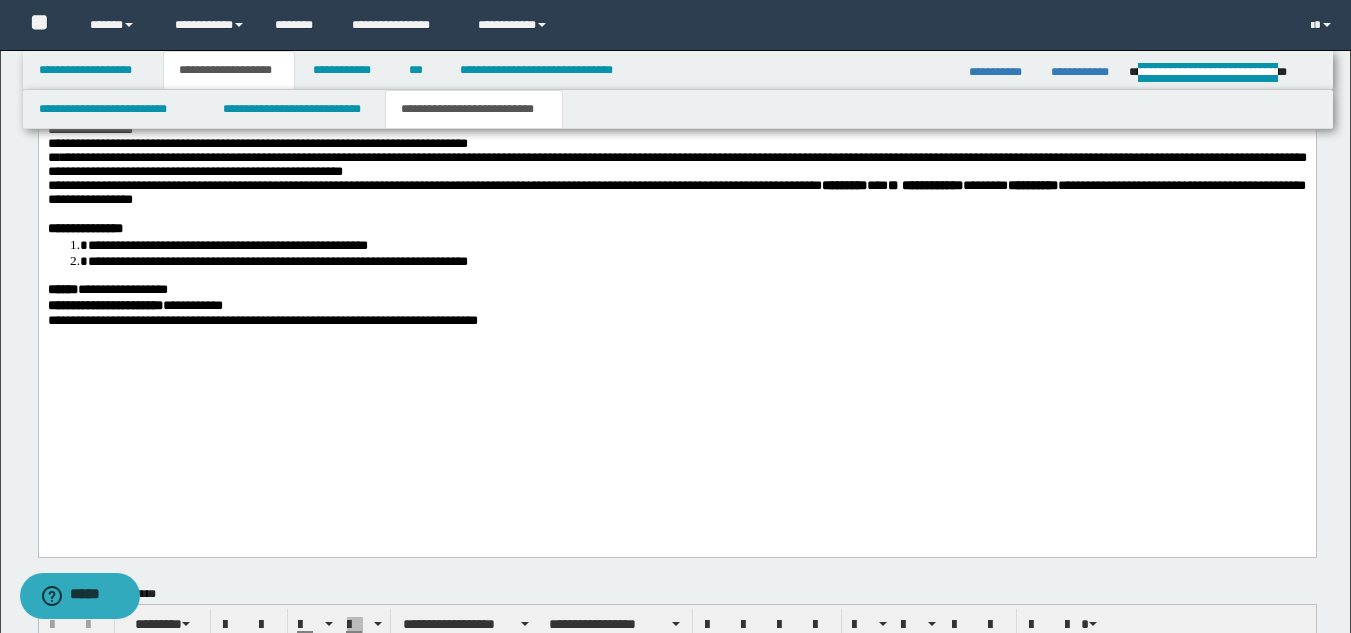 scroll, scrollTop: 2342, scrollLeft: 0, axis: vertical 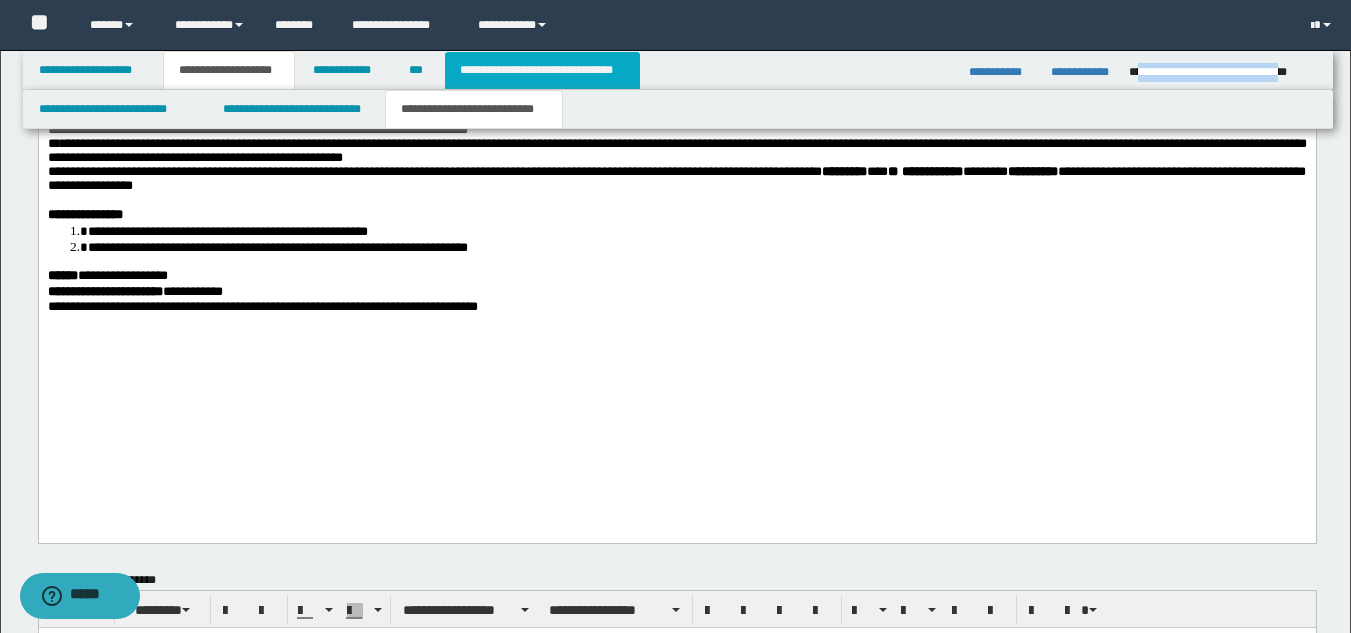 click on "**********" at bounding box center (542, 70) 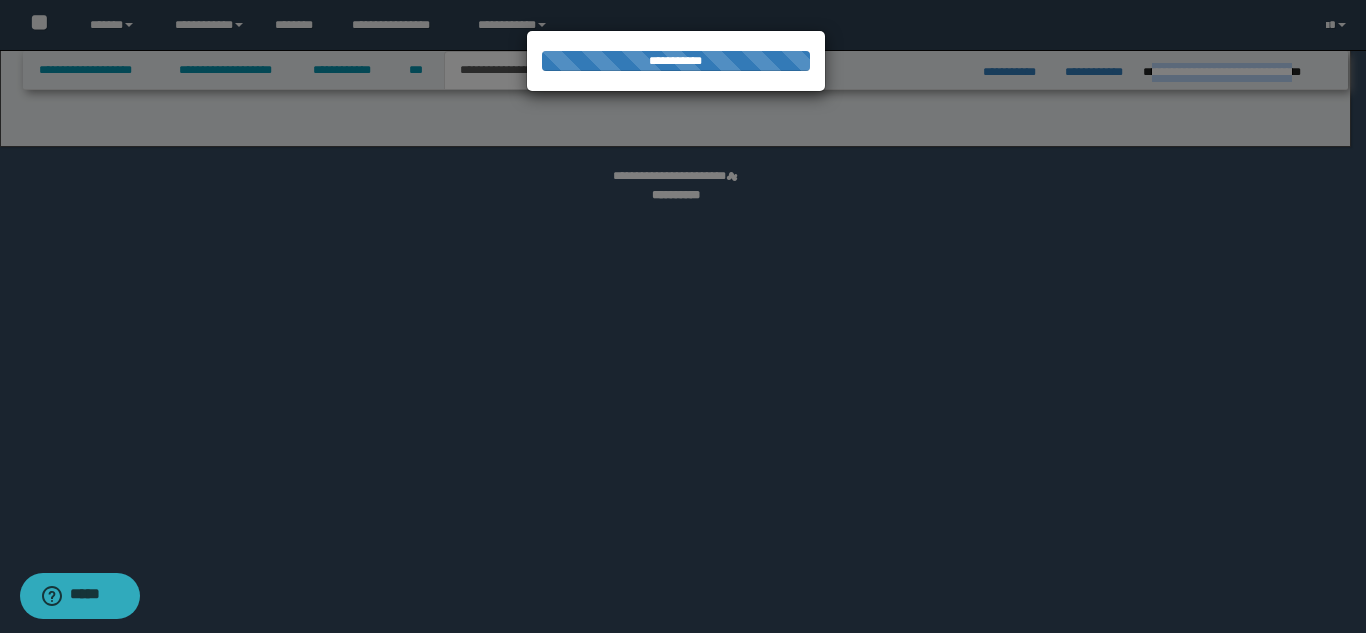 select on "*" 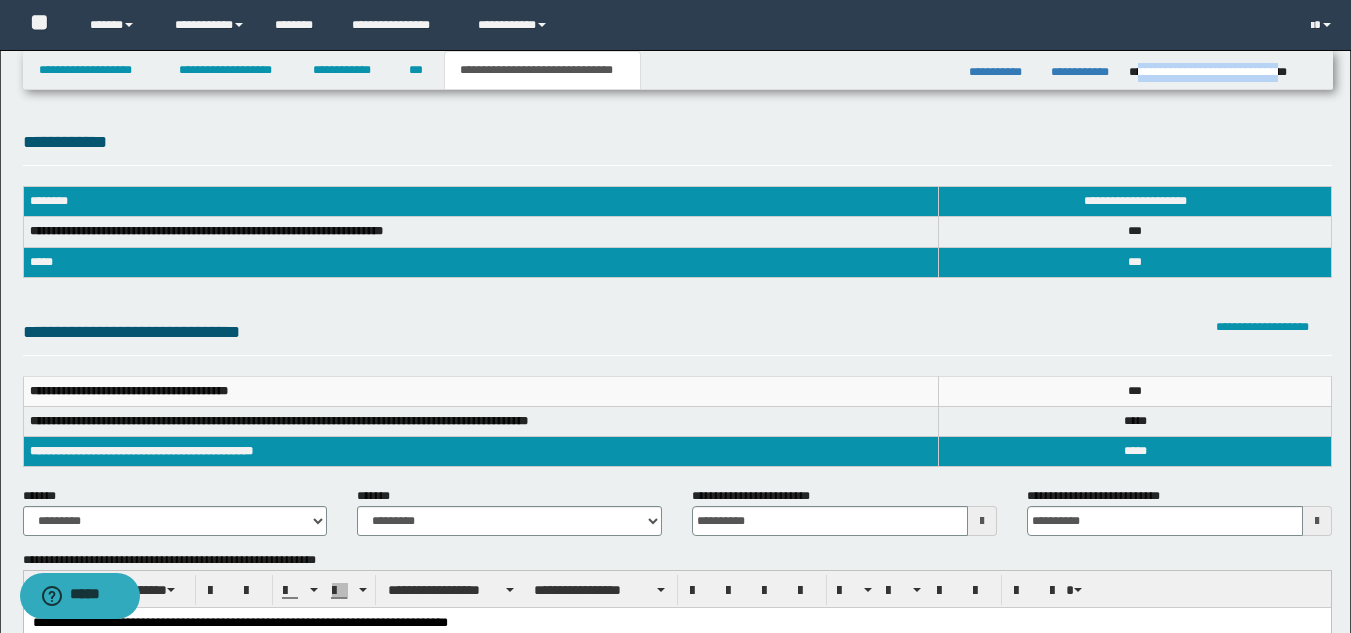 scroll, scrollTop: 0, scrollLeft: 0, axis: both 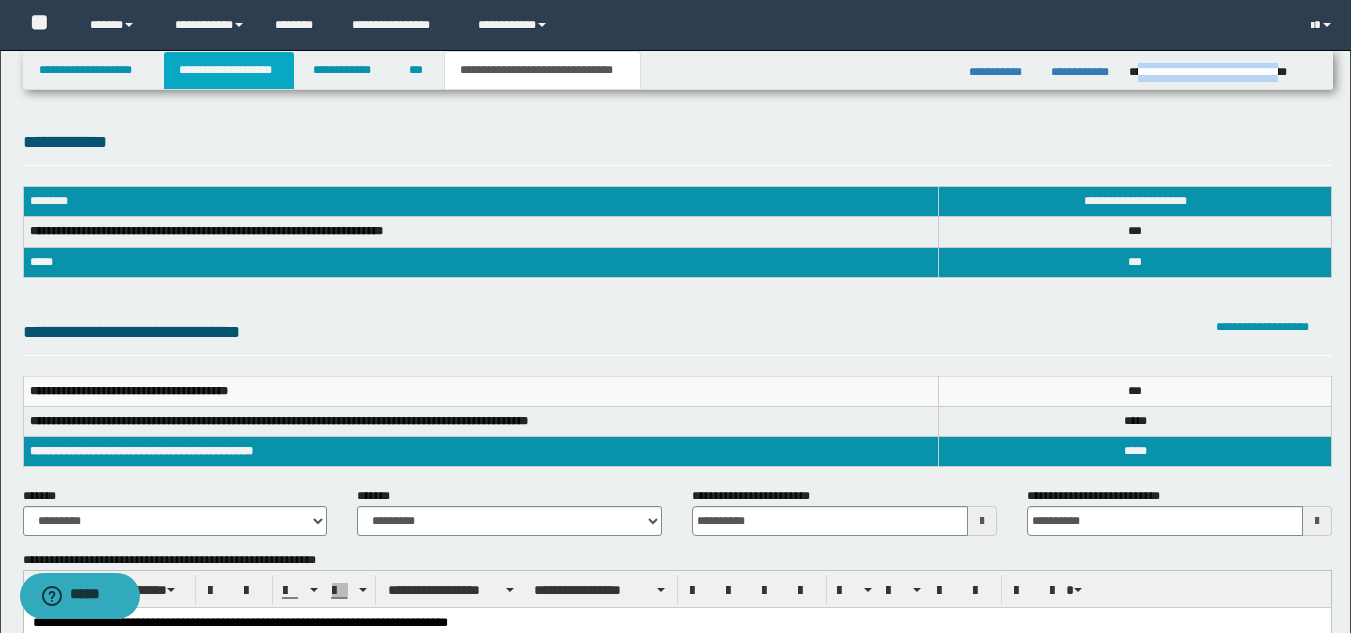click on "**********" at bounding box center [229, 70] 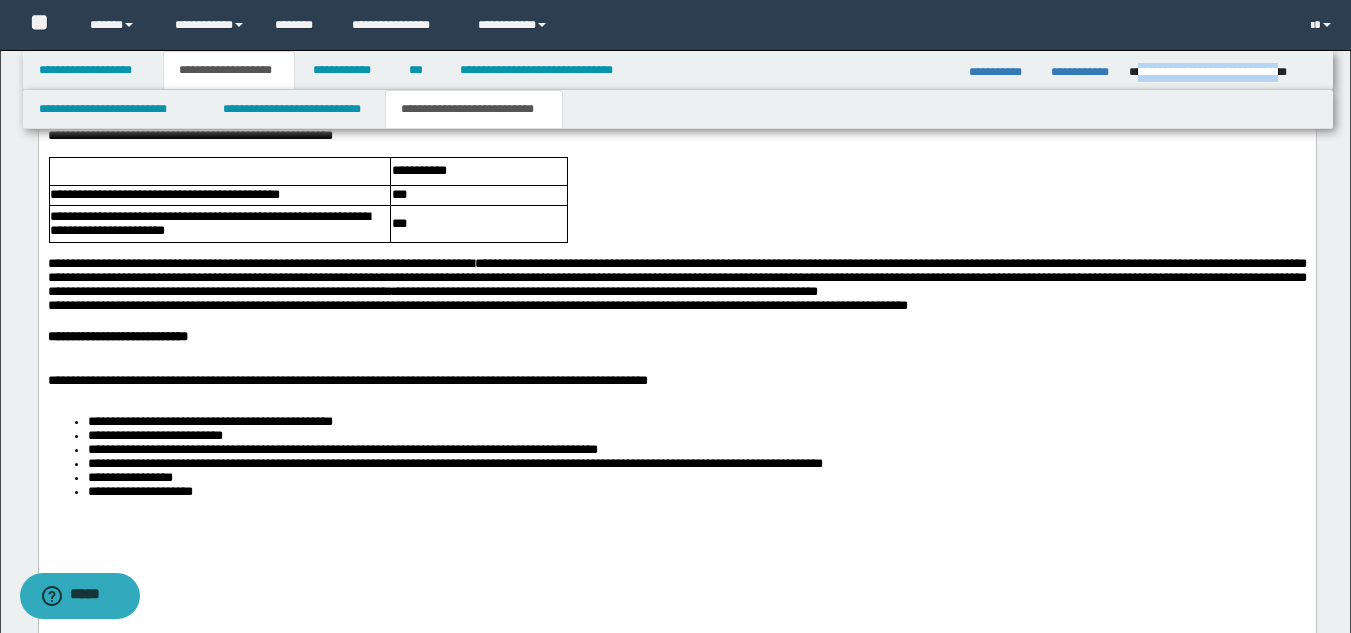 scroll, scrollTop: 3173, scrollLeft: 0, axis: vertical 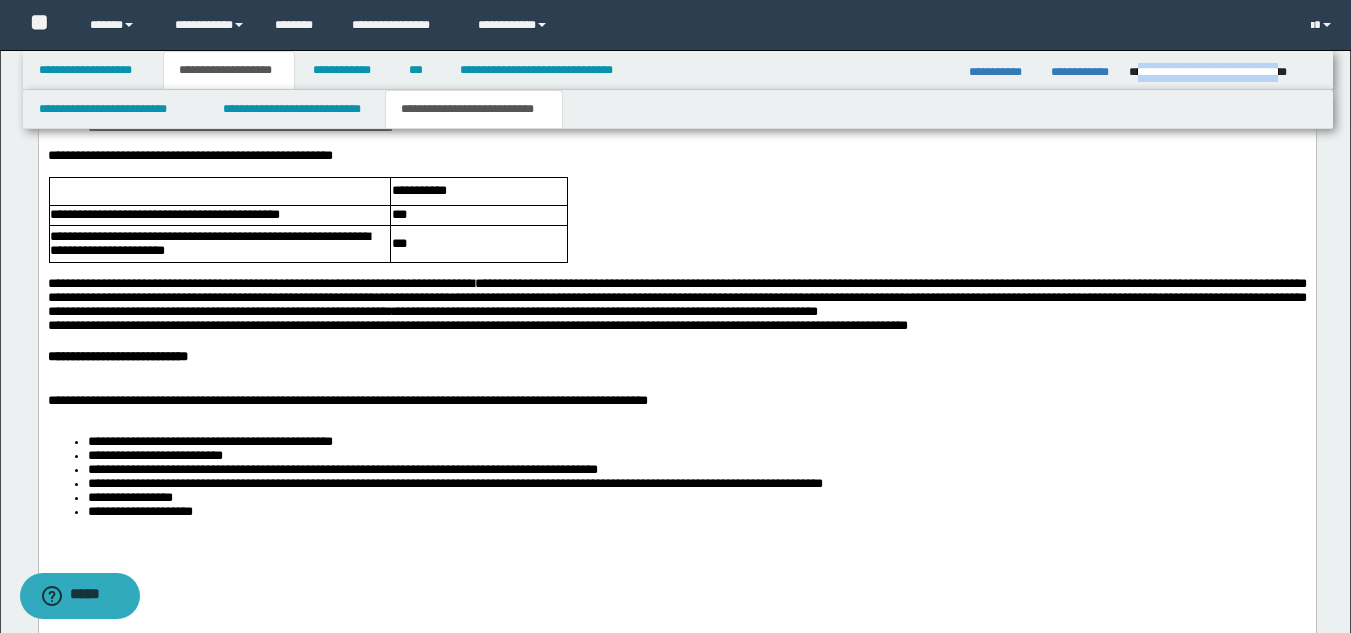 drag, startPoint x: 1365, startPoint y: 83, endPoint x: 1268, endPoint y: 522, distance: 449.5887 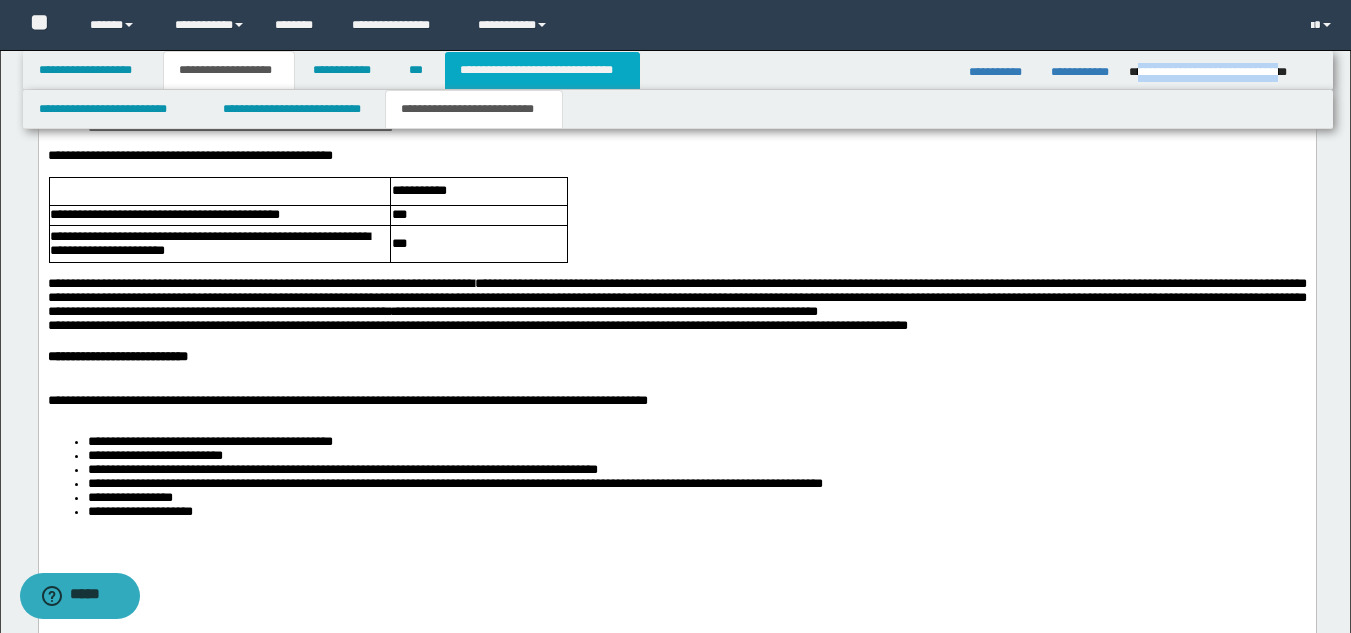 click on "**********" at bounding box center [542, 70] 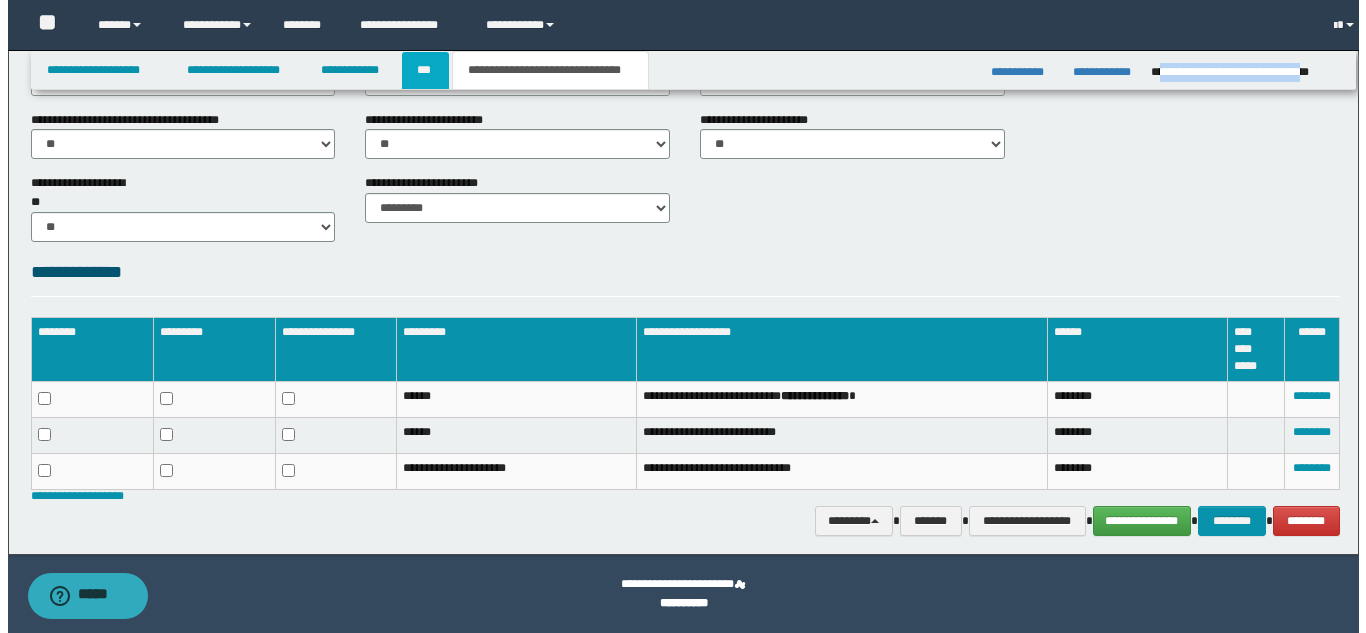 scroll, scrollTop: 734, scrollLeft: 0, axis: vertical 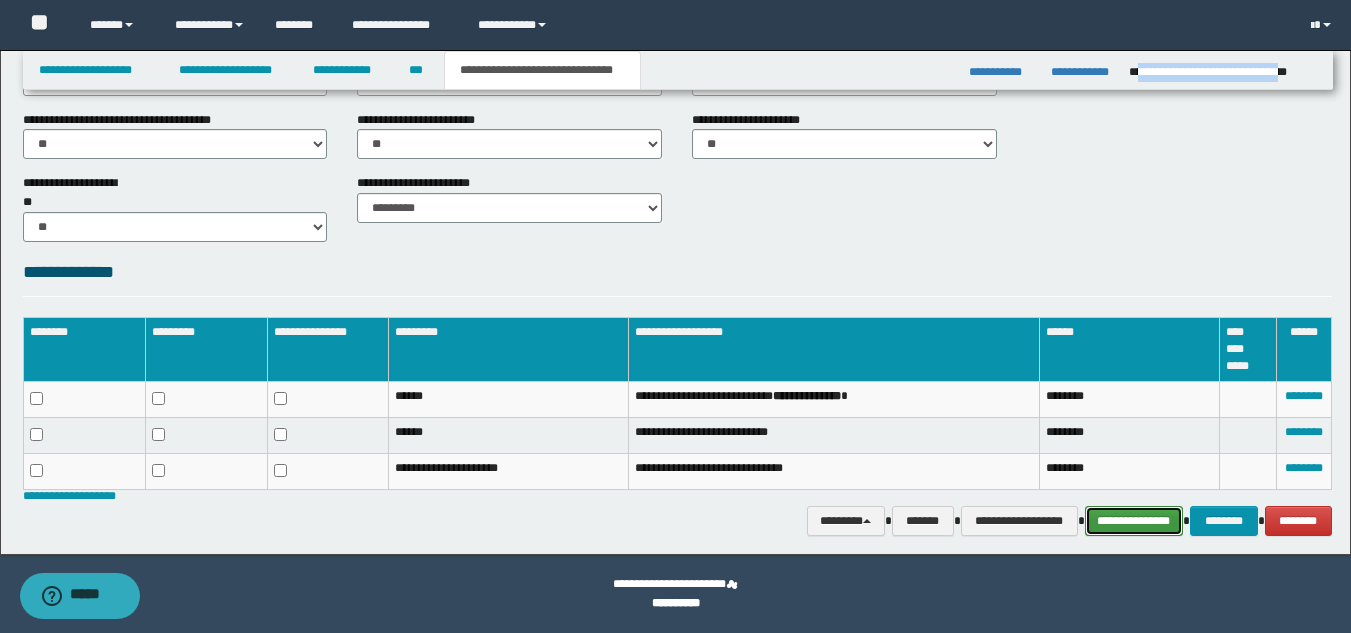 click on "**********" at bounding box center [1134, 521] 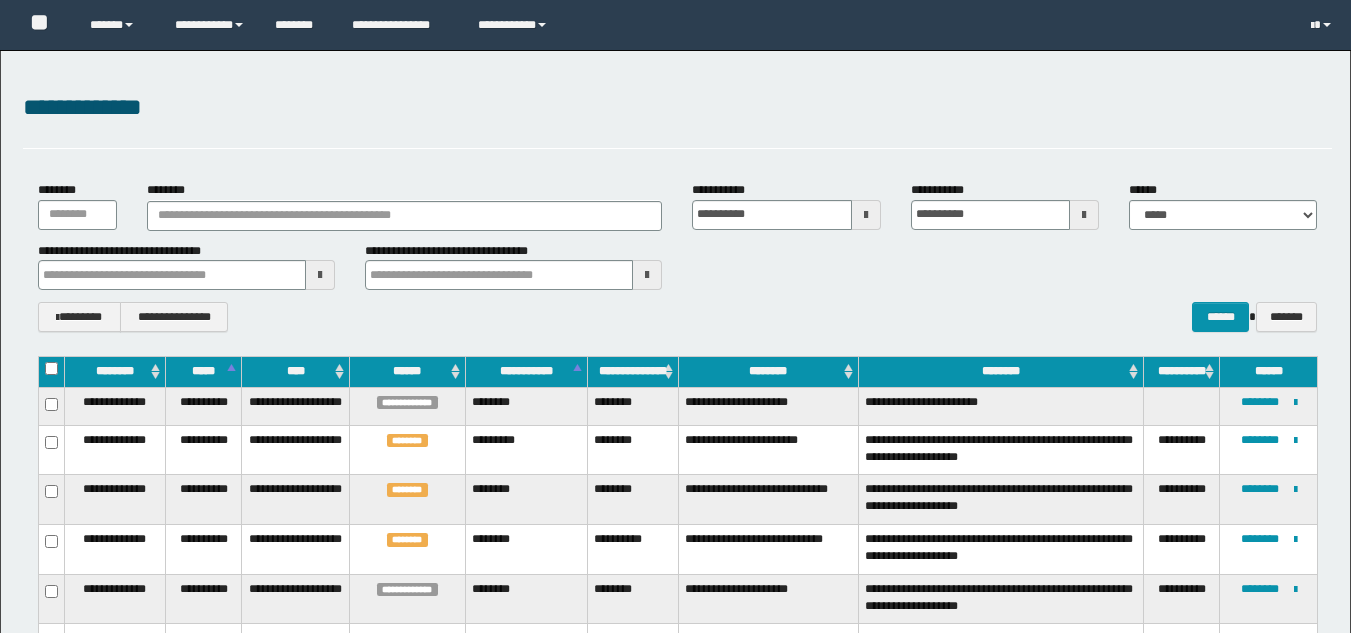 scroll, scrollTop: 0, scrollLeft: 0, axis: both 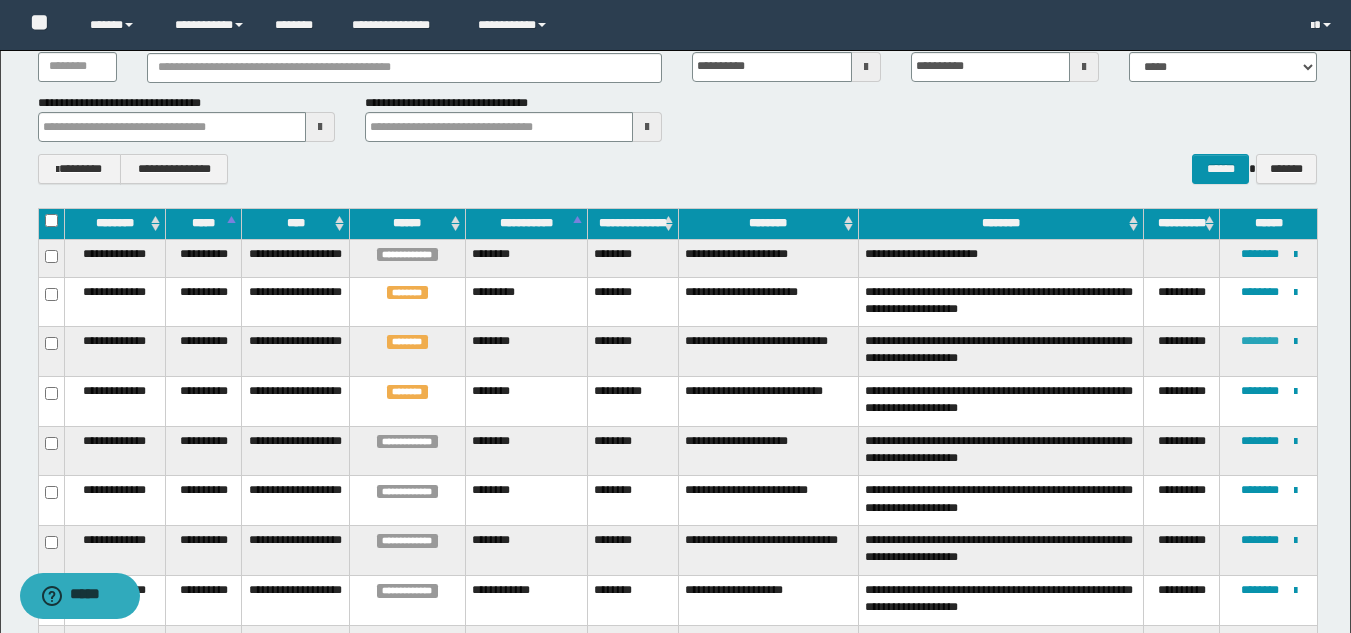 click on "********" at bounding box center (1260, 341) 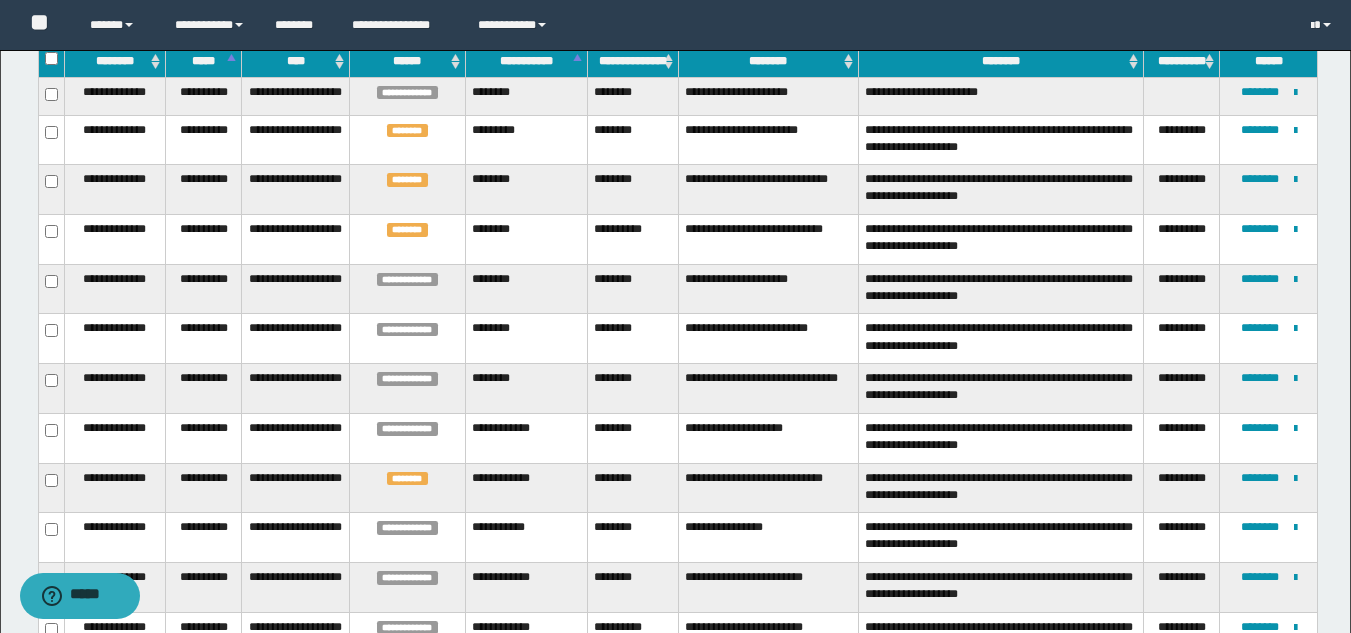 scroll, scrollTop: 330, scrollLeft: 0, axis: vertical 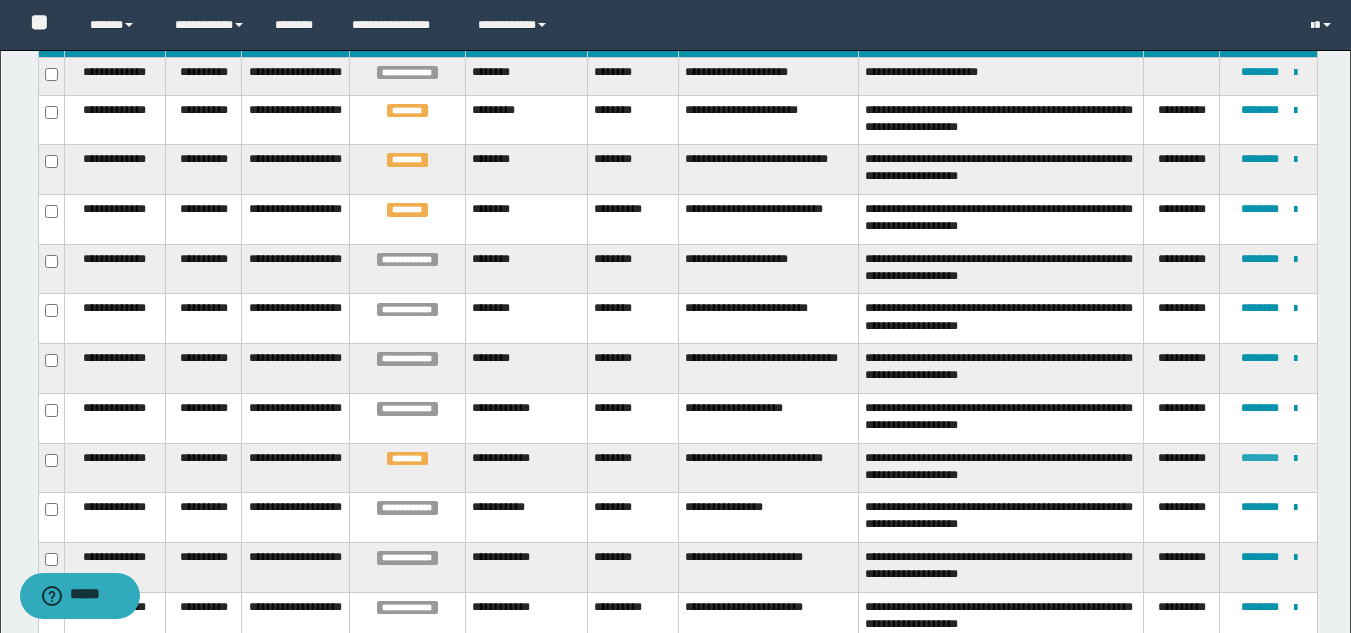 click on "********" at bounding box center [1260, 458] 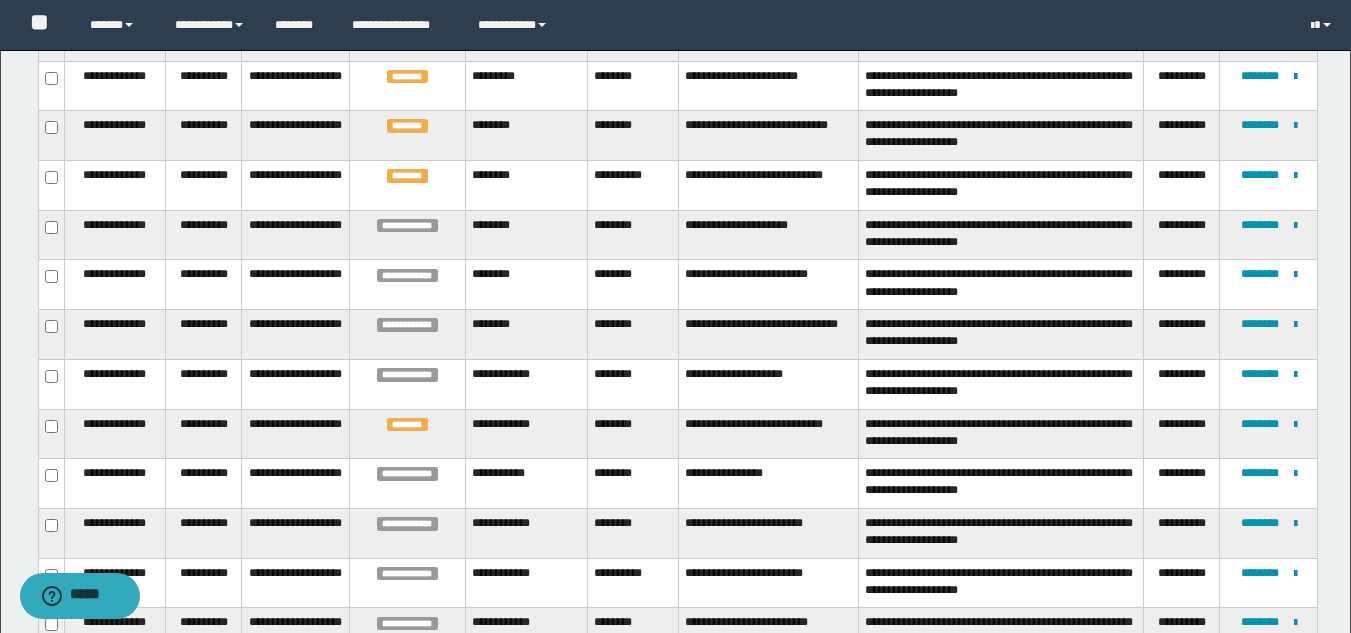 scroll, scrollTop: 350, scrollLeft: 0, axis: vertical 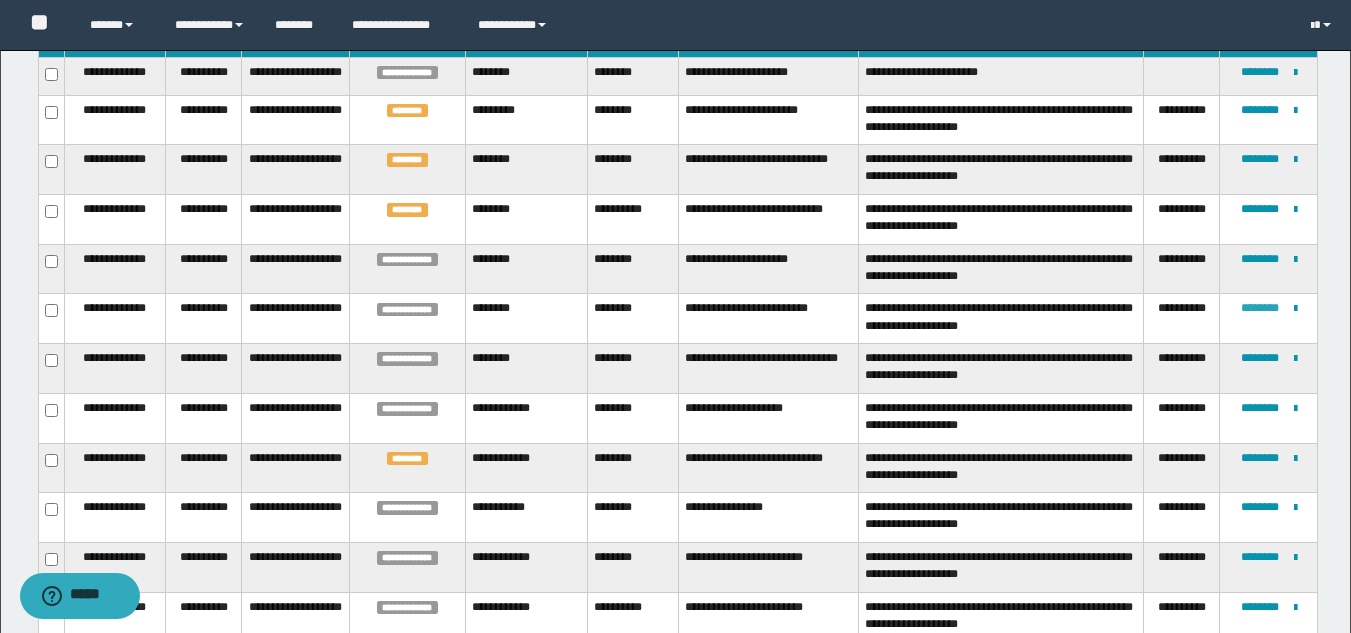 click on "********" at bounding box center (1260, 308) 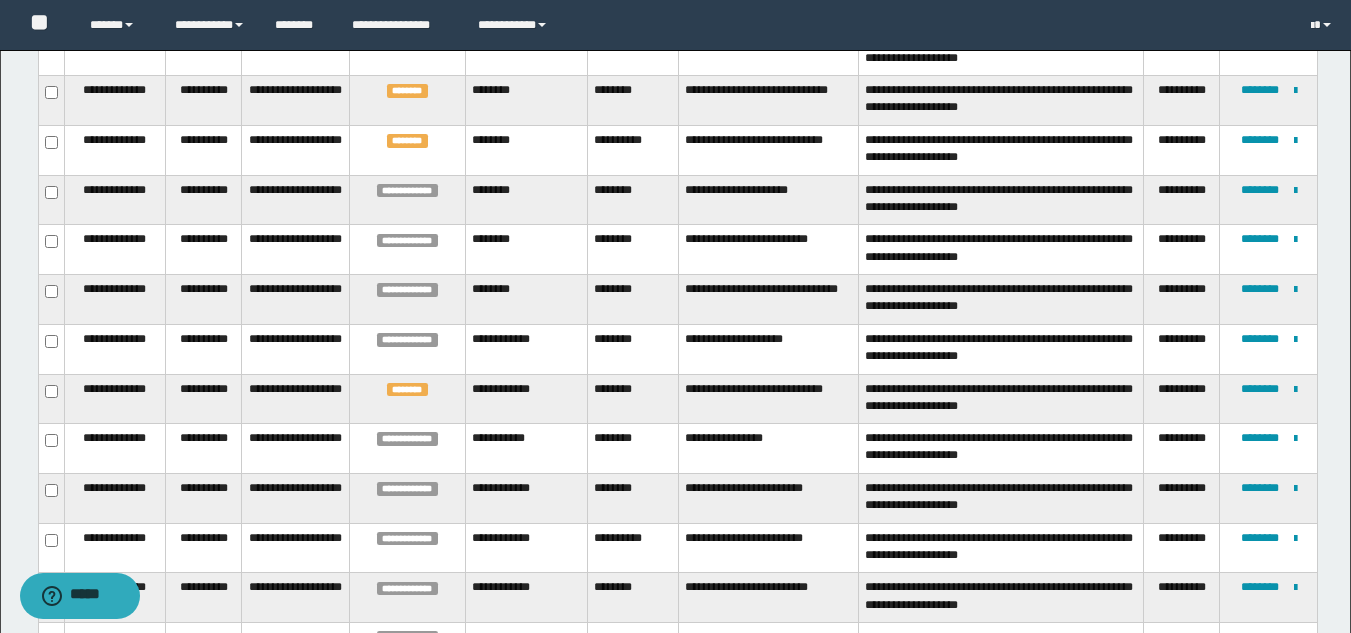scroll, scrollTop: 448, scrollLeft: 0, axis: vertical 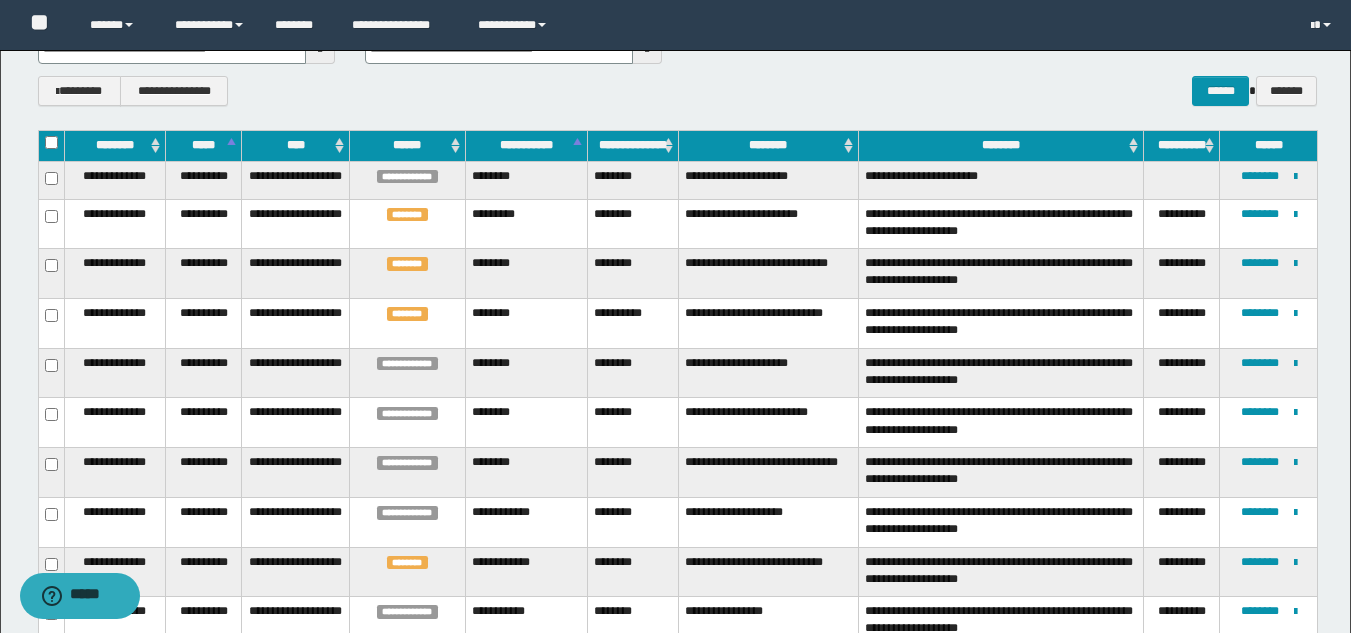 click on "**********" at bounding box center [675, 1231] 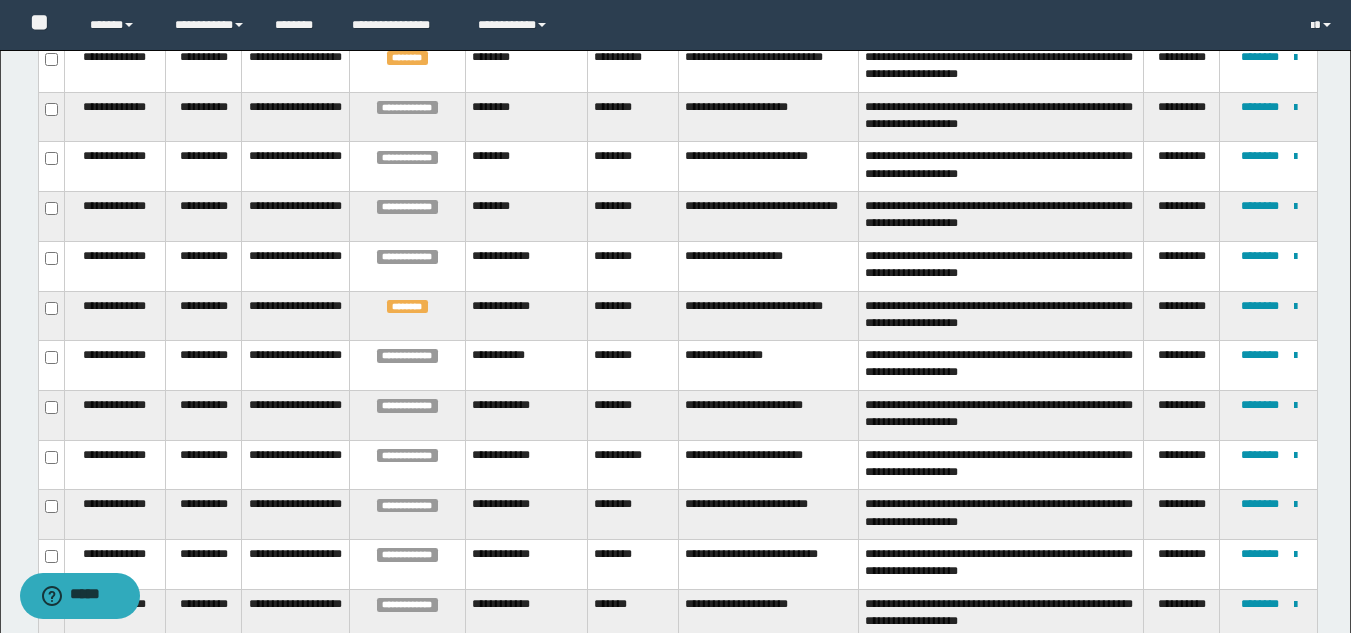 scroll, scrollTop: 281, scrollLeft: 0, axis: vertical 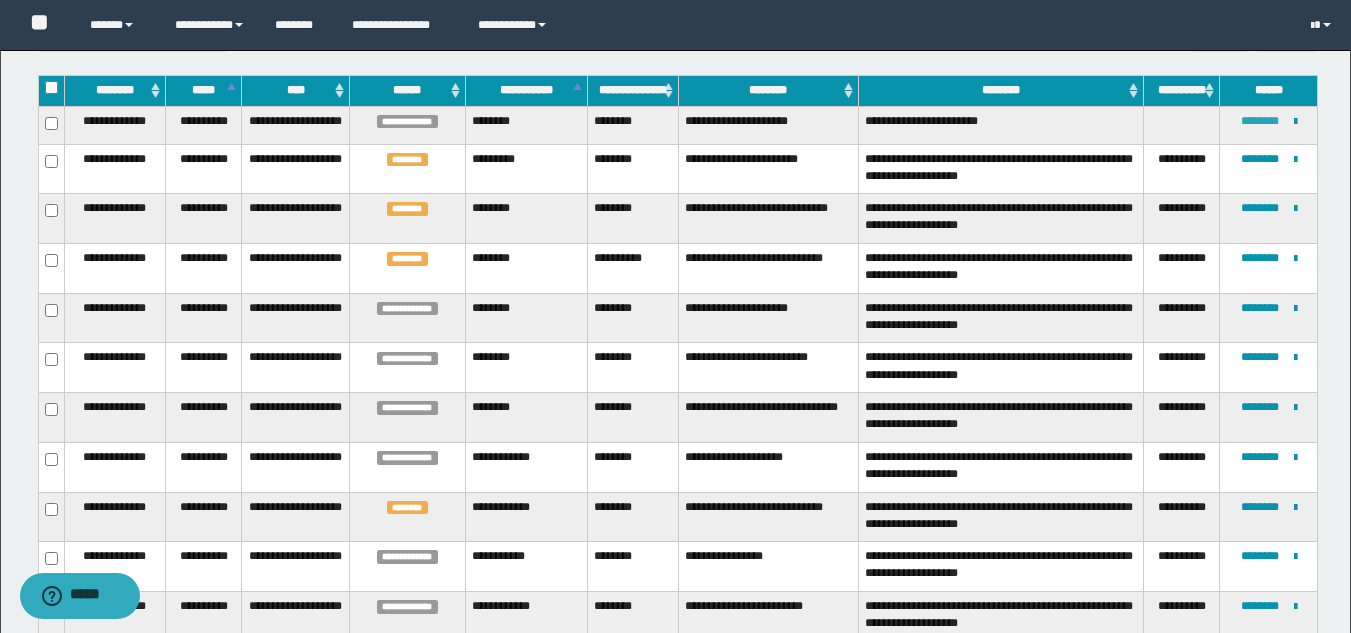 click on "********" at bounding box center [1260, 121] 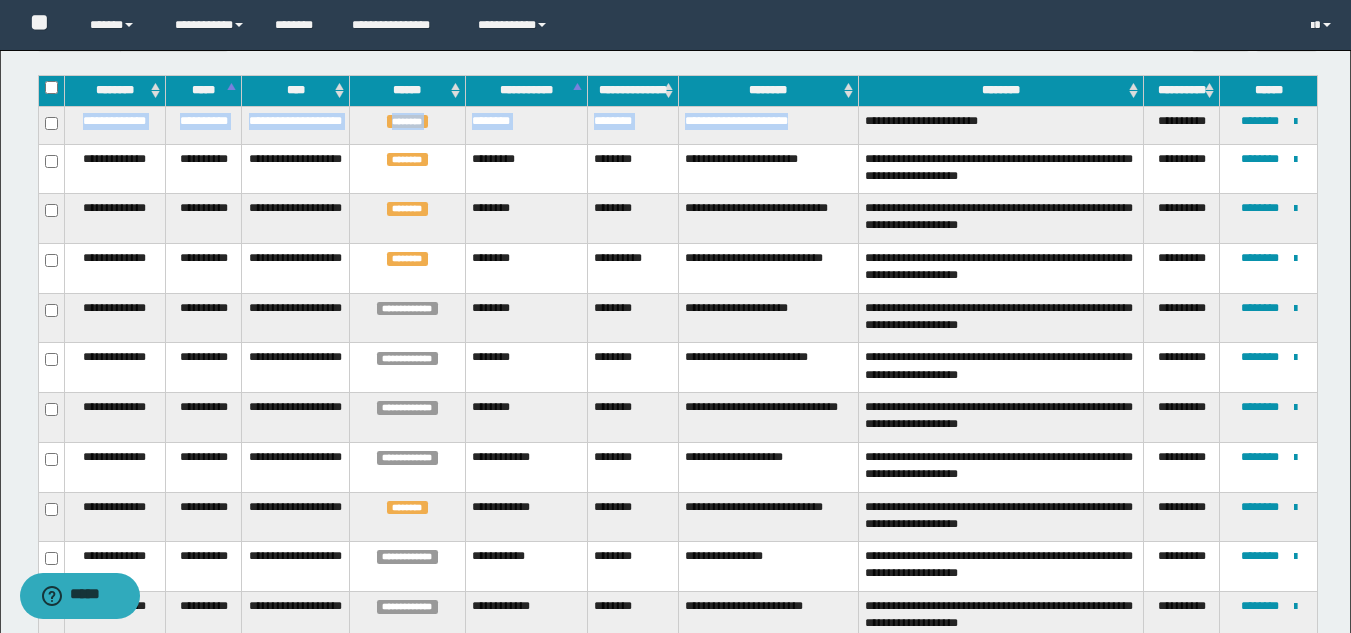 drag, startPoint x: 685, startPoint y: 117, endPoint x: 843, endPoint y: 124, distance: 158.15498 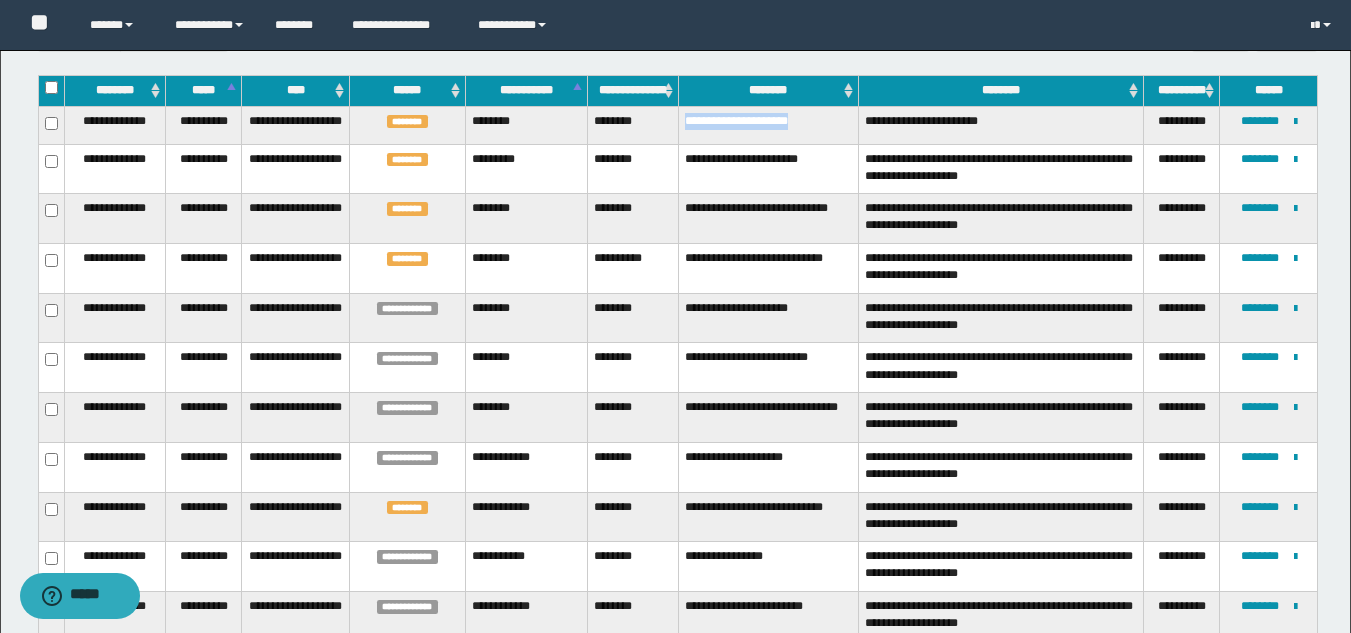 drag, startPoint x: 837, startPoint y: 118, endPoint x: 686, endPoint y: 121, distance: 151.0298 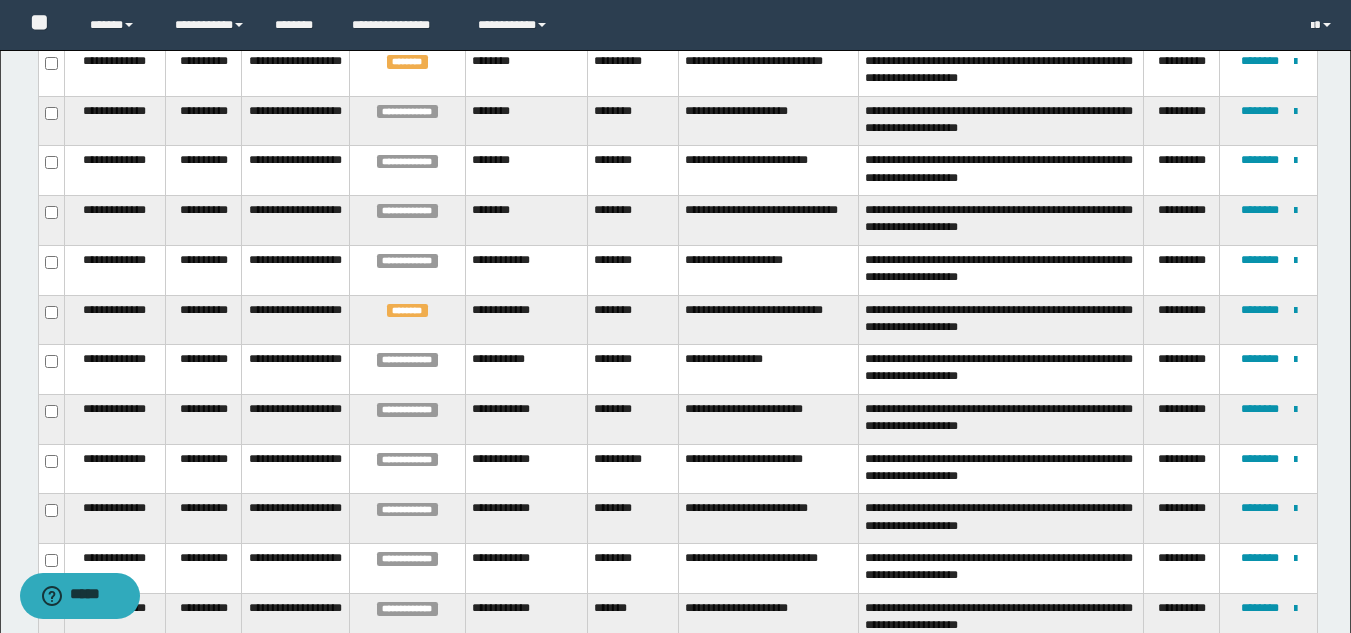 scroll, scrollTop: 581, scrollLeft: 0, axis: vertical 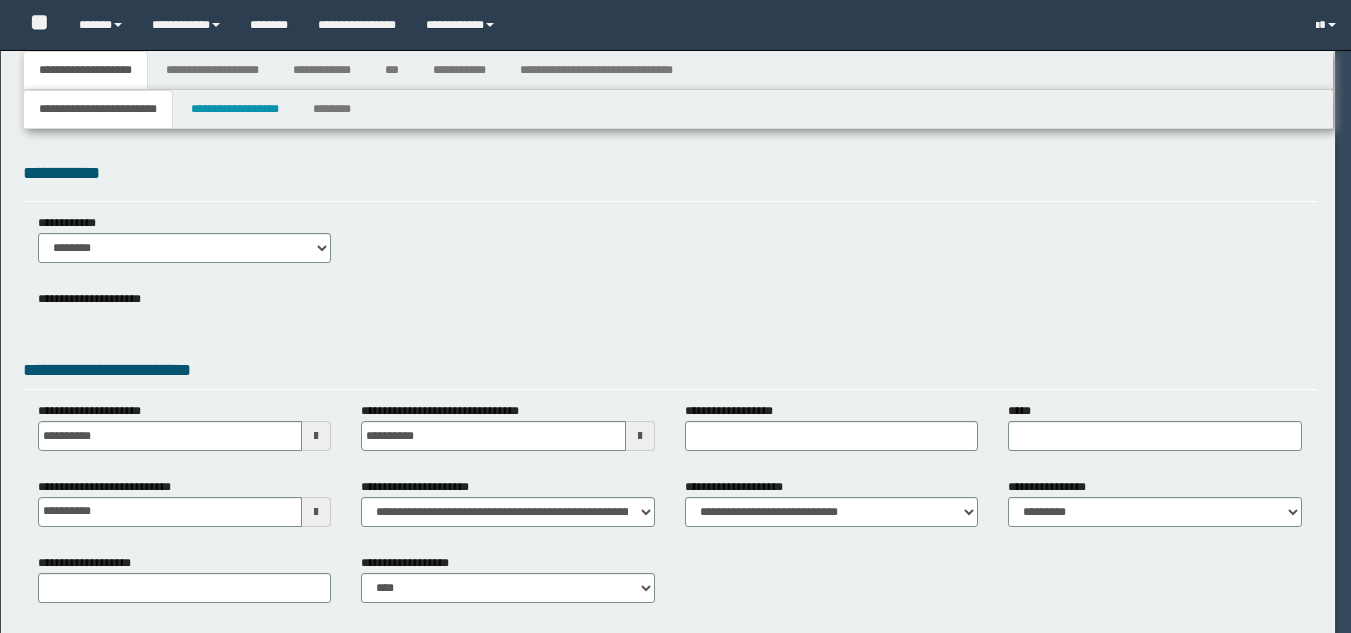 select on "**" 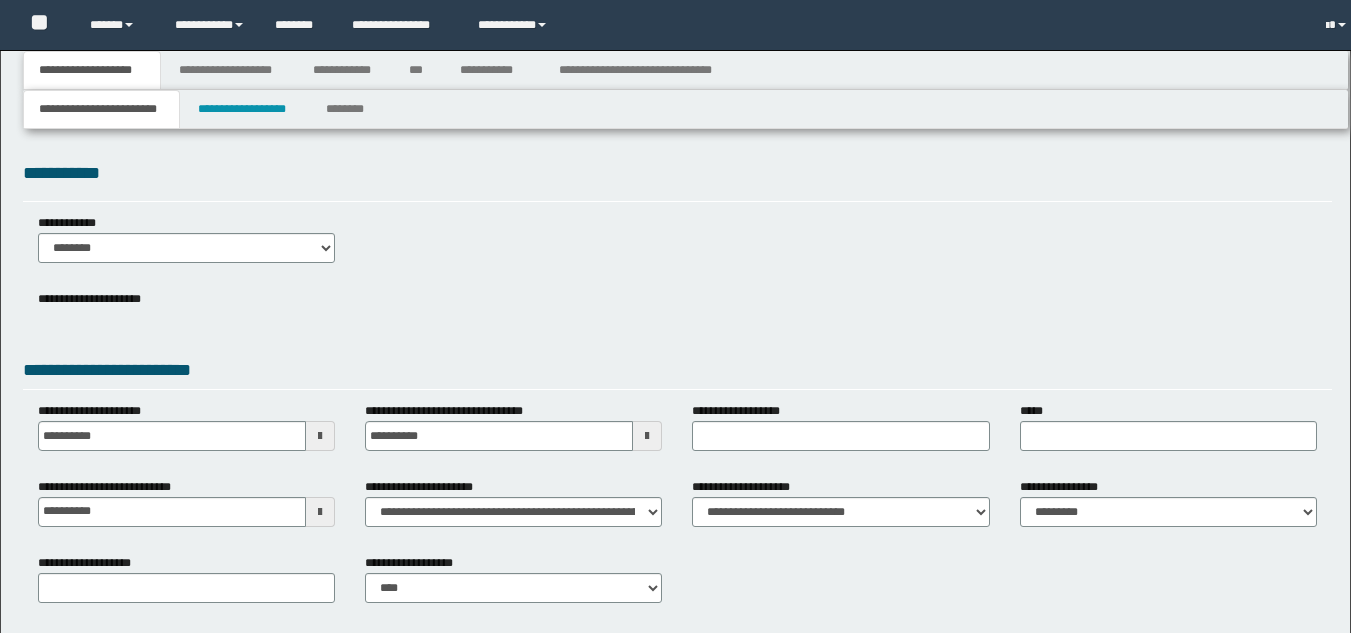 scroll, scrollTop: 93, scrollLeft: 0, axis: vertical 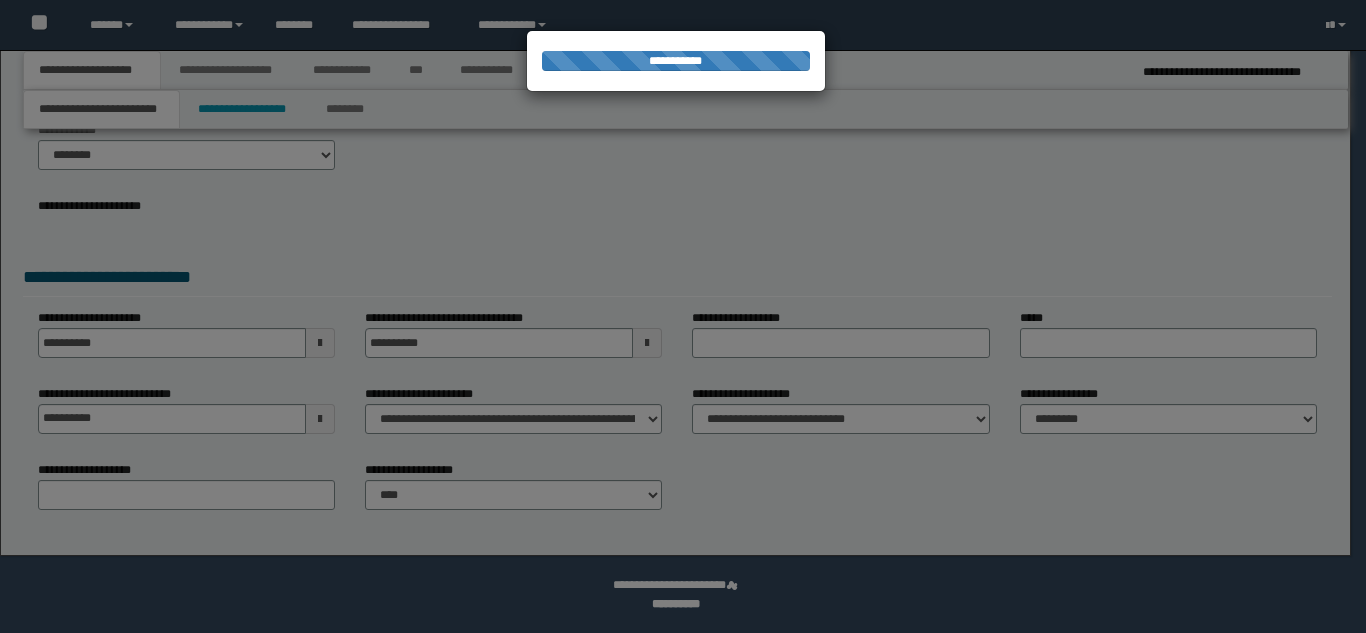 type on "**********" 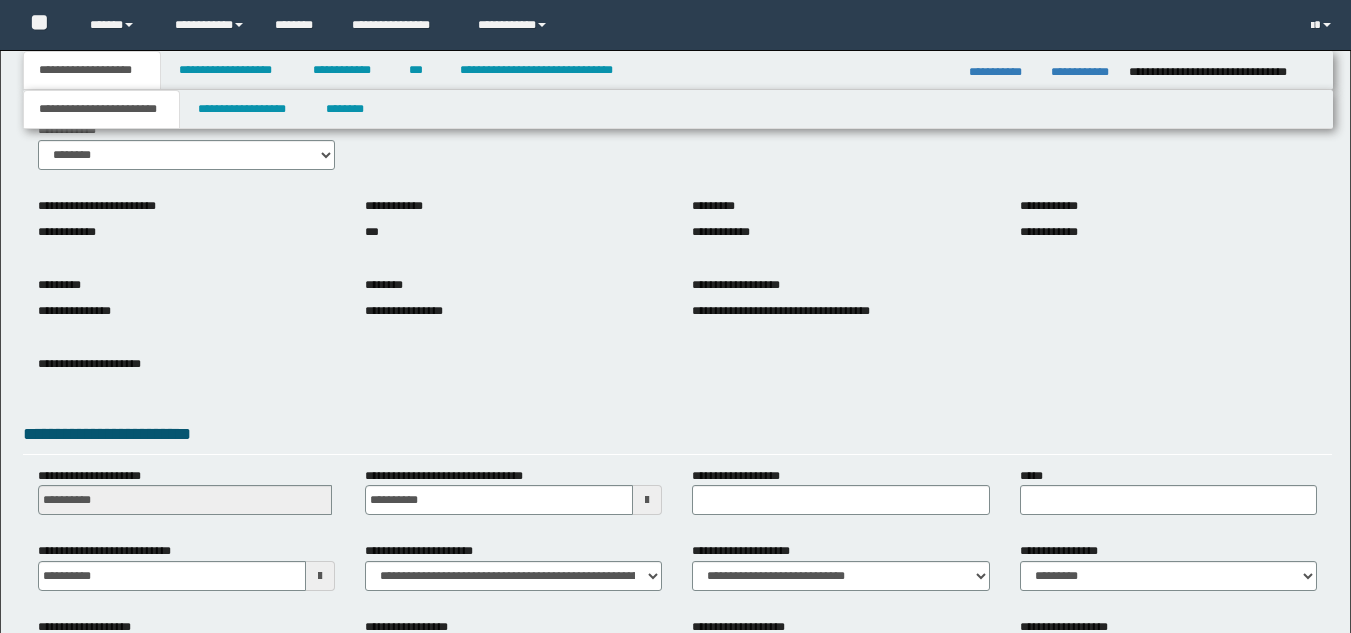 scroll, scrollTop: 0, scrollLeft: 0, axis: both 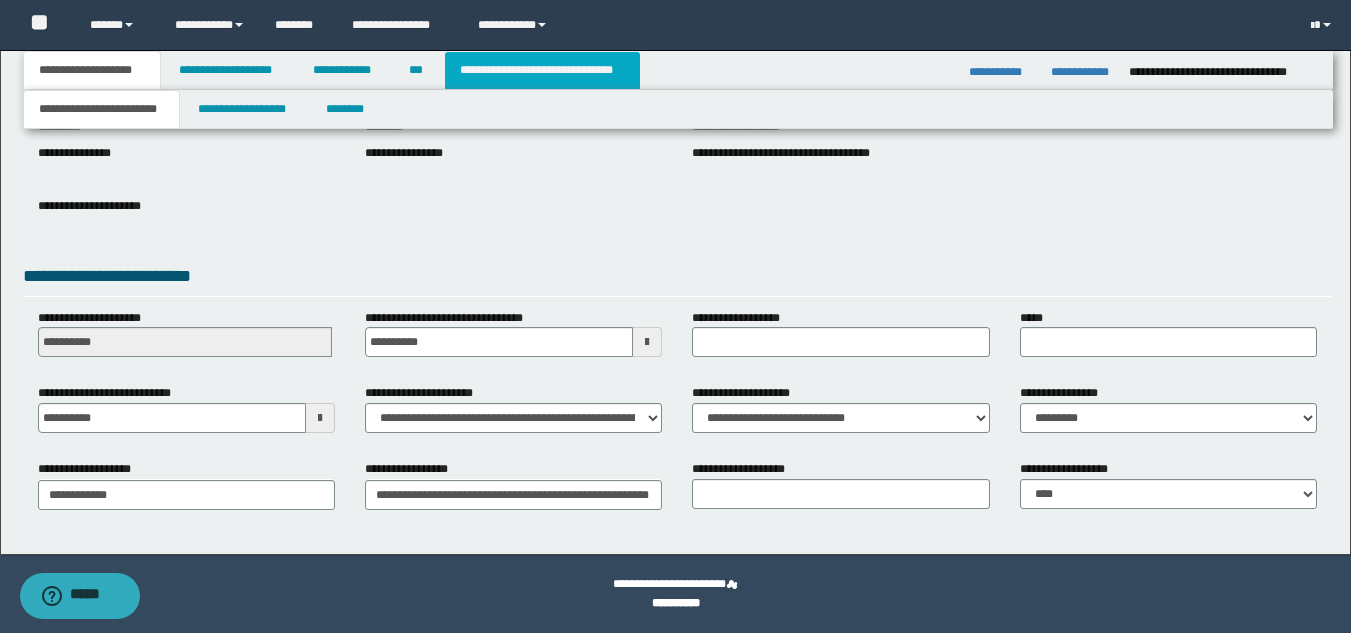 click on "**********" at bounding box center [542, 70] 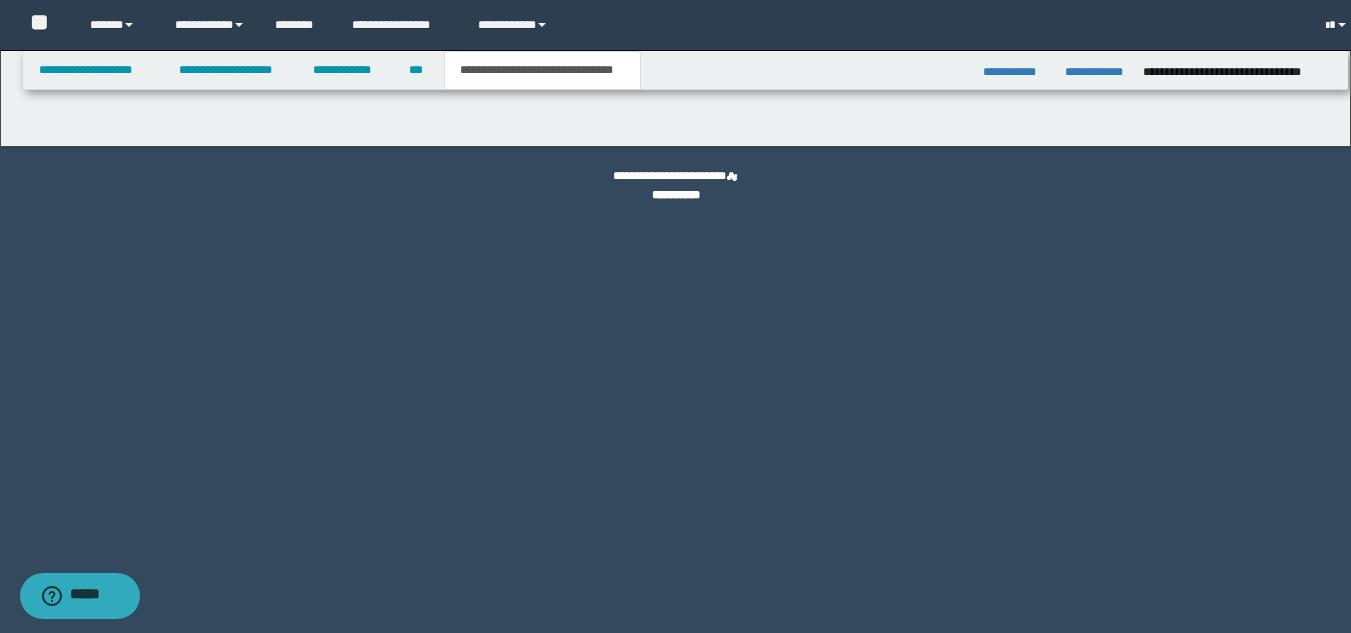 scroll, scrollTop: 0, scrollLeft: 0, axis: both 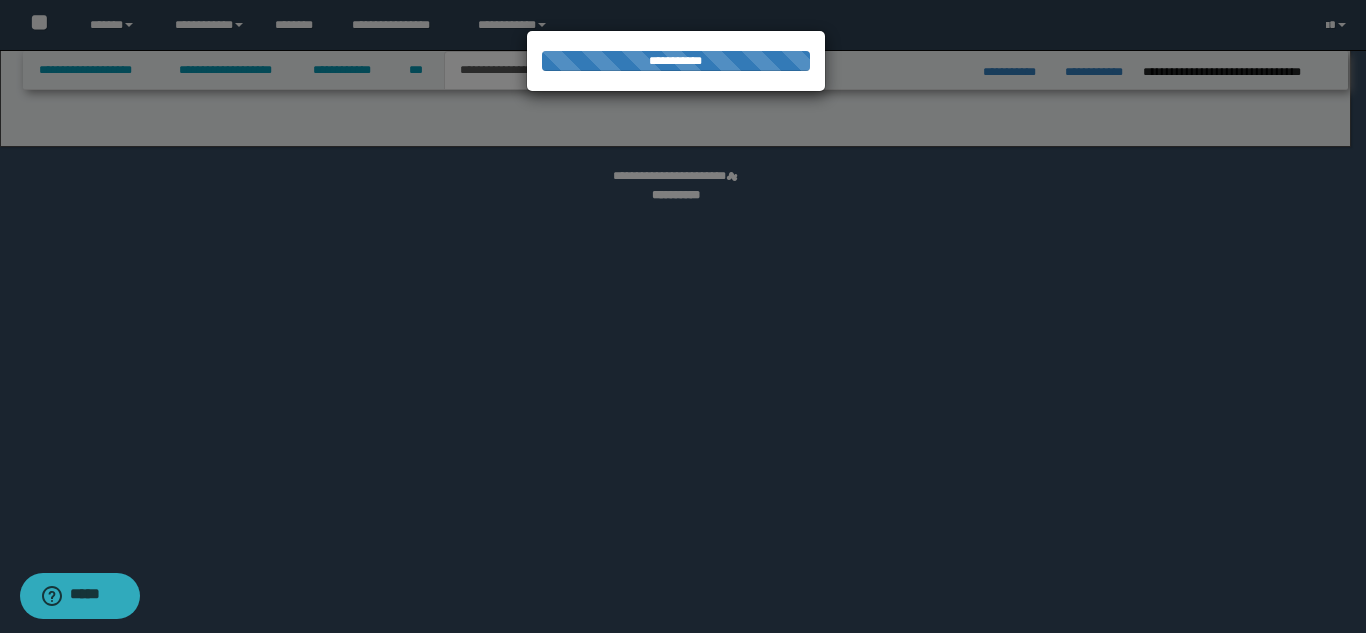 select on "*" 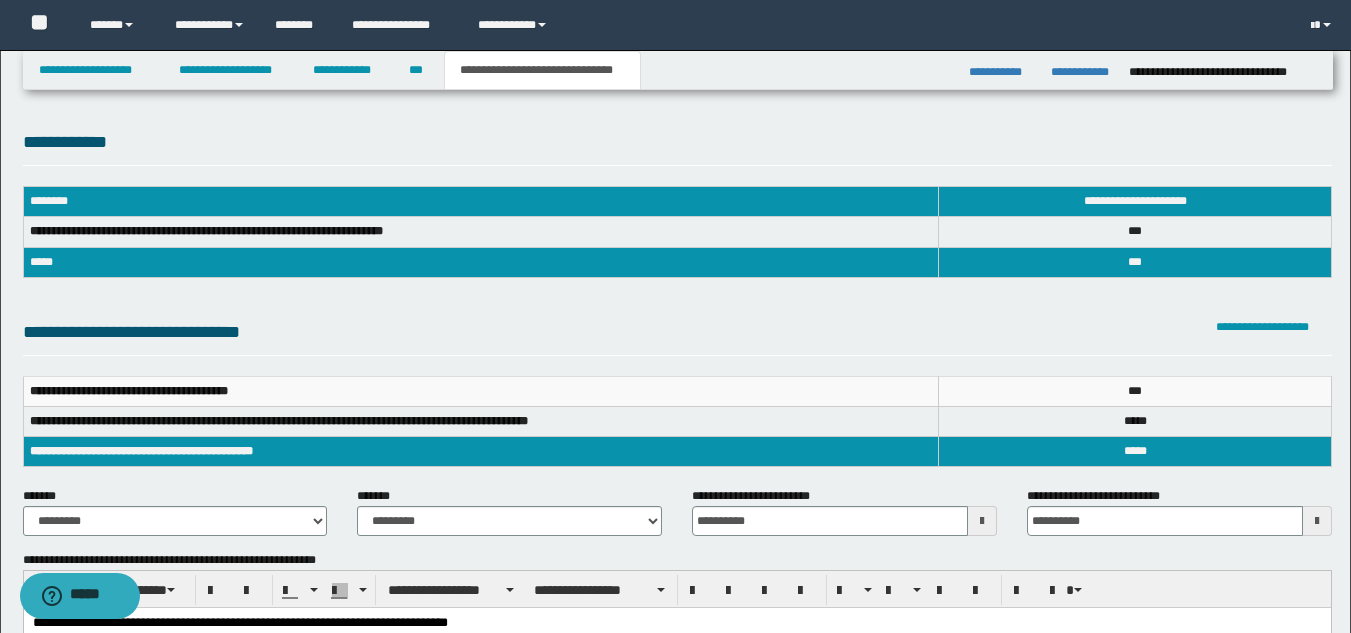 scroll, scrollTop: 0, scrollLeft: 0, axis: both 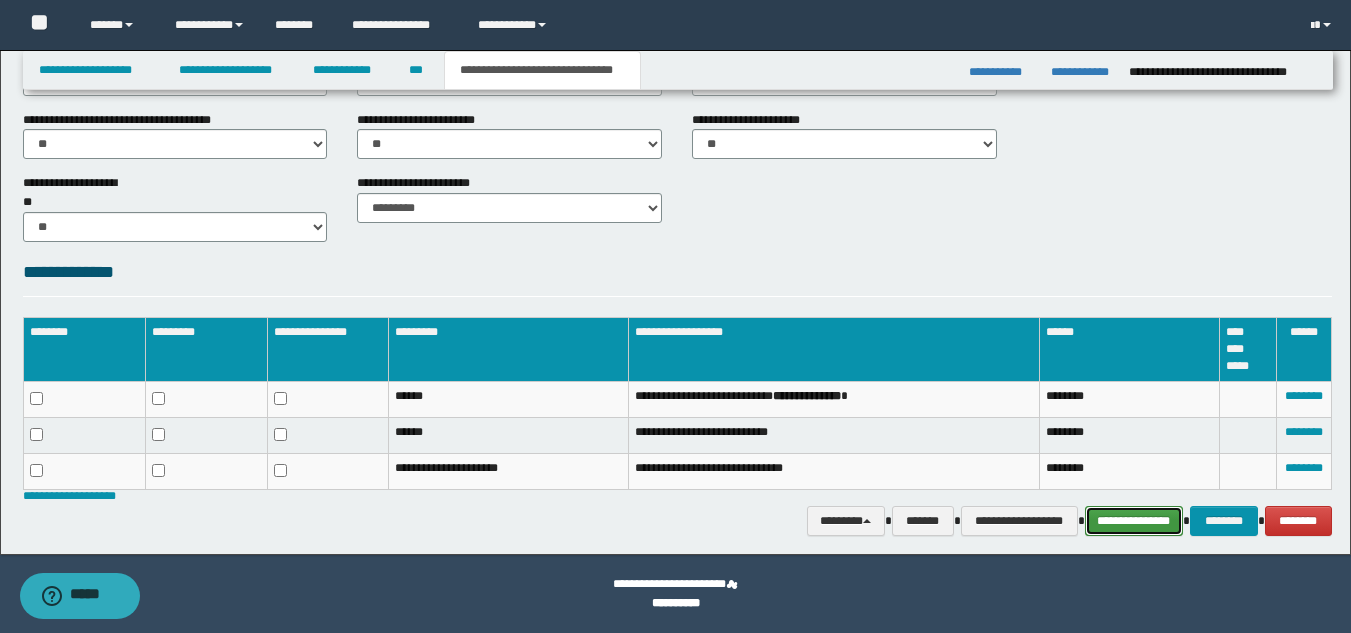 click on "**********" at bounding box center [1134, 521] 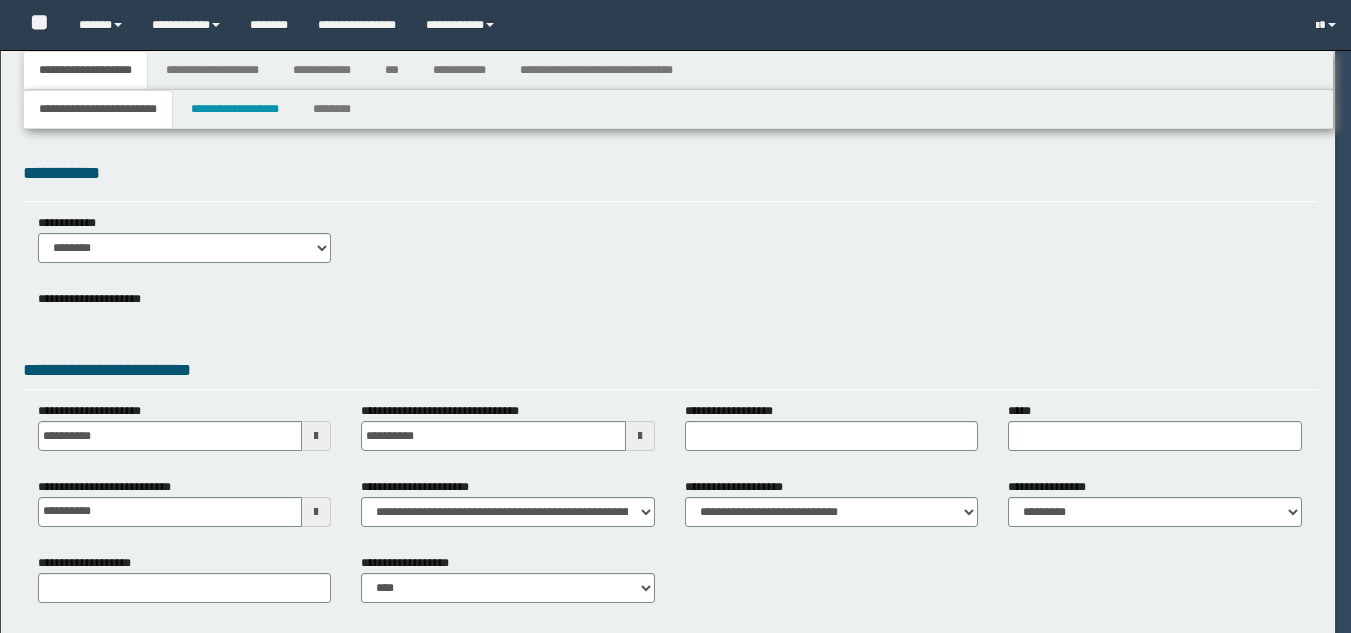 select on "**" 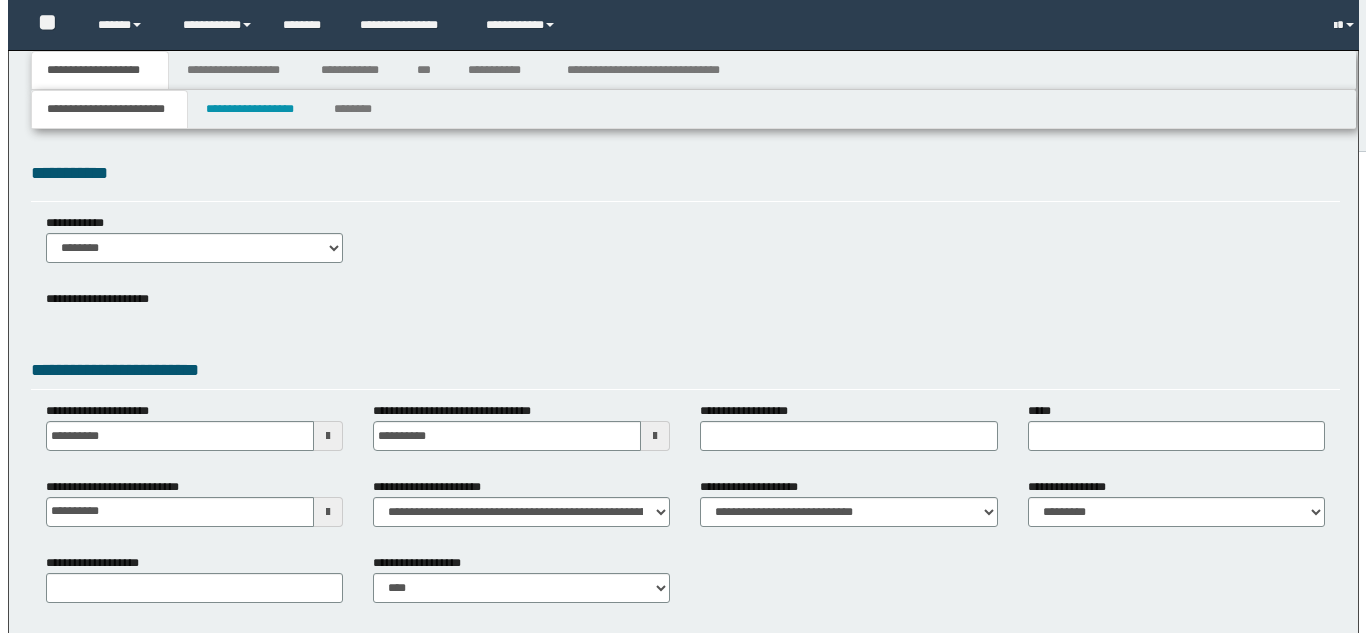 scroll, scrollTop: 93, scrollLeft: 0, axis: vertical 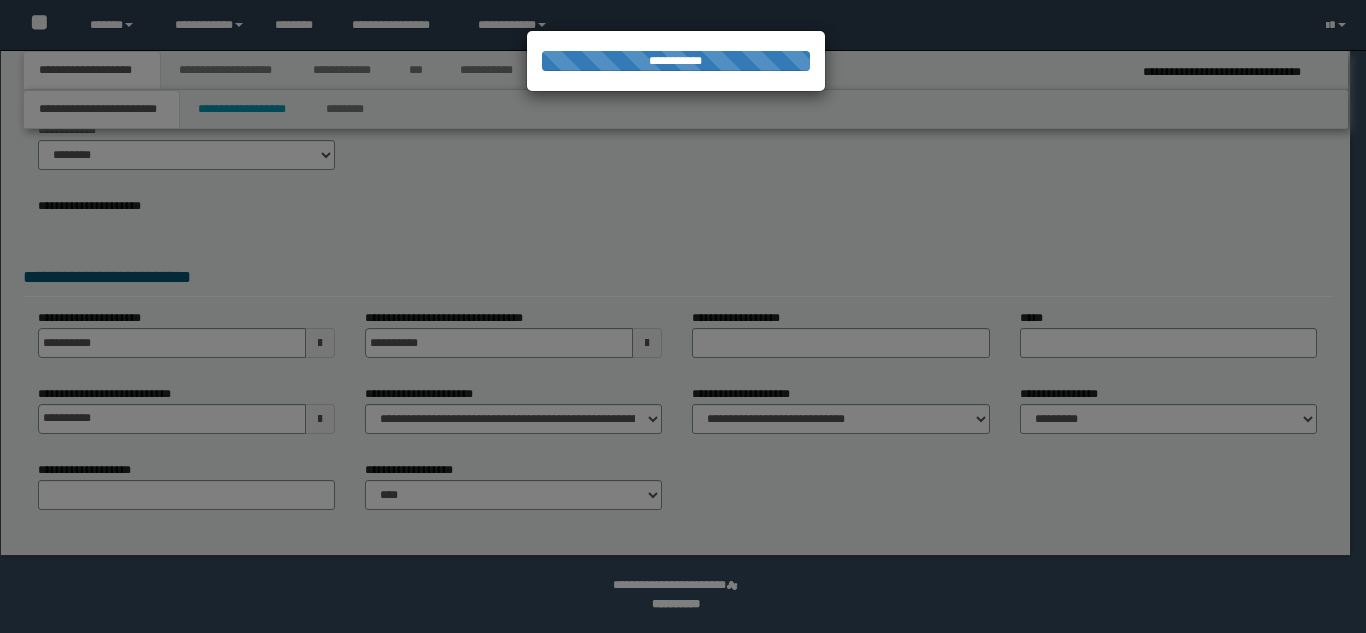 type on "**********" 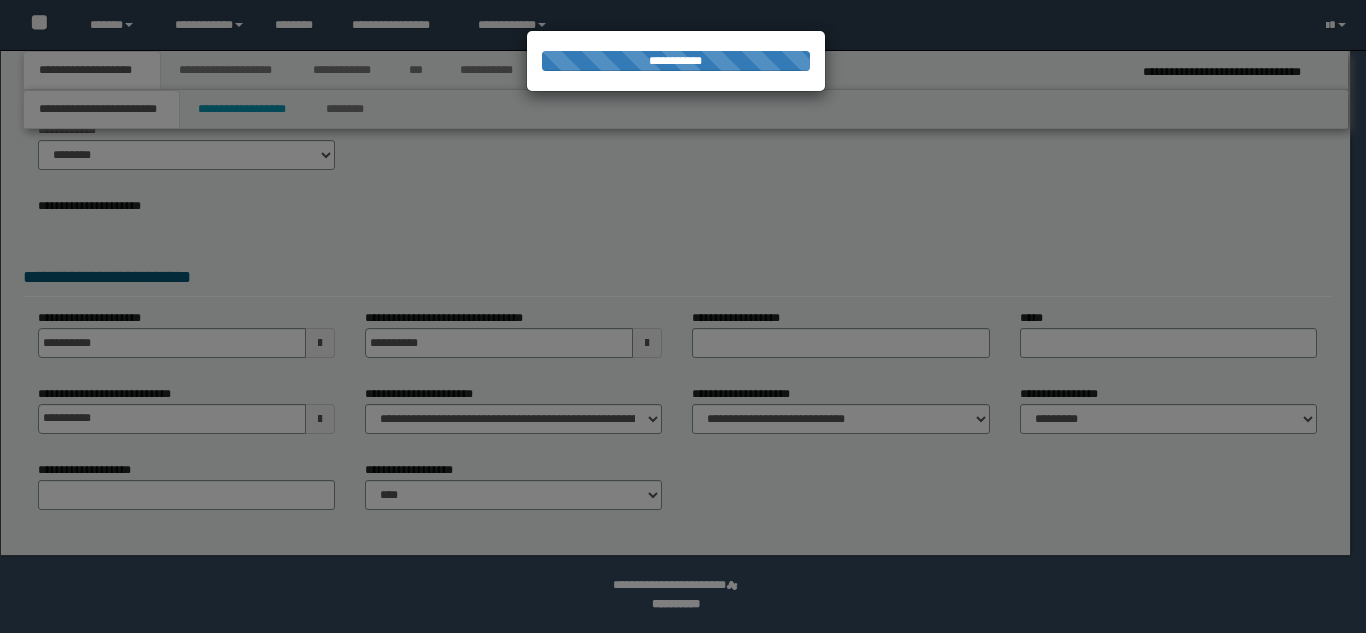 type on "**********" 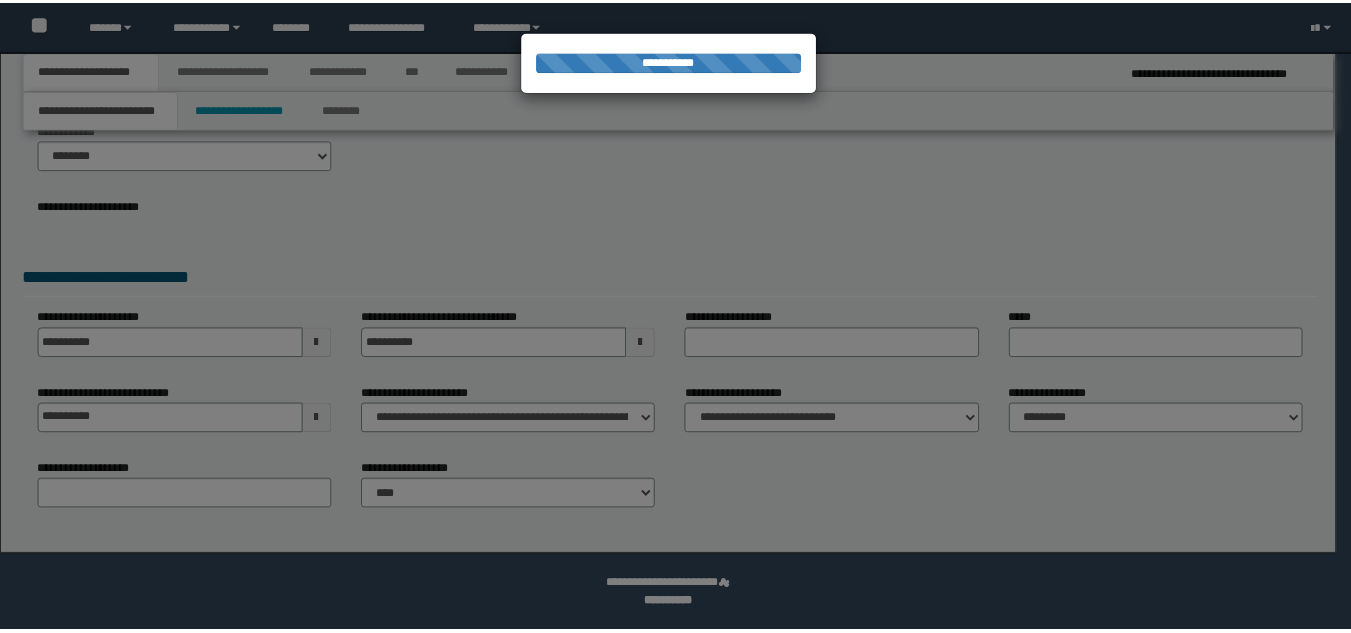 scroll, scrollTop: 0, scrollLeft: 0, axis: both 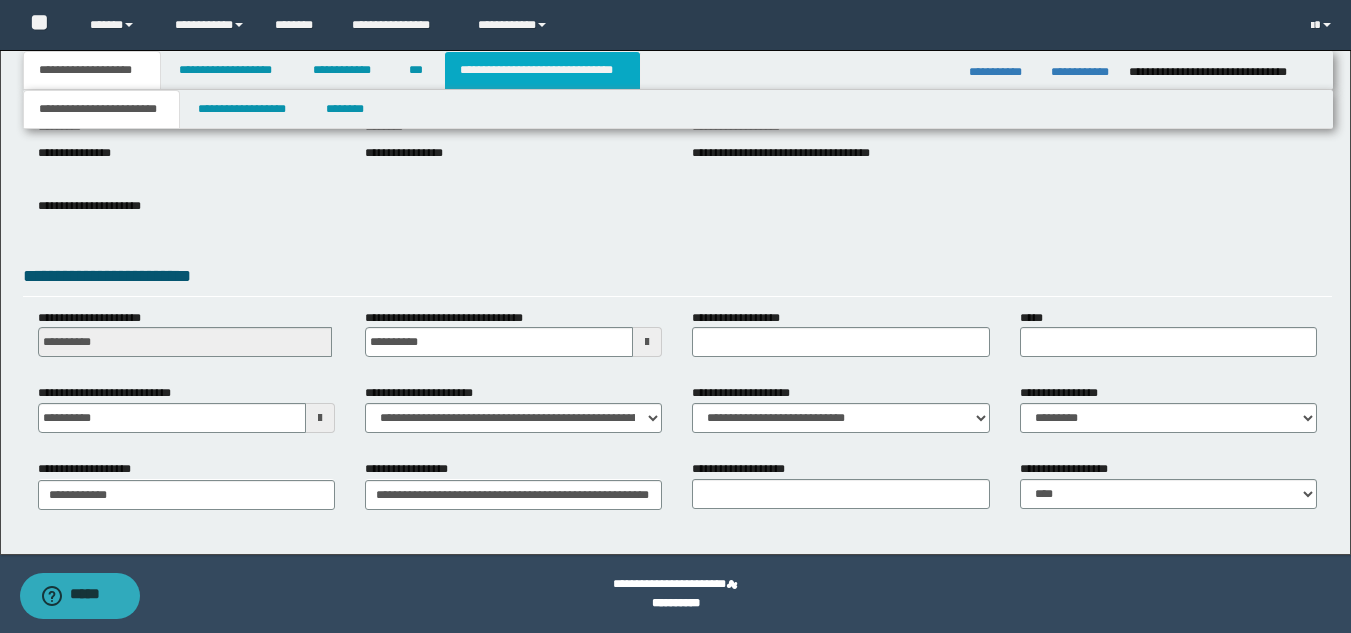 click on "**********" at bounding box center (542, 70) 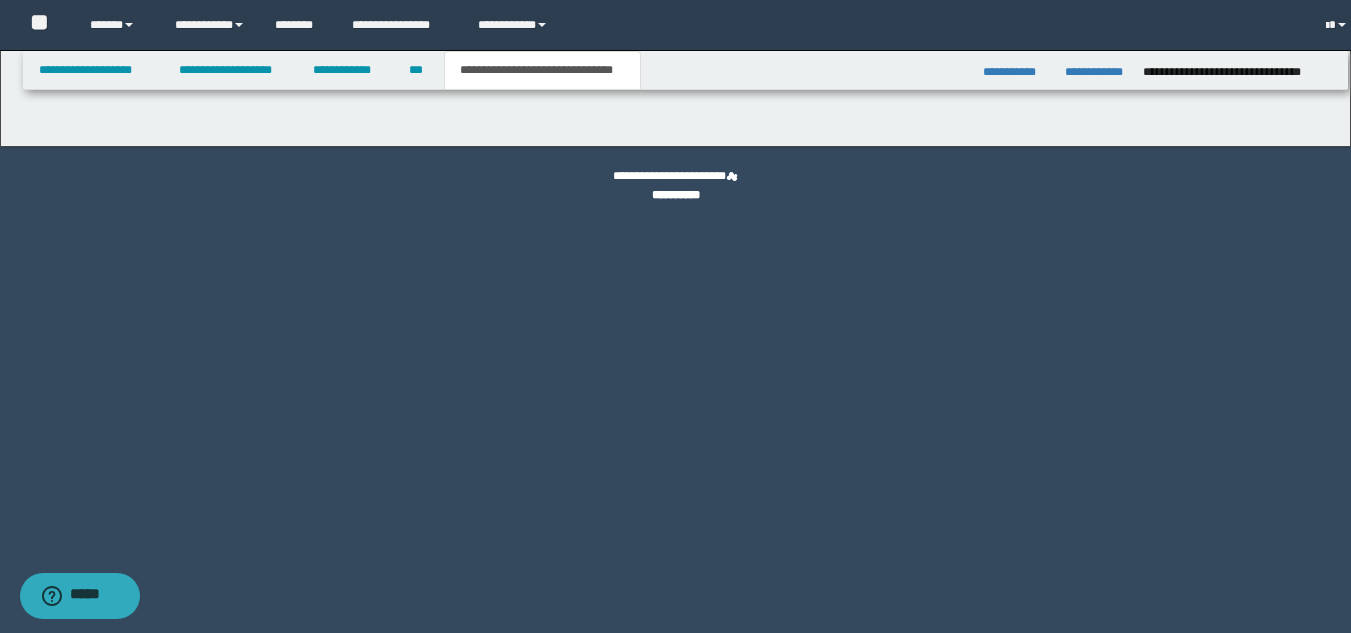 scroll, scrollTop: 0, scrollLeft: 0, axis: both 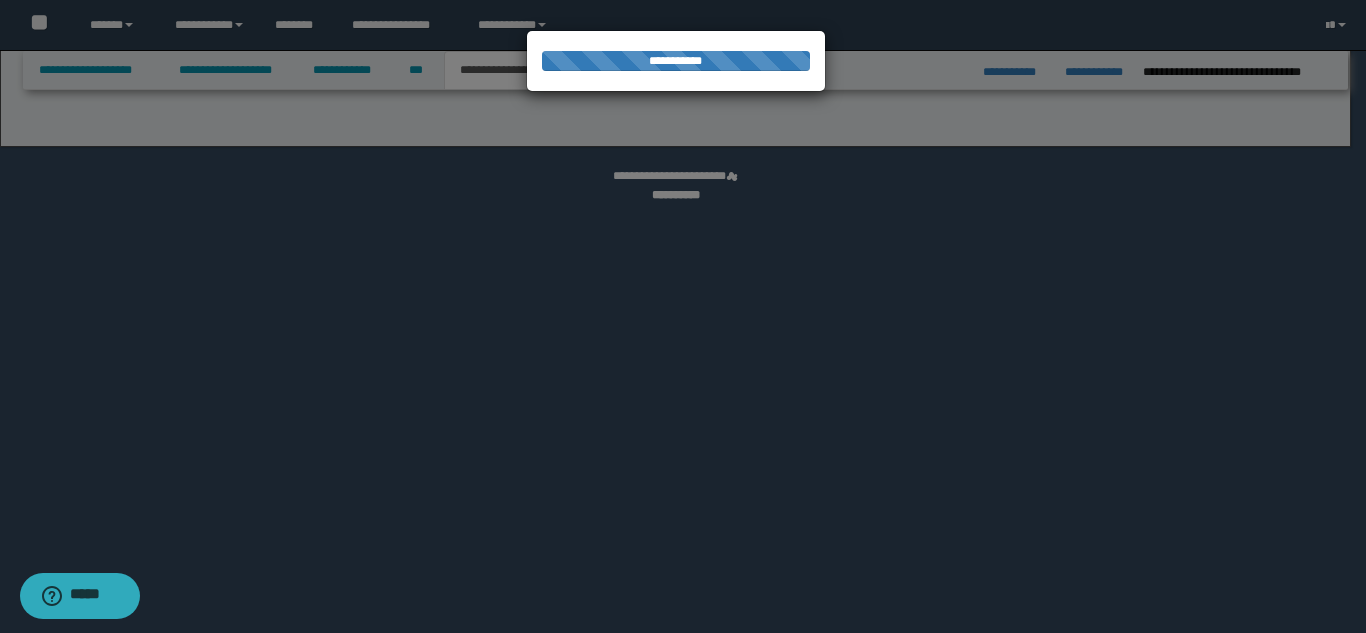 select on "*" 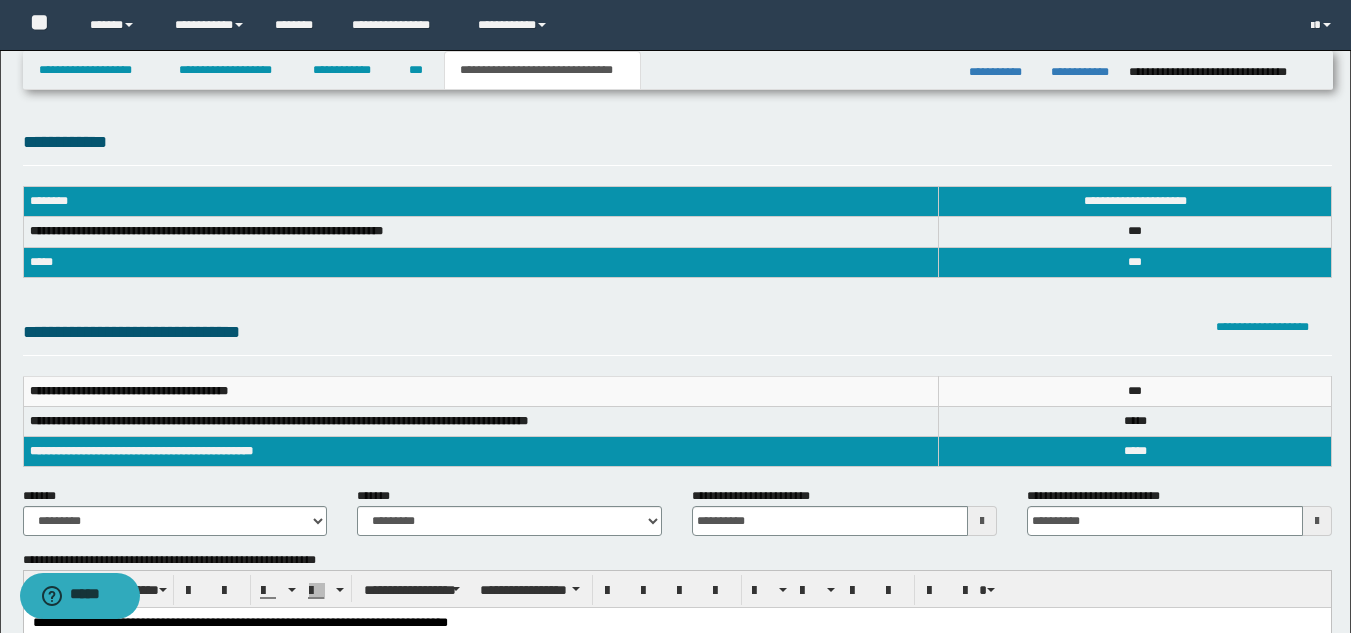scroll, scrollTop: 0, scrollLeft: 0, axis: both 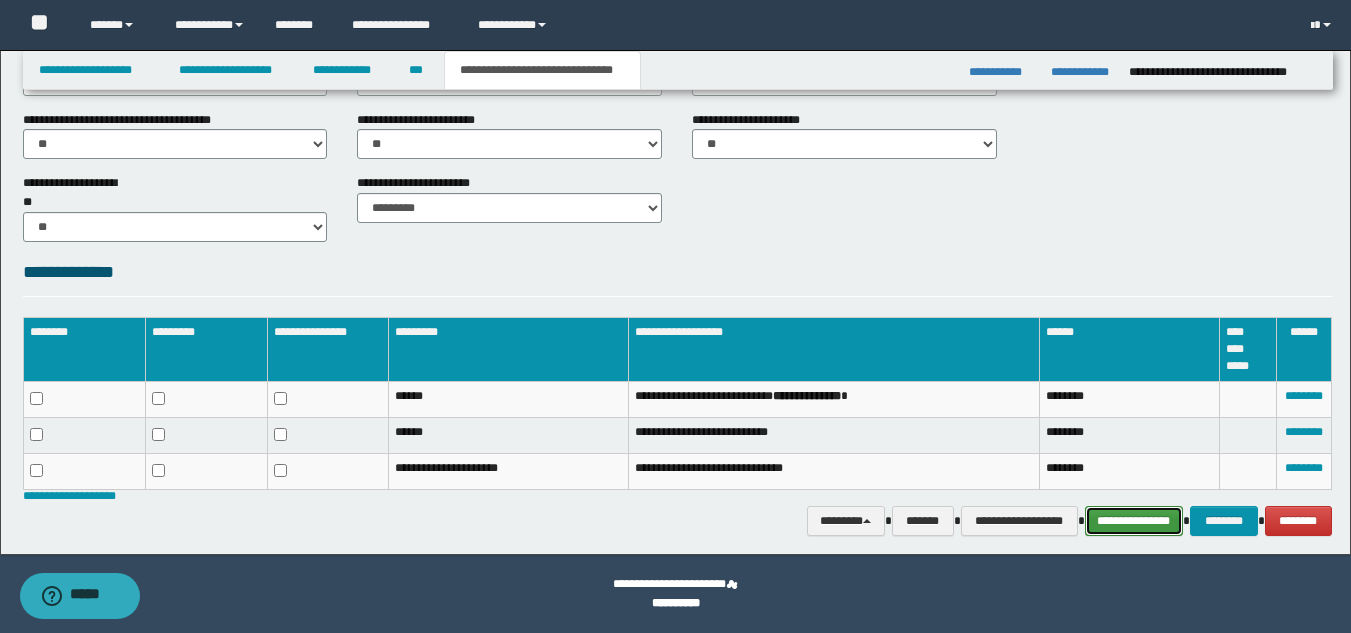 click on "**********" at bounding box center (1134, 521) 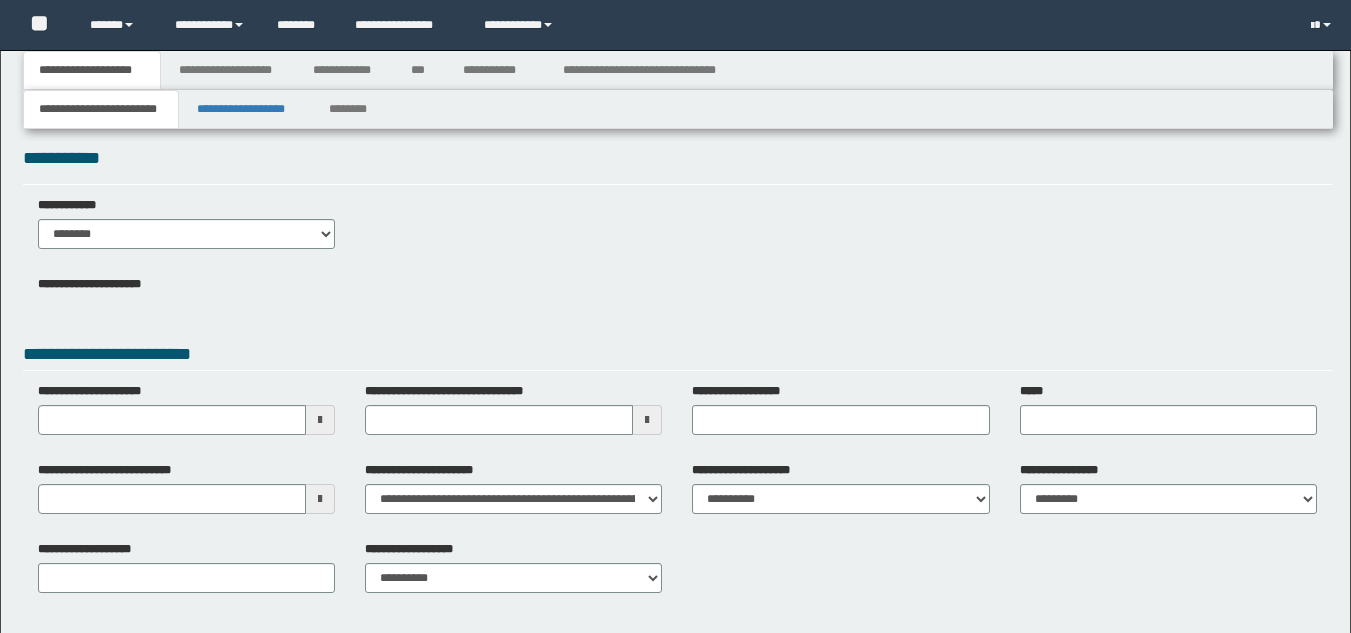scroll, scrollTop: 0, scrollLeft: 0, axis: both 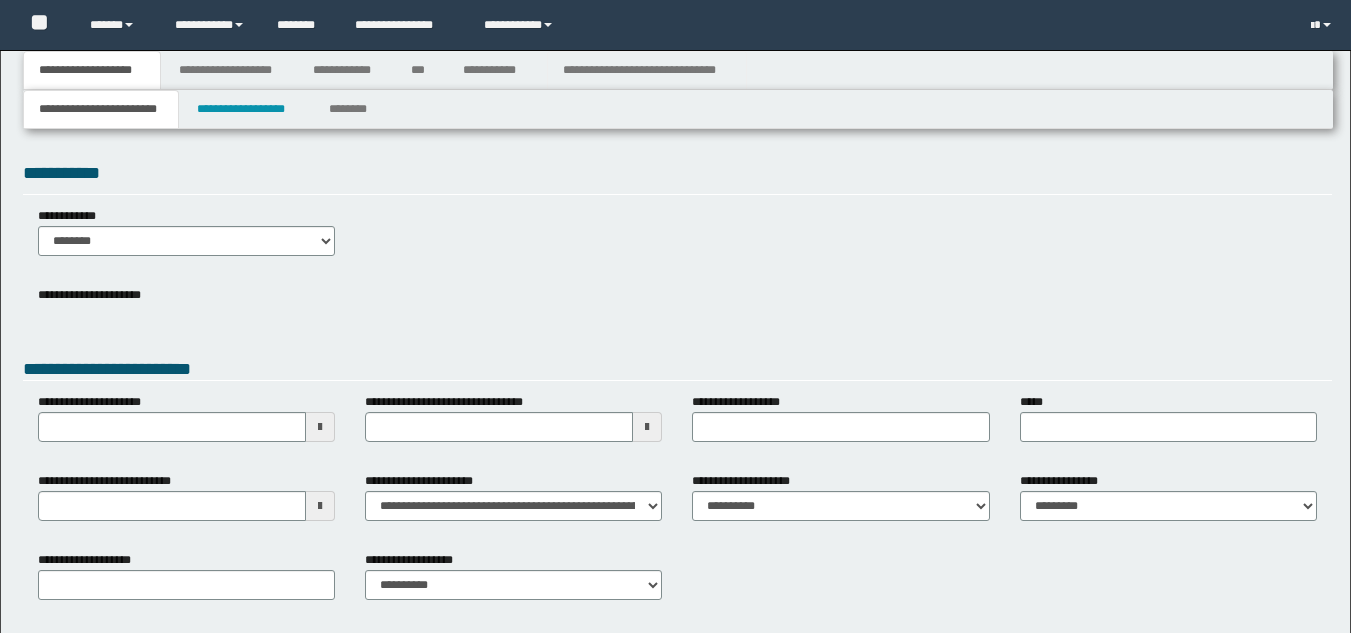 type 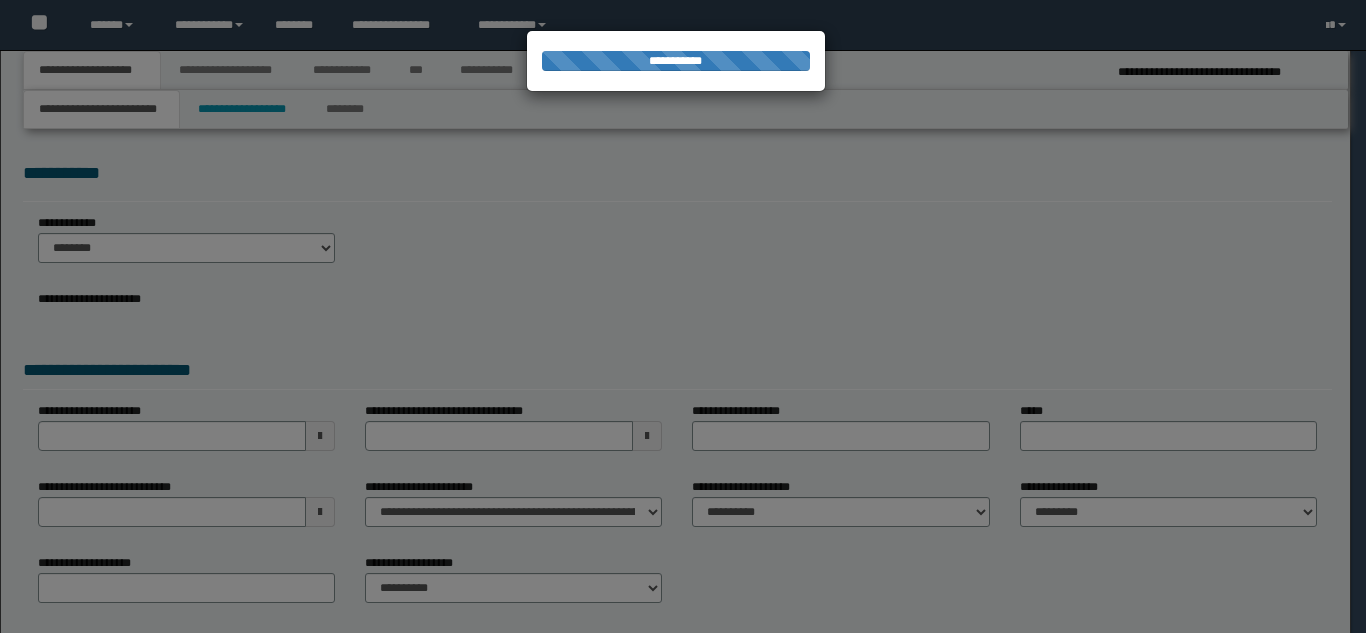type on "**********" 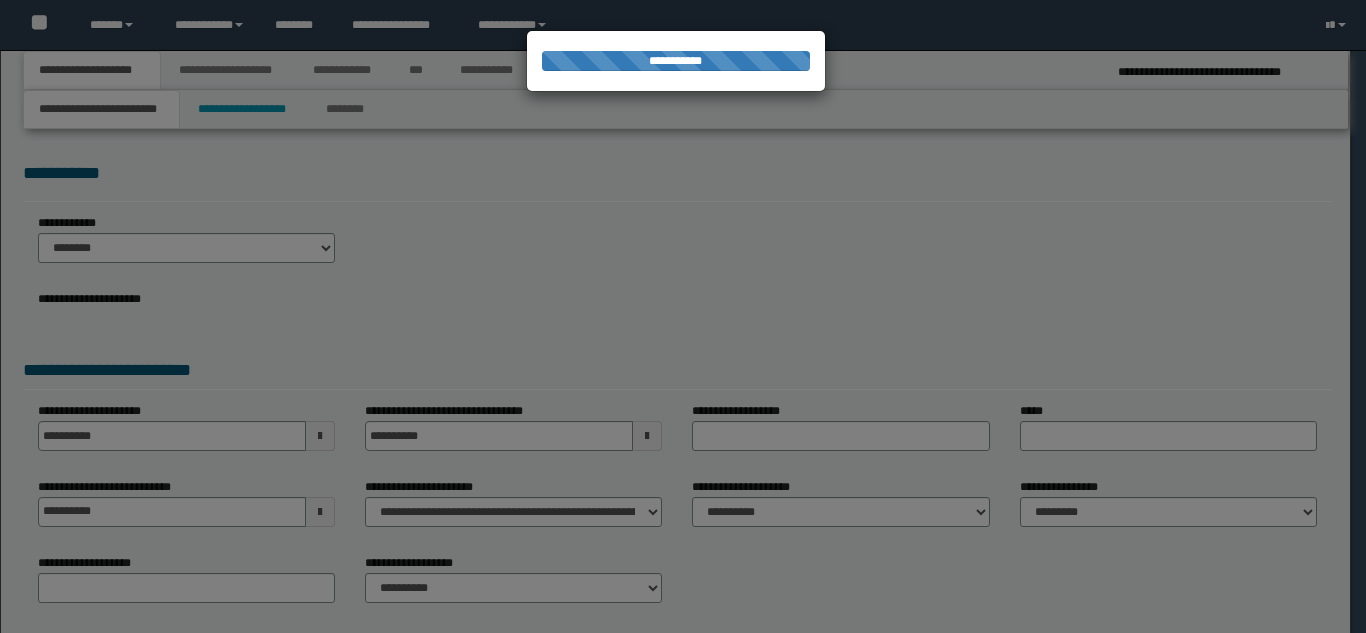select on "**" 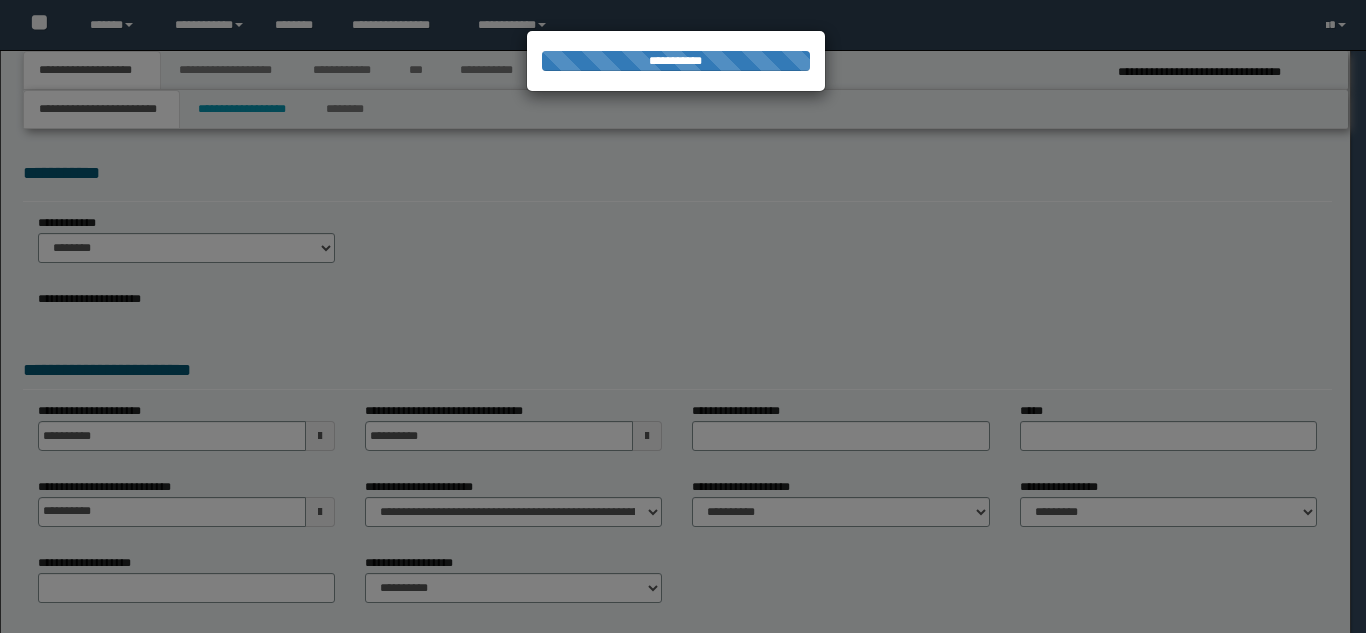 select on "*" 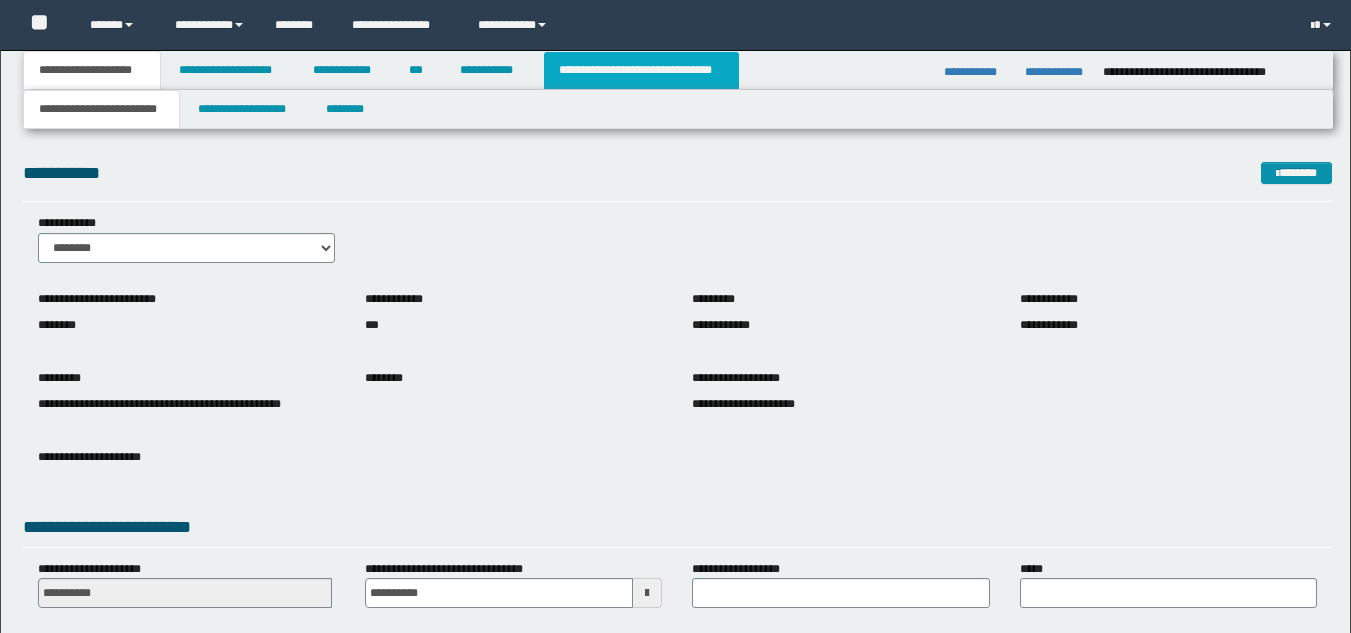 scroll, scrollTop: 0, scrollLeft: 0, axis: both 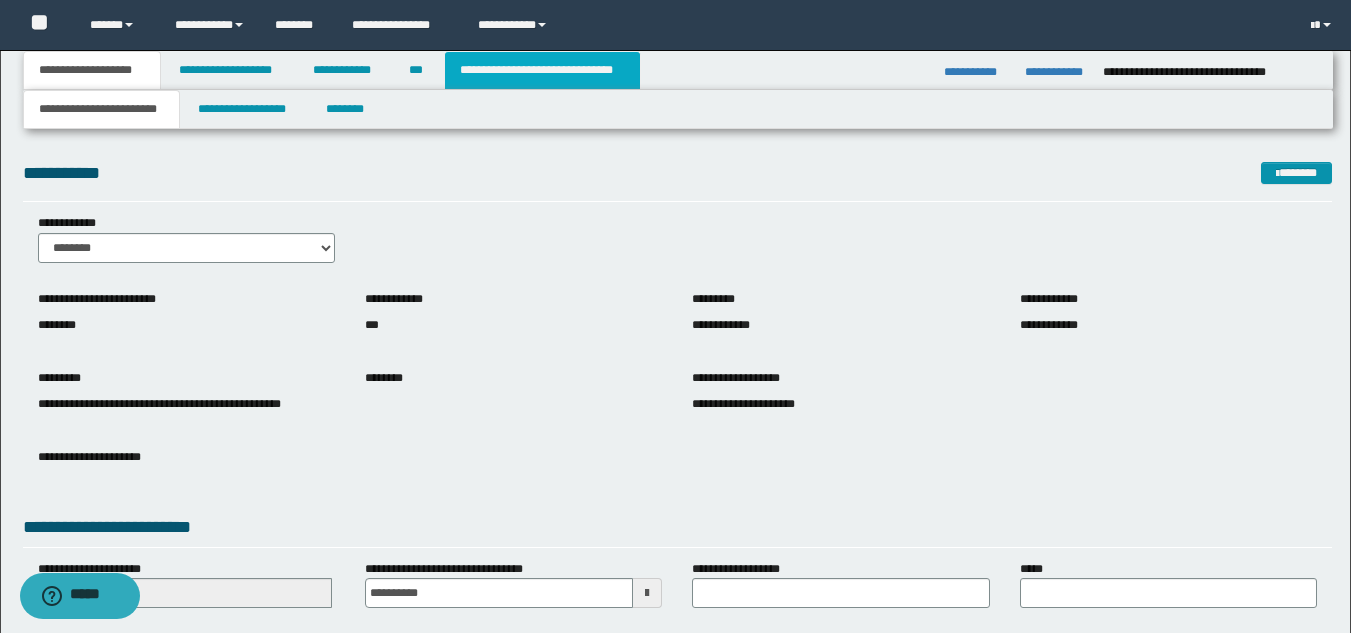 click on "**********" at bounding box center (542, 70) 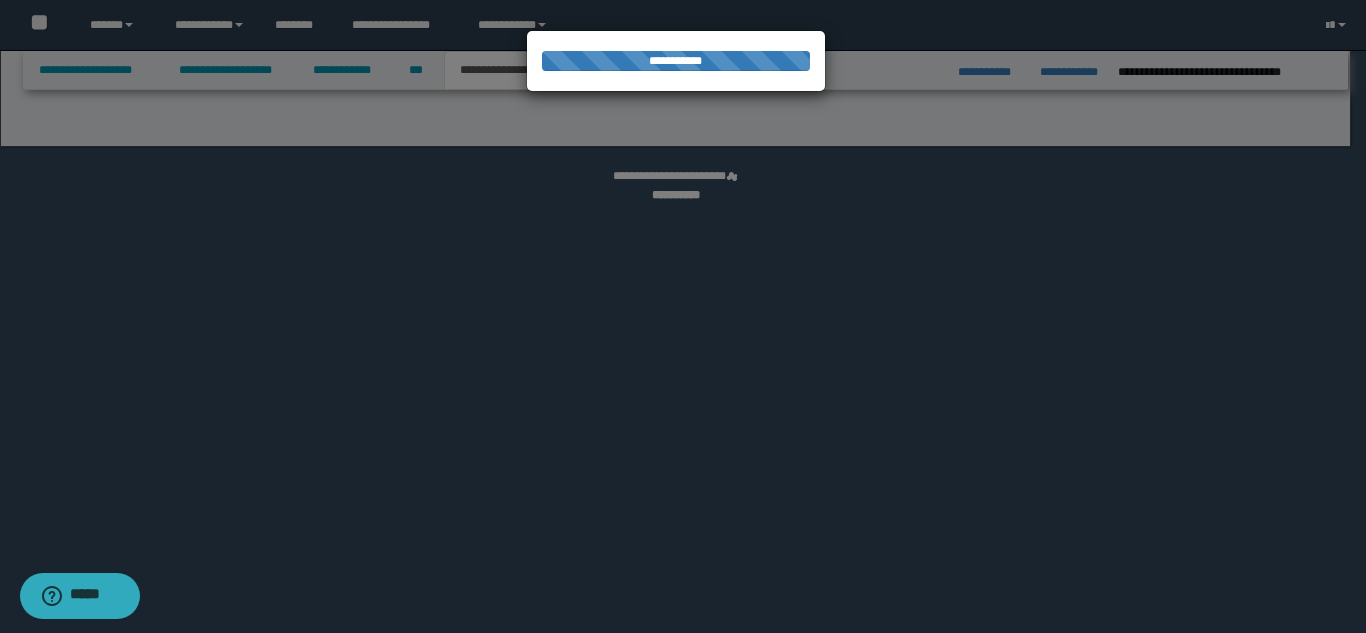 select on "*" 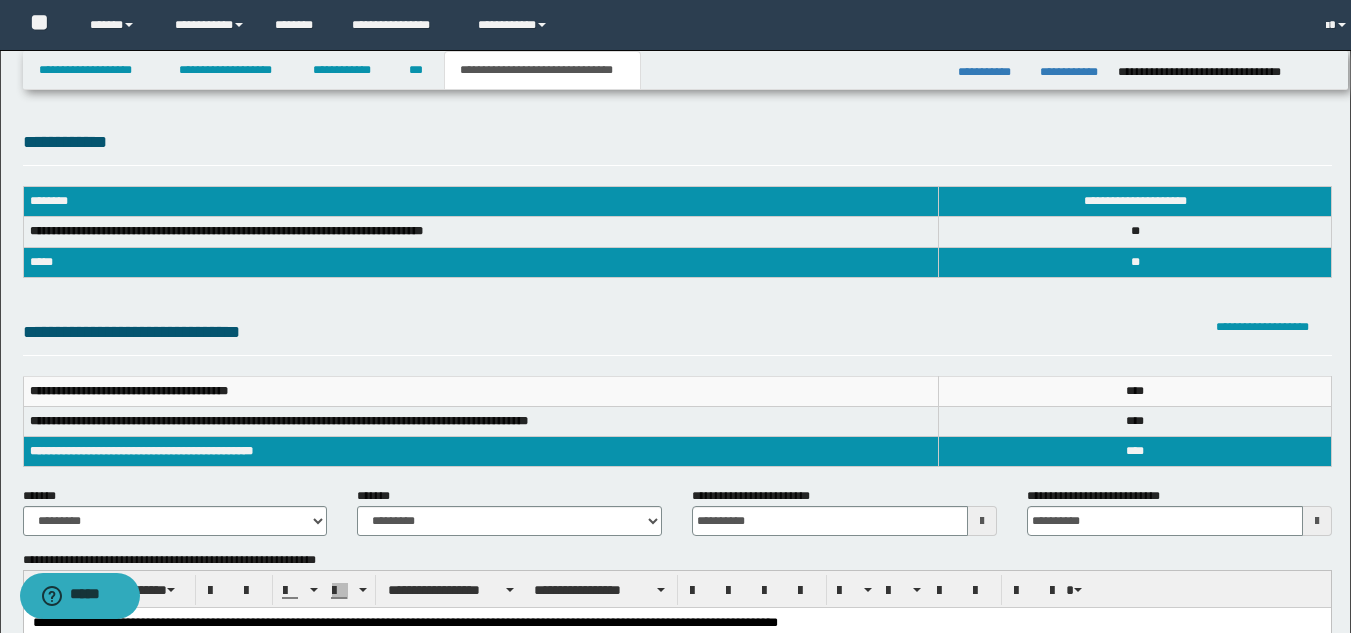 scroll, scrollTop: 0, scrollLeft: 0, axis: both 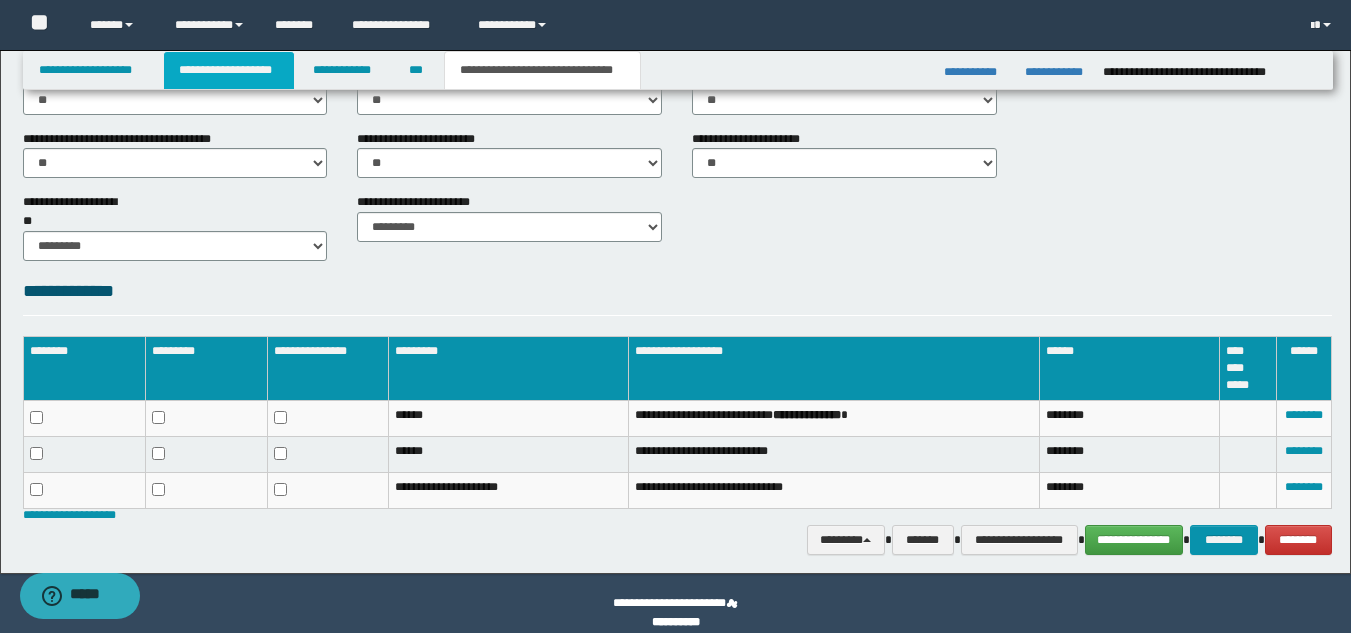 click on "**********" at bounding box center (229, 70) 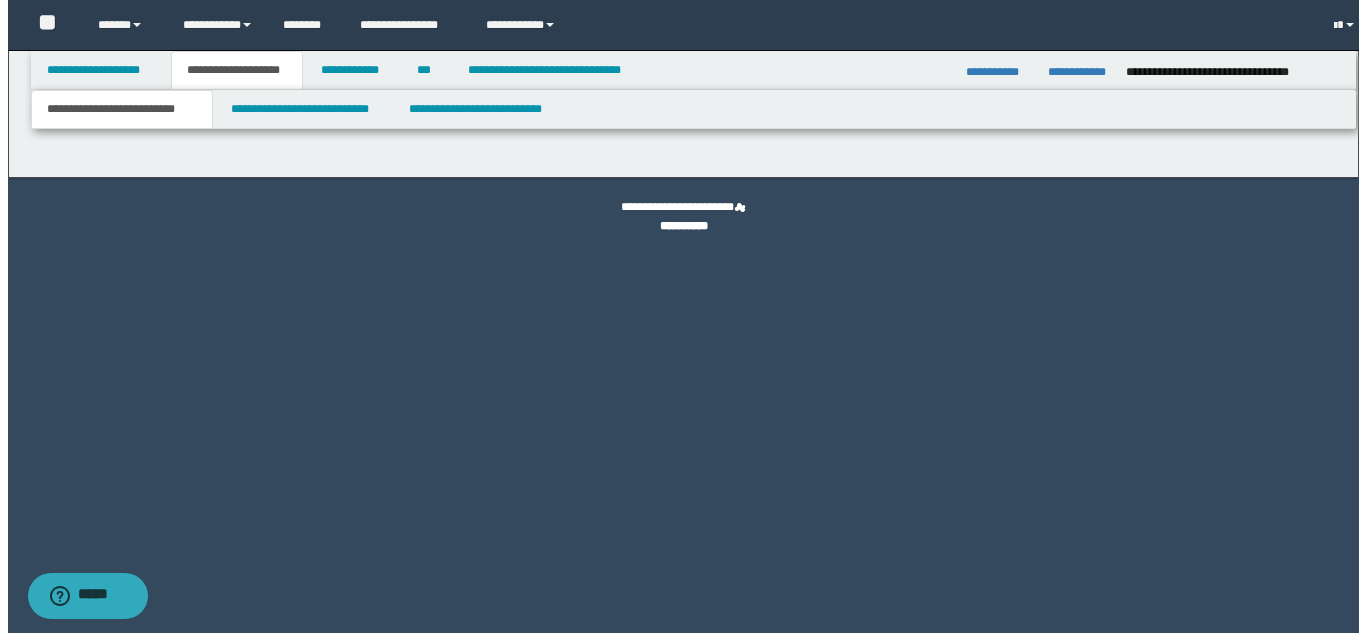 scroll, scrollTop: 0, scrollLeft: 0, axis: both 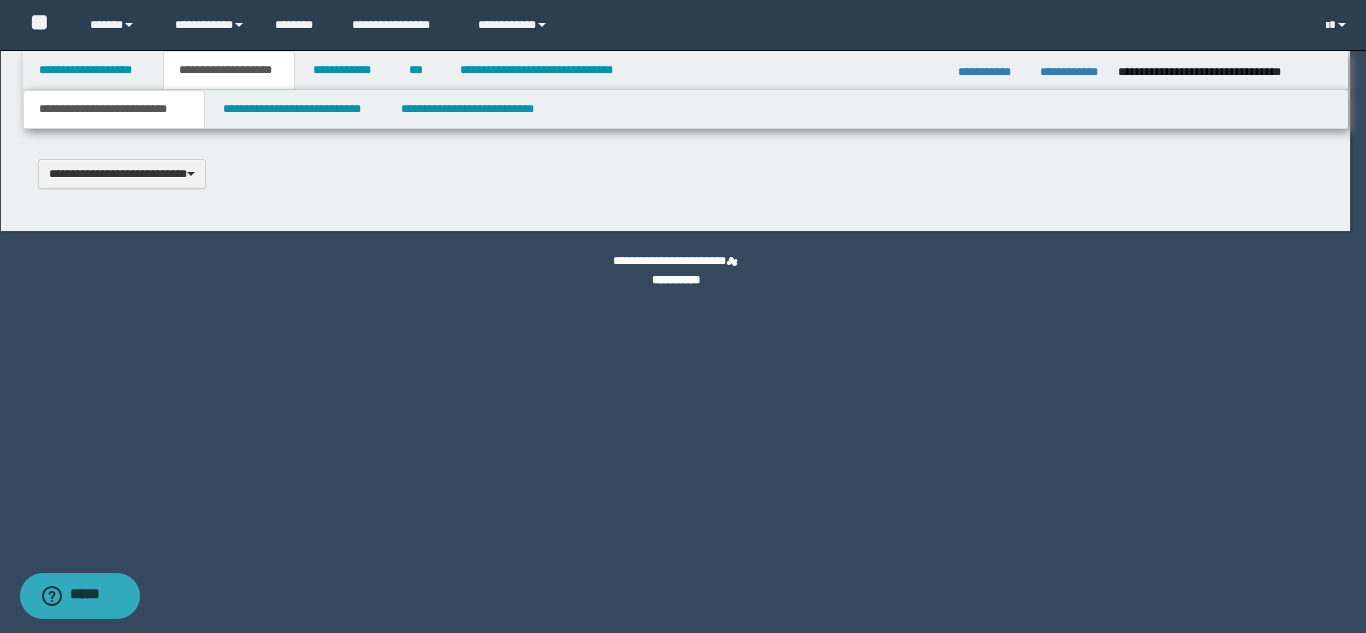 type 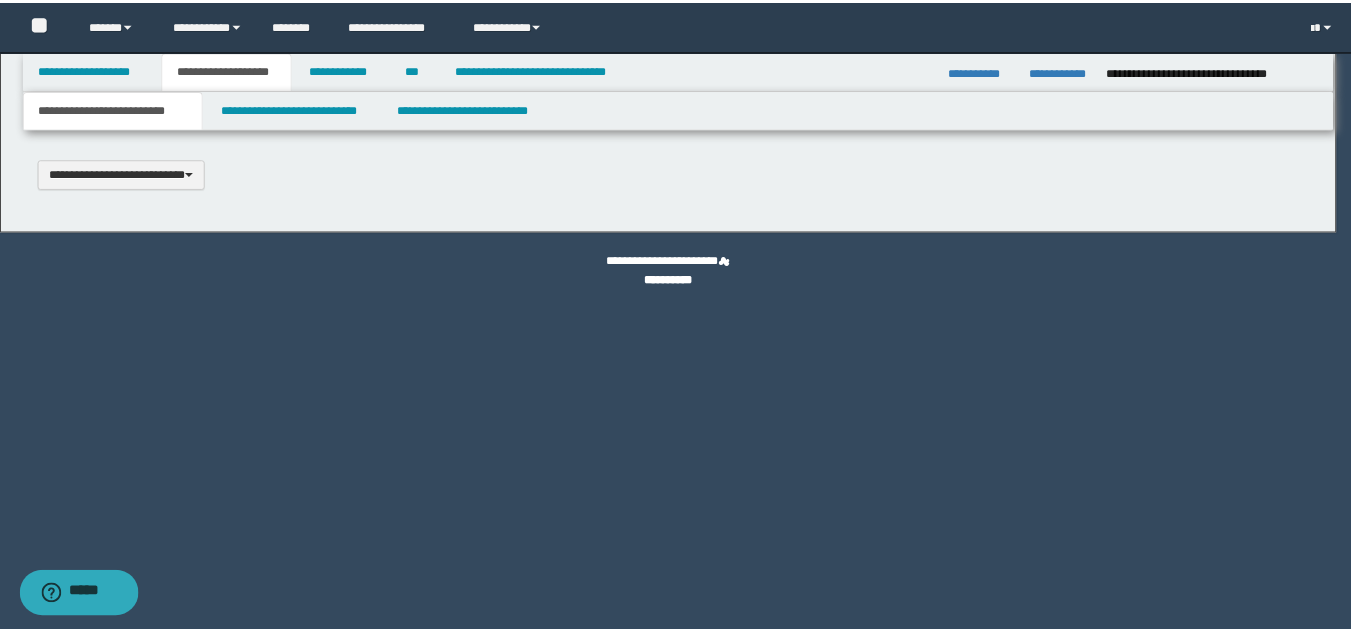 scroll, scrollTop: 0, scrollLeft: 0, axis: both 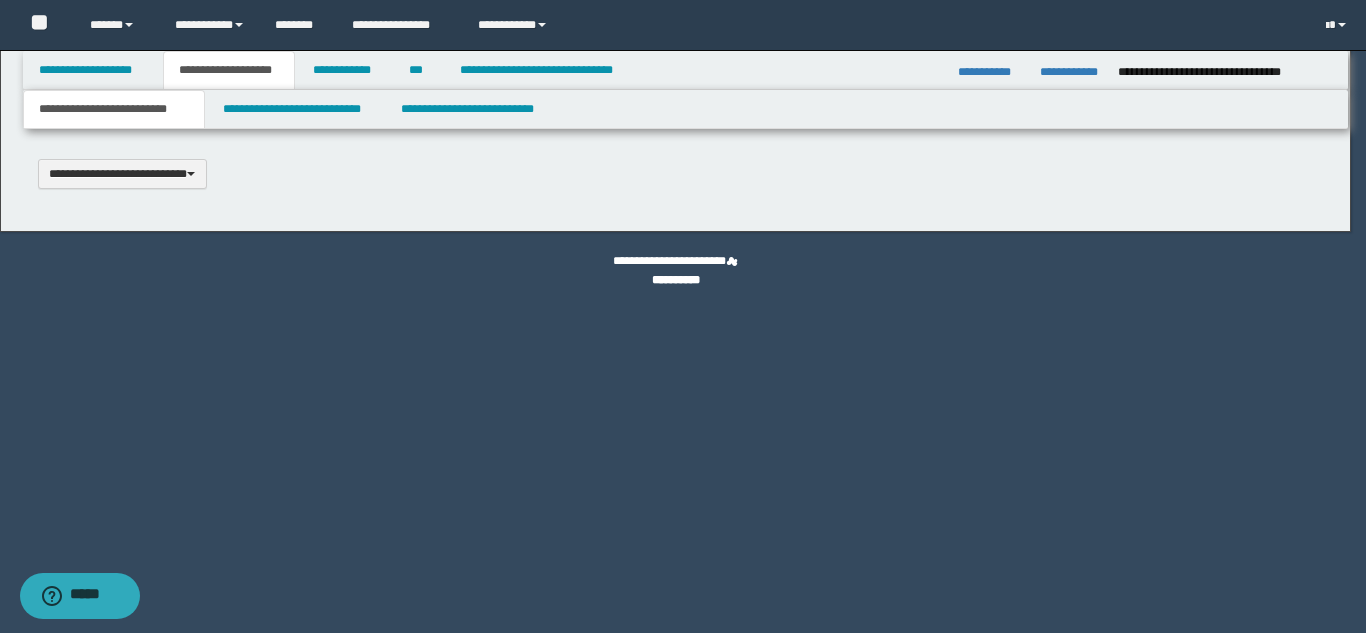 type on "**********" 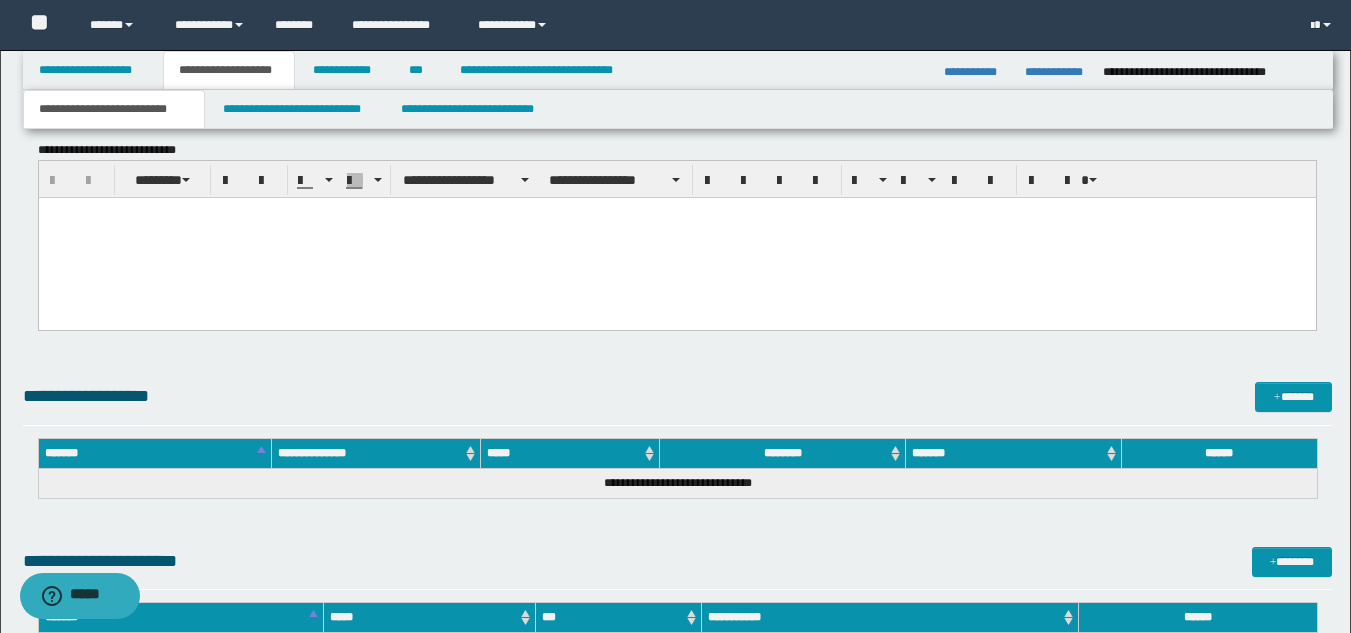 scroll, scrollTop: 1384, scrollLeft: 0, axis: vertical 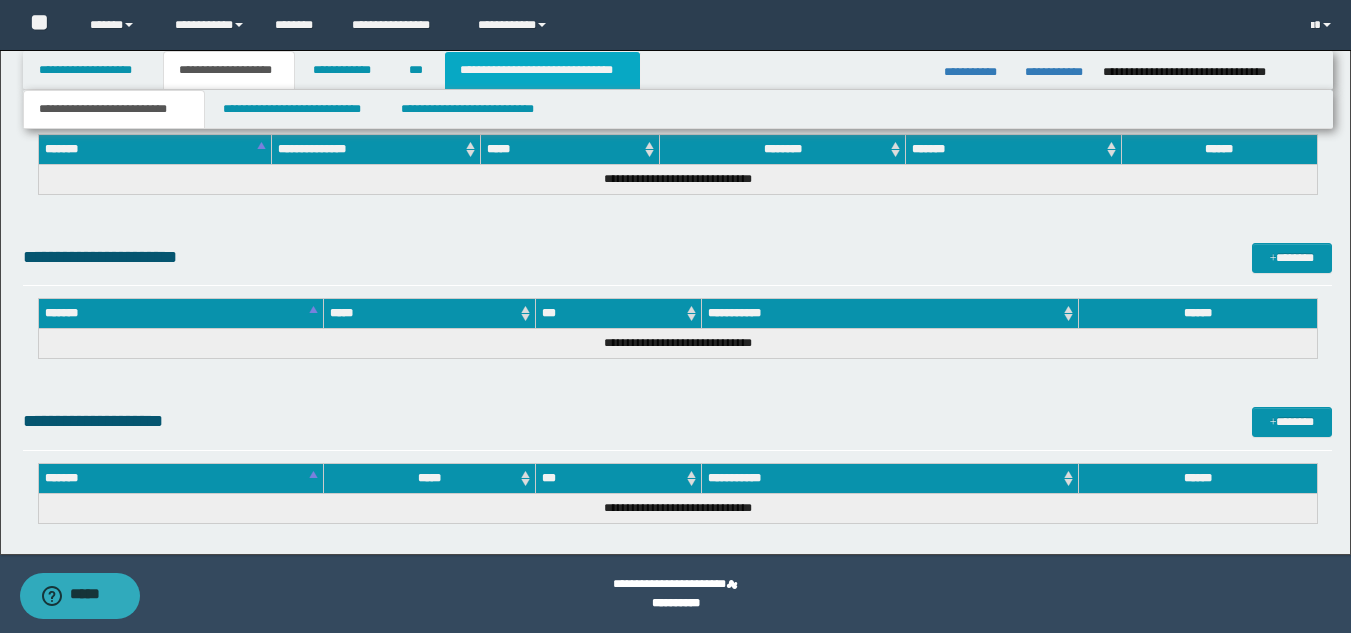 click on "**********" at bounding box center (542, 70) 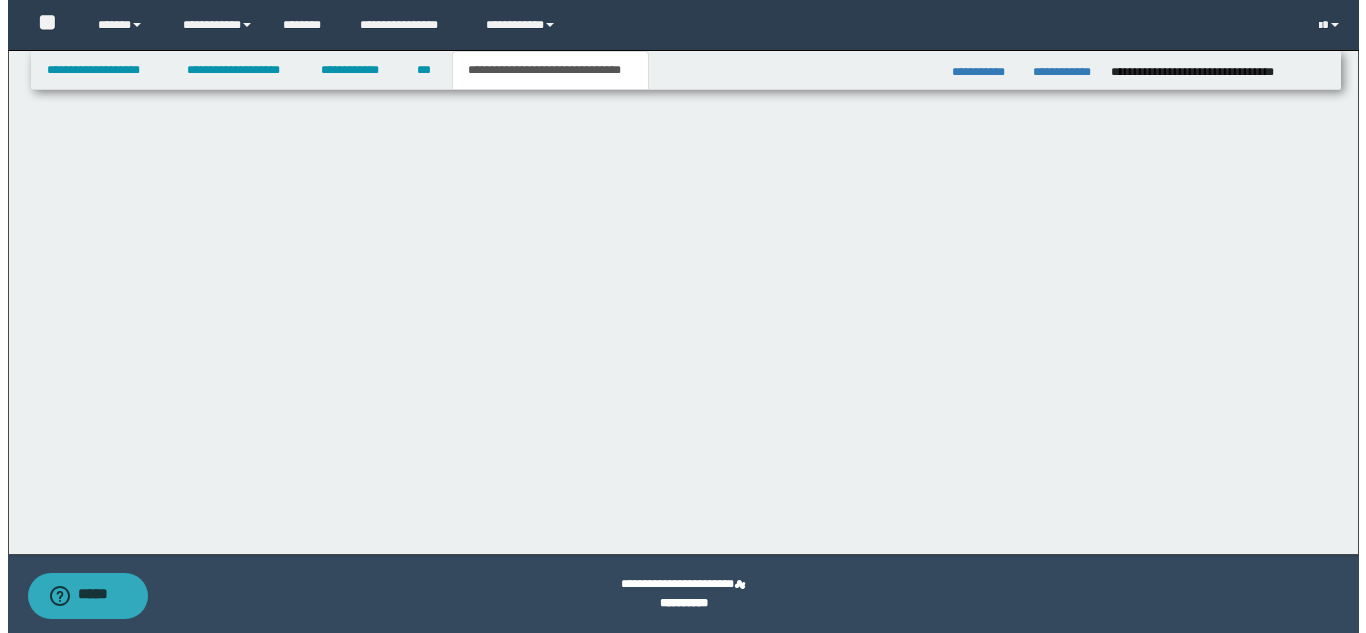 scroll, scrollTop: 734, scrollLeft: 0, axis: vertical 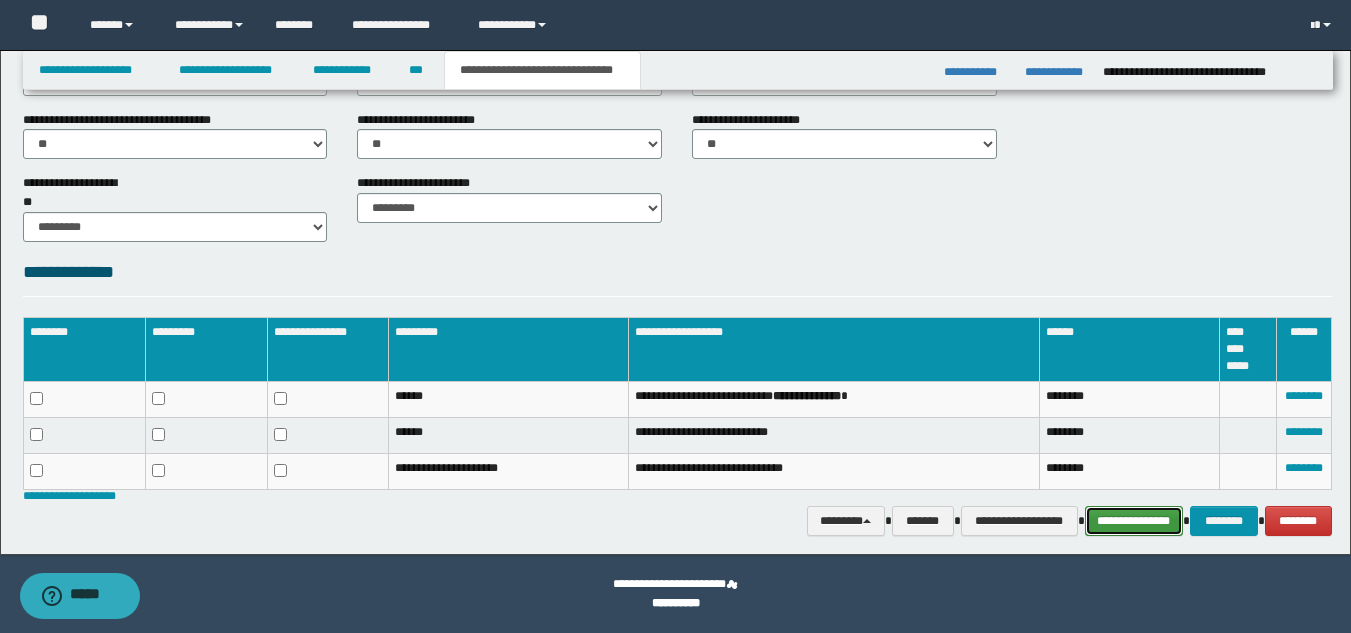 click on "**********" at bounding box center (1134, 521) 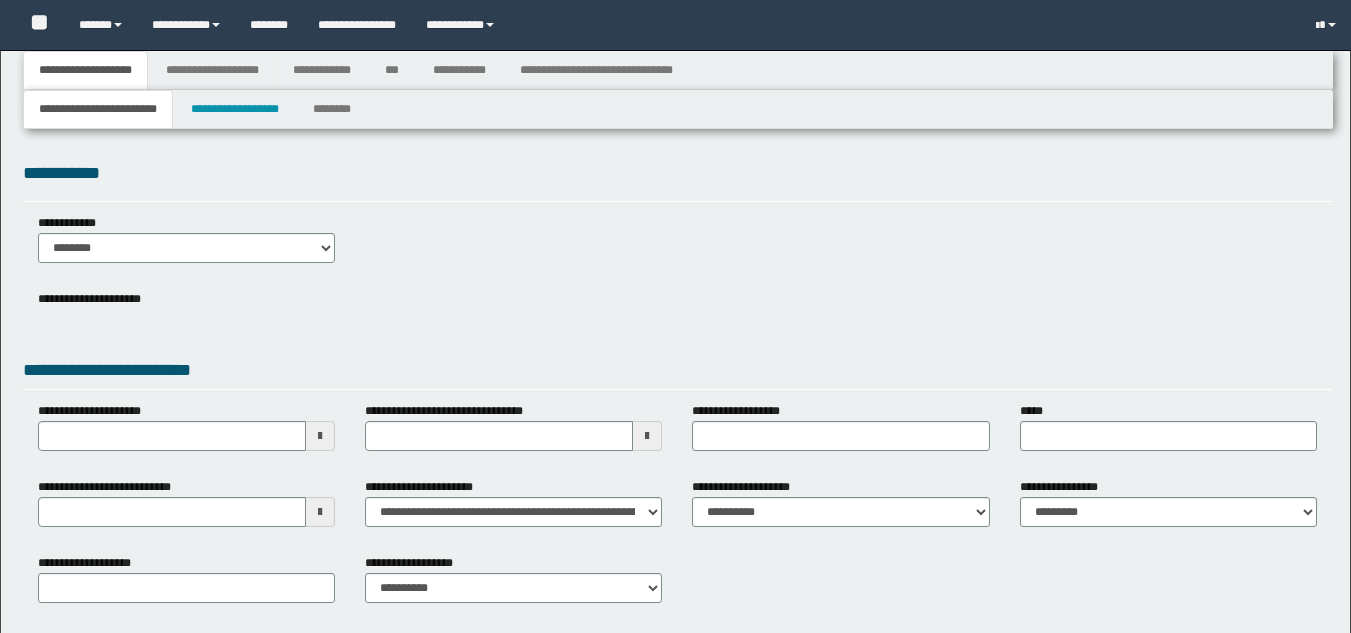 type 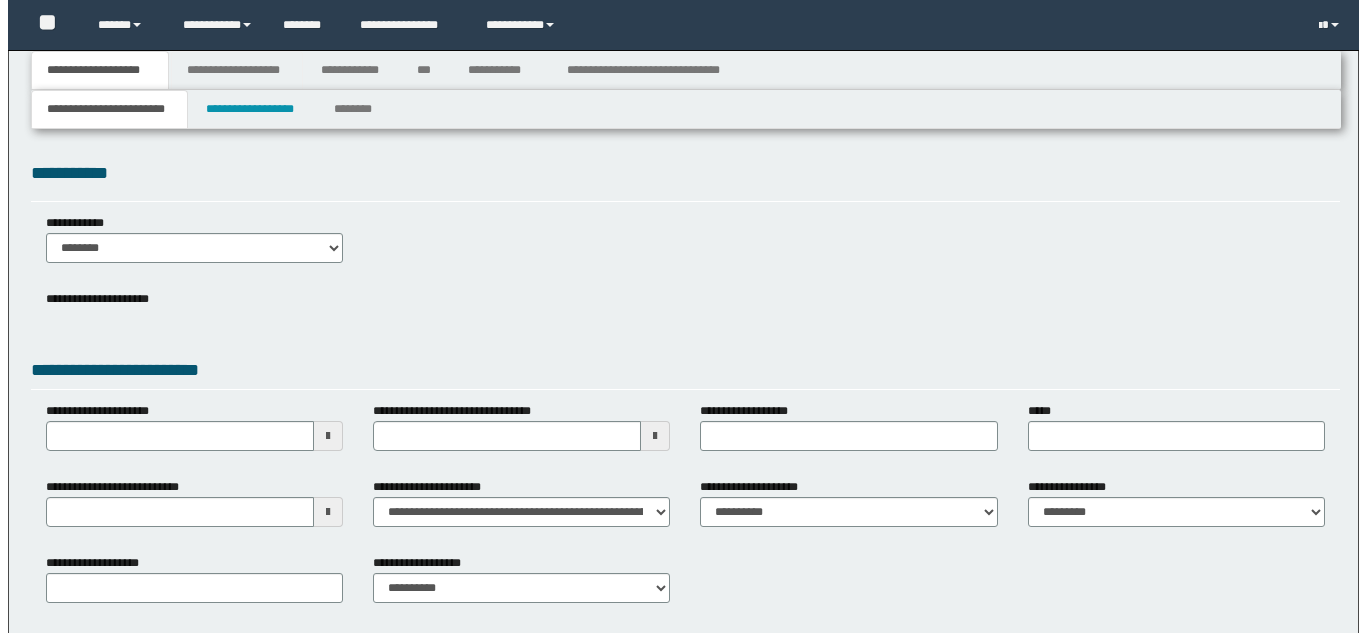 scroll, scrollTop: 0, scrollLeft: 0, axis: both 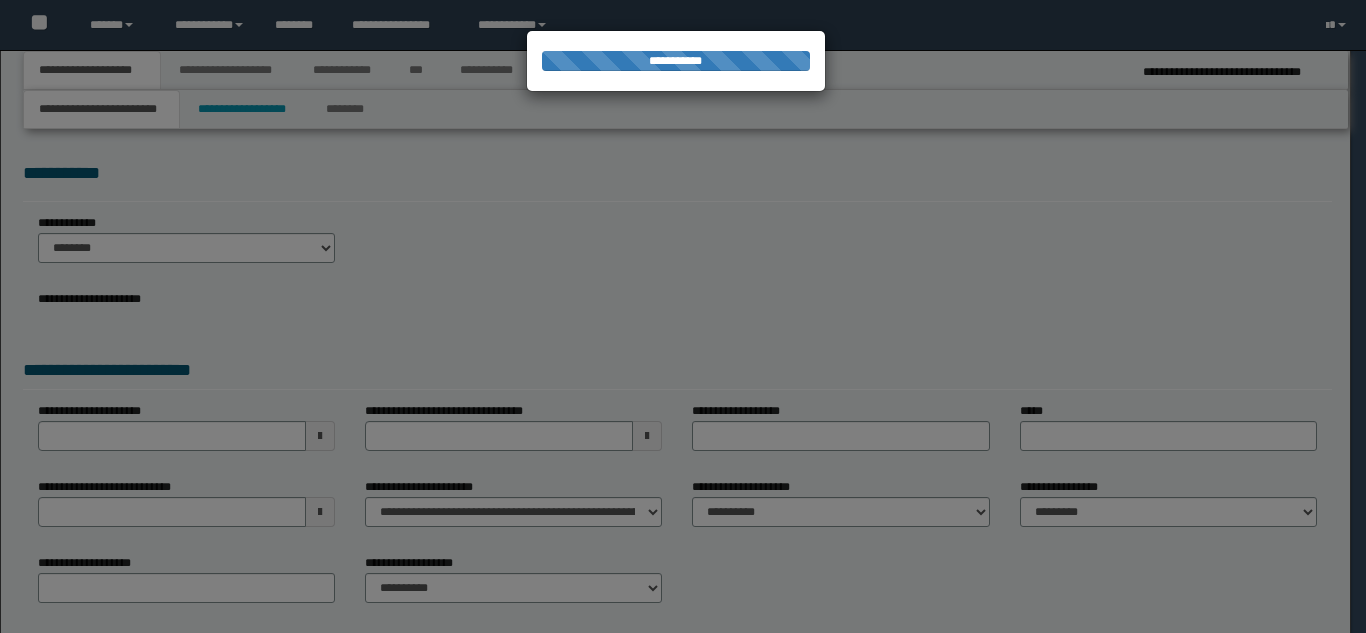 type on "**********" 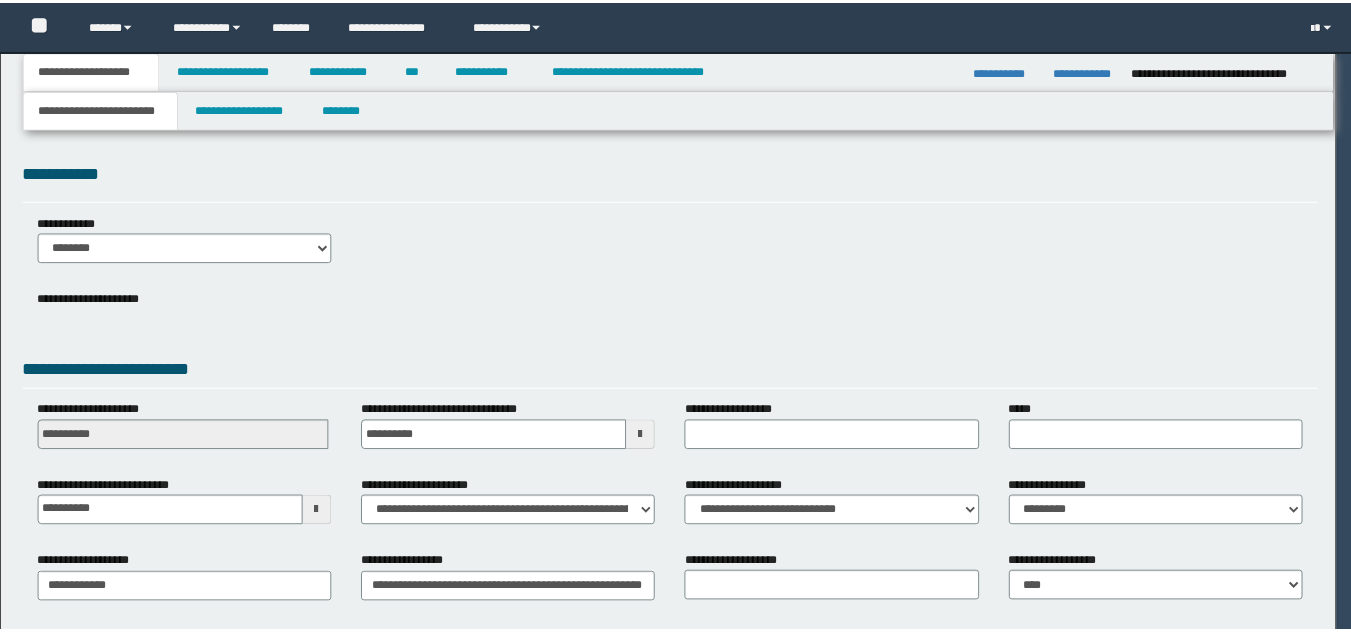 scroll, scrollTop: 0, scrollLeft: 0, axis: both 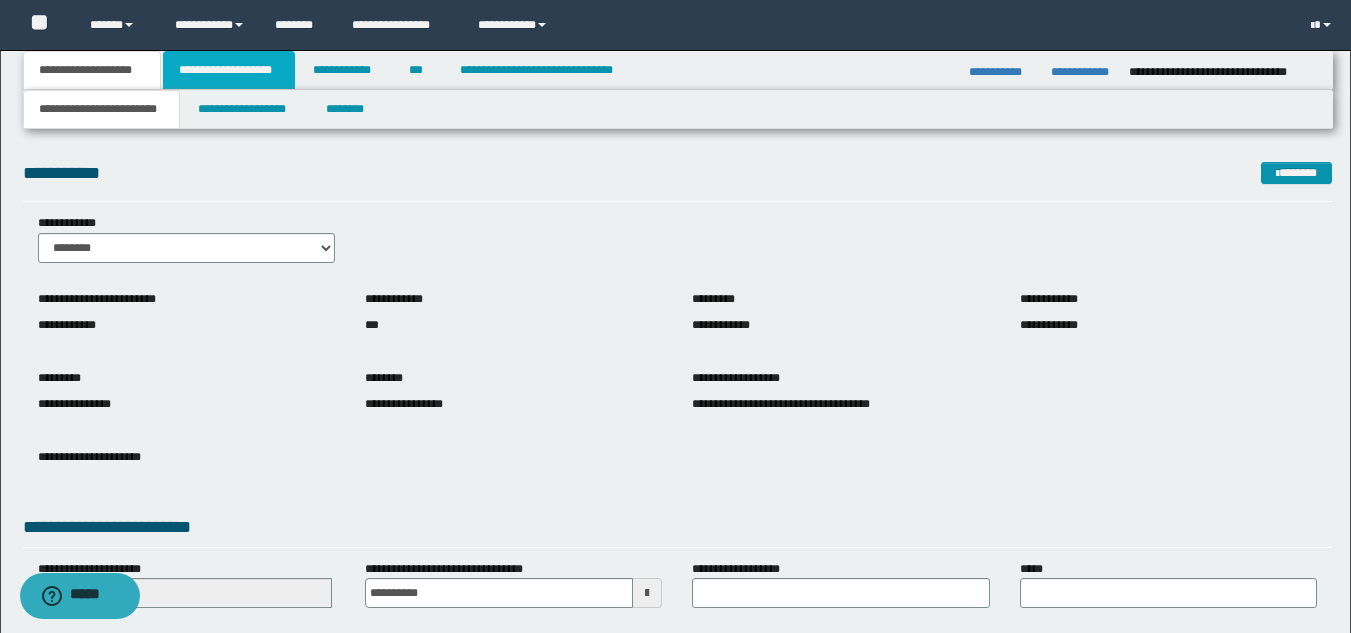 click on "**********" at bounding box center (229, 70) 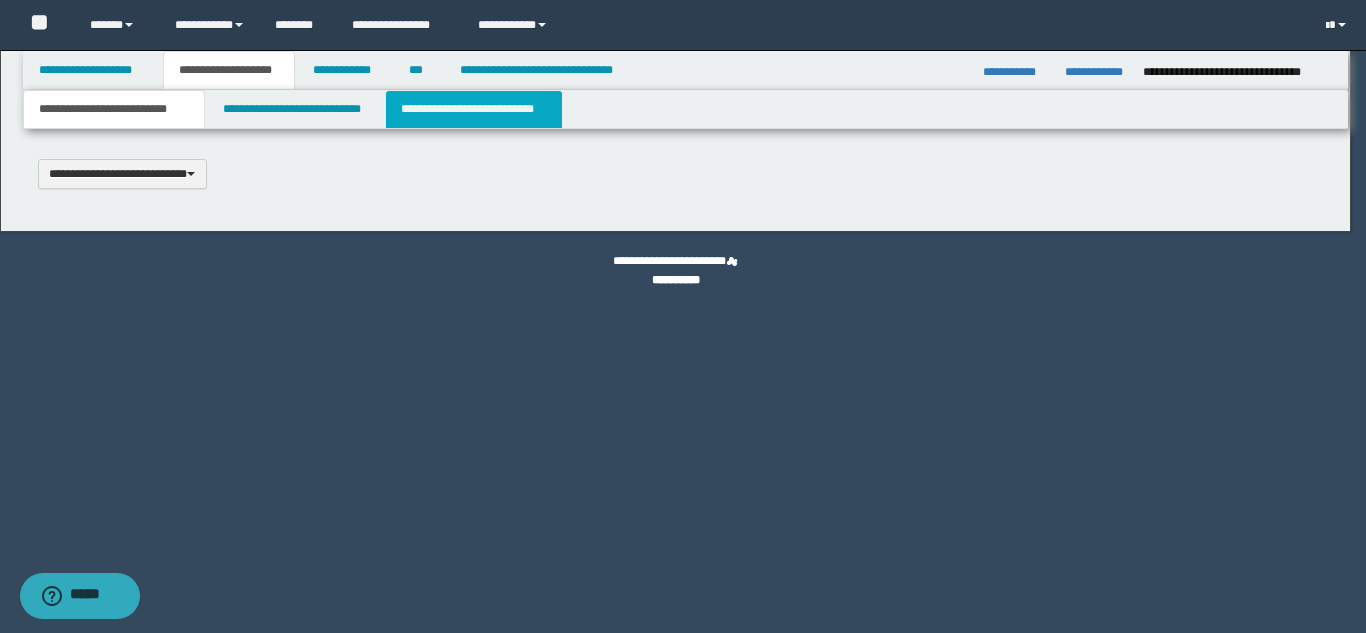 type 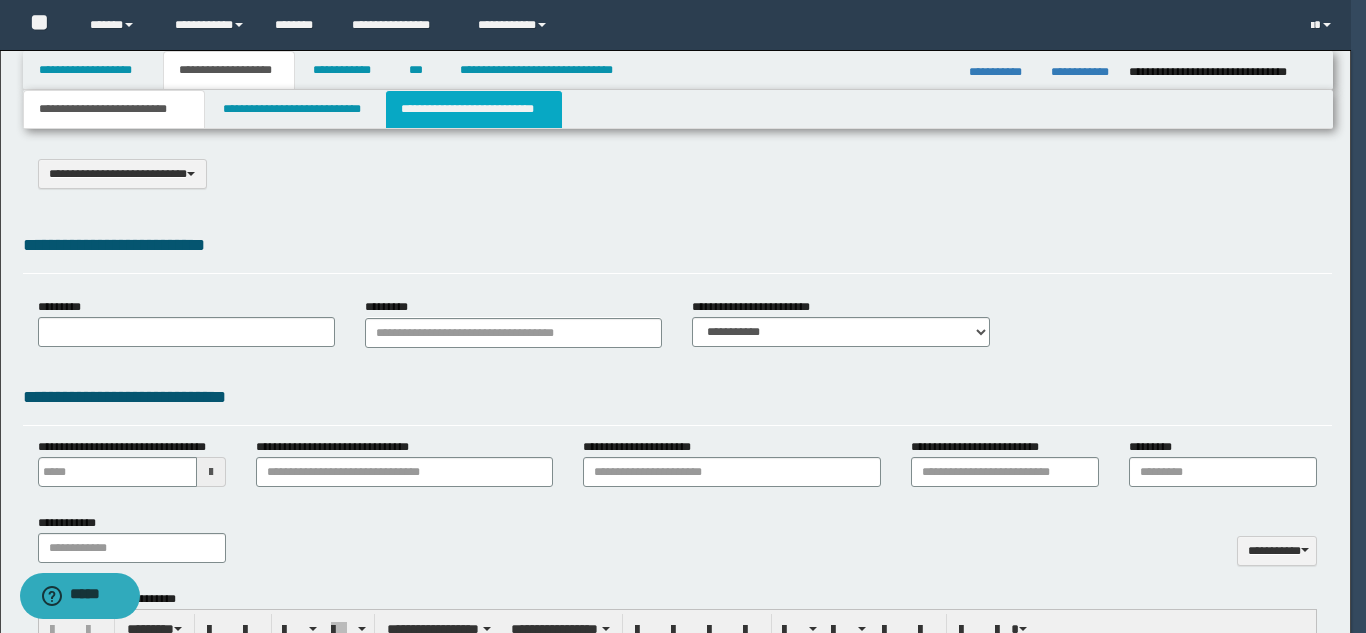 type on "**********" 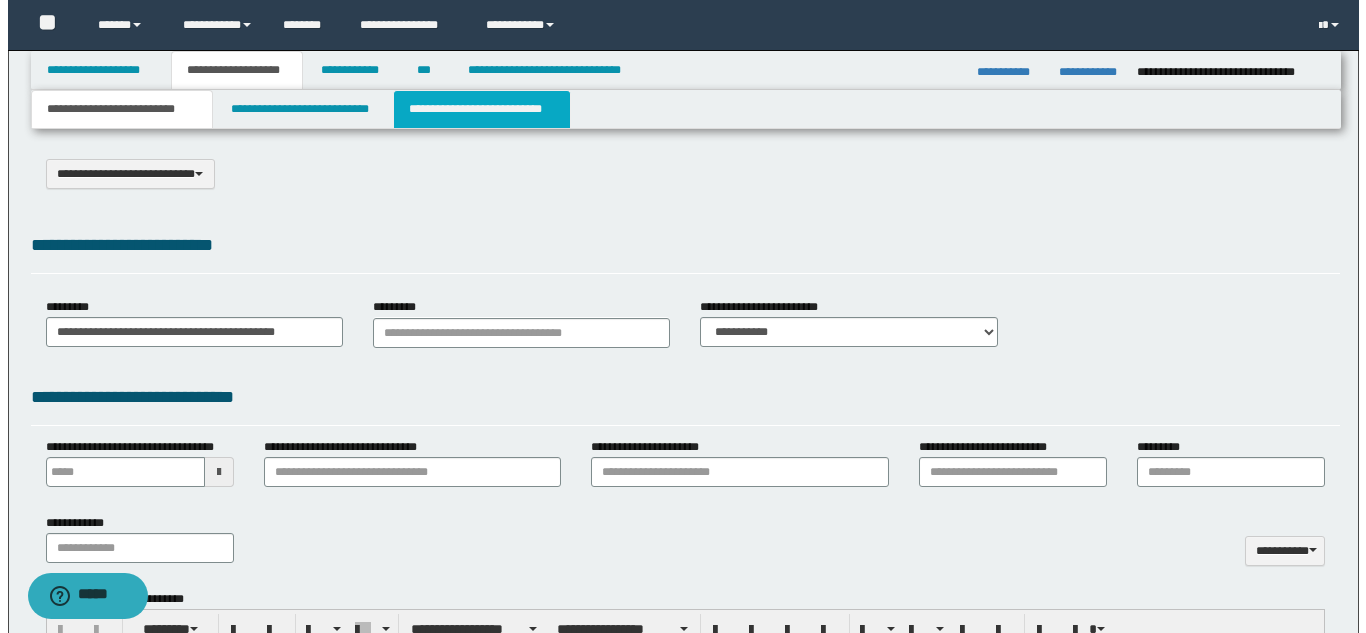 scroll, scrollTop: 0, scrollLeft: 0, axis: both 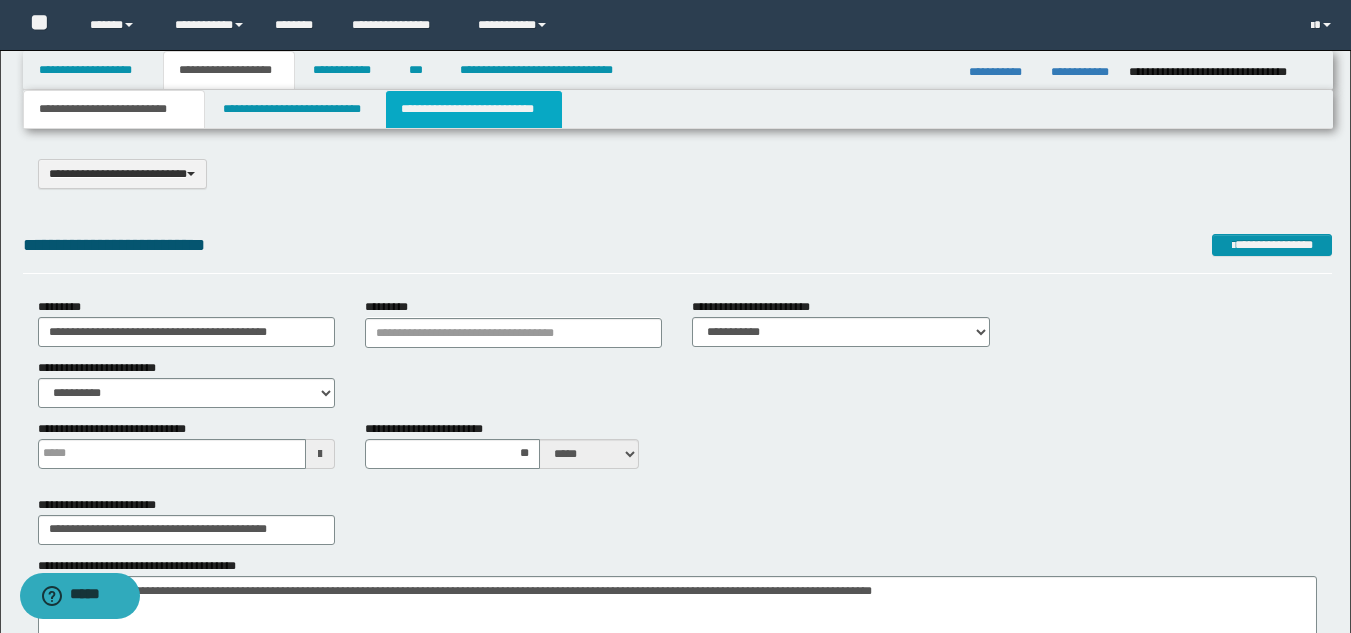 click on "**********" at bounding box center (474, 109) 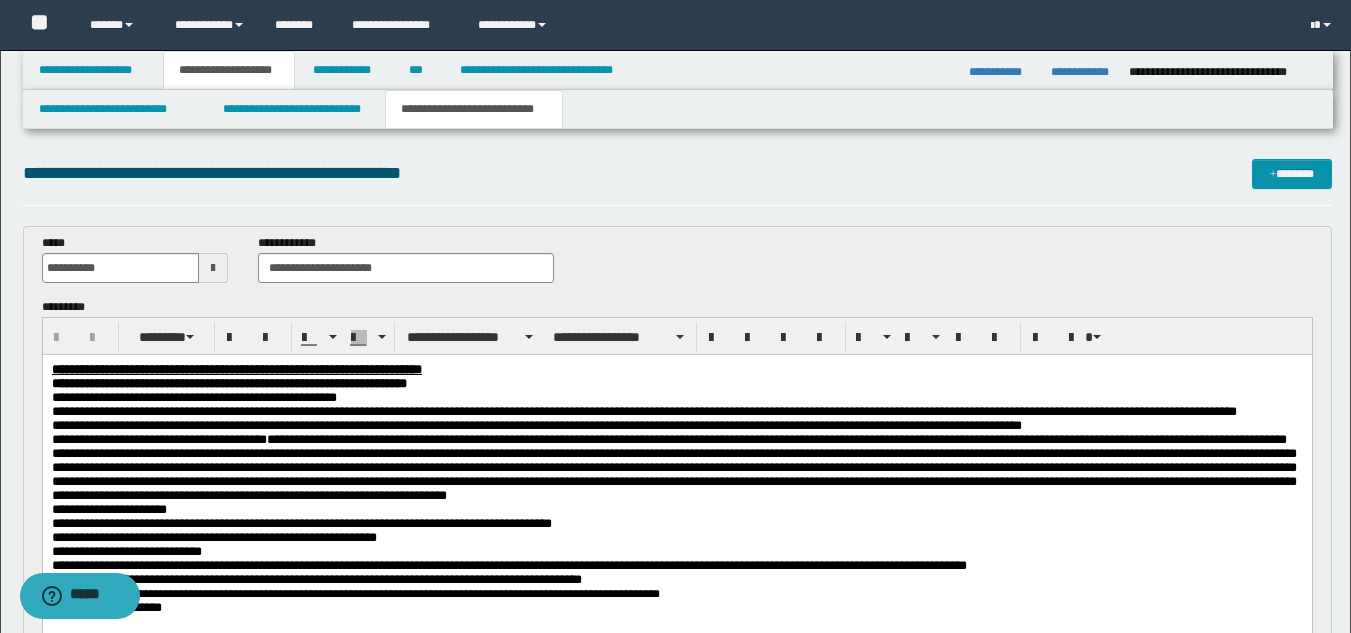 scroll, scrollTop: 0, scrollLeft: 0, axis: both 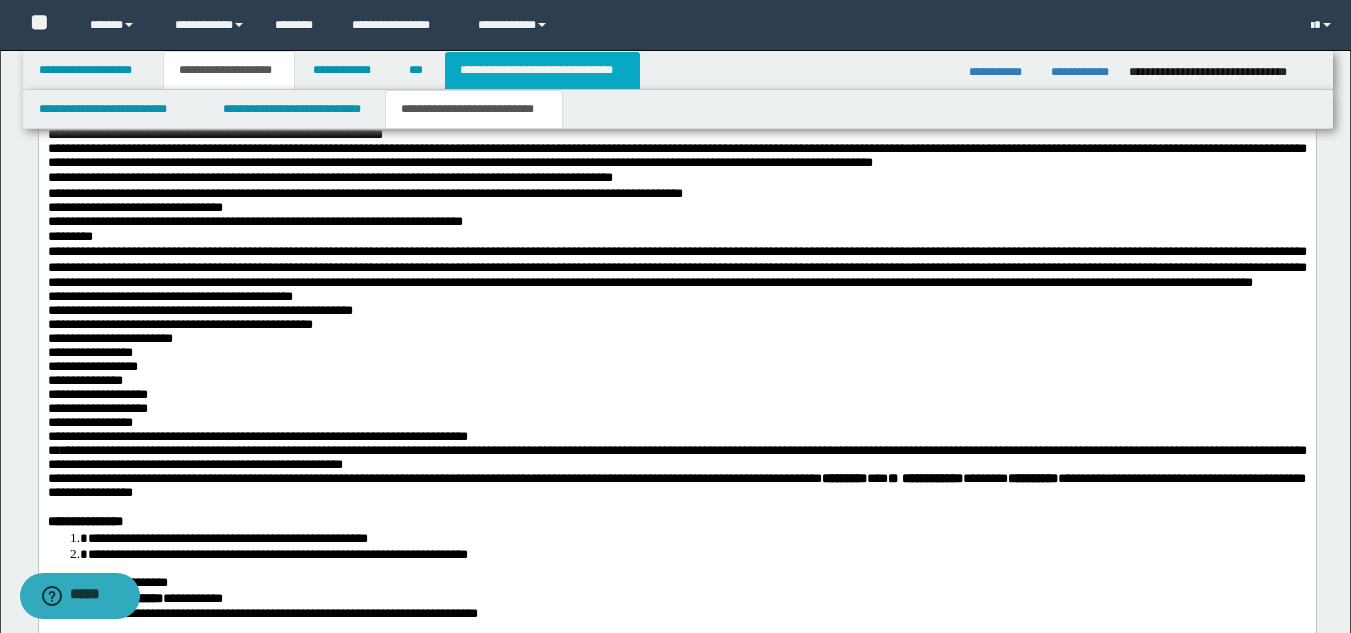 click on "**********" at bounding box center [542, 70] 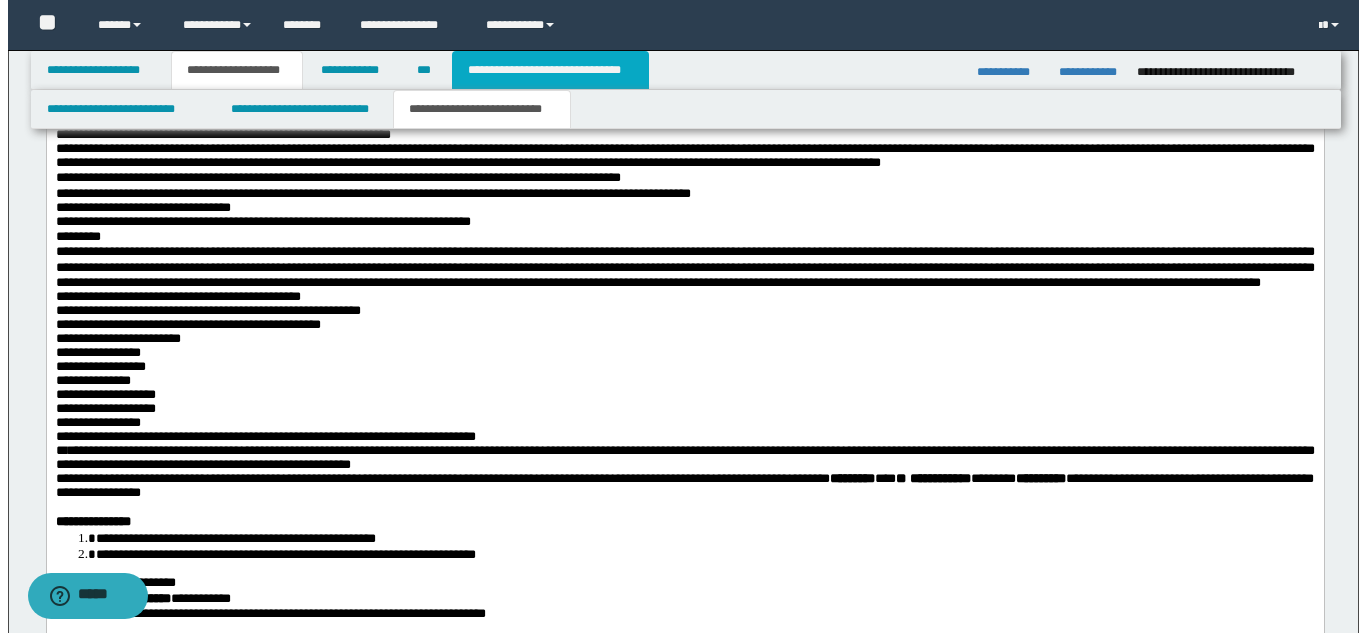 scroll, scrollTop: 0, scrollLeft: 0, axis: both 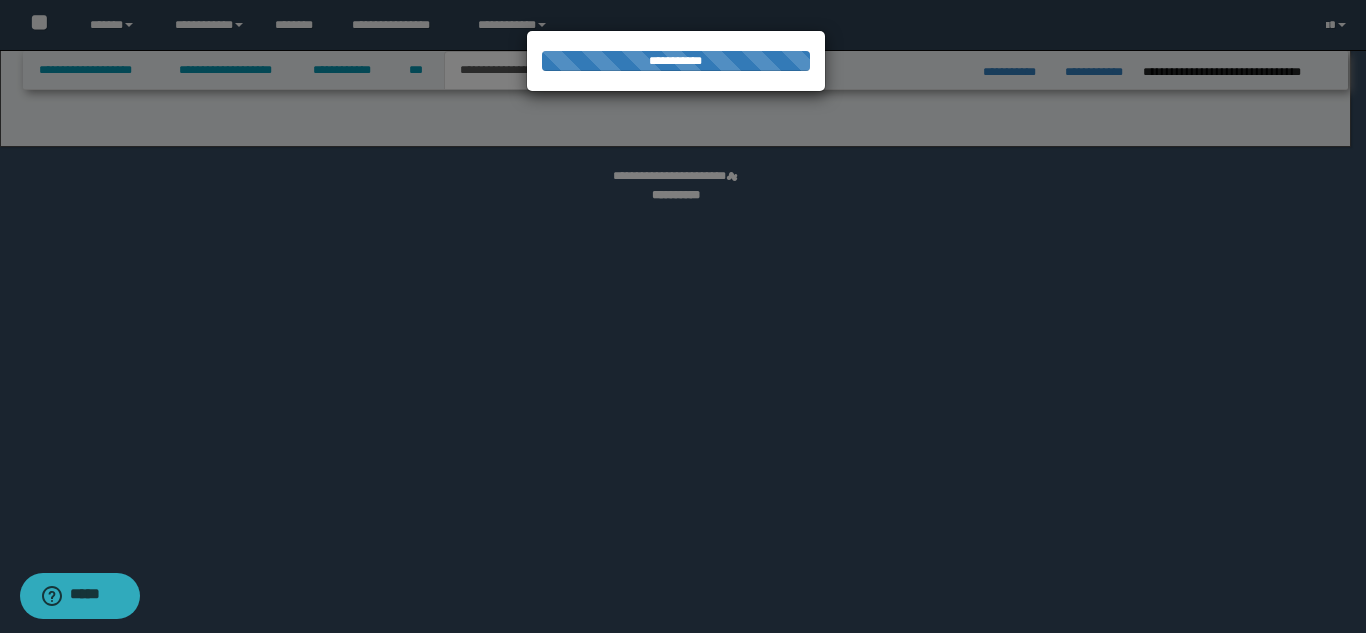 select on "*" 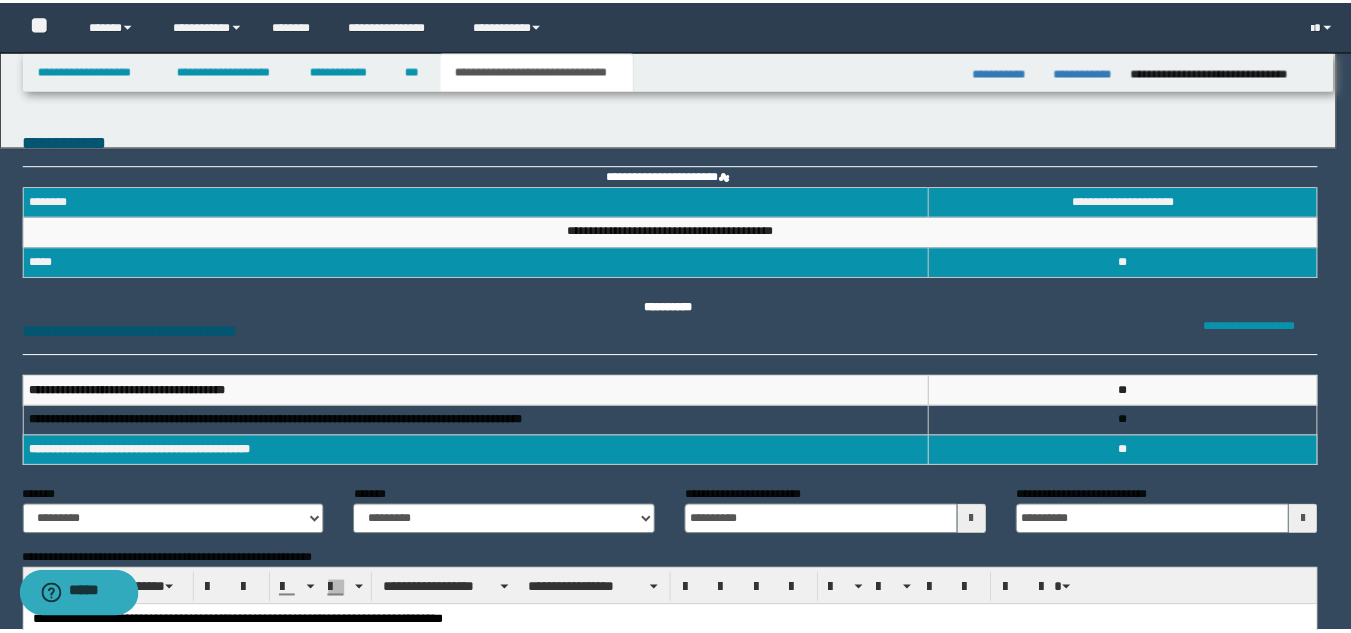 scroll, scrollTop: 0, scrollLeft: 0, axis: both 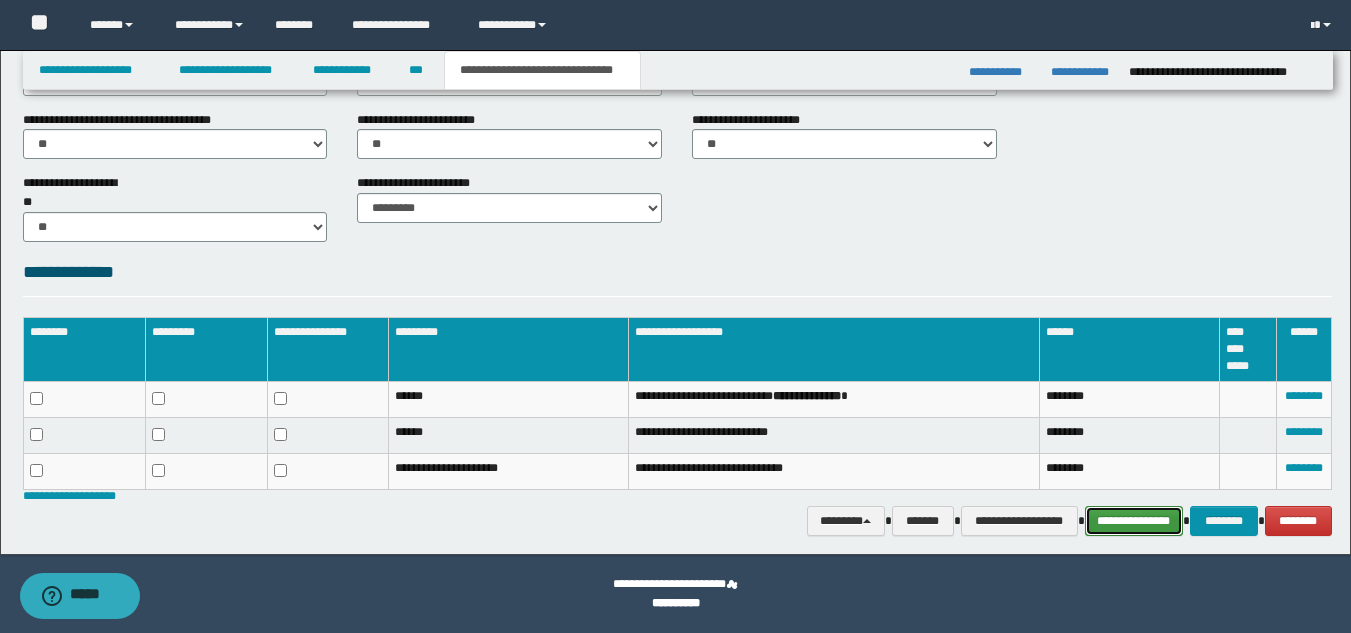 click on "**********" at bounding box center (1134, 521) 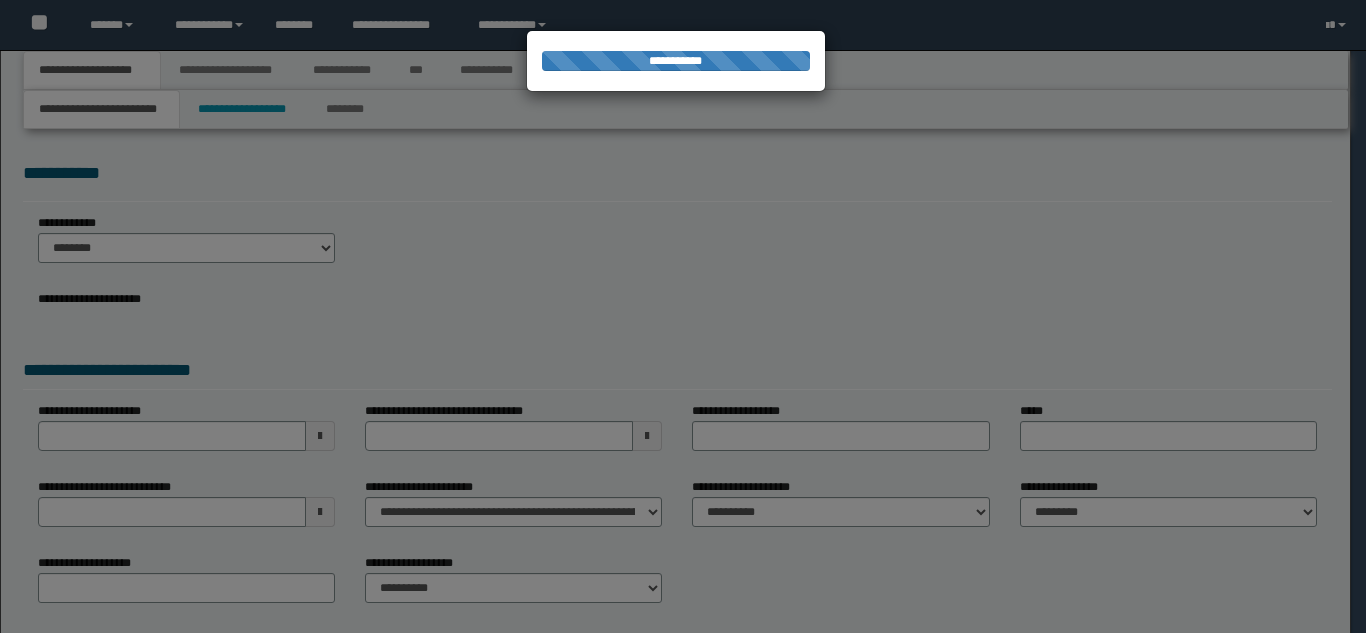 scroll, scrollTop: 0, scrollLeft: 0, axis: both 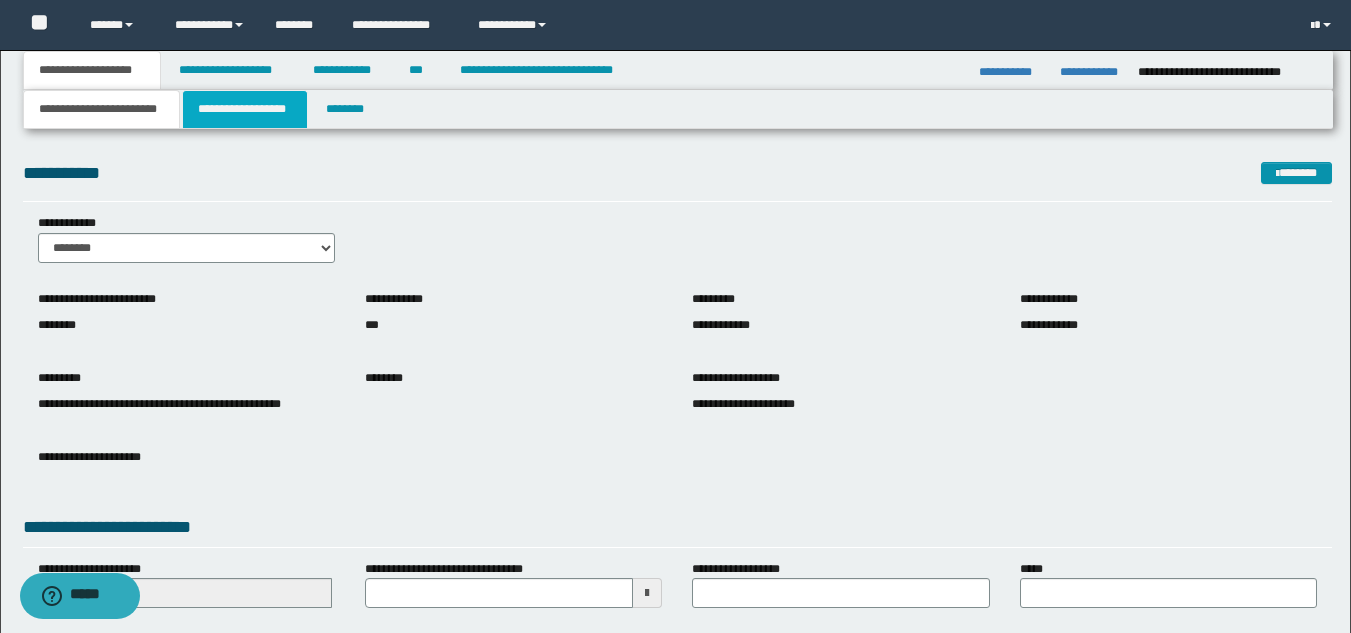 click on "**********" at bounding box center (245, 109) 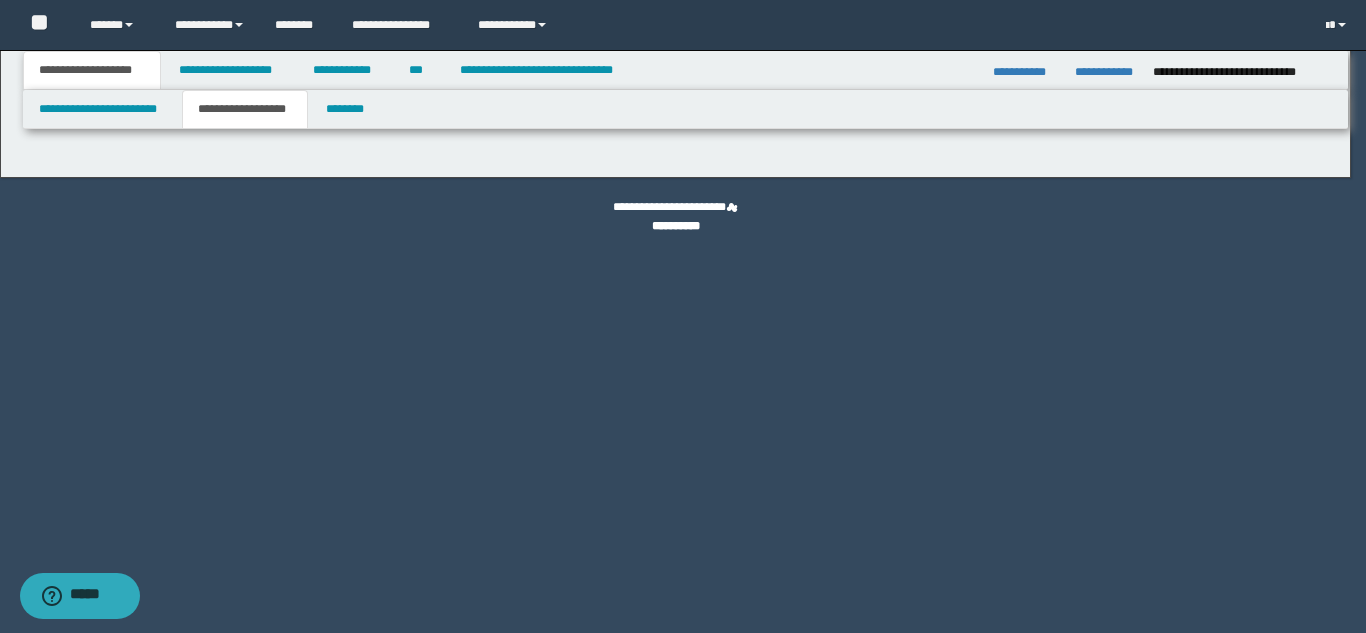 type on "********" 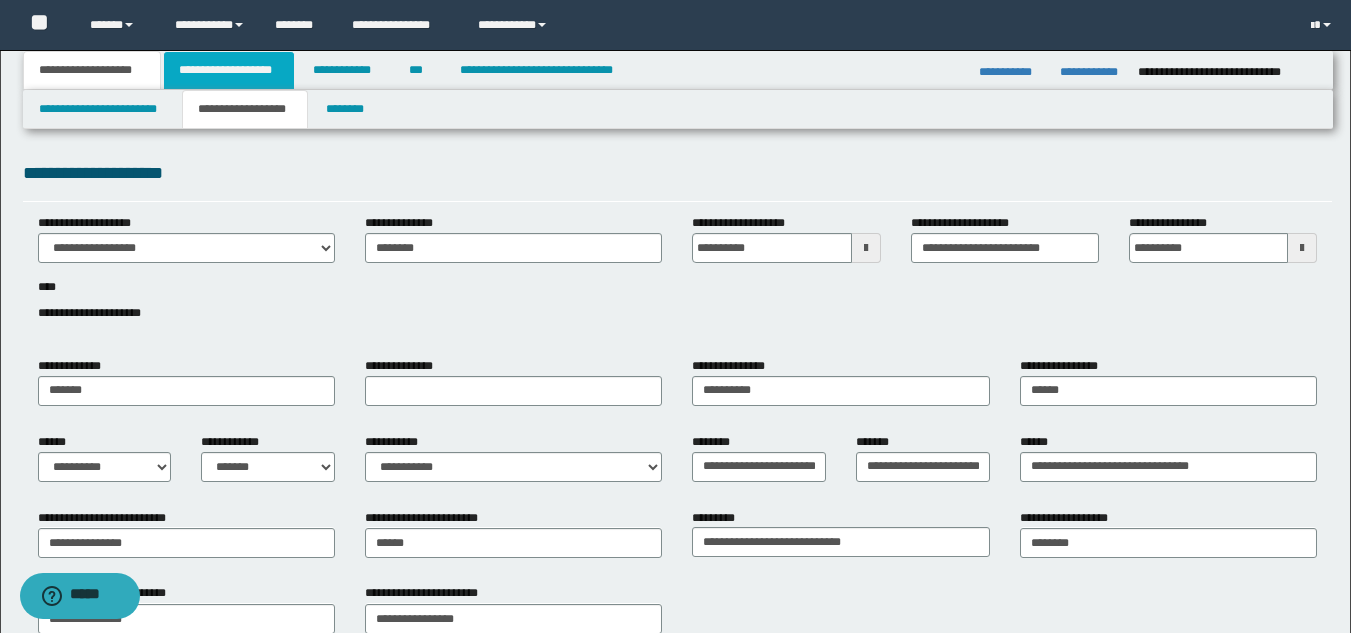 click on "**********" at bounding box center [229, 70] 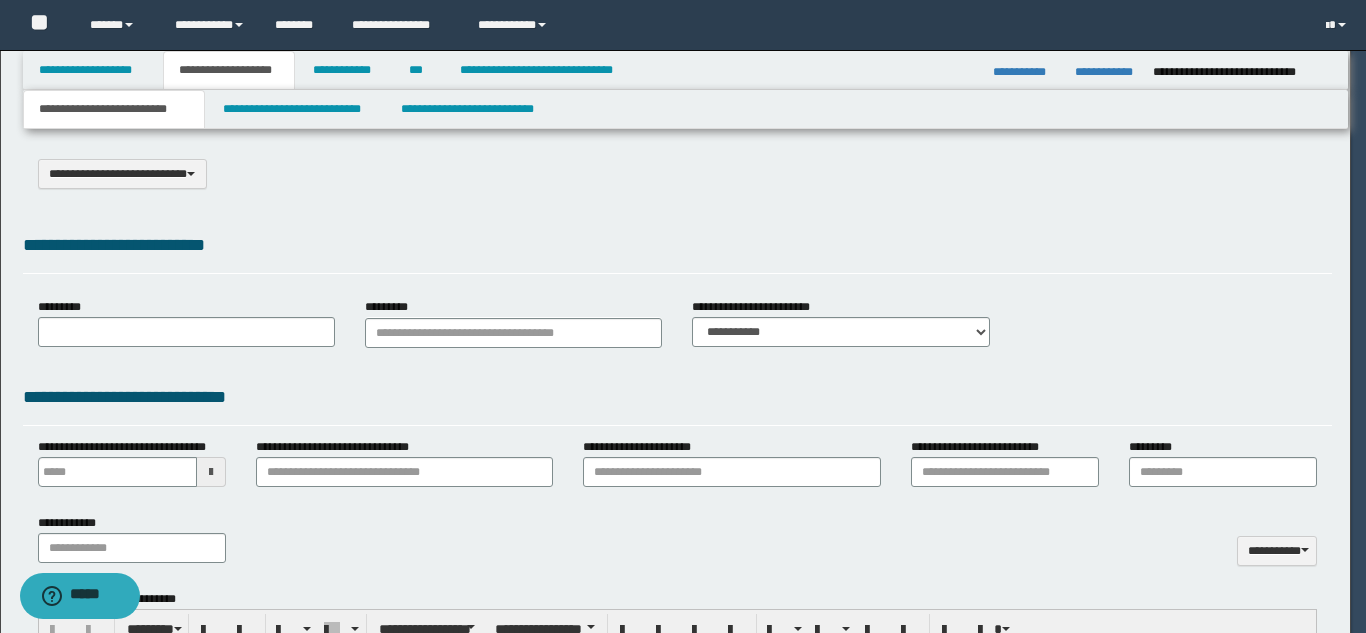 type on "**********" 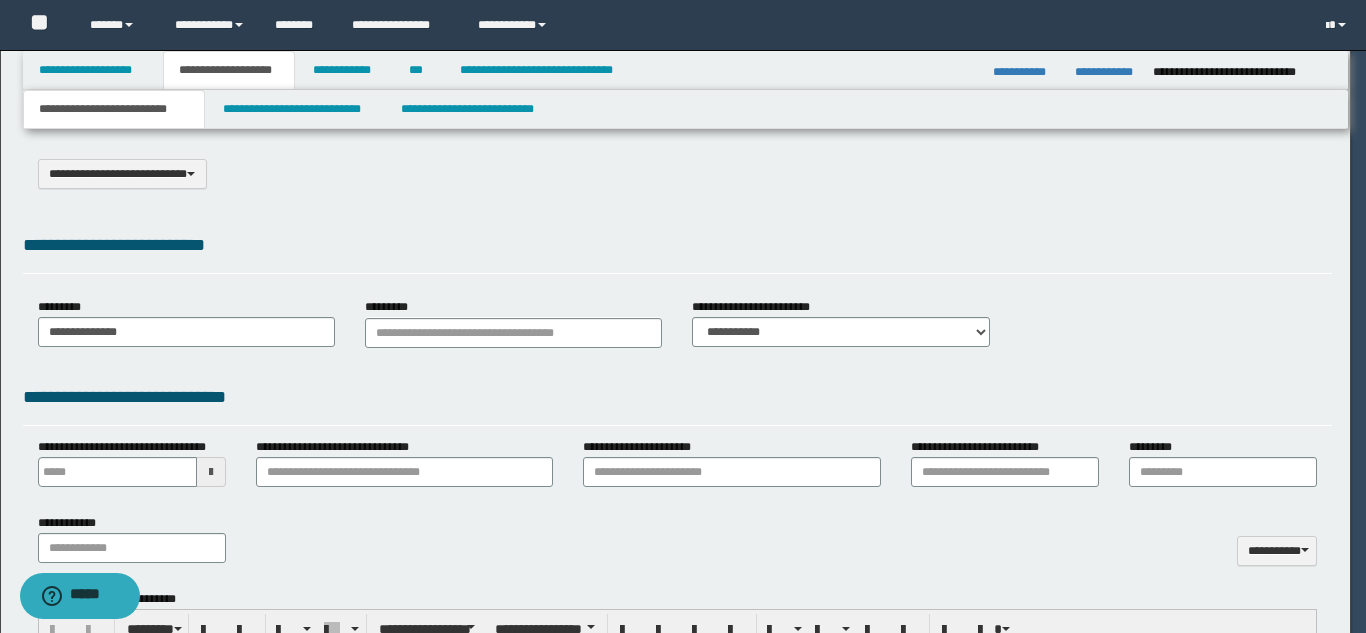 scroll, scrollTop: 0, scrollLeft: 0, axis: both 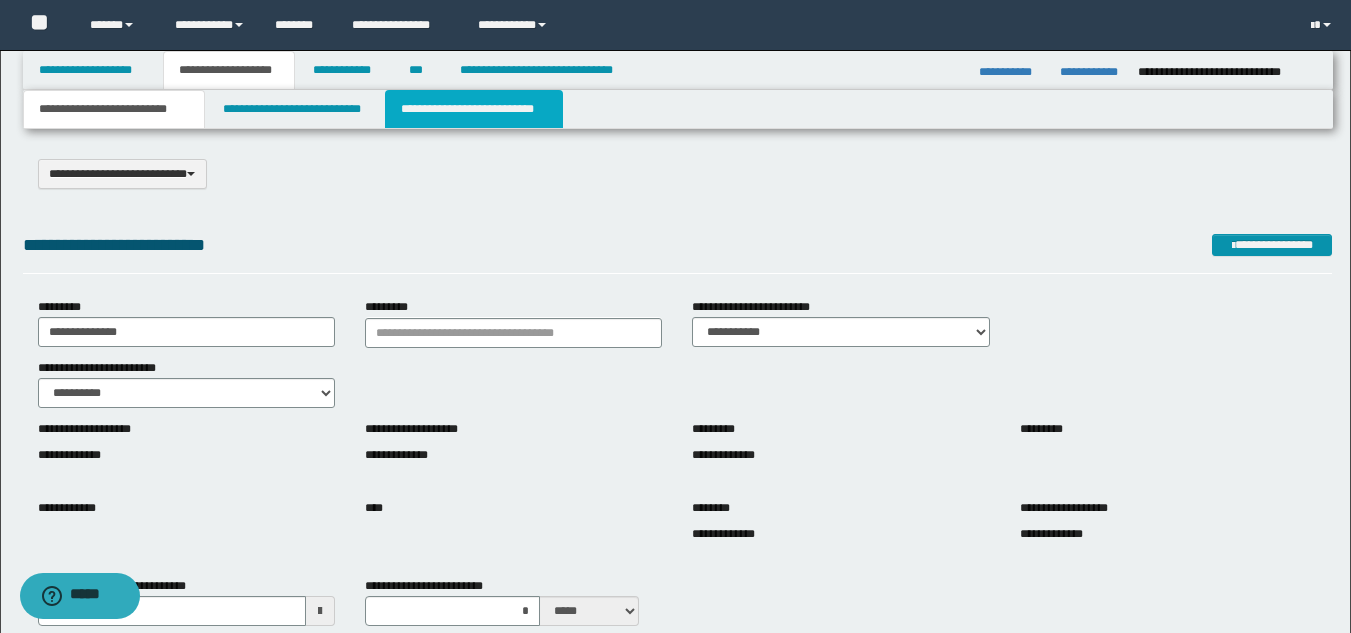 drag, startPoint x: 429, startPoint y: 116, endPoint x: 448, endPoint y: 146, distance: 35.510563 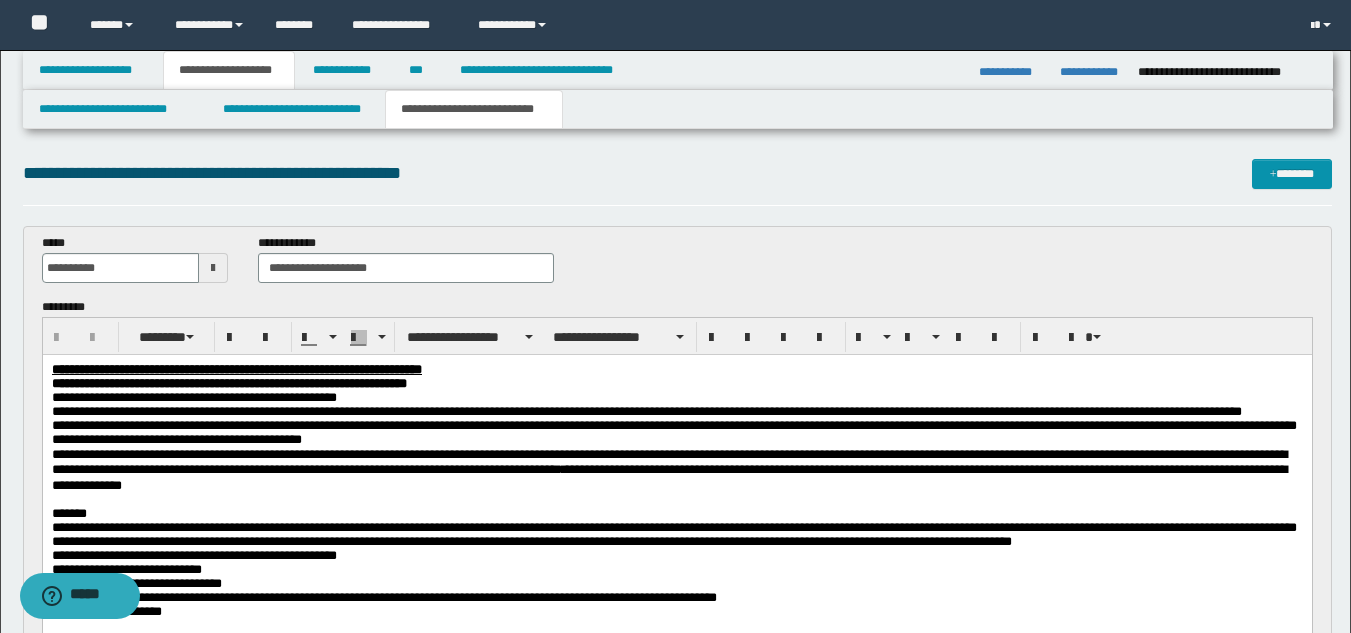 scroll, scrollTop: 0, scrollLeft: 0, axis: both 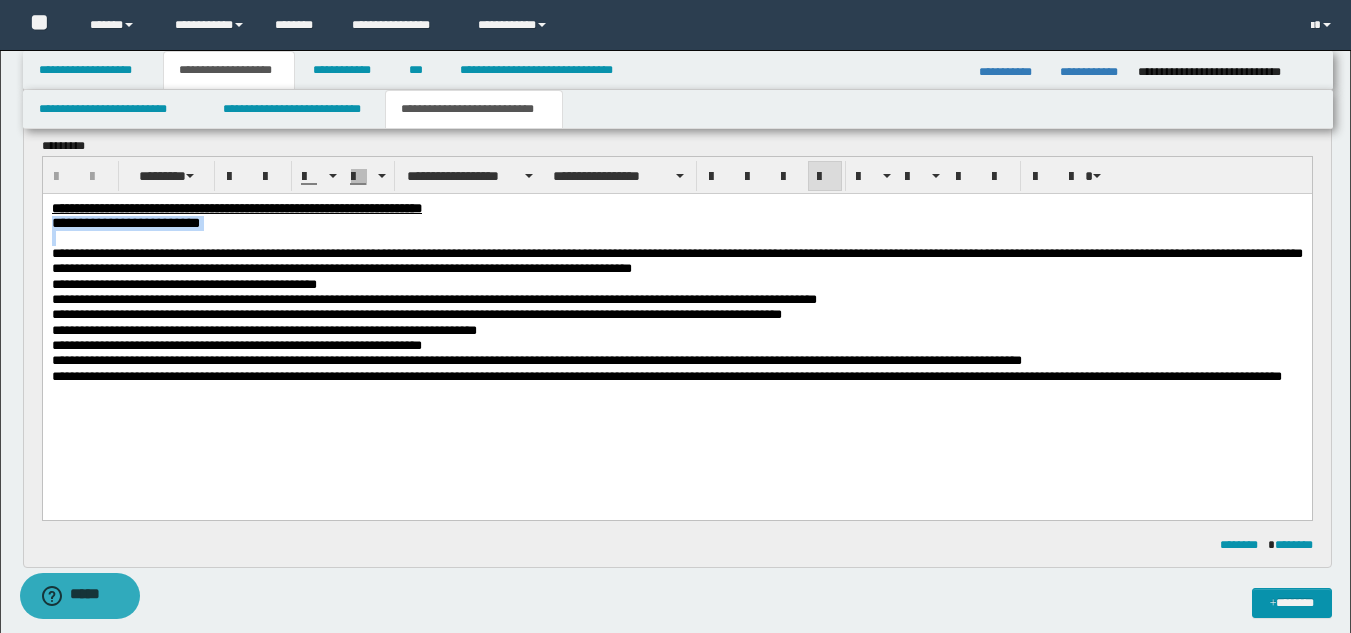 drag, startPoint x: 53, startPoint y: 223, endPoint x: 55, endPoint y: 239, distance: 16.124516 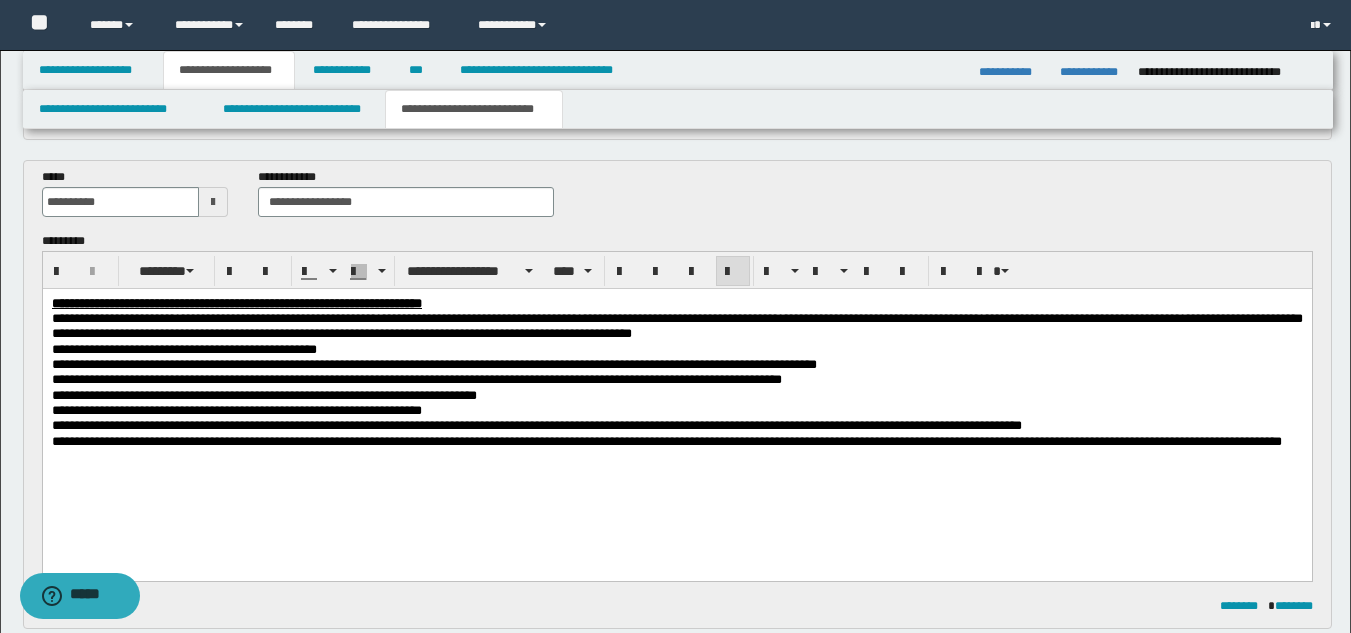 scroll, scrollTop: 698, scrollLeft: 0, axis: vertical 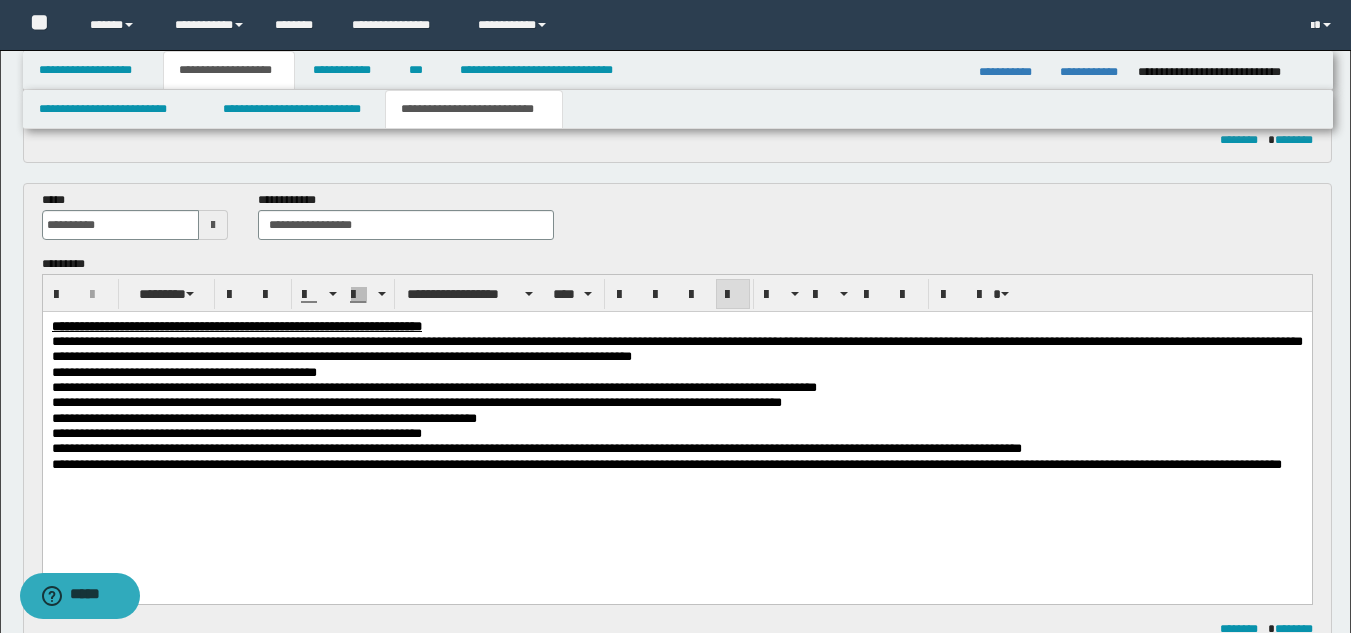 drag, startPoint x: 482, startPoint y: 437, endPoint x: 237, endPoint y: 515, distance: 257.1167 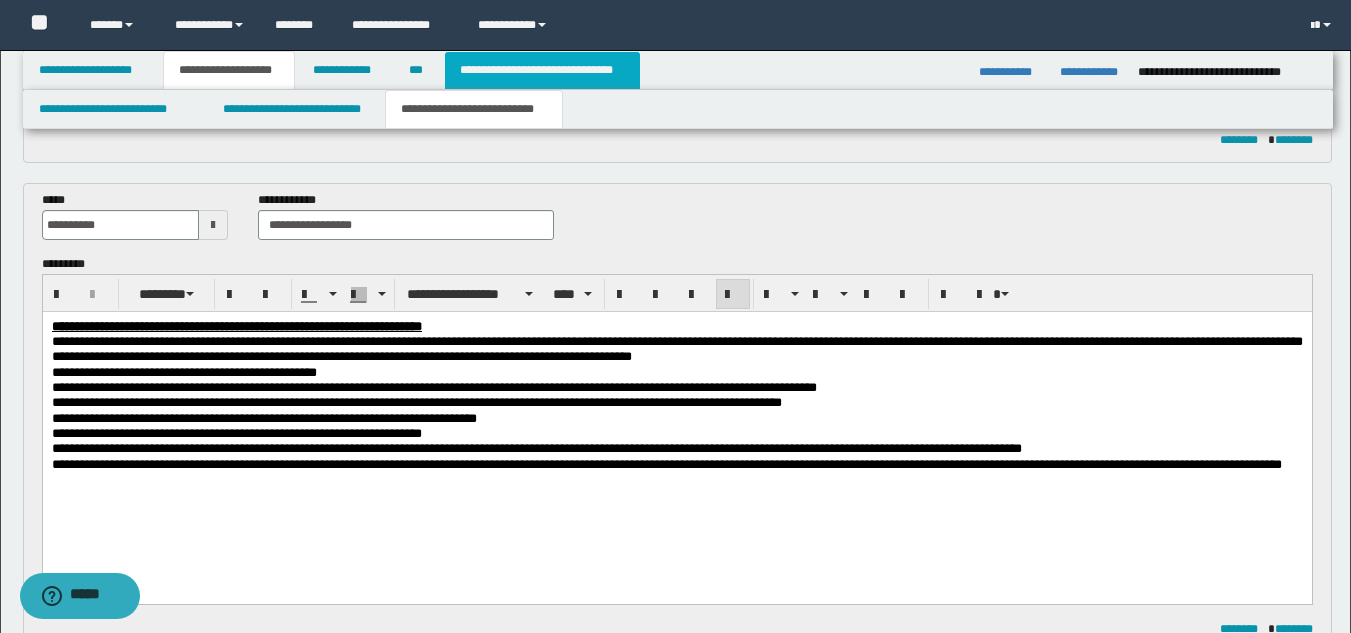 click on "**********" at bounding box center [542, 70] 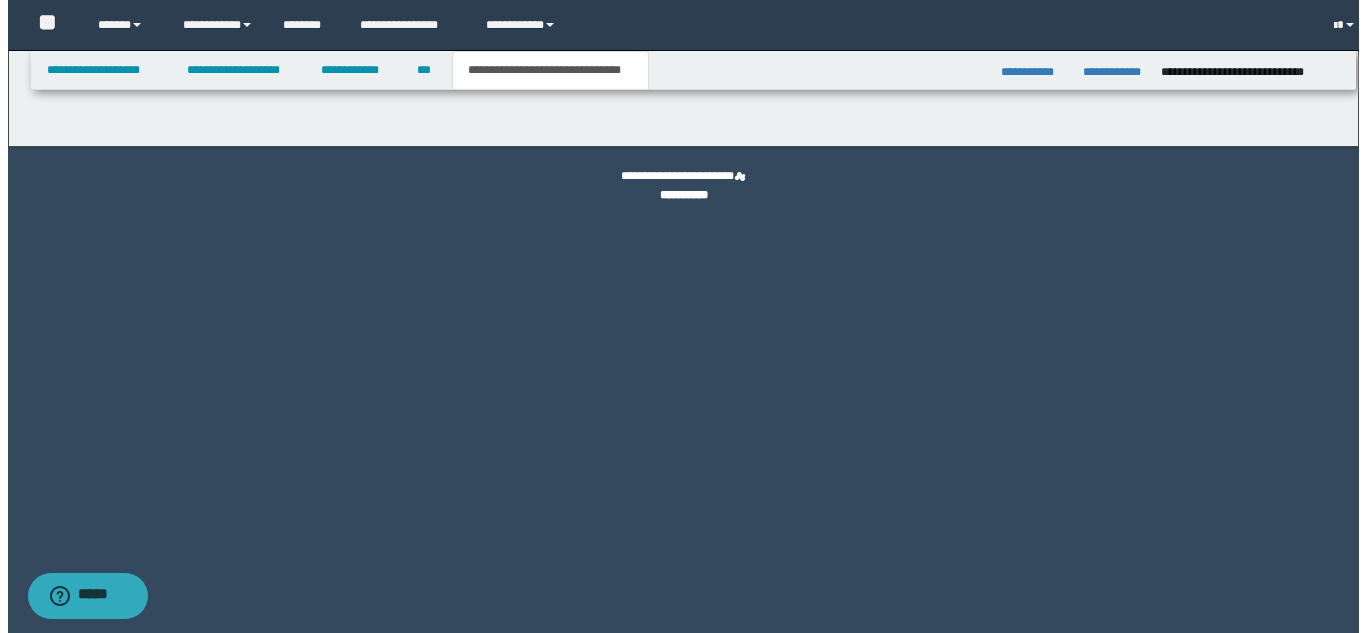 scroll, scrollTop: 0, scrollLeft: 0, axis: both 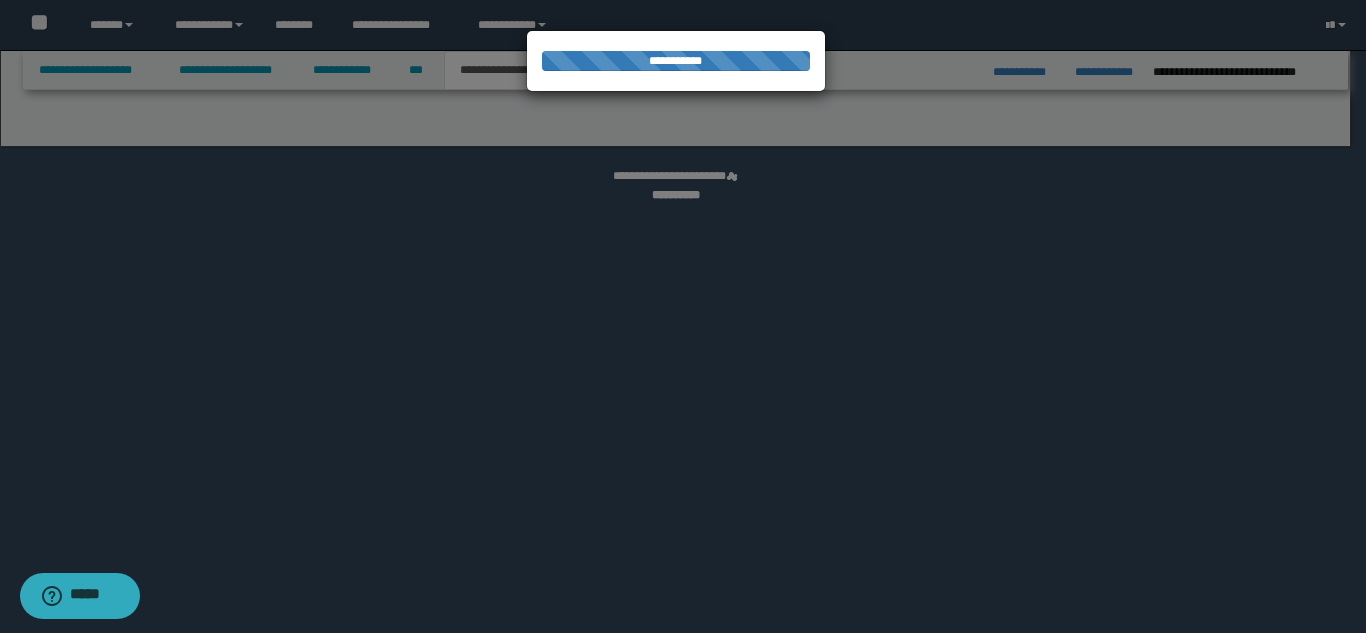 select on "*" 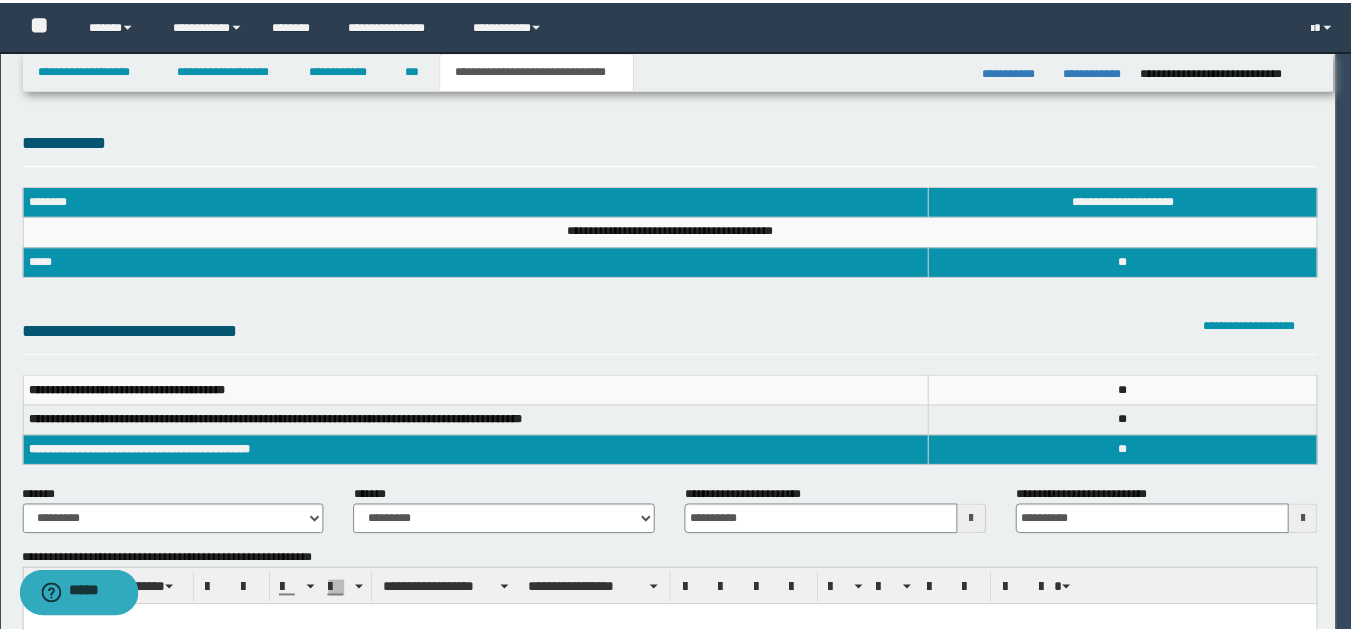 scroll, scrollTop: 0, scrollLeft: 0, axis: both 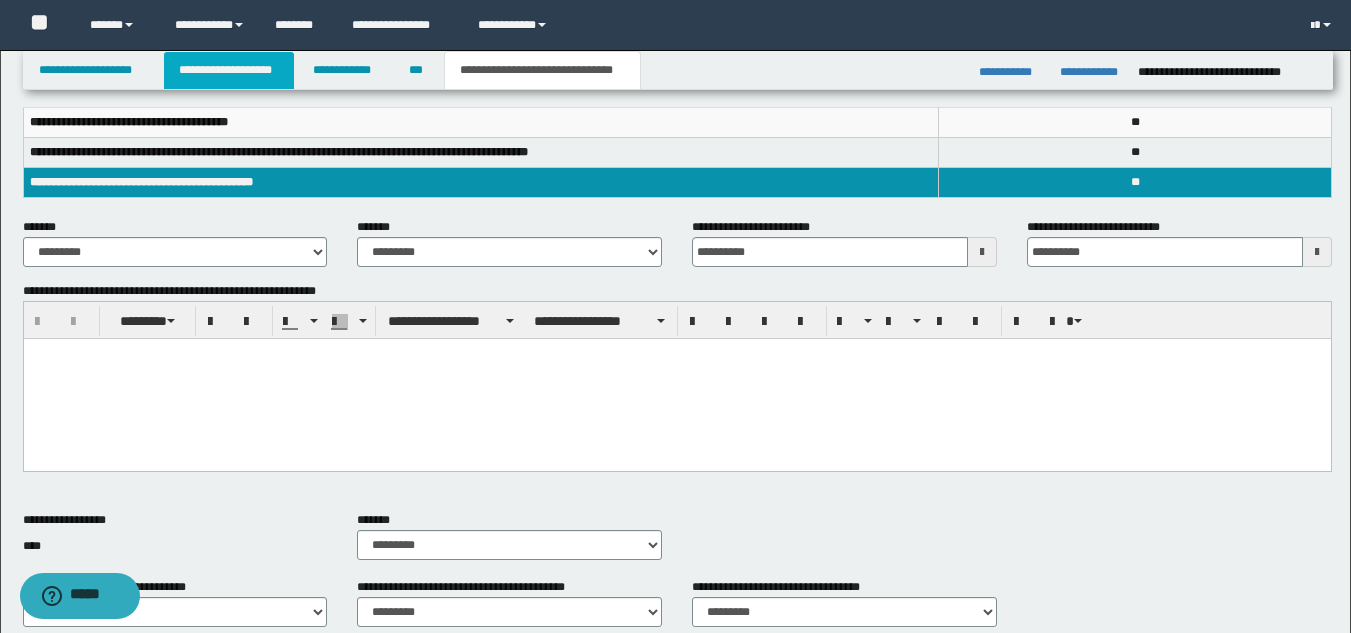 click on "**********" at bounding box center (229, 70) 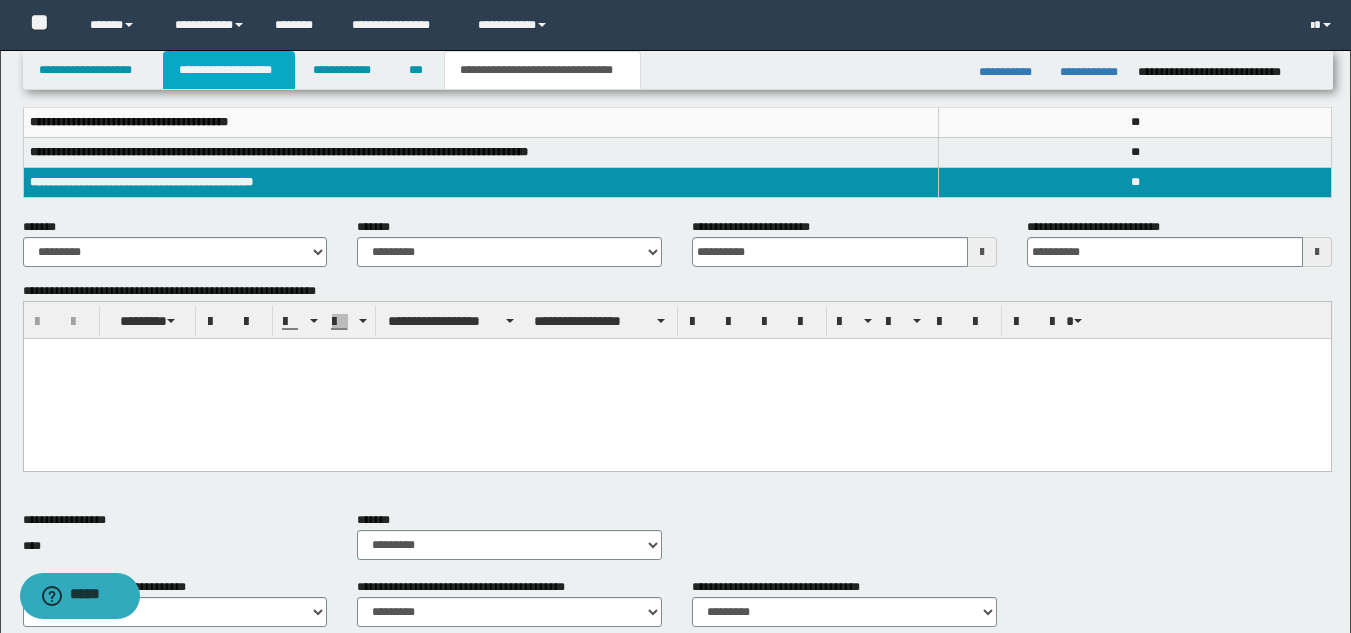 scroll, scrollTop: 300, scrollLeft: 0, axis: vertical 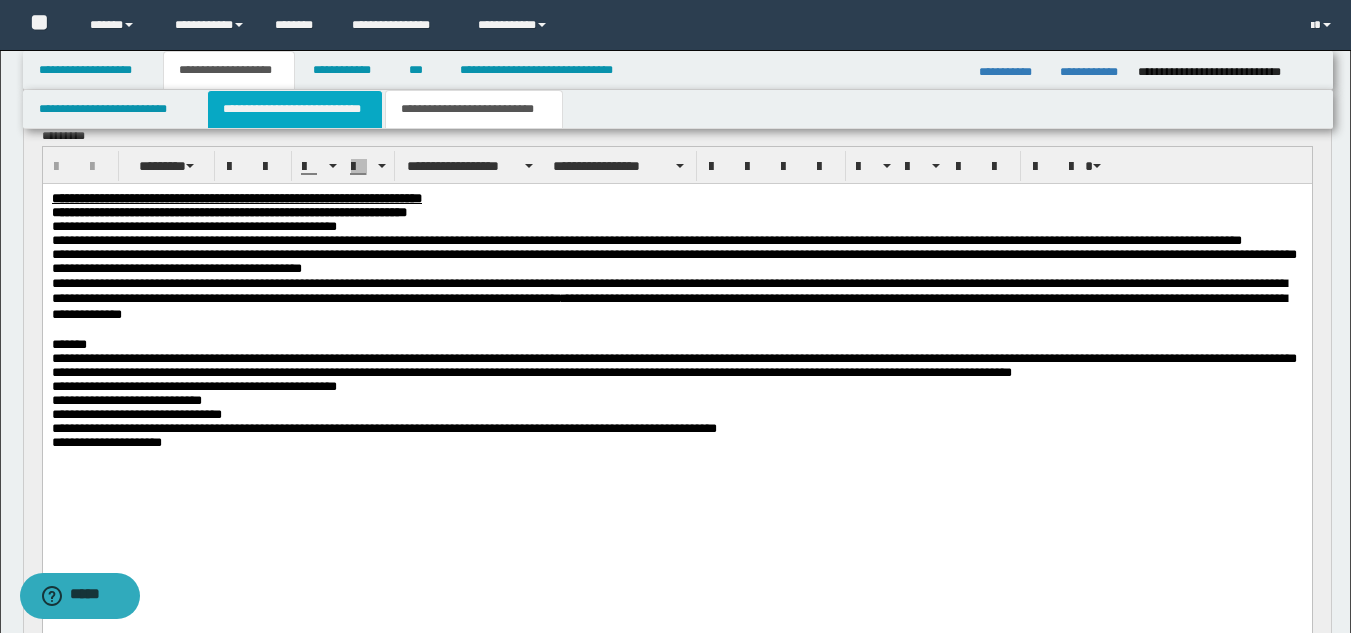 click on "**********" at bounding box center [295, 109] 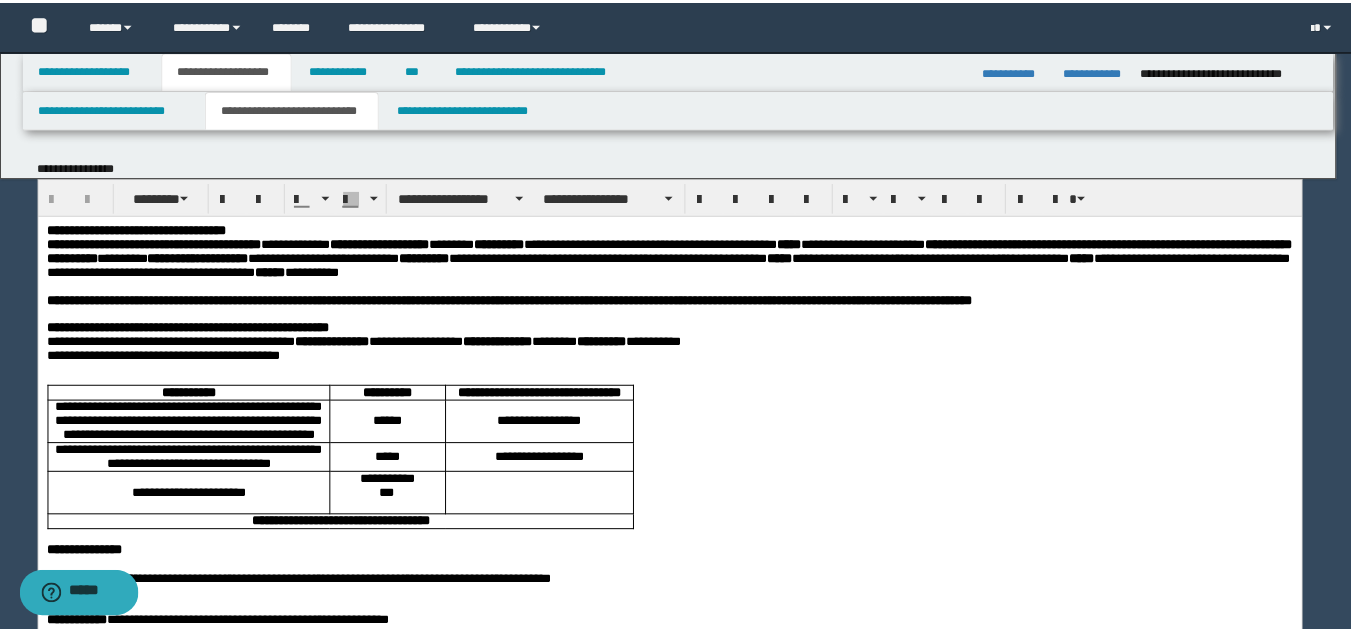 scroll, scrollTop: 0, scrollLeft: 0, axis: both 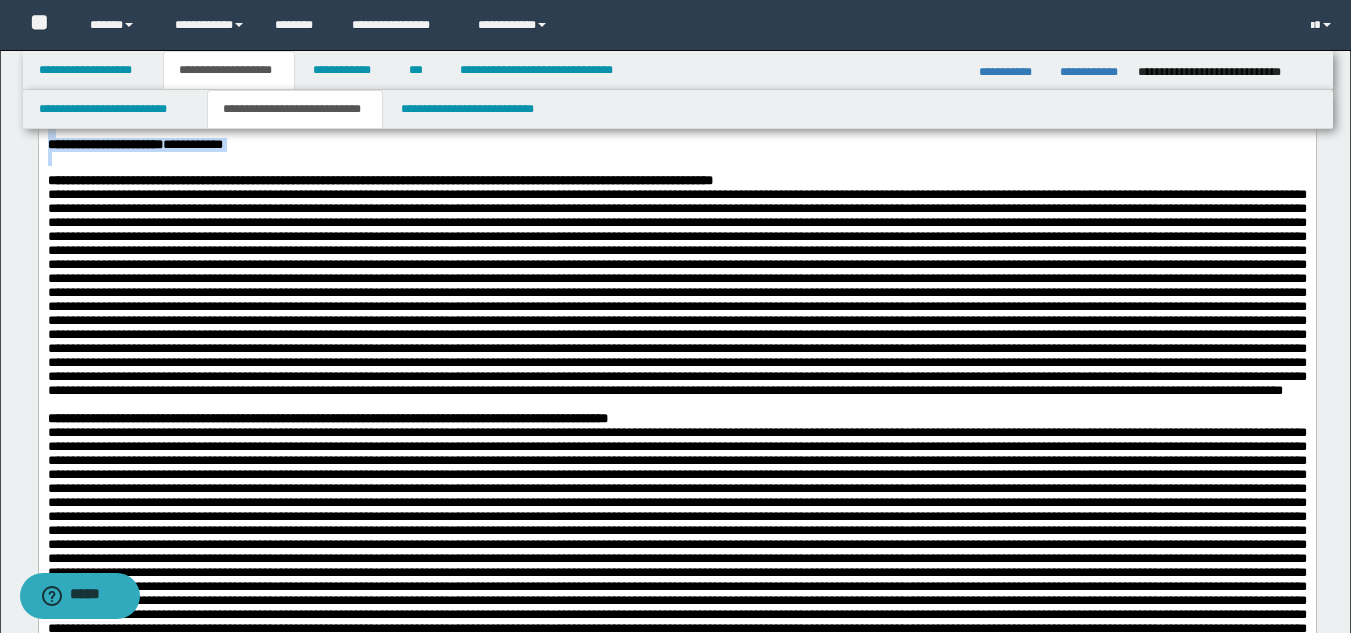 drag, startPoint x: 47, startPoint y: -329, endPoint x: 363, endPoint y: 260, distance: 668.4138 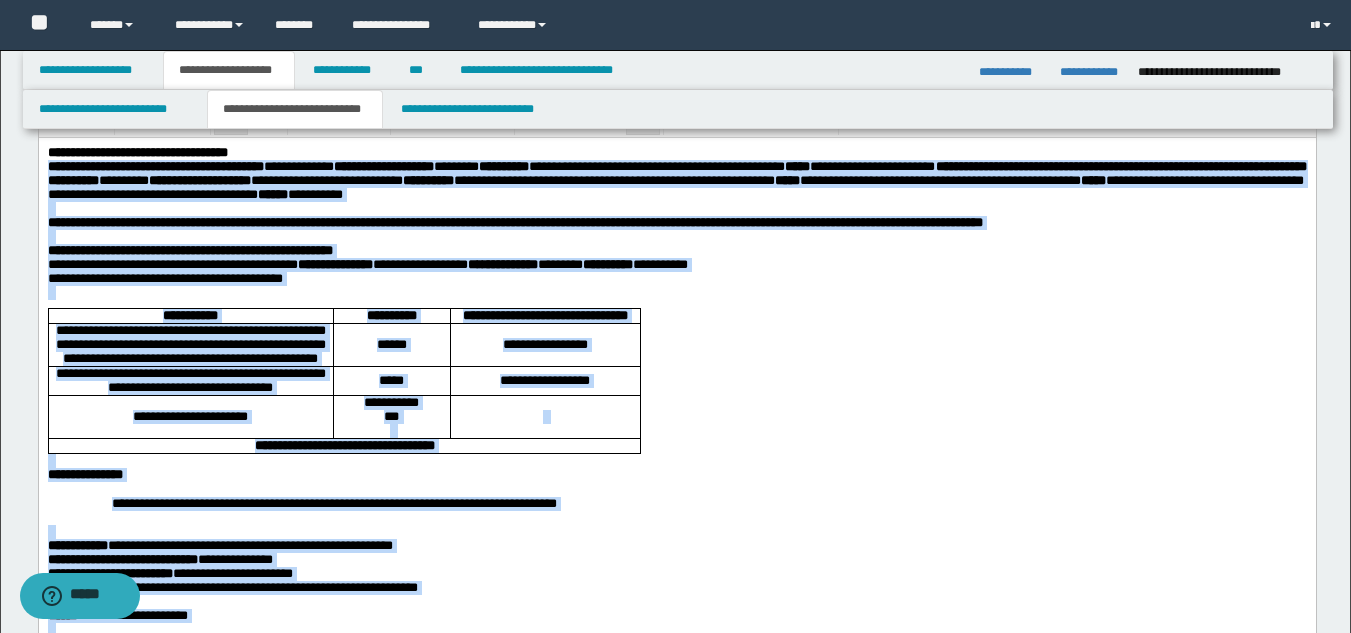 scroll, scrollTop: 23, scrollLeft: 0, axis: vertical 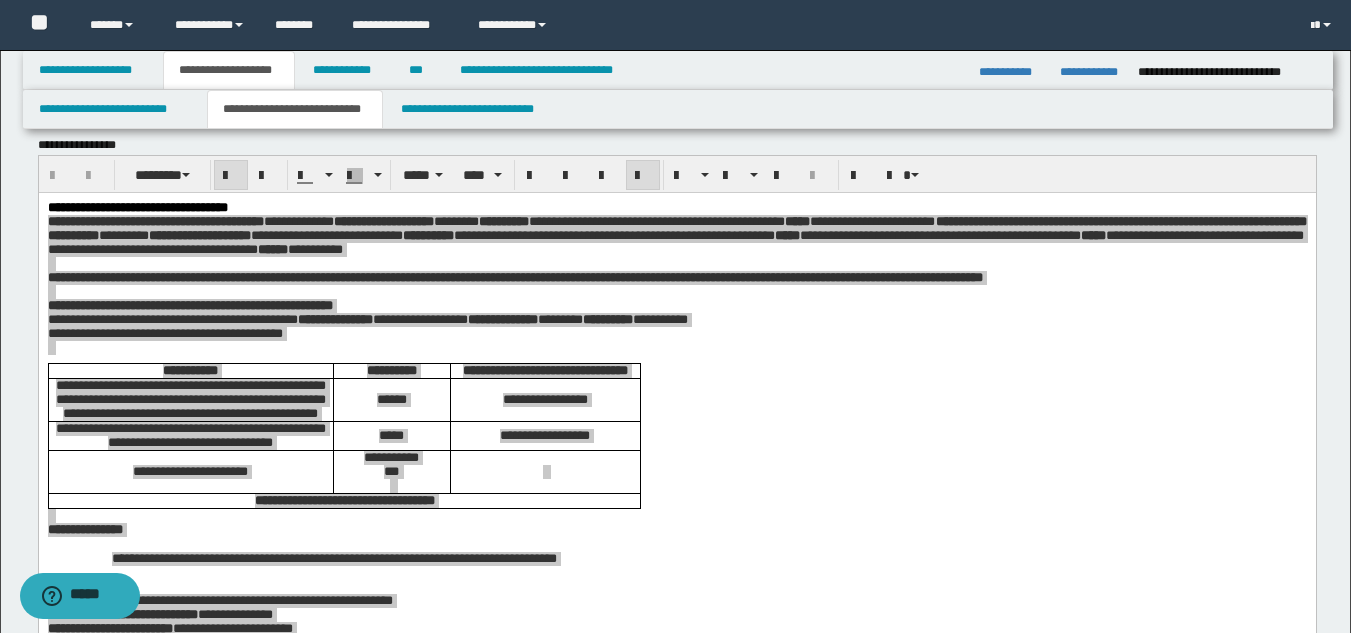 click on "**********" at bounding box center (675, 2031) 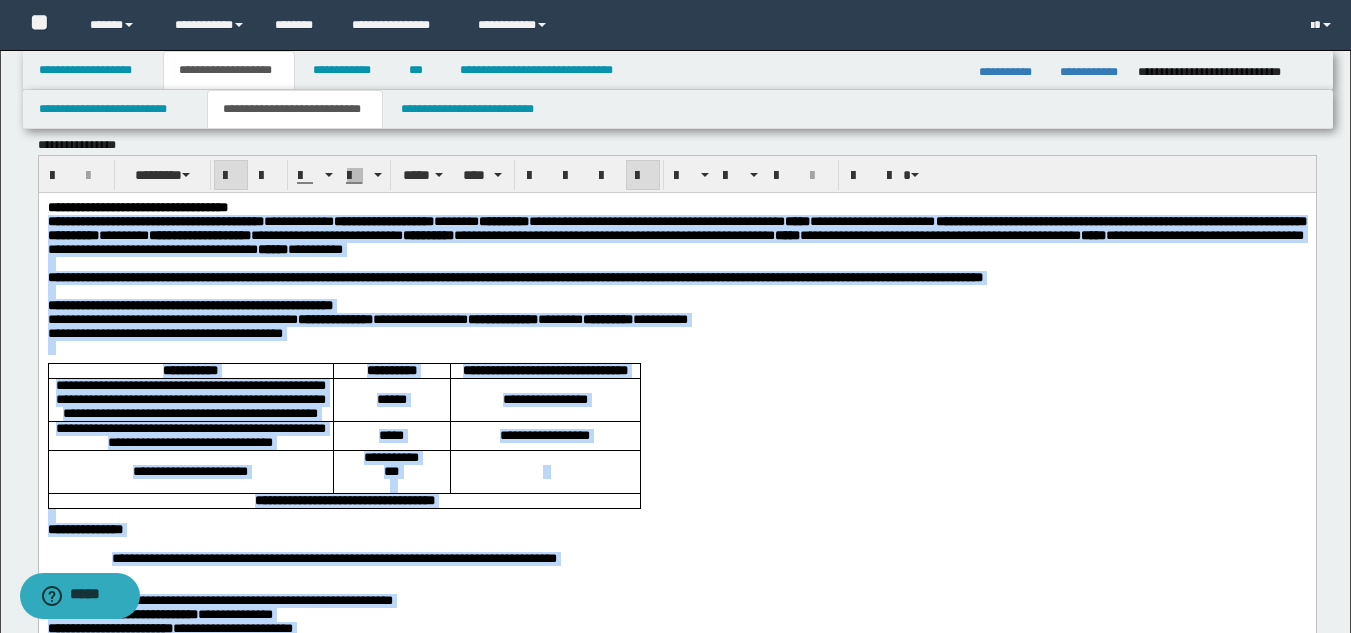 click on "**********" at bounding box center [676, 828] 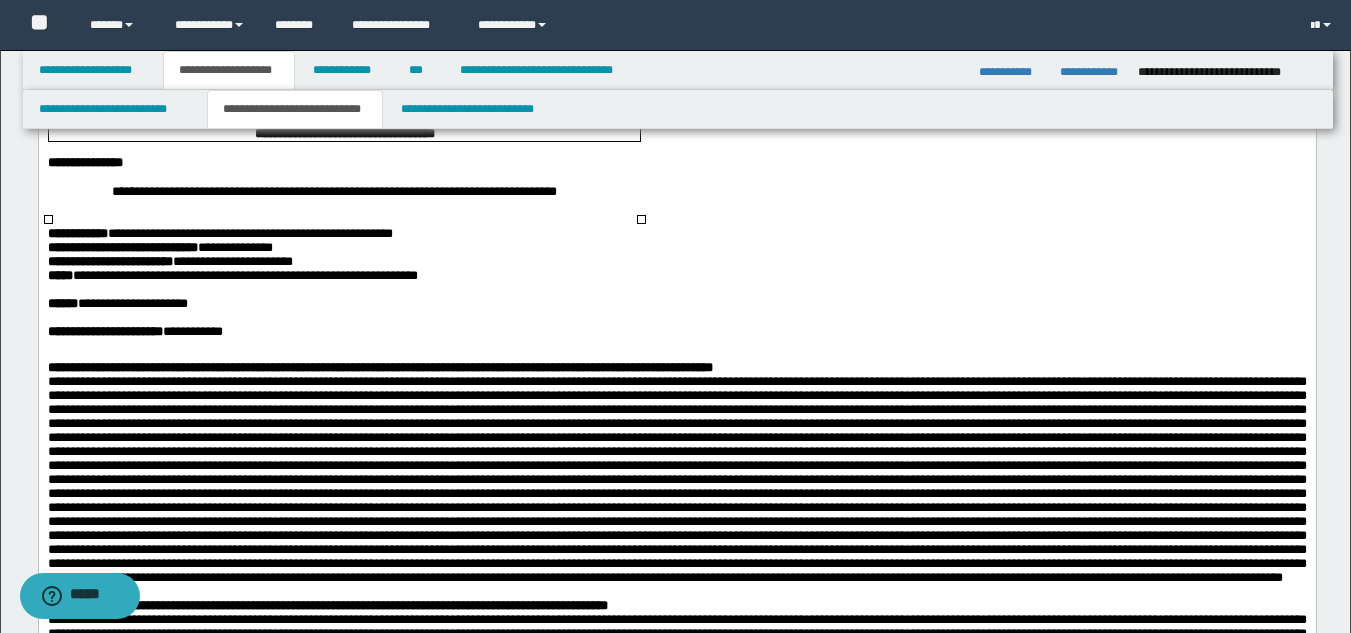 scroll, scrollTop: 404, scrollLeft: 0, axis: vertical 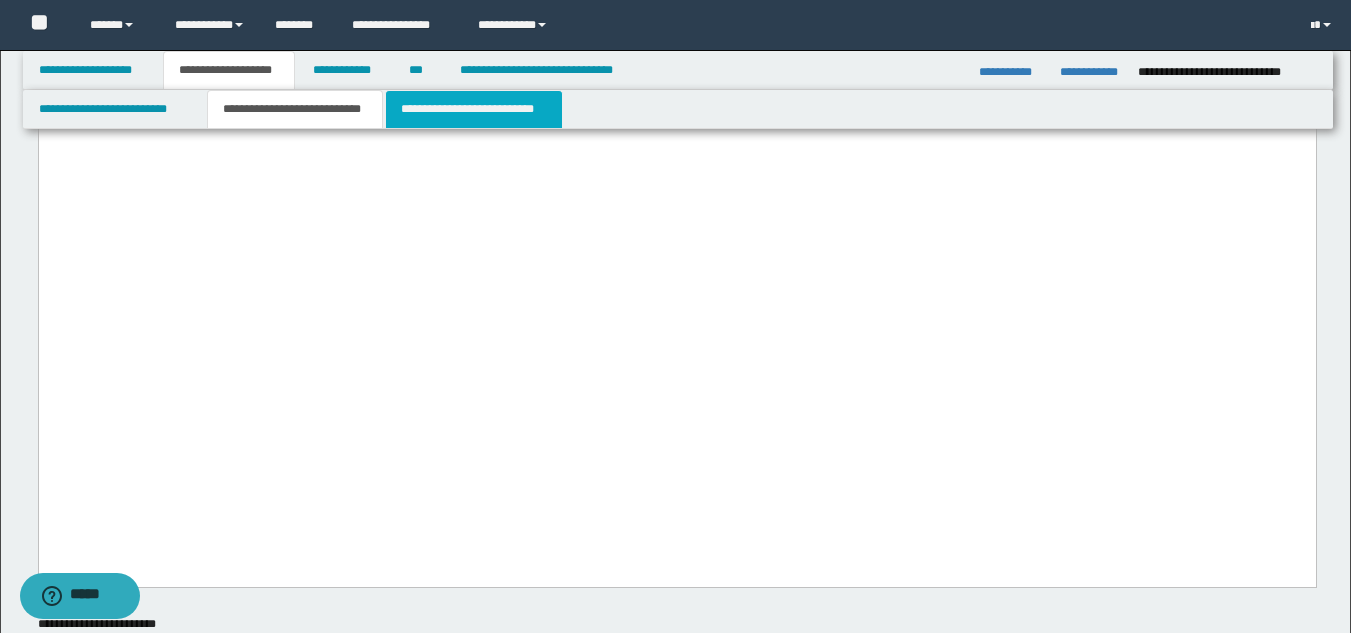 click on "**********" at bounding box center [474, 109] 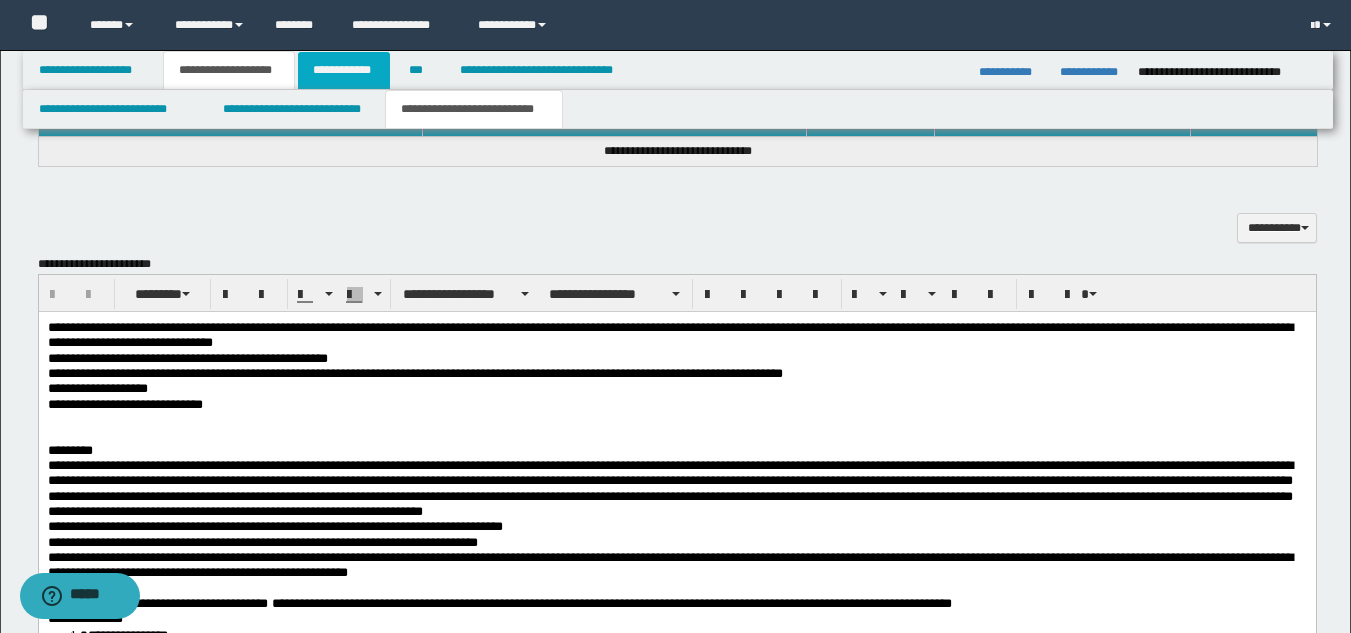 click on "**********" at bounding box center [344, 70] 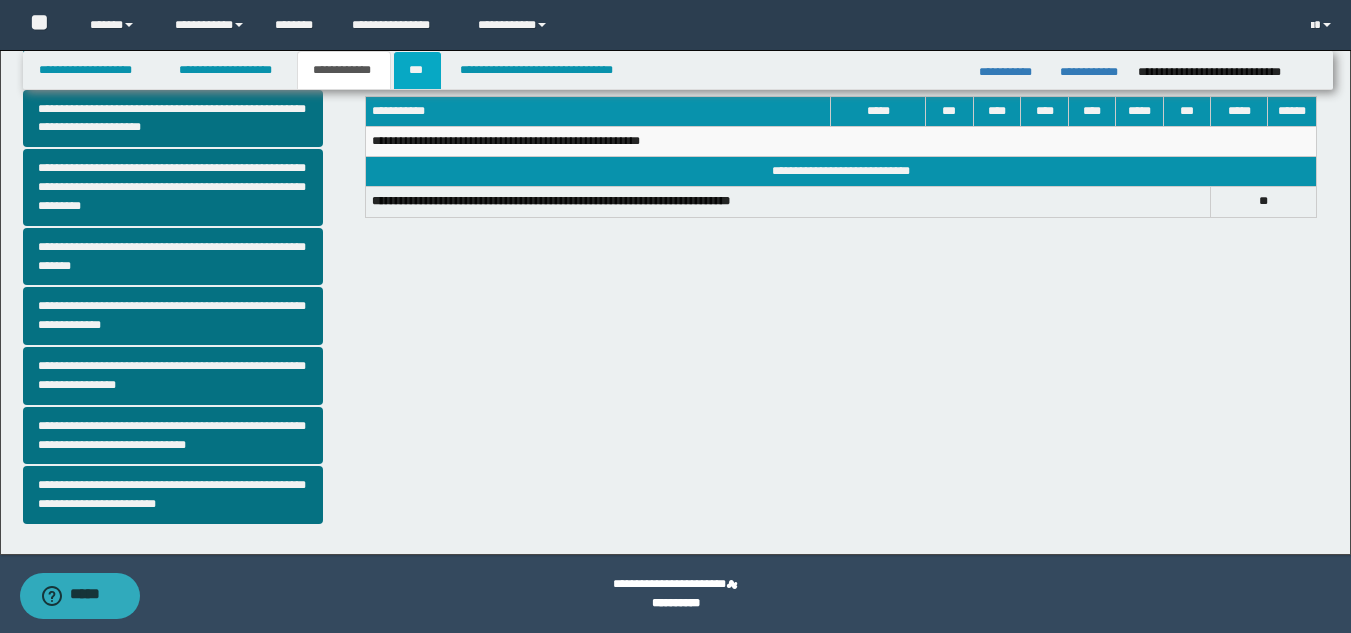 click on "***" at bounding box center [417, 70] 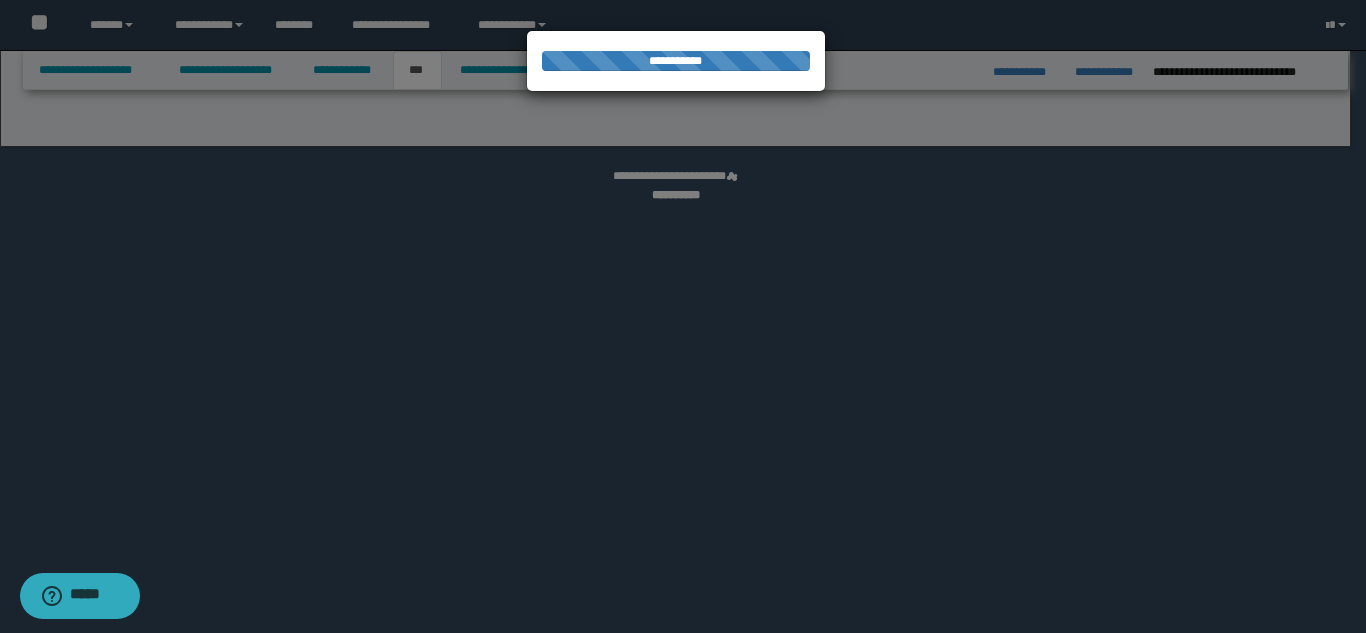 select on "*" 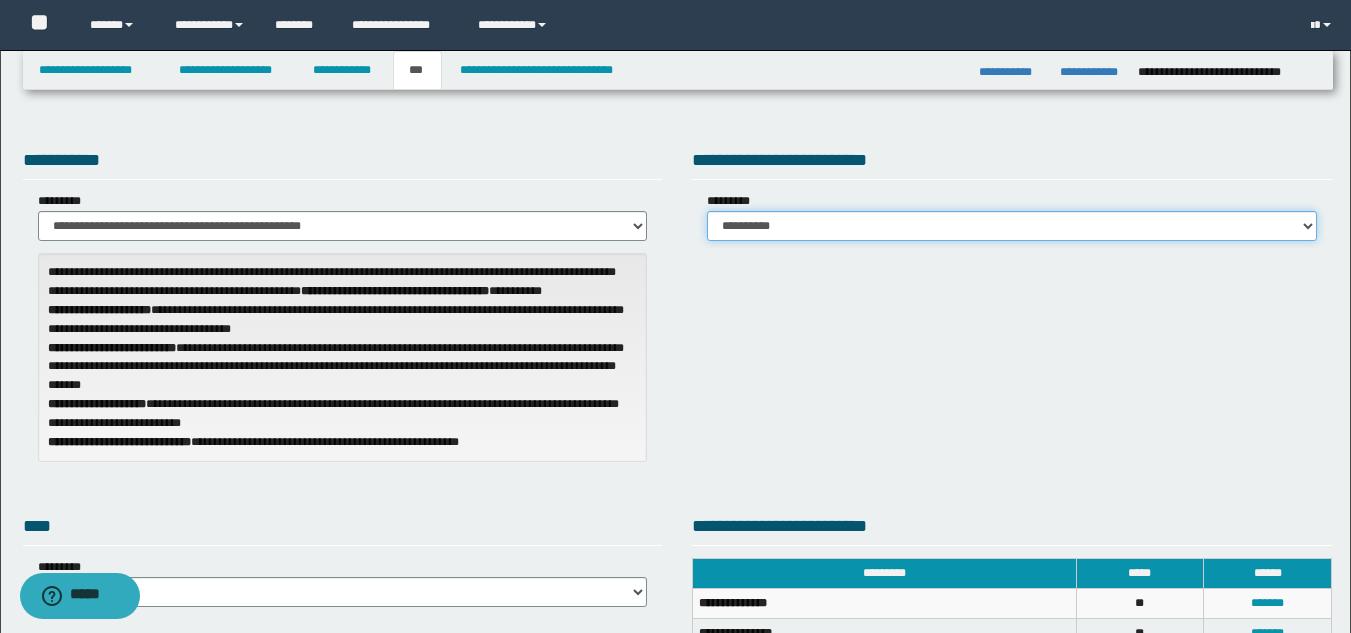 click on "**********" at bounding box center [1012, 226] 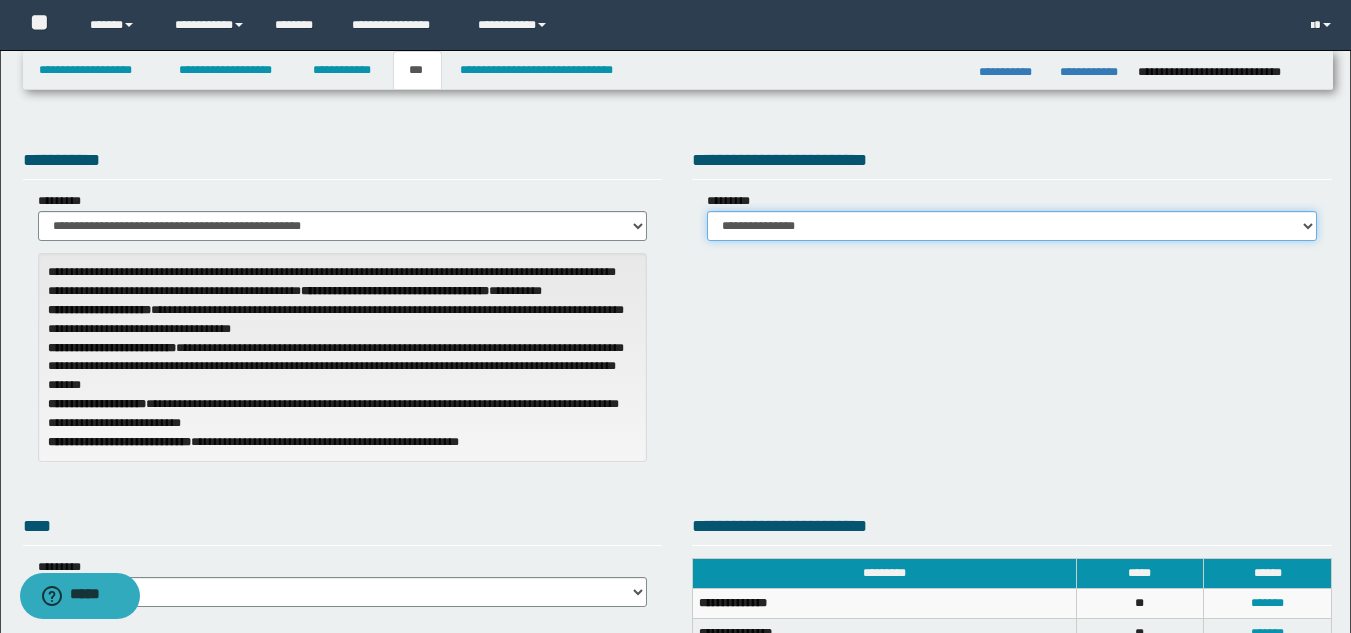 click on "**********" at bounding box center [1012, 226] 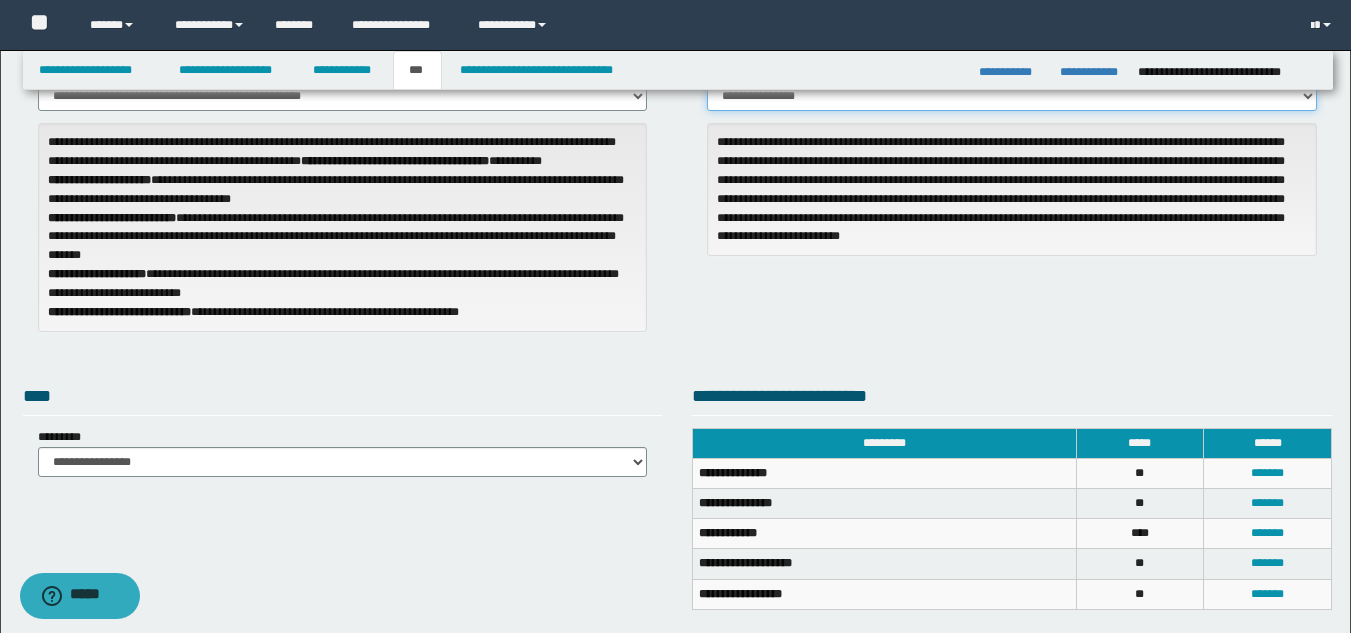 scroll, scrollTop: 119, scrollLeft: 0, axis: vertical 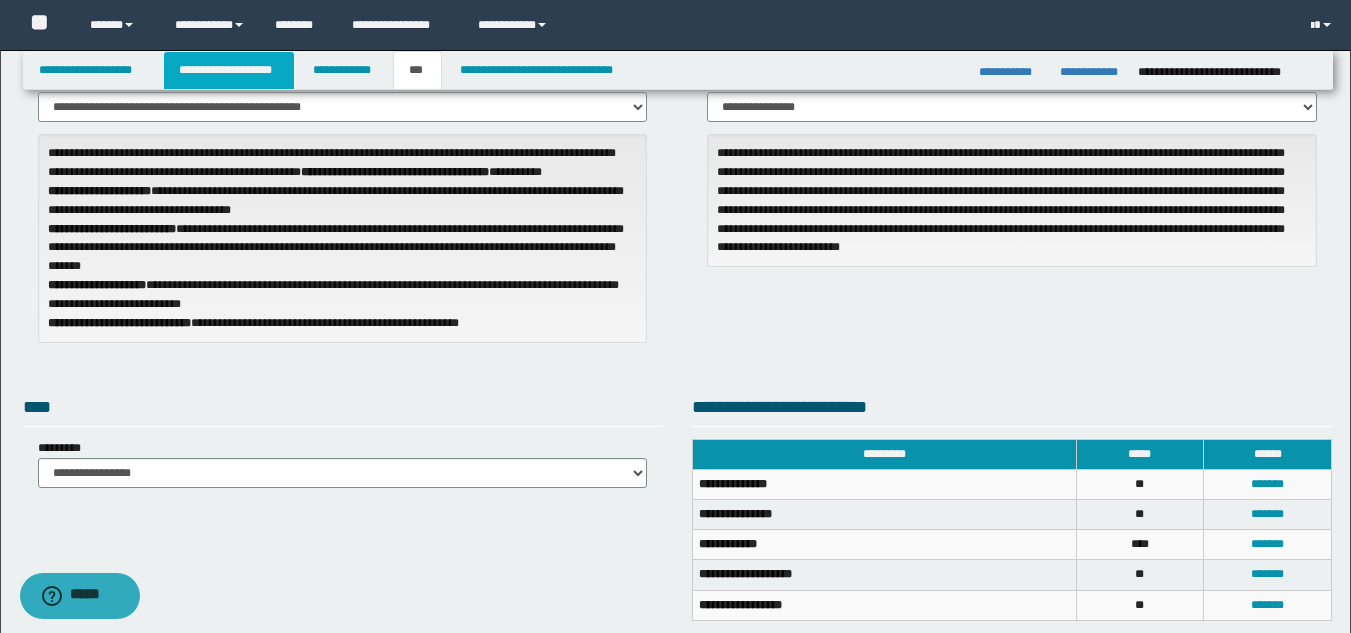click on "**********" at bounding box center (229, 70) 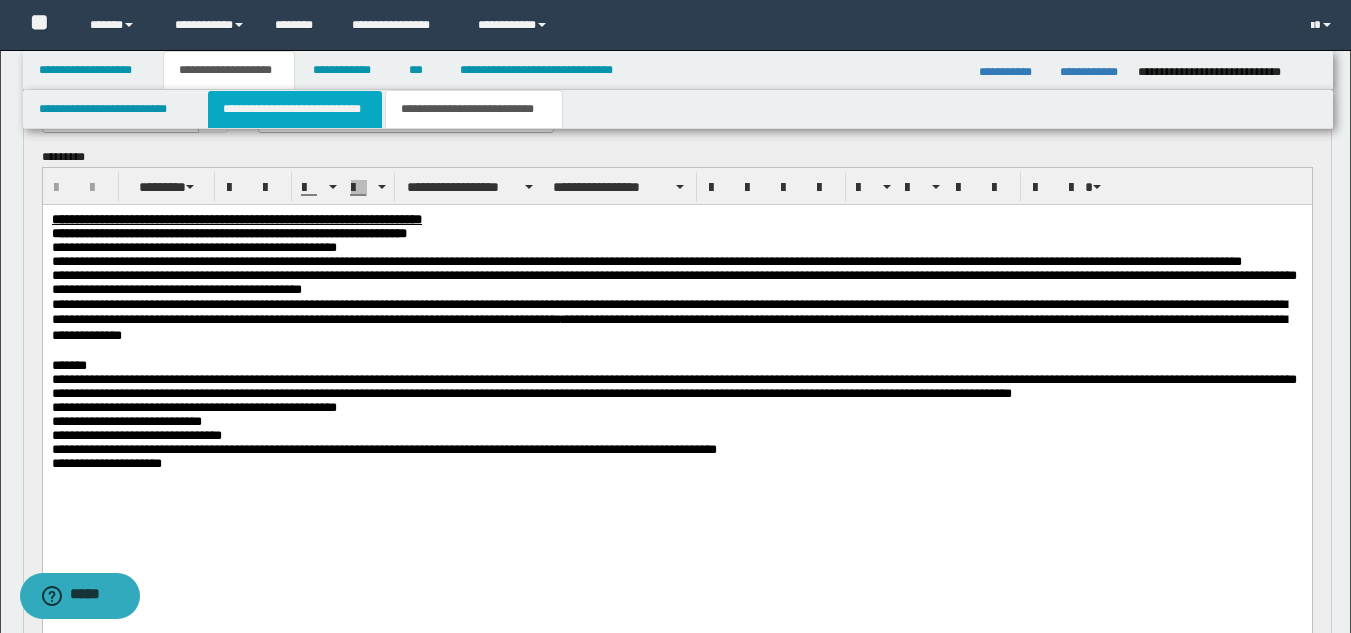 click on "**********" at bounding box center [295, 109] 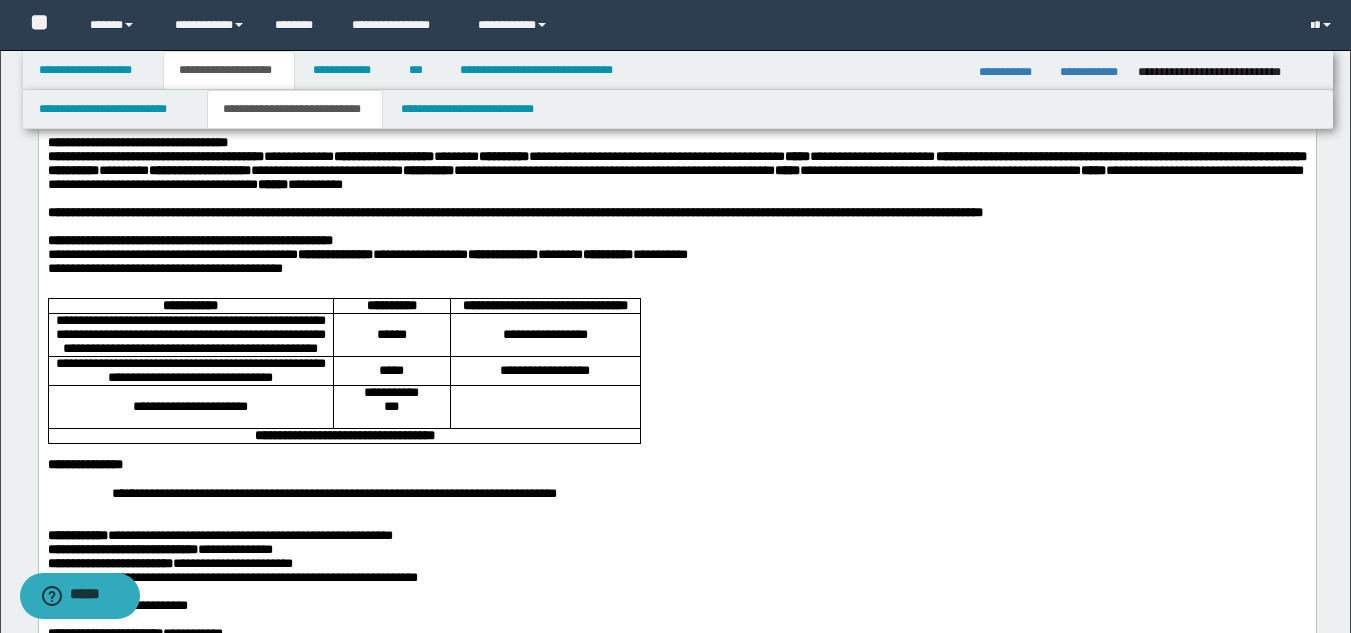 scroll, scrollTop: 74, scrollLeft: 0, axis: vertical 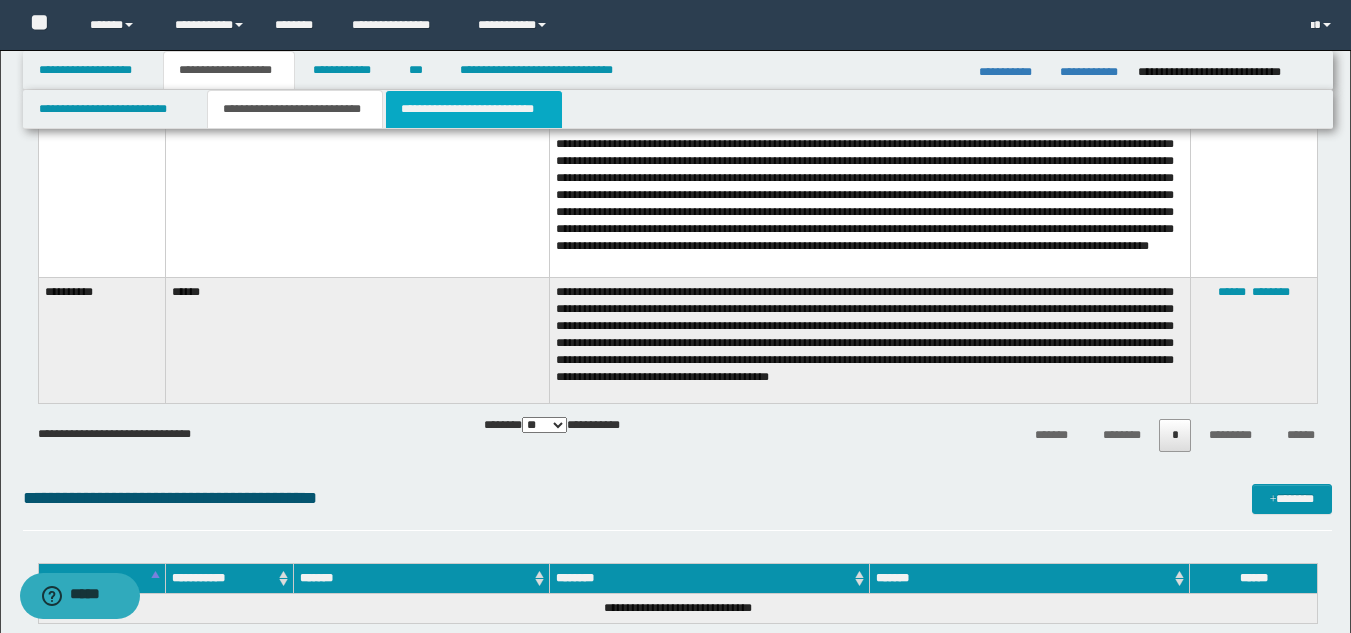 click on "**********" at bounding box center (474, 109) 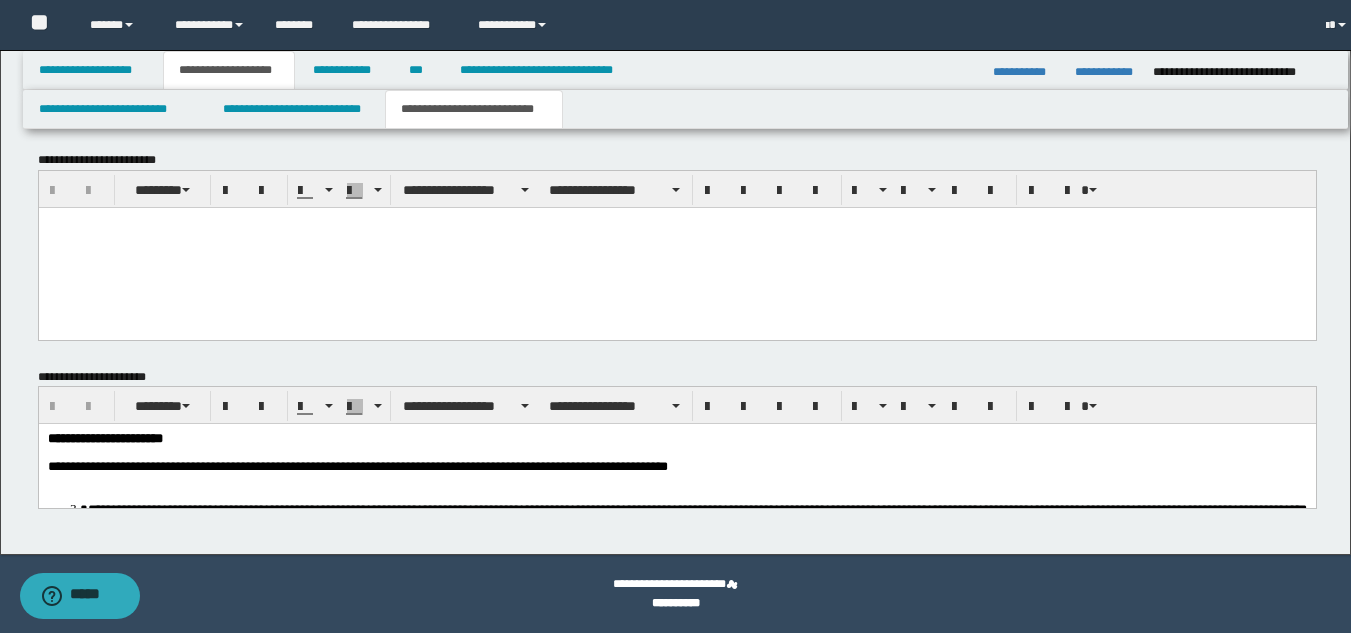 scroll, scrollTop: 2059, scrollLeft: 0, axis: vertical 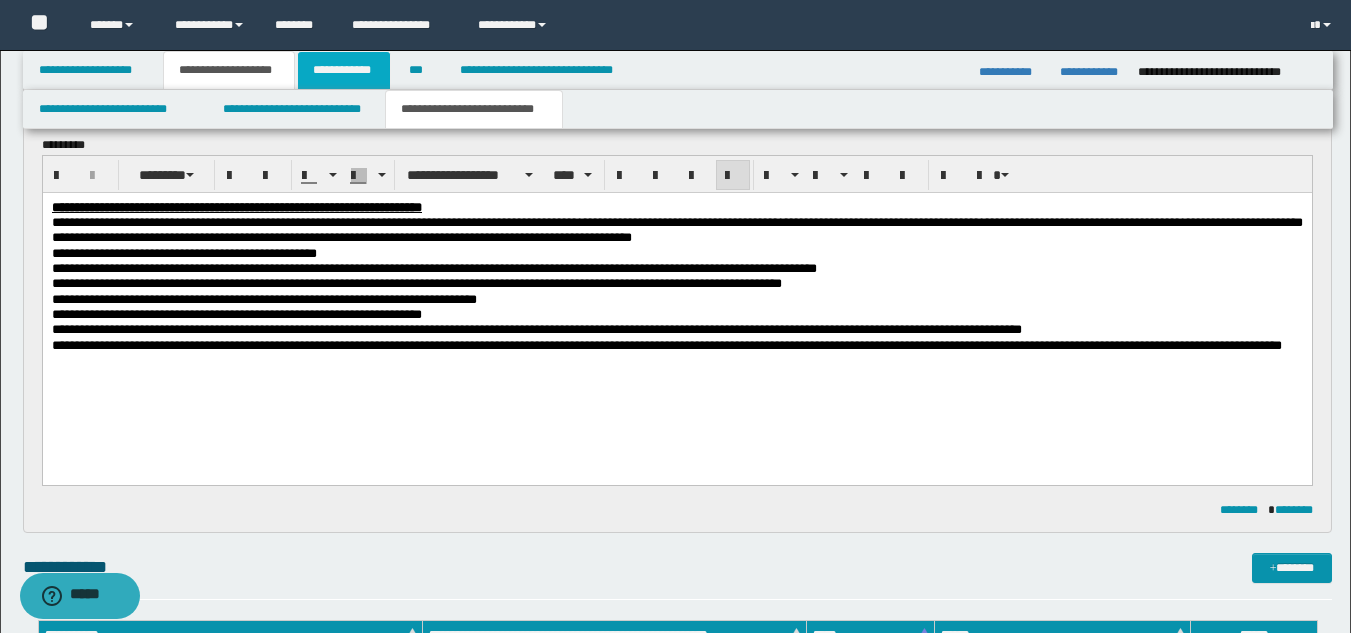 click on "**********" at bounding box center (344, 70) 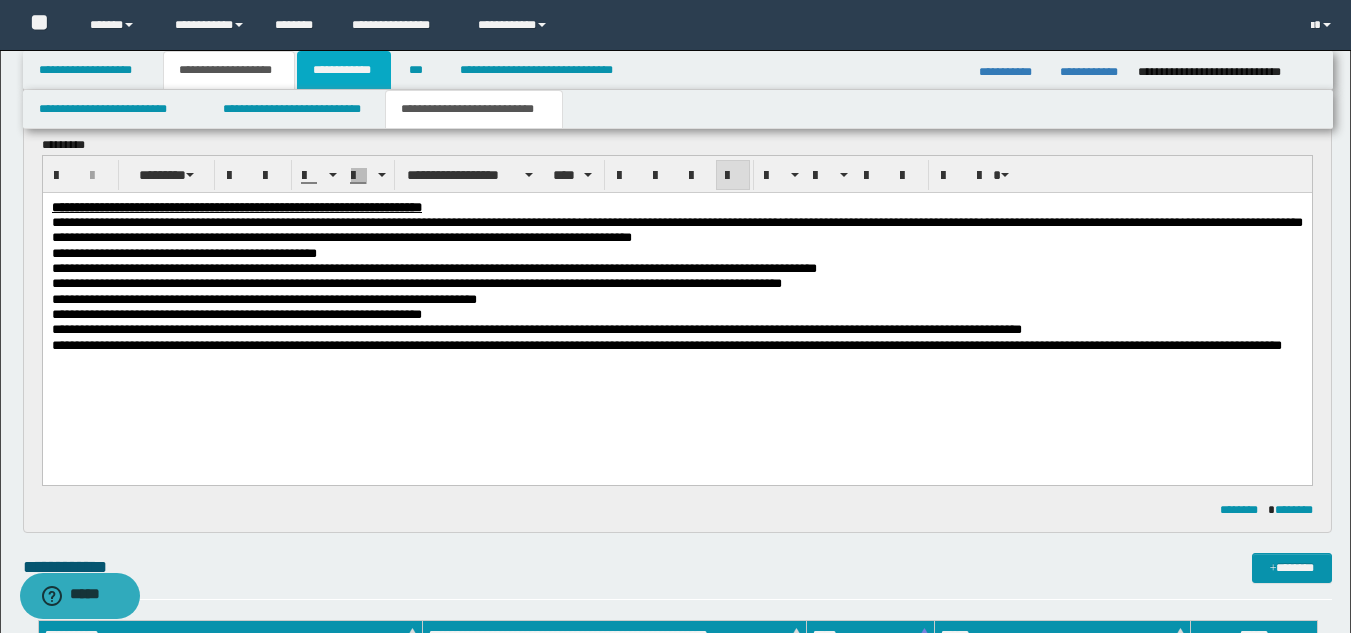 scroll, scrollTop: 516, scrollLeft: 0, axis: vertical 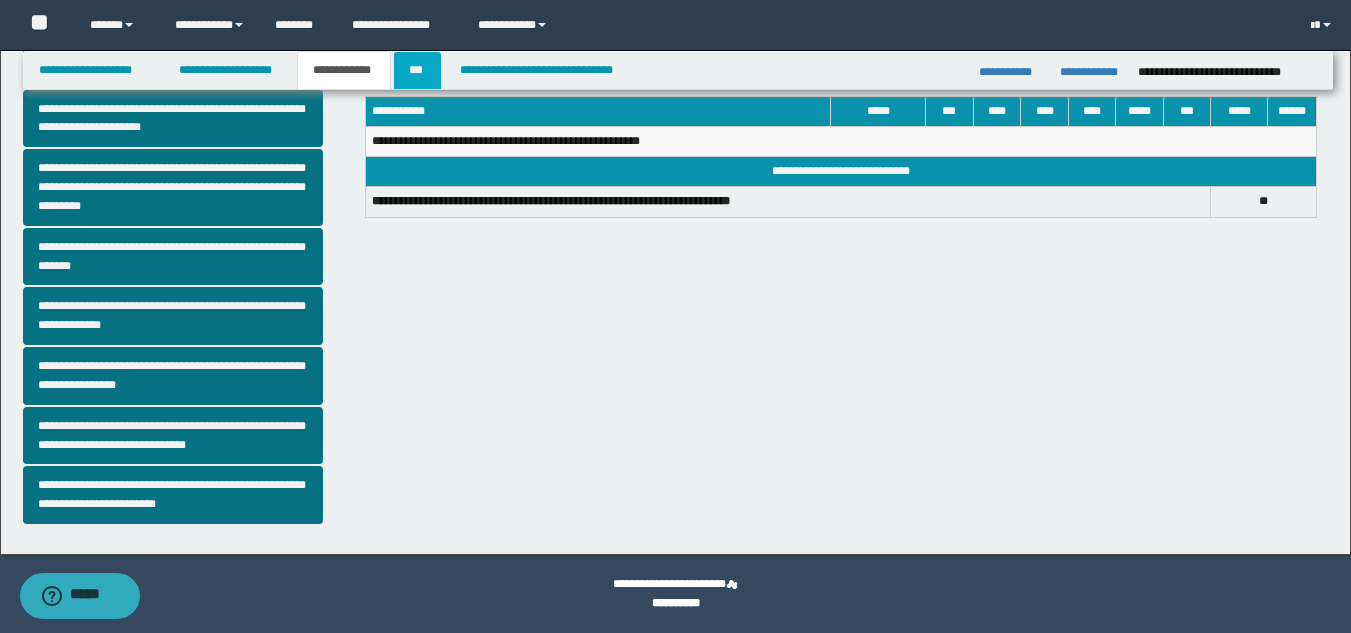 click on "***" at bounding box center [417, 70] 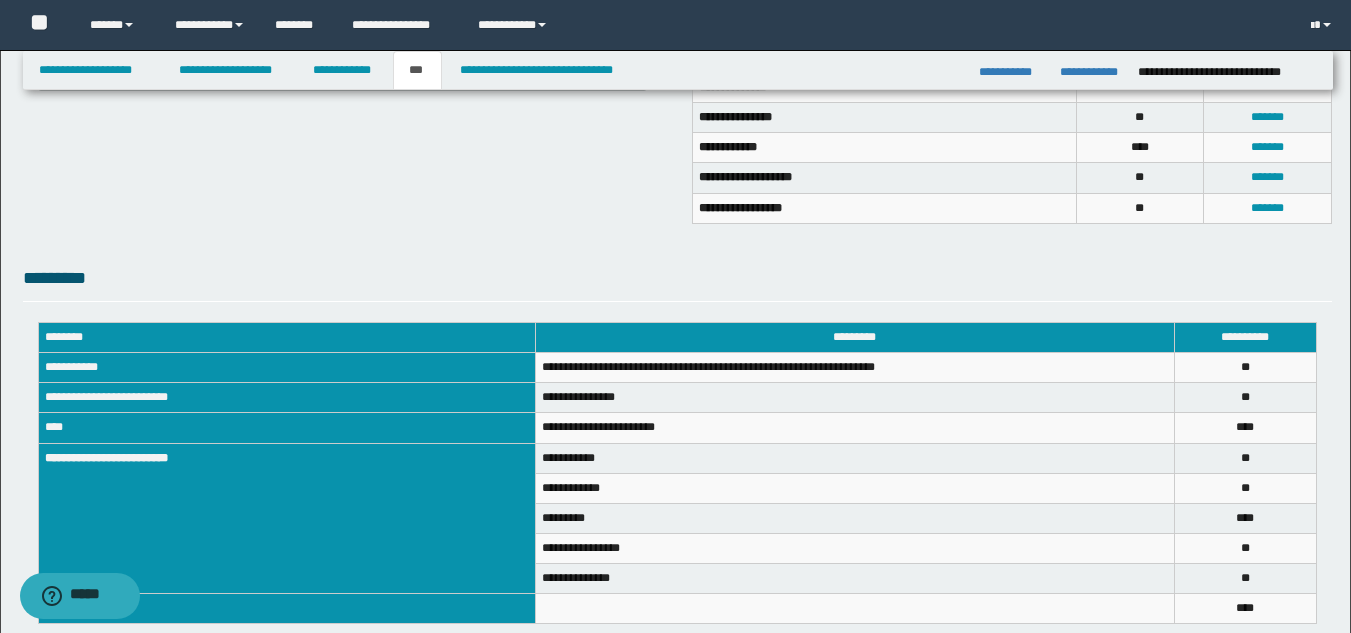 scroll, scrollTop: 636, scrollLeft: 0, axis: vertical 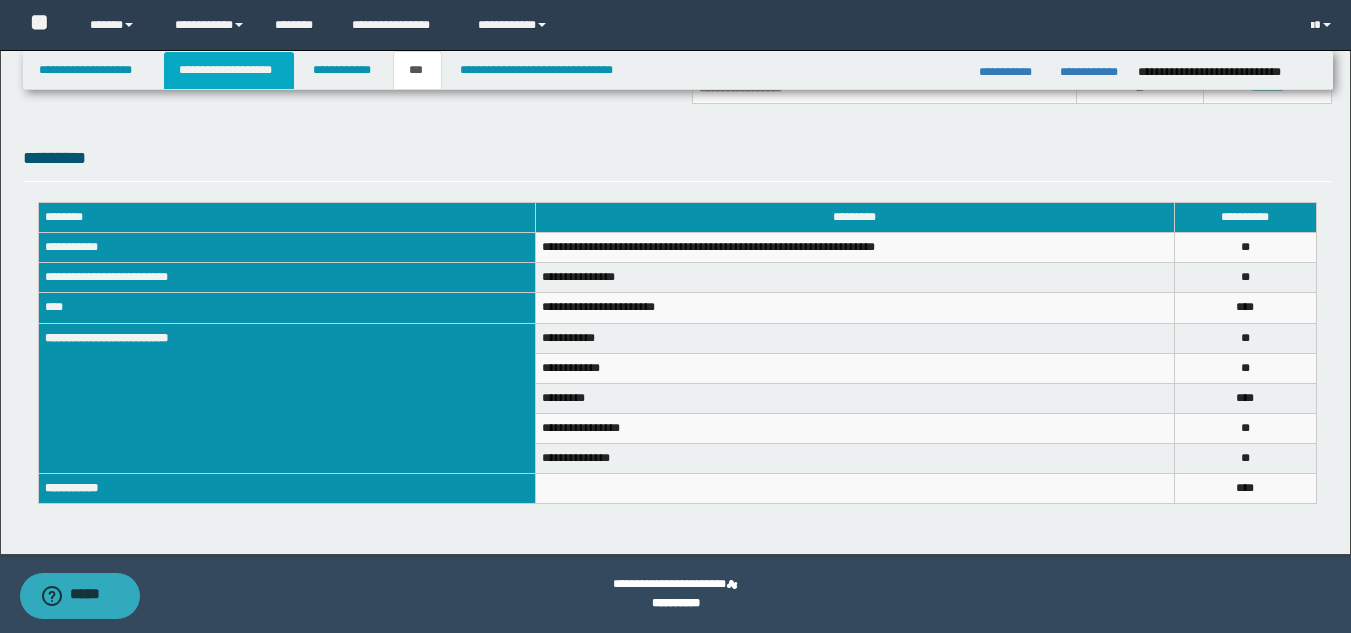 click on "**********" at bounding box center (229, 70) 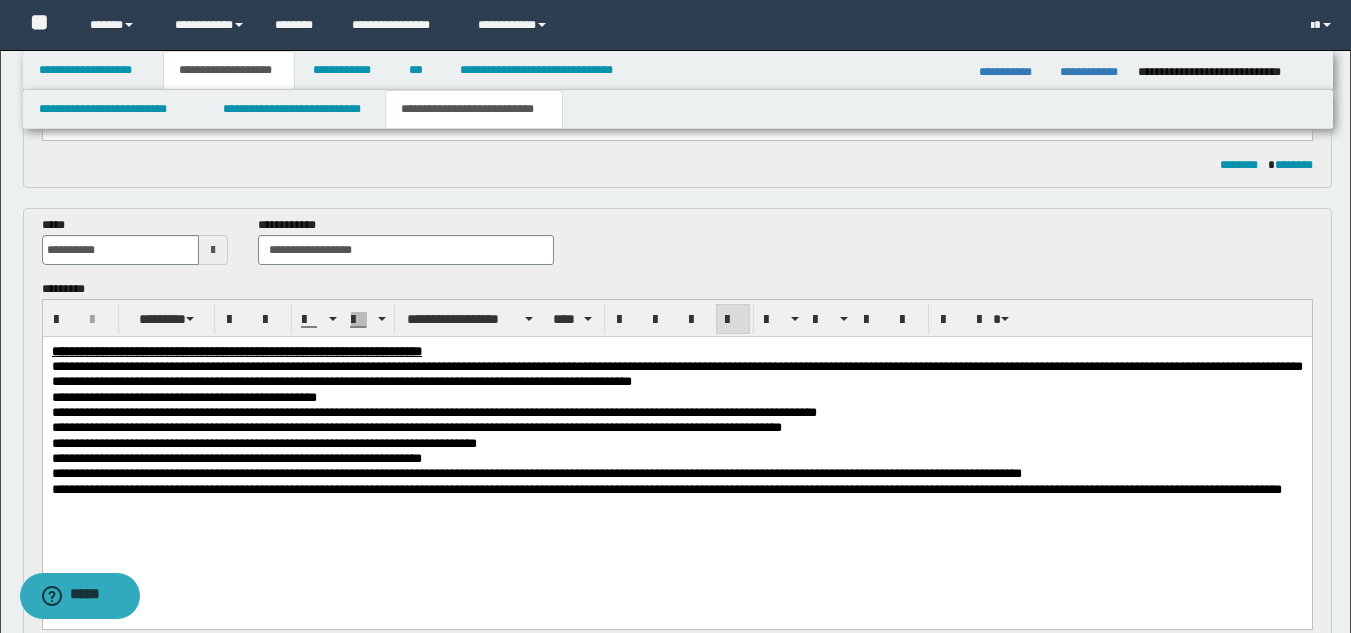 click on "**********" at bounding box center [229, 70] 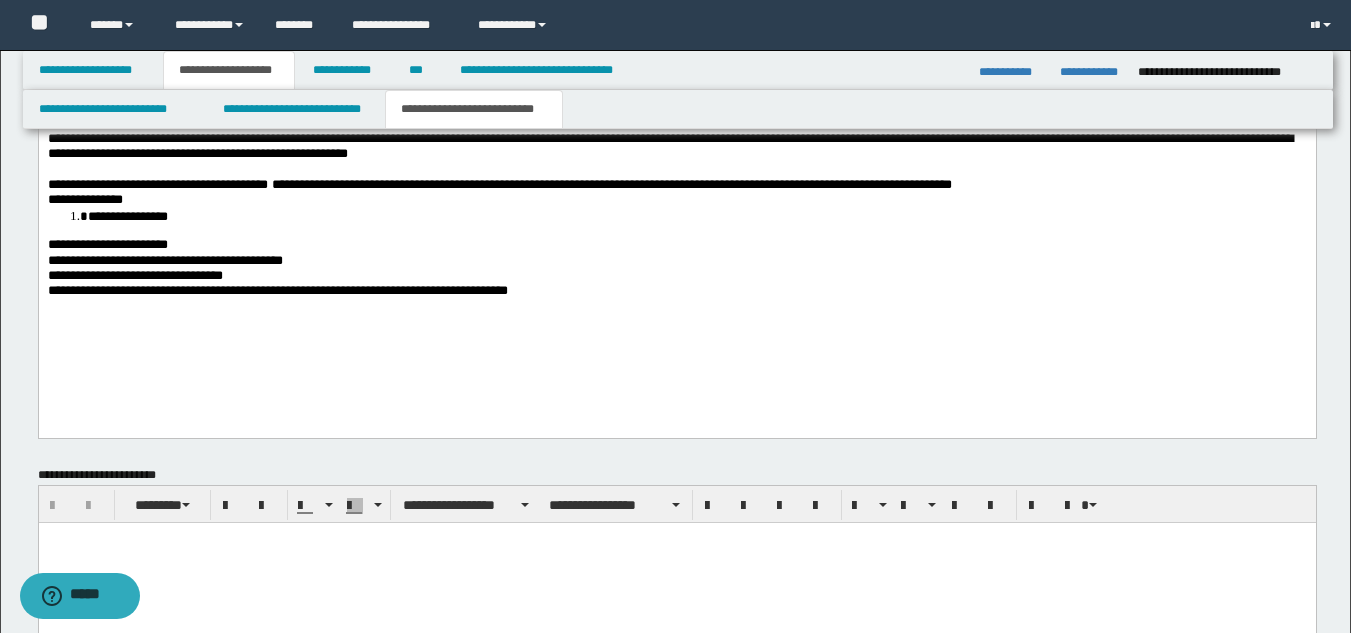 scroll, scrollTop: 1865, scrollLeft: 0, axis: vertical 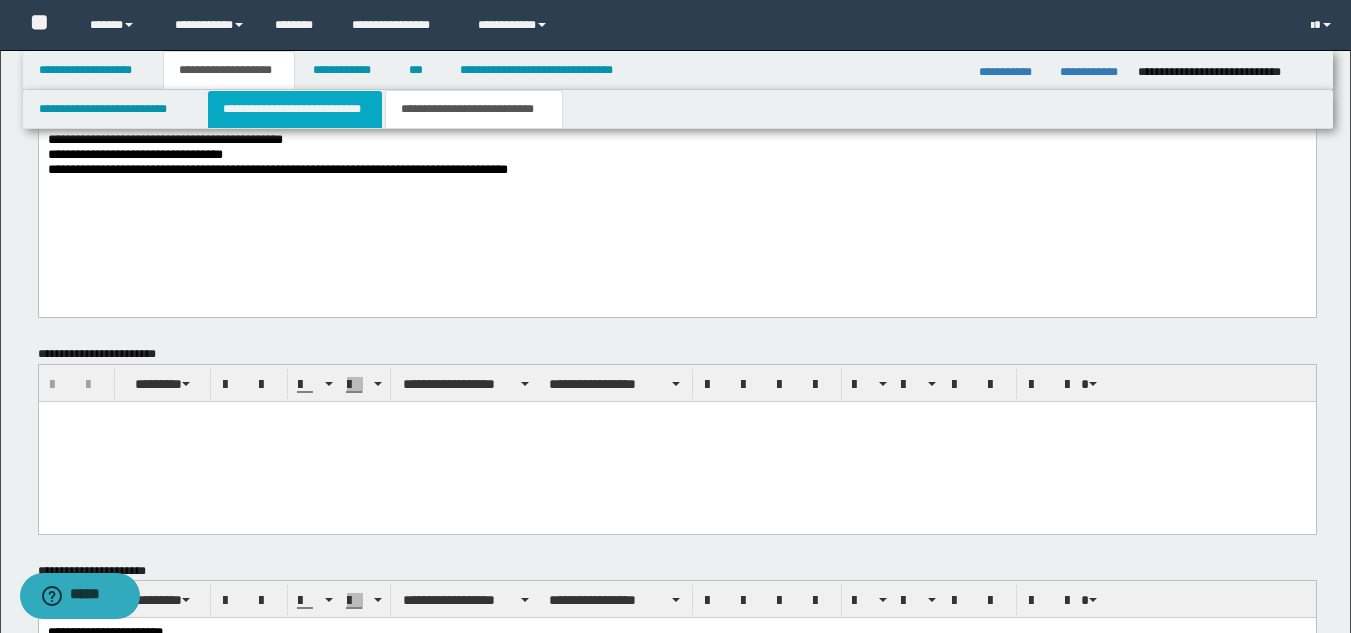 drag, startPoint x: 239, startPoint y: 120, endPoint x: 244, endPoint y: 0, distance: 120.10412 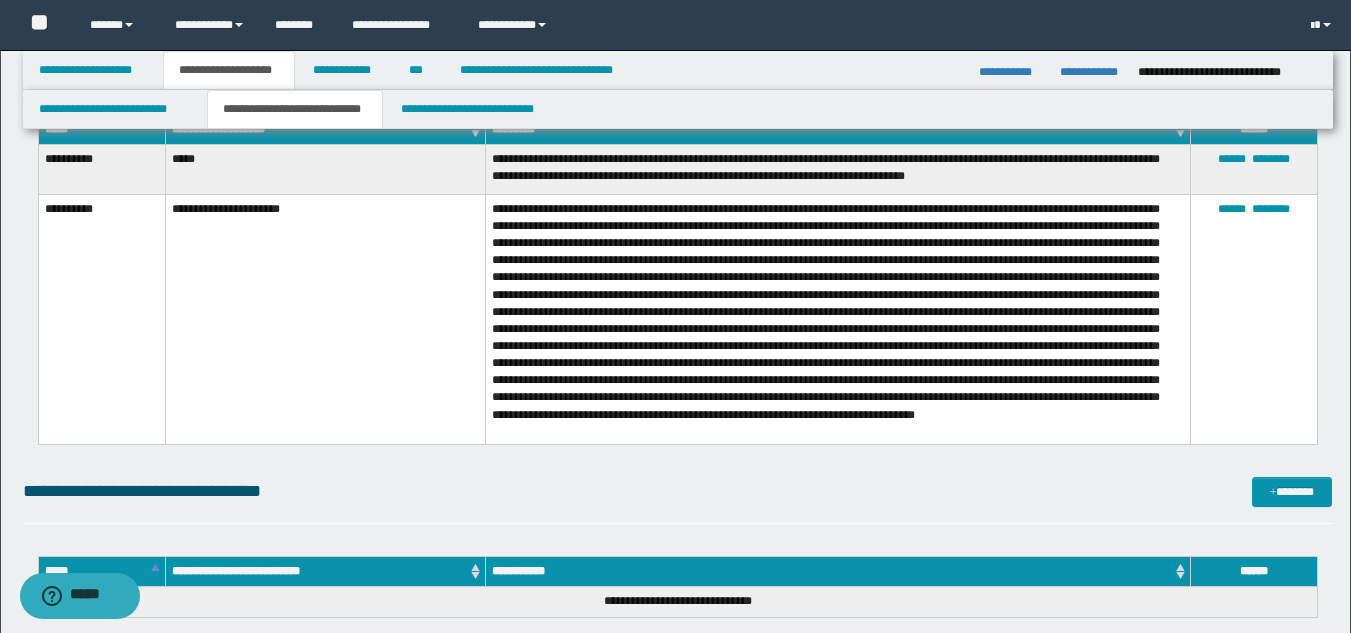 scroll, scrollTop: 3084, scrollLeft: 0, axis: vertical 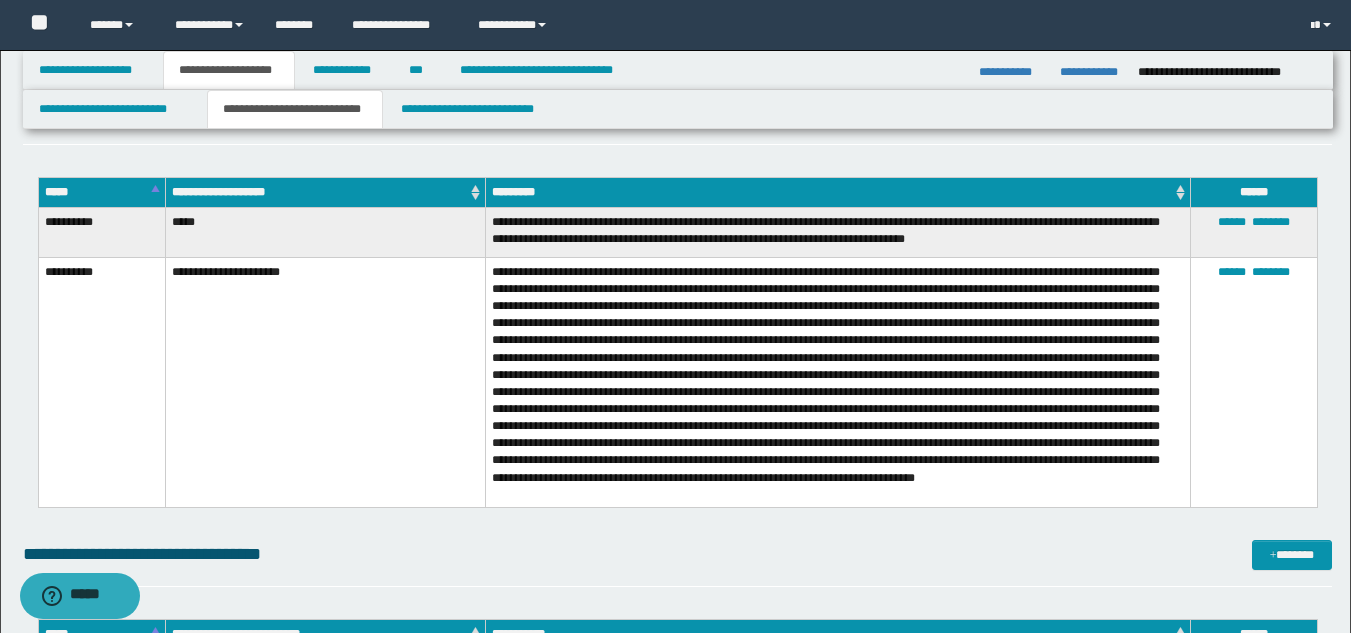 click on "**********" at bounding box center [837, 232] 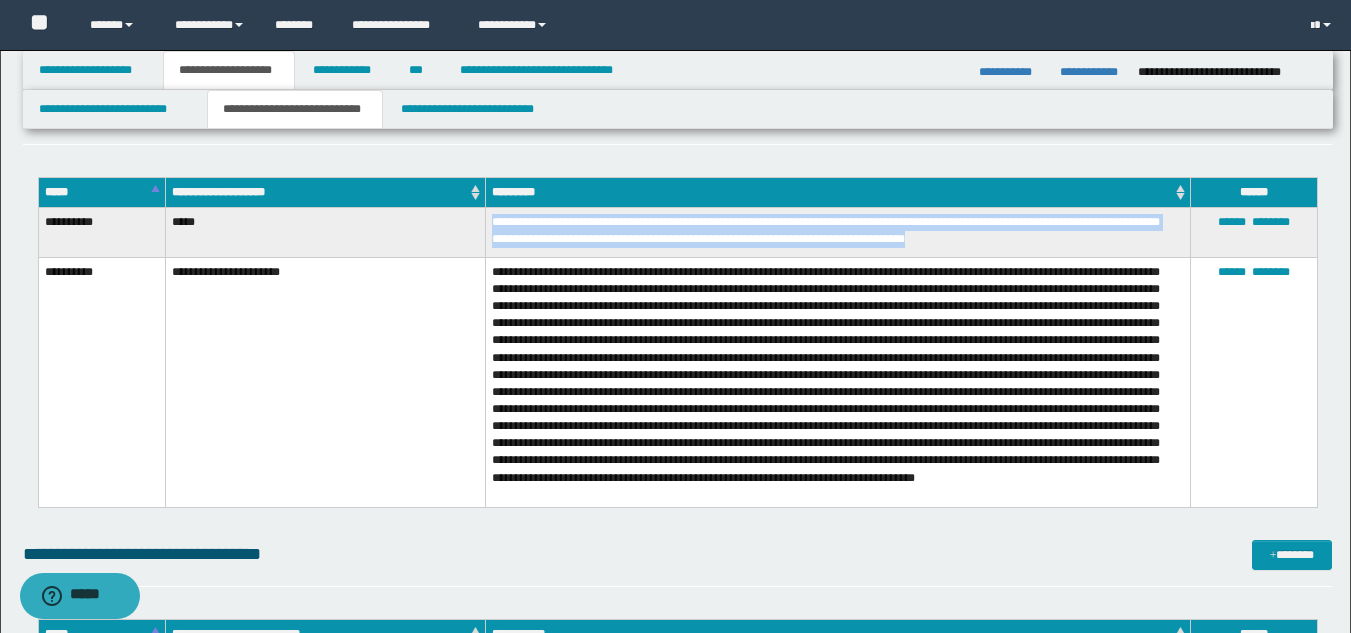 drag, startPoint x: 494, startPoint y: 224, endPoint x: 980, endPoint y: 245, distance: 486.4535 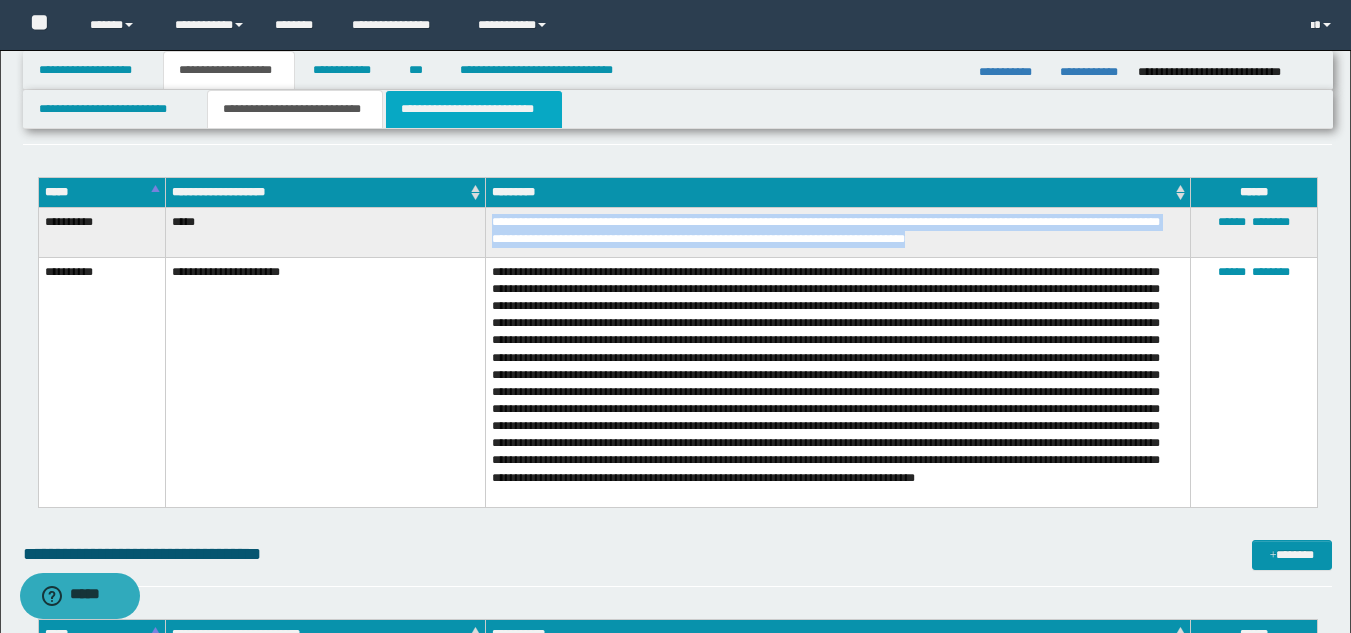 click on "**********" at bounding box center [474, 109] 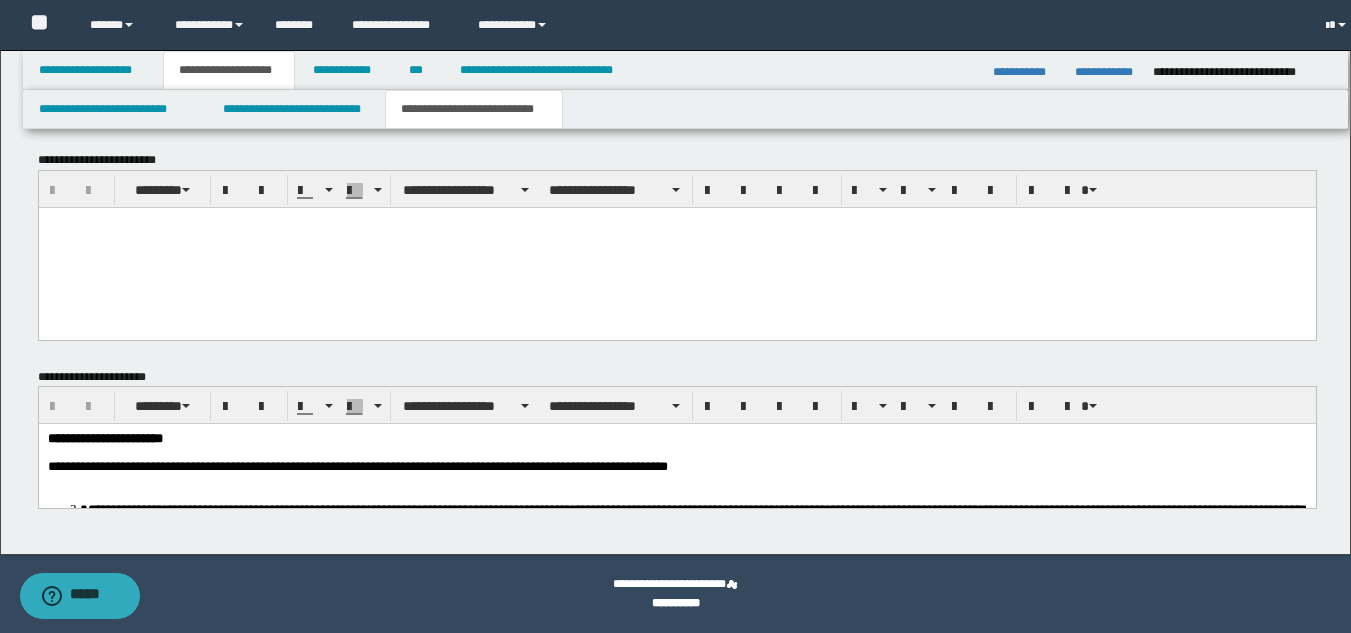 scroll, scrollTop: 2059, scrollLeft: 0, axis: vertical 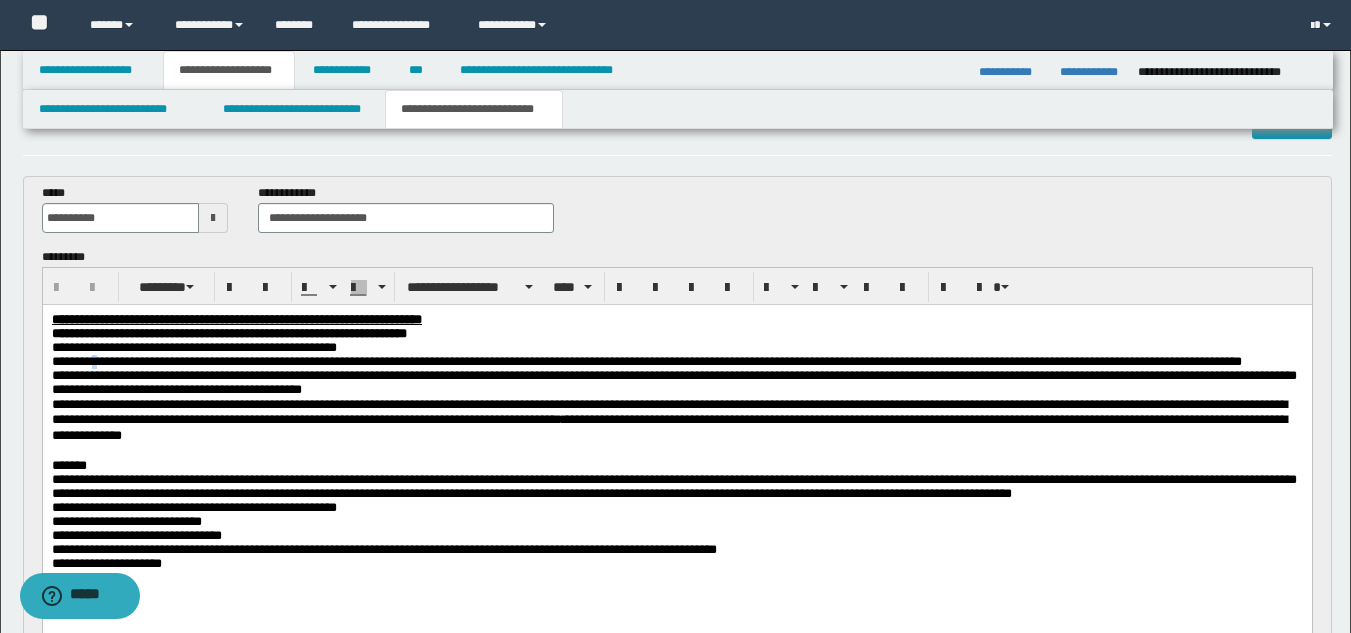 drag, startPoint x: 104, startPoint y: 373, endPoint x: 106, endPoint y: 406, distance: 33.06055 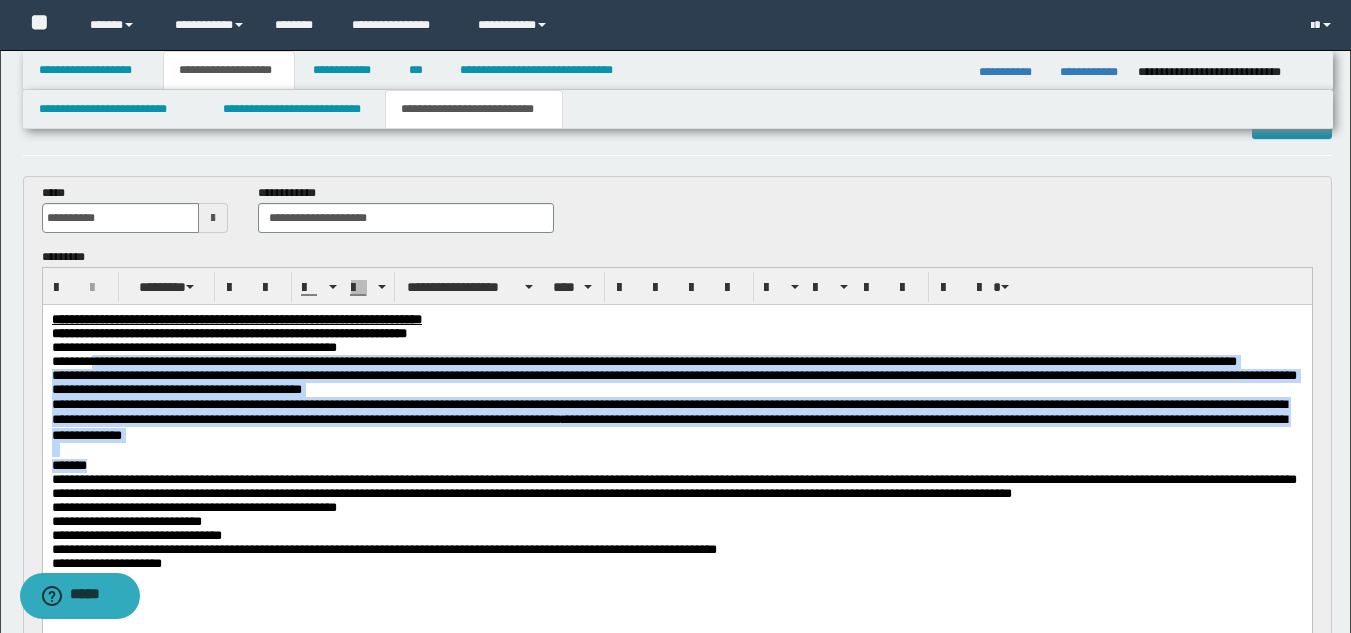 drag, startPoint x: 101, startPoint y: 369, endPoint x: 130, endPoint y: 492, distance: 126.37247 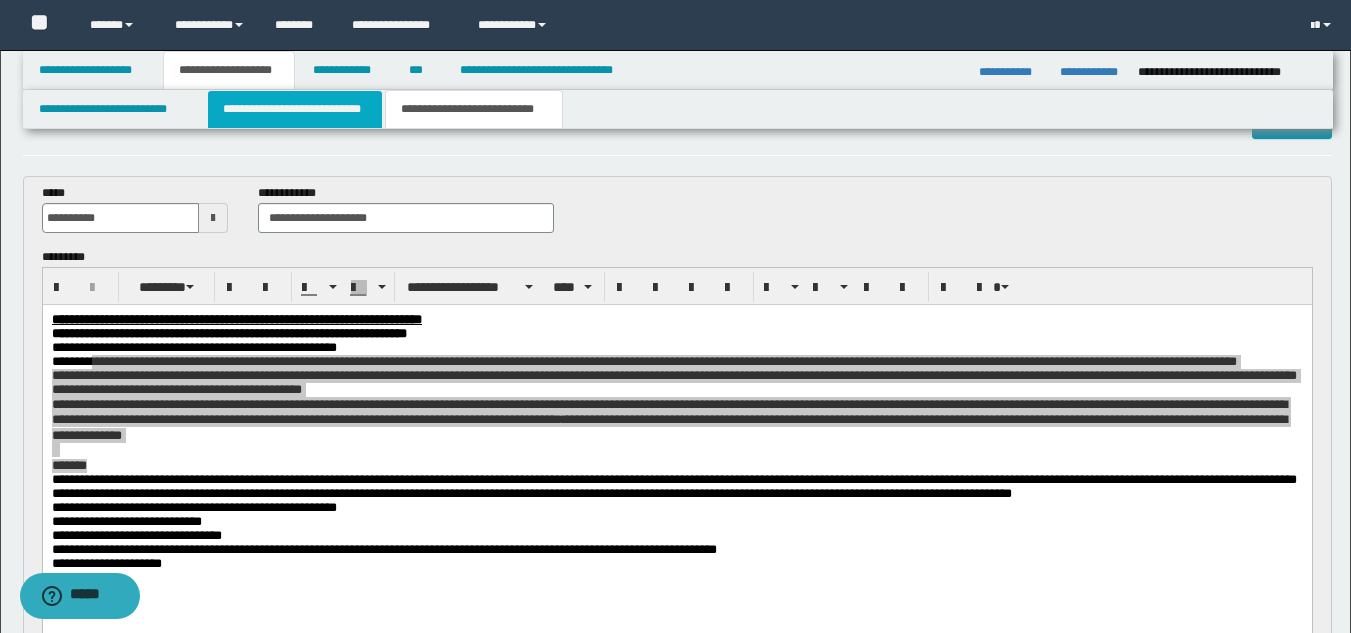 click on "**********" at bounding box center [678, 109] 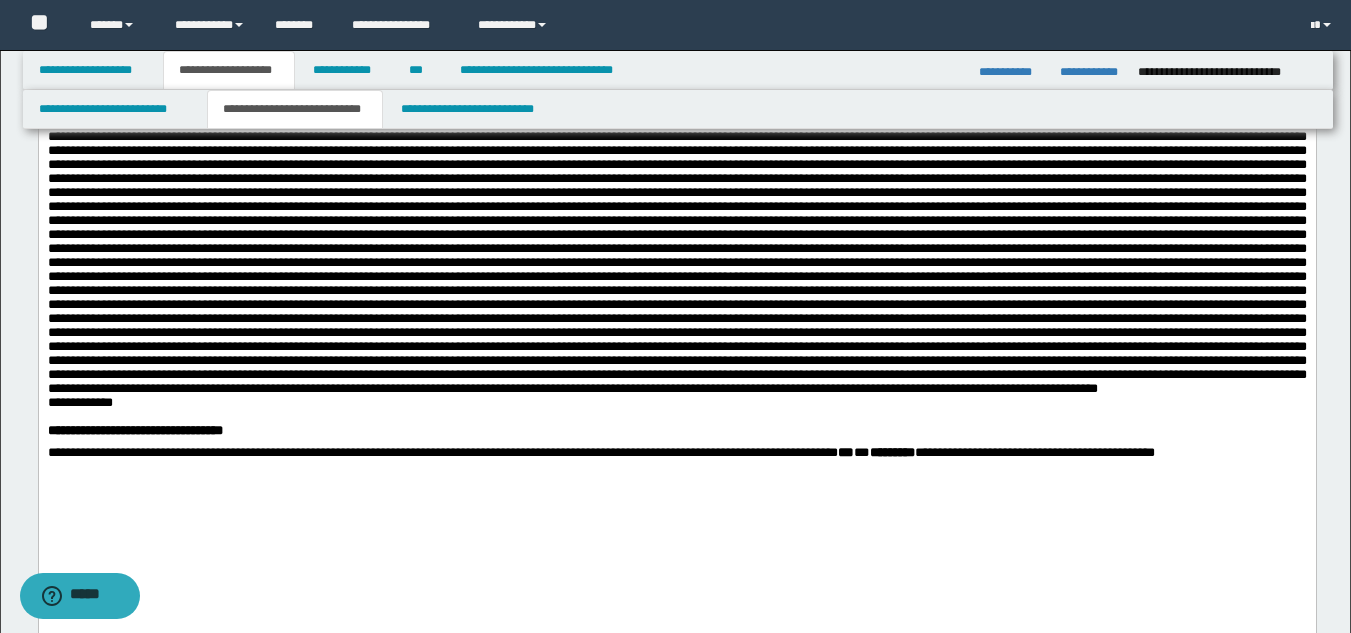 drag, startPoint x: 1364, startPoint y: 84, endPoint x: 964, endPoint y: 895, distance: 904.2793 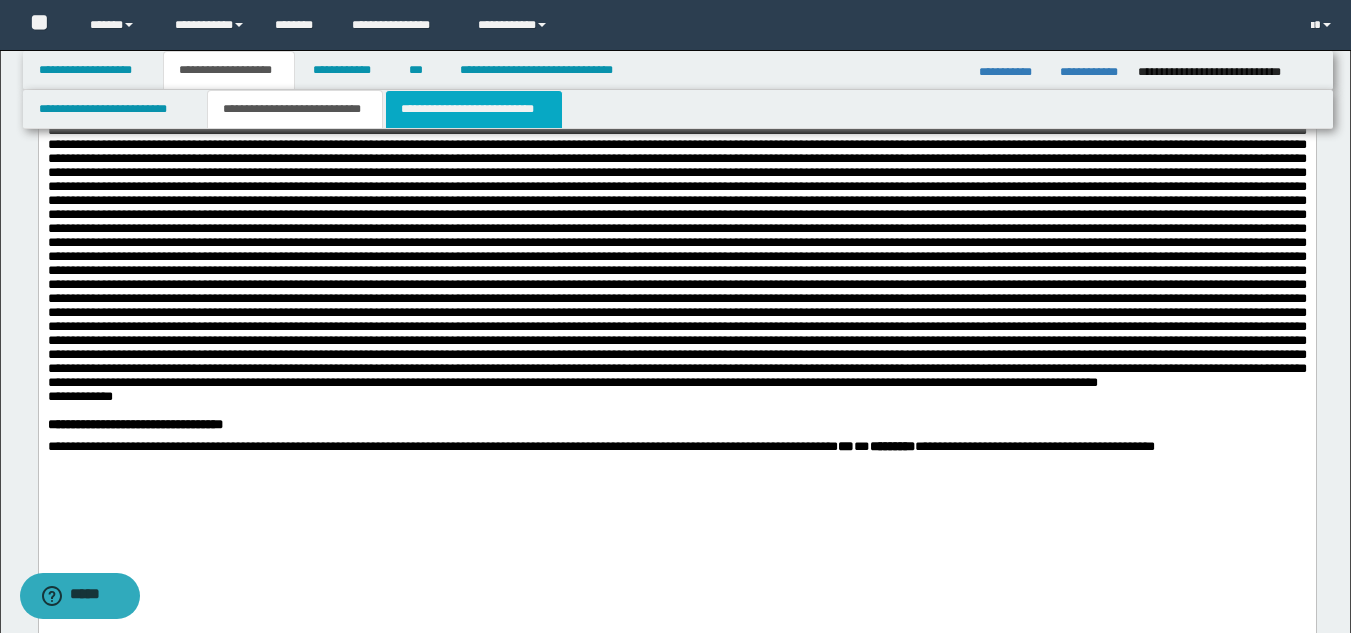 click on "**********" at bounding box center (474, 109) 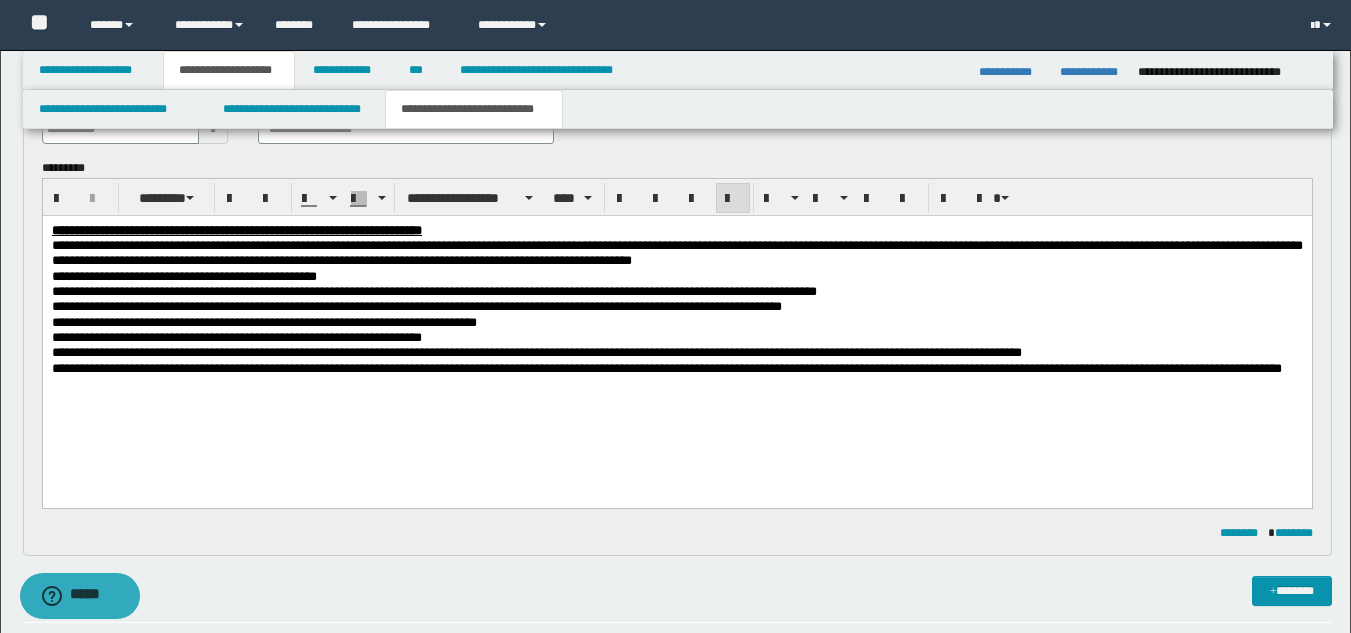 scroll, scrollTop: 766, scrollLeft: 0, axis: vertical 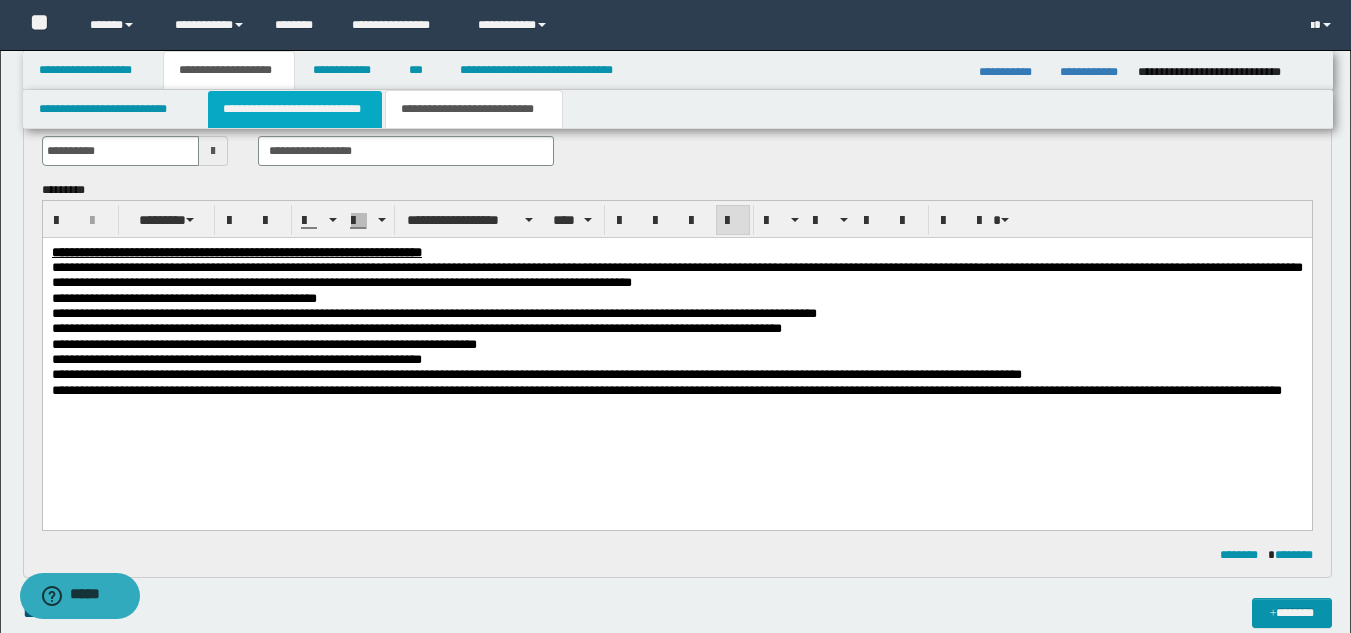 click on "**********" at bounding box center (295, 109) 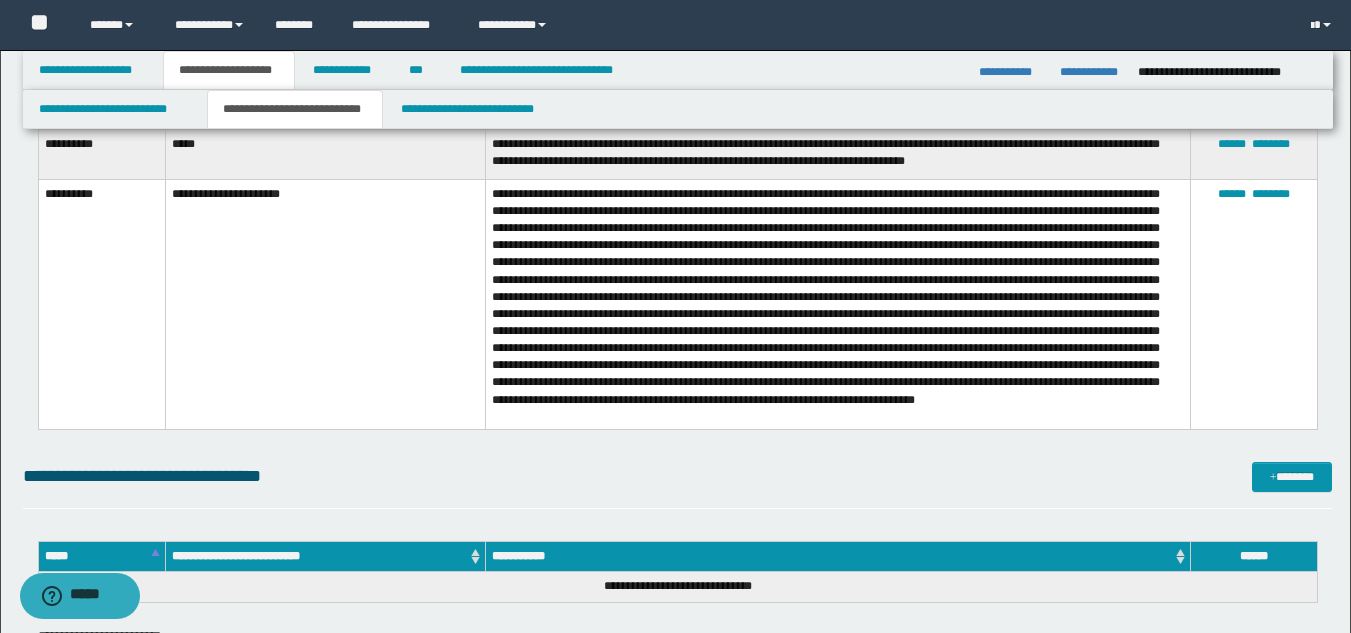scroll, scrollTop: 3106, scrollLeft: 0, axis: vertical 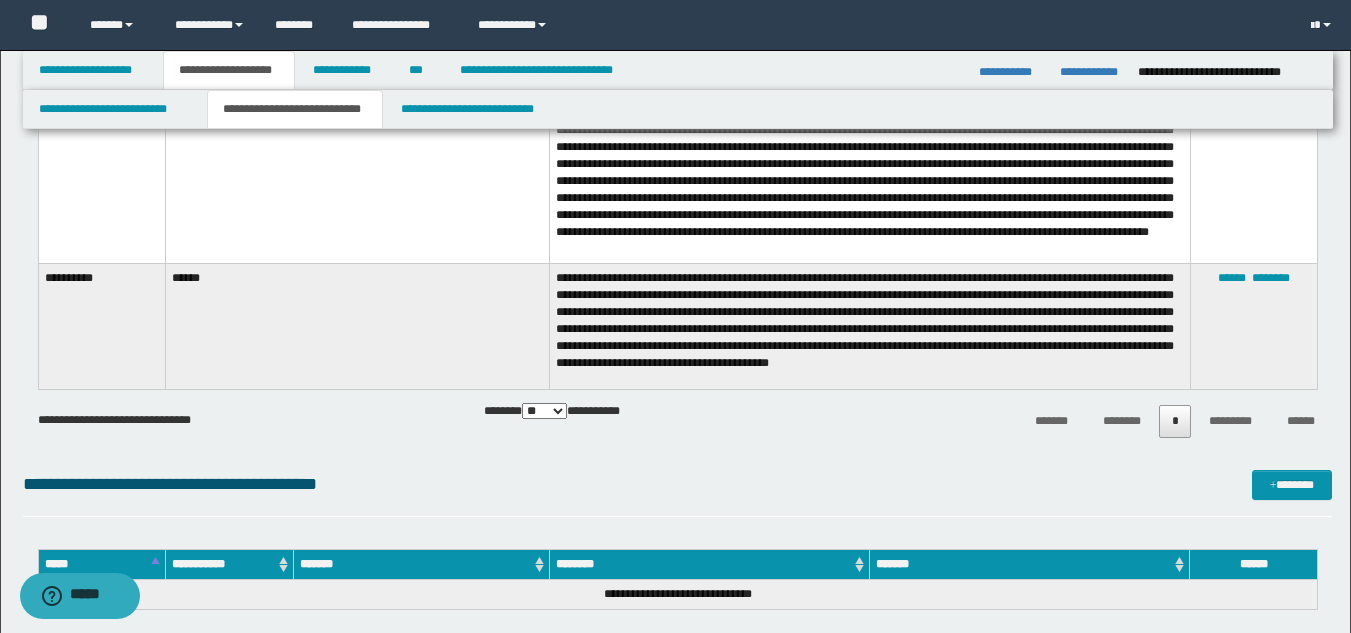 click on "******    ********" at bounding box center (1253, 172) 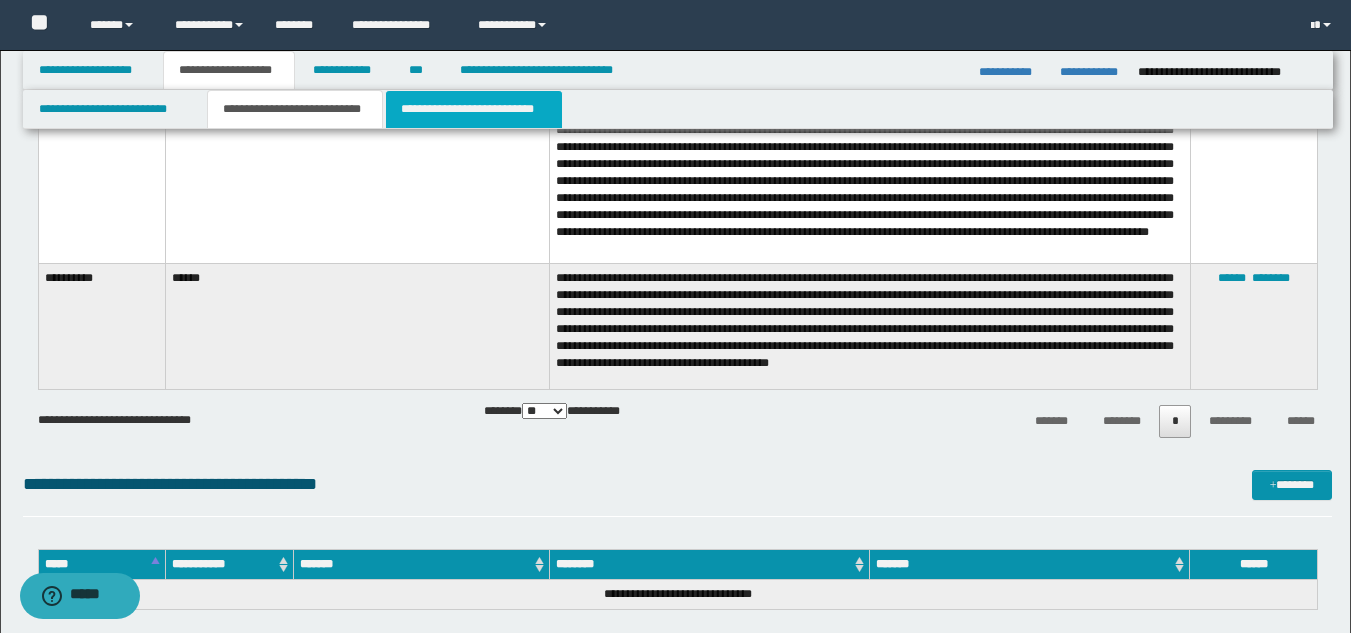 click on "**********" at bounding box center (474, 109) 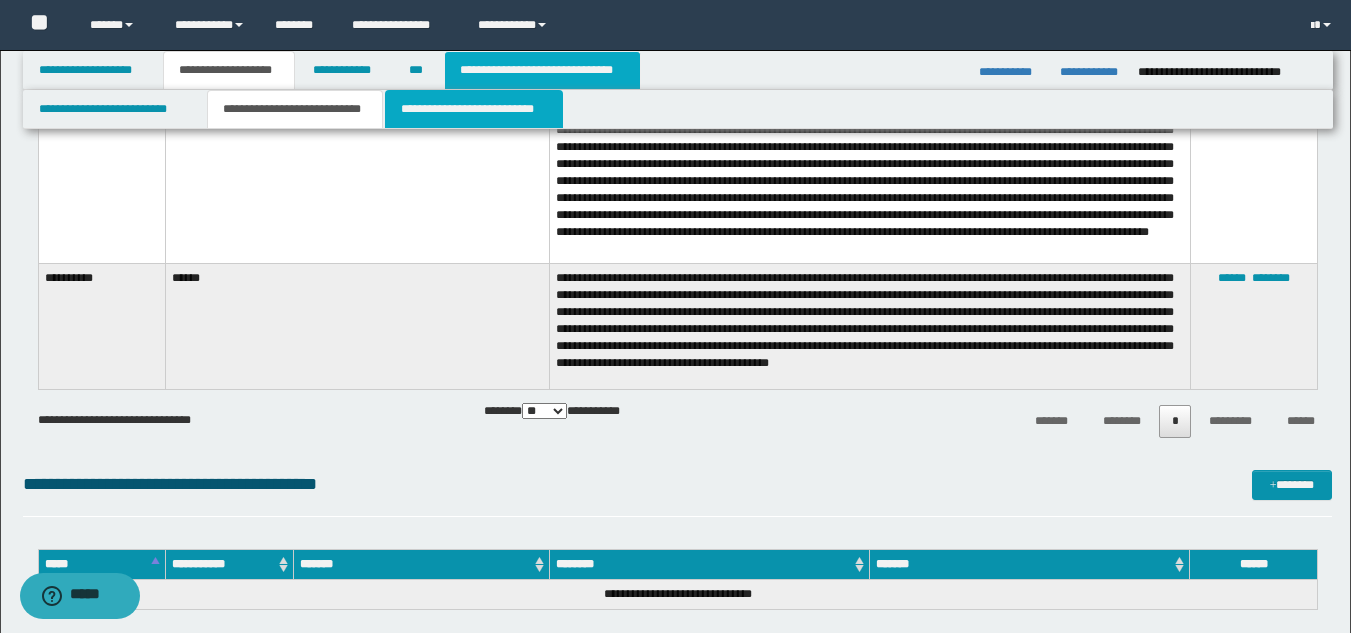 scroll, scrollTop: 2059, scrollLeft: 0, axis: vertical 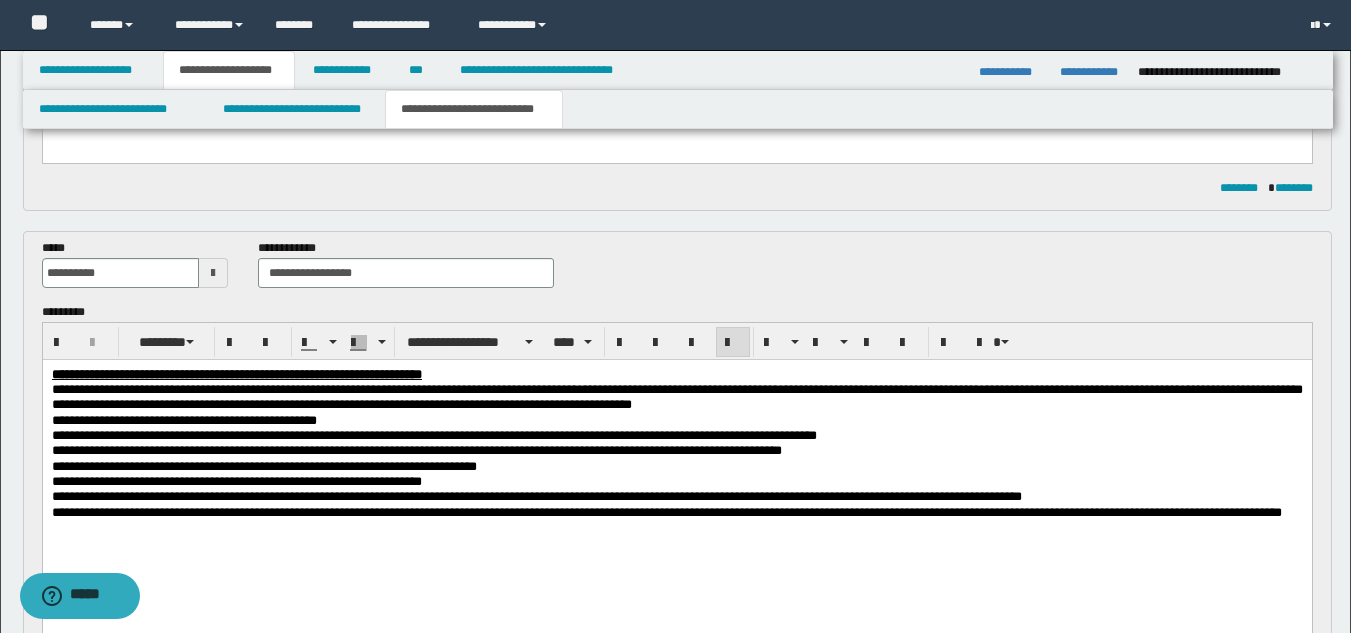 click on "**********" at bounding box center [416, 449] 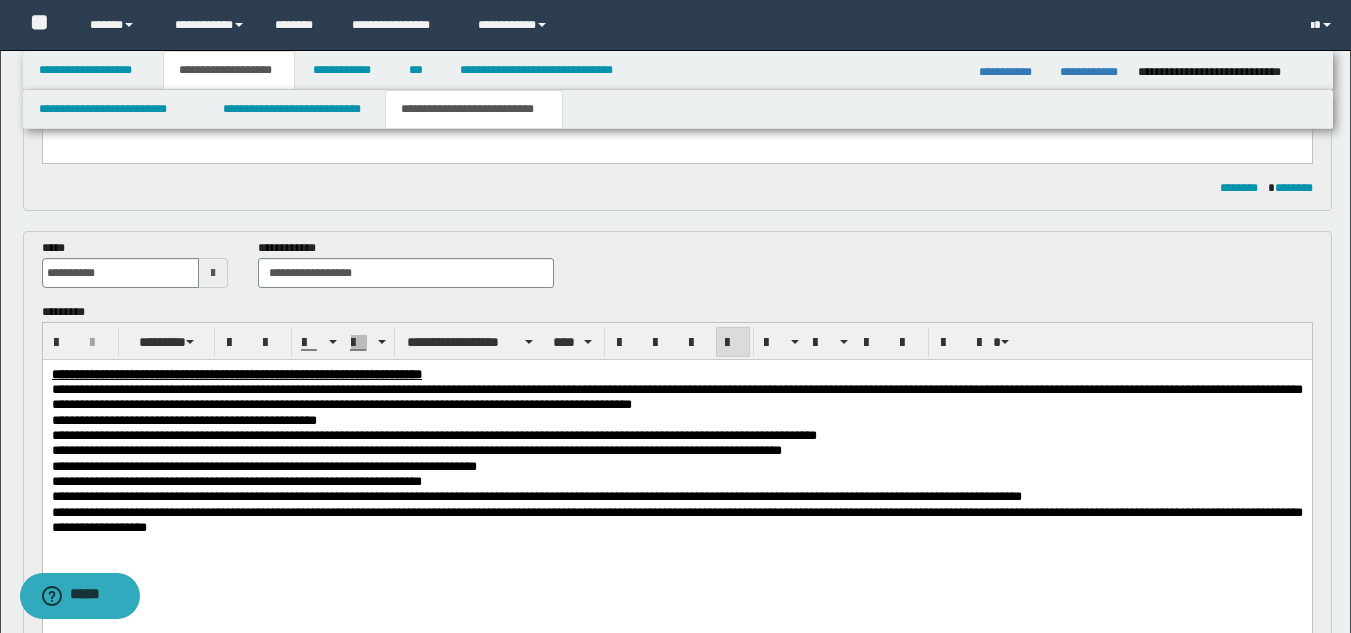 click on "**********" at bounding box center [676, 519] 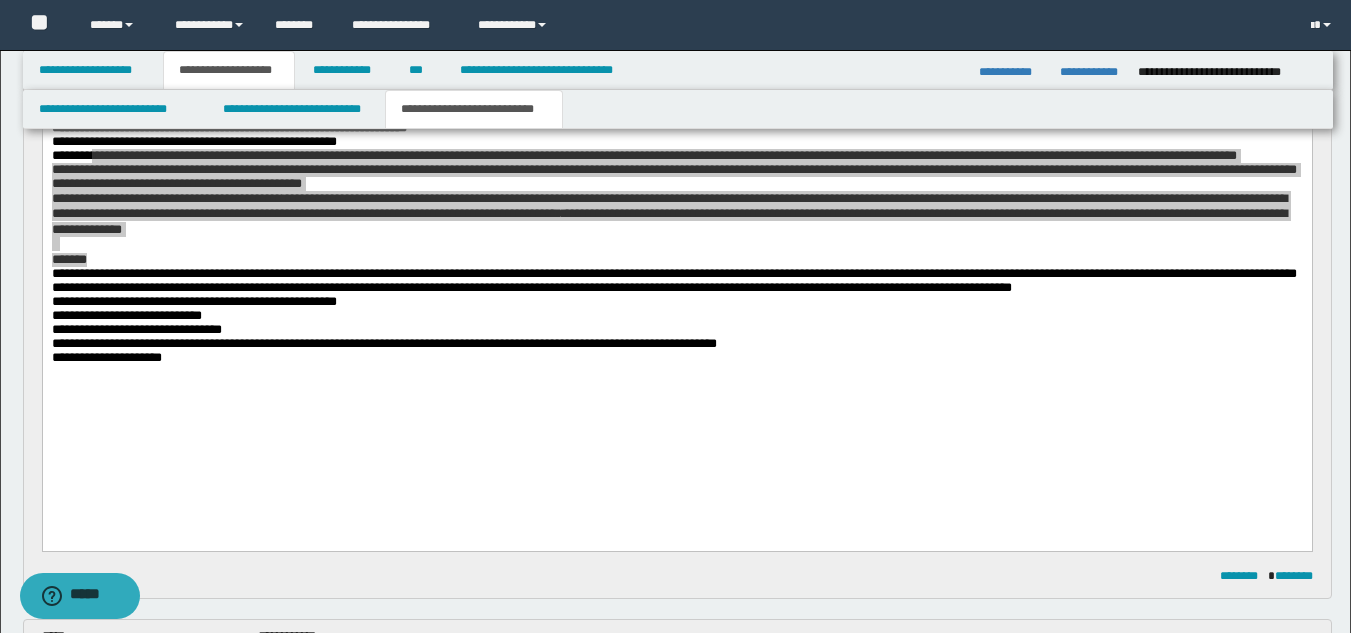 scroll, scrollTop: 315, scrollLeft: 0, axis: vertical 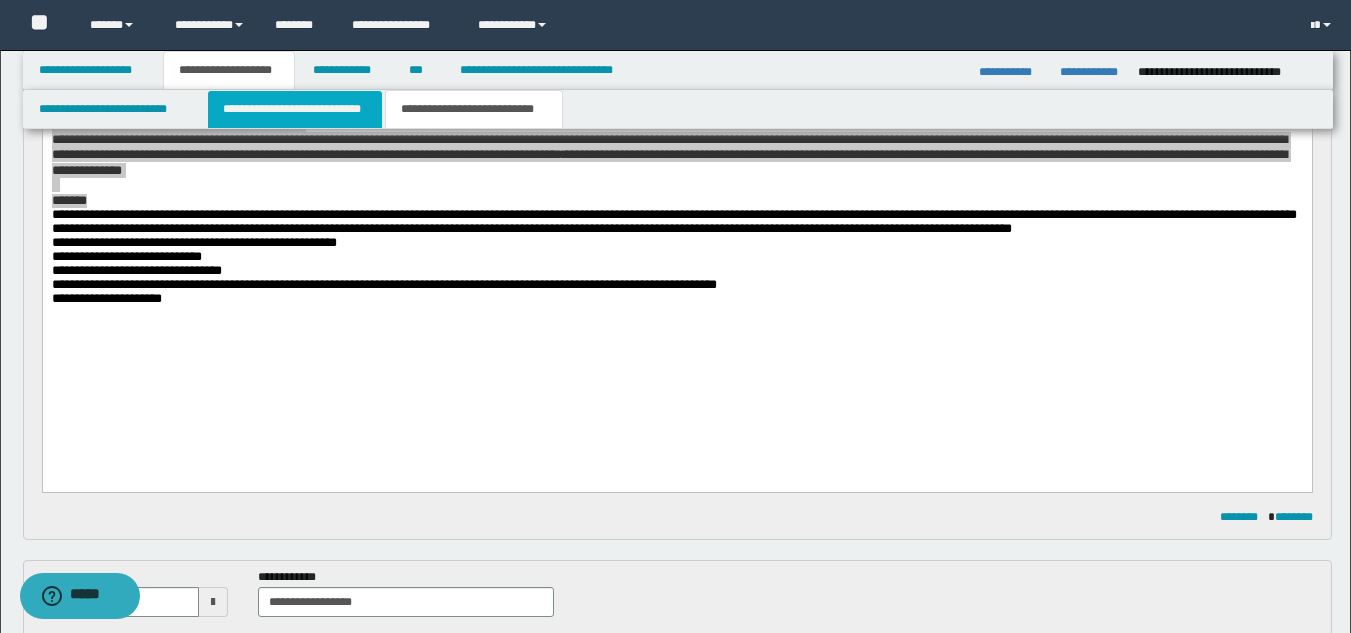 click on "**********" at bounding box center [295, 109] 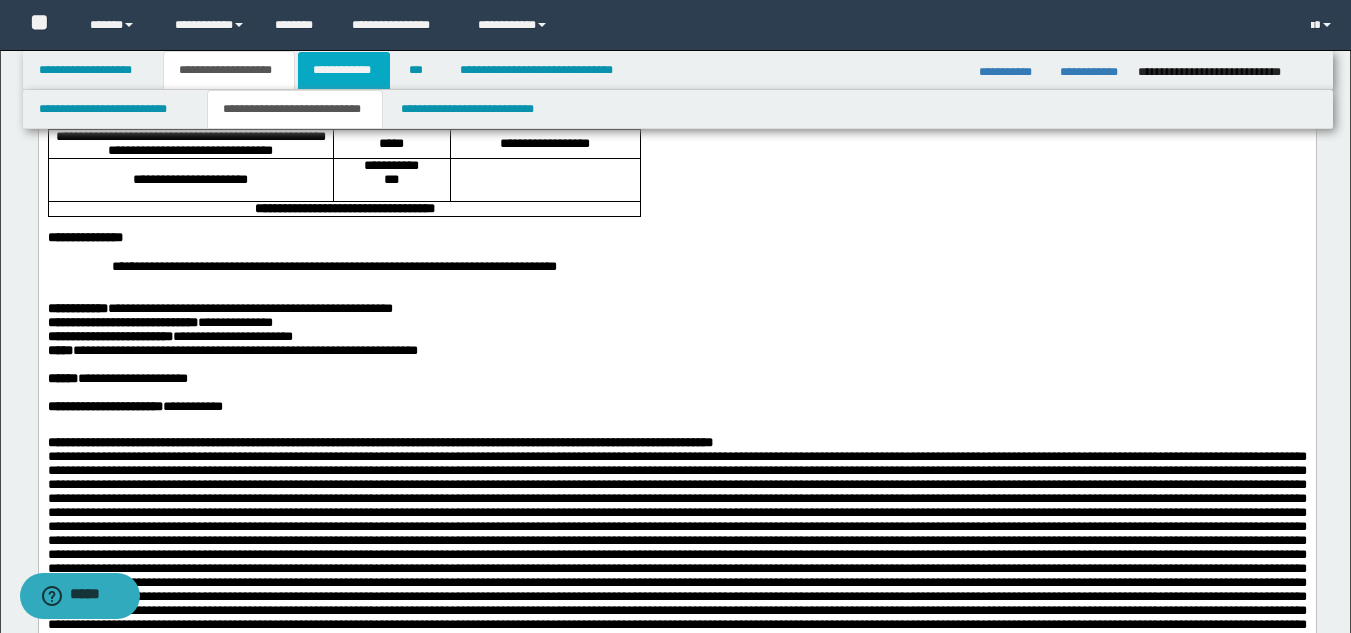 click on "**********" at bounding box center [344, 70] 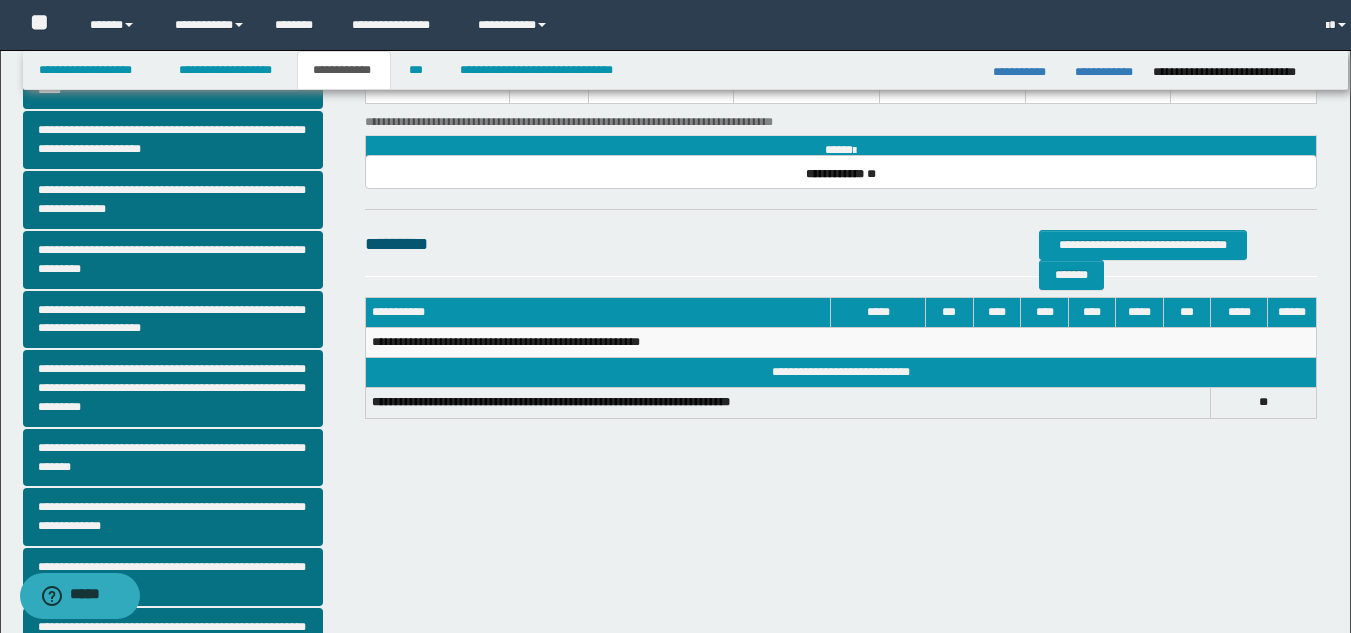 scroll, scrollTop: 284, scrollLeft: 0, axis: vertical 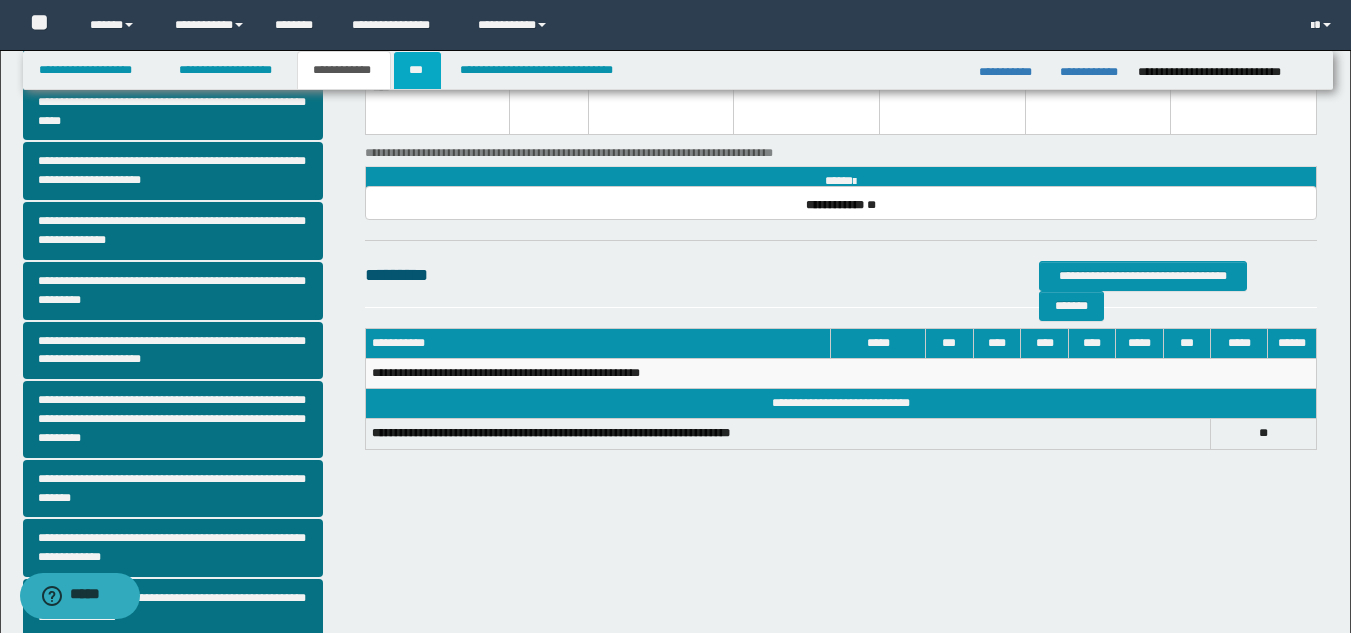 click on "***" at bounding box center (417, 70) 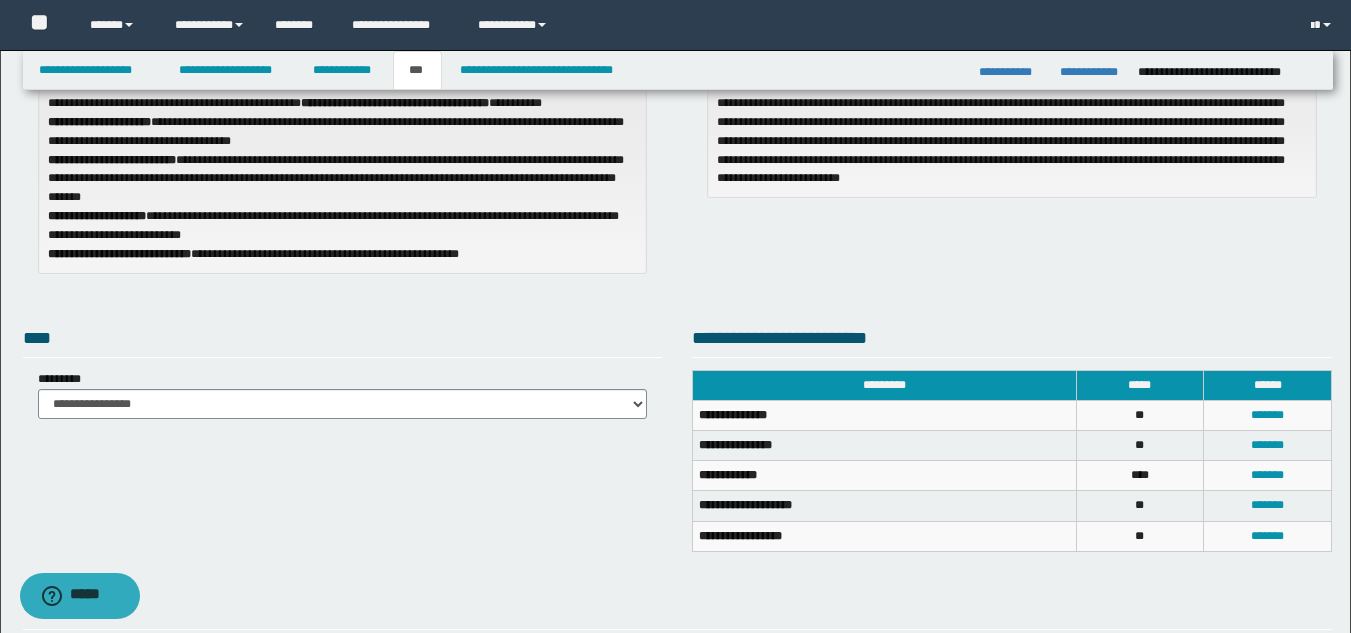 scroll, scrollTop: 186, scrollLeft: 0, axis: vertical 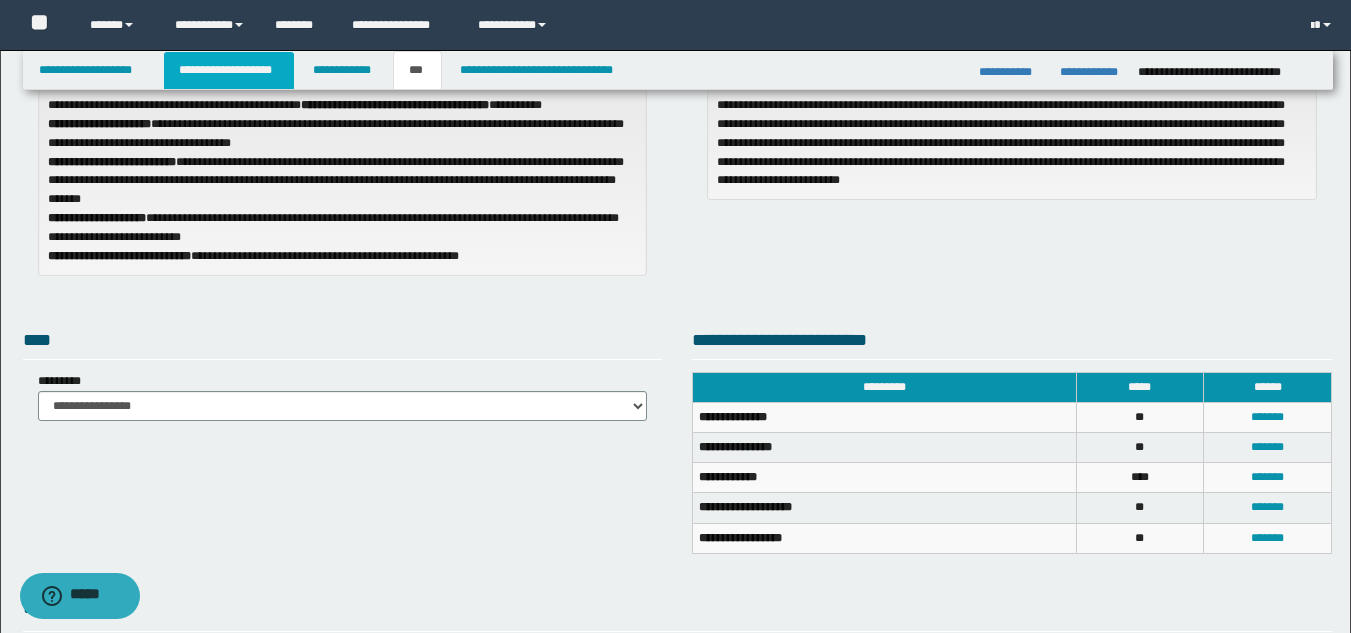 click on "**********" at bounding box center [229, 70] 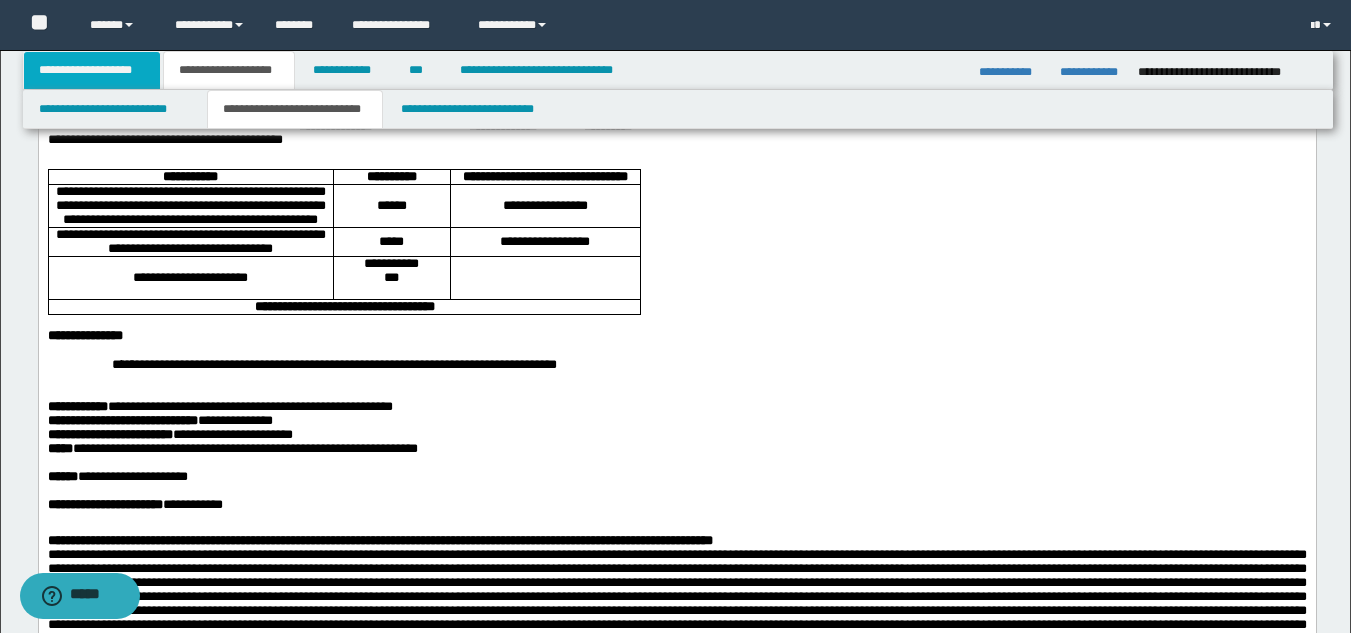 click on "**********" at bounding box center (92, 70) 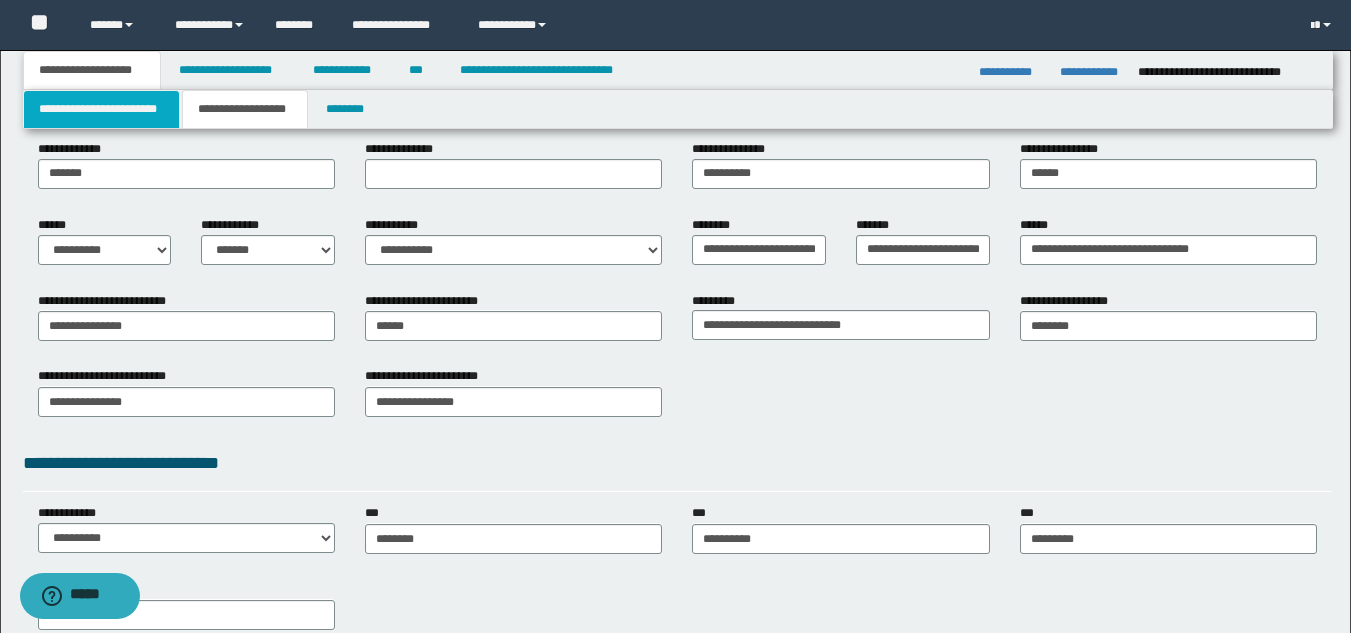 click on "**********" at bounding box center [101, 109] 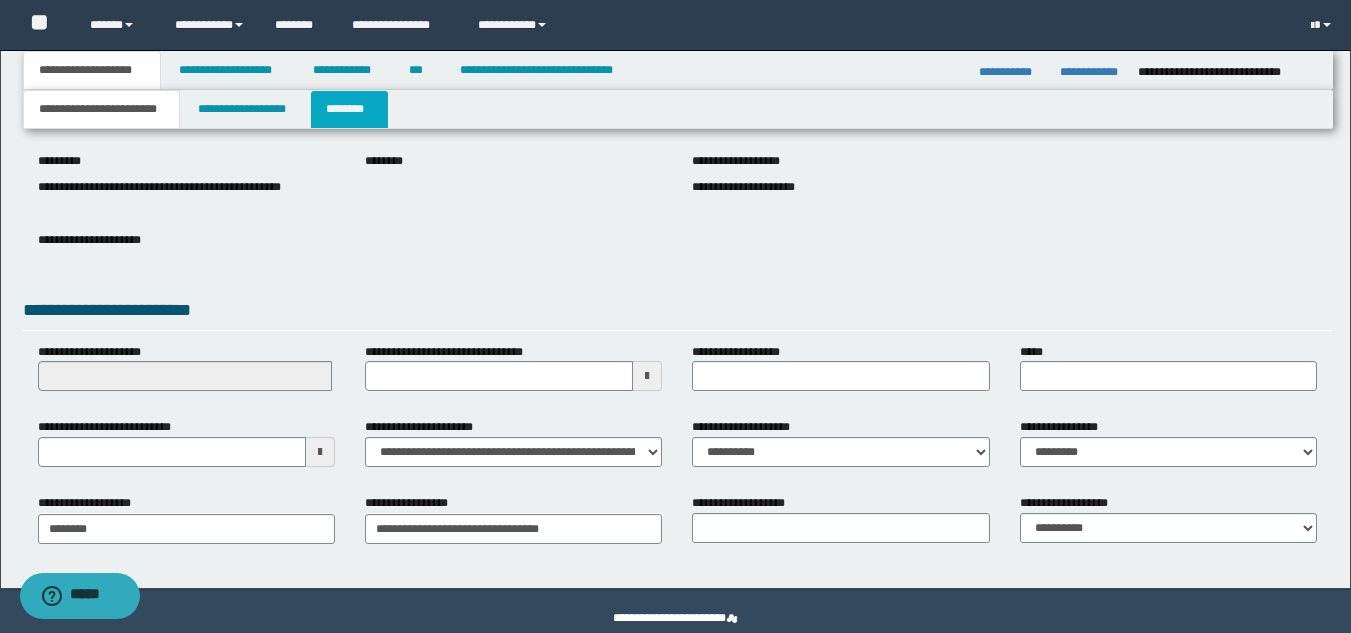 click on "********" at bounding box center [349, 109] 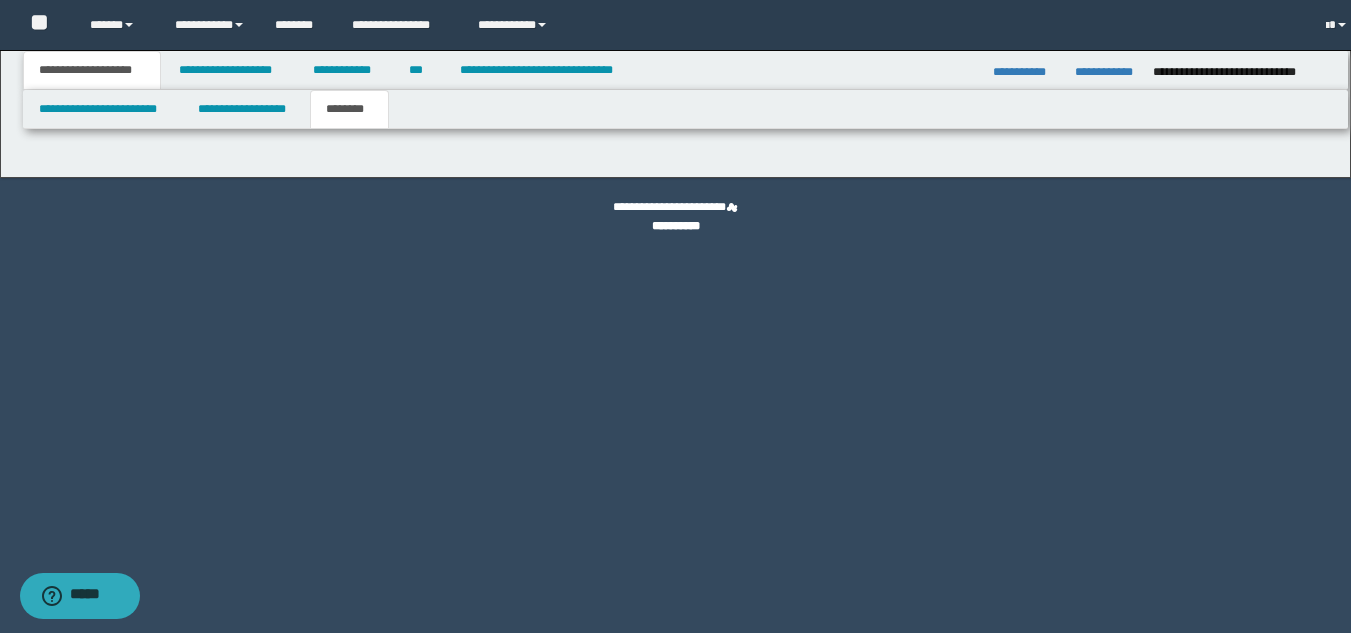 scroll, scrollTop: 0, scrollLeft: 0, axis: both 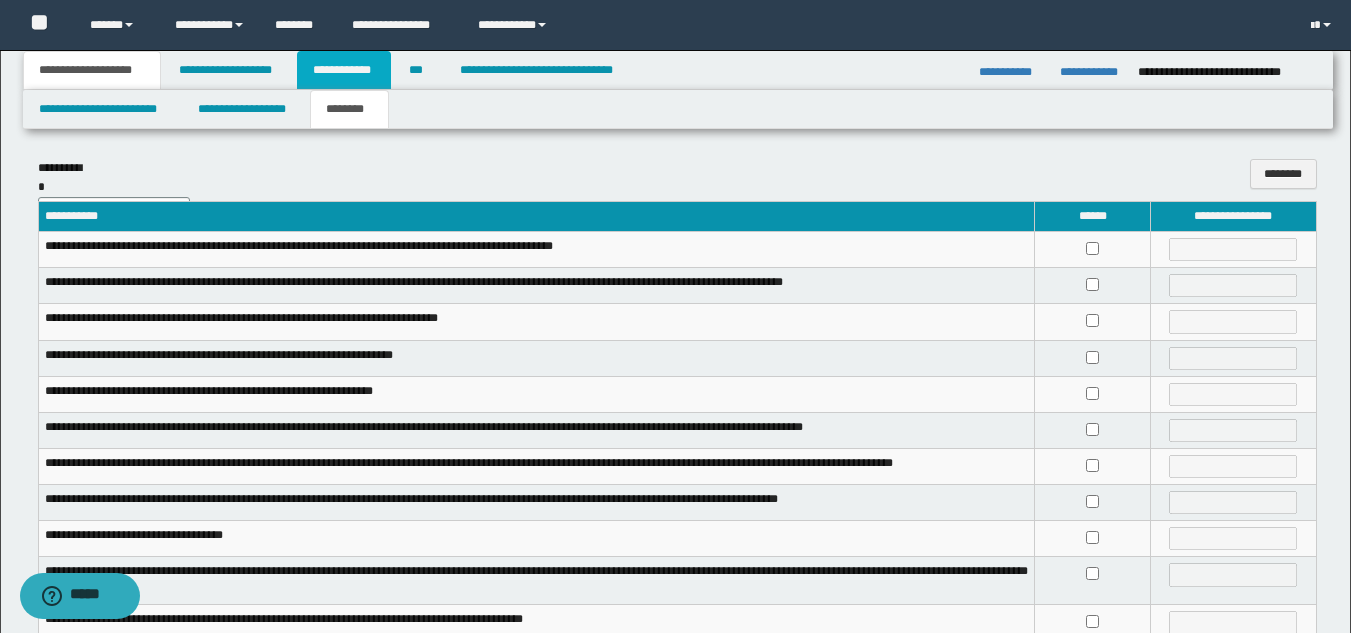 click on "**********" at bounding box center (344, 70) 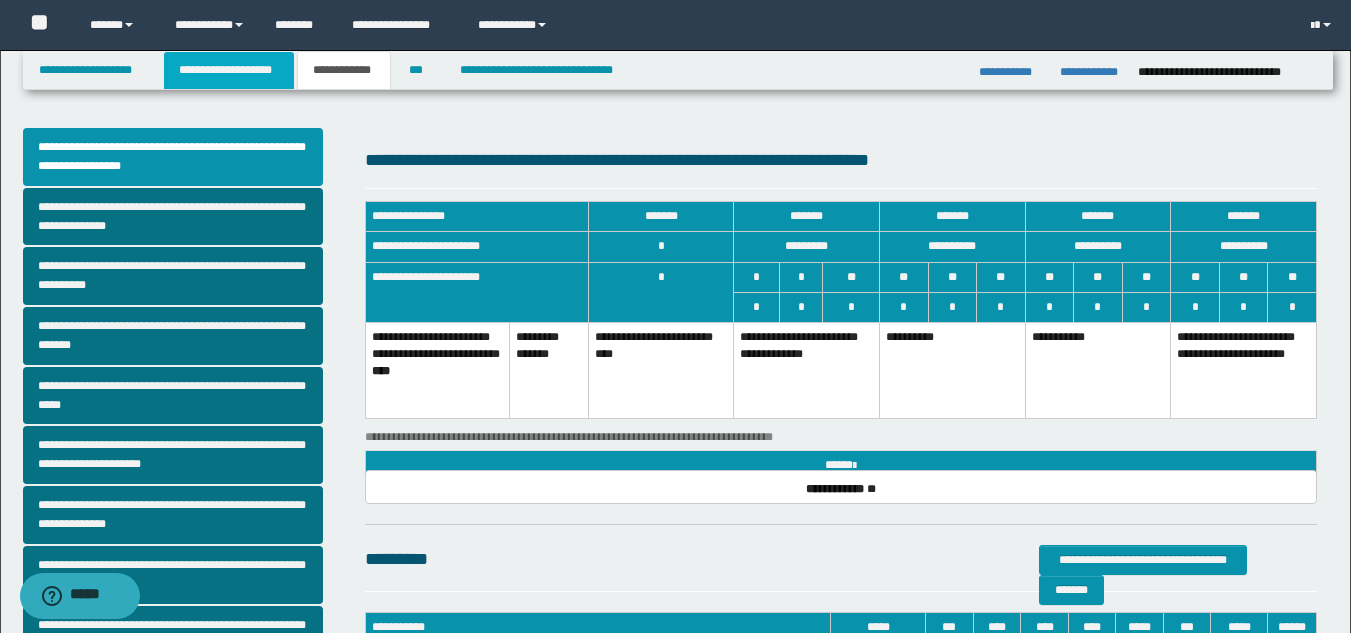 click on "**********" at bounding box center (229, 70) 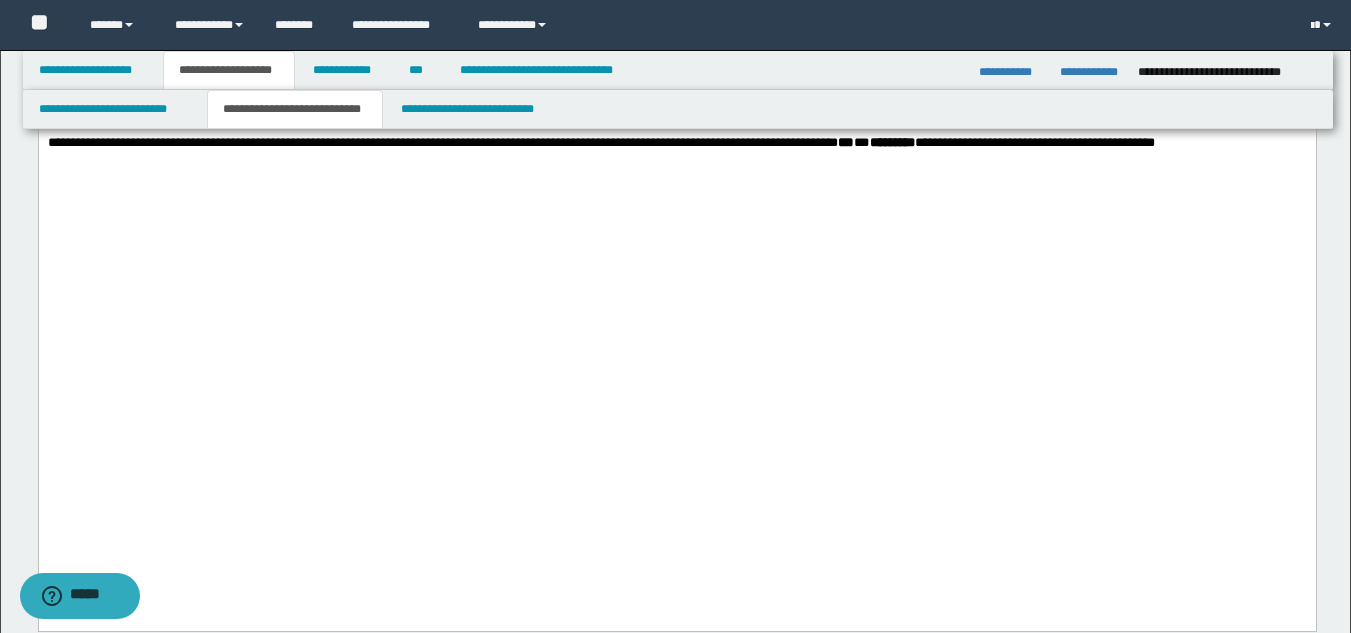 scroll, scrollTop: 1316, scrollLeft: 0, axis: vertical 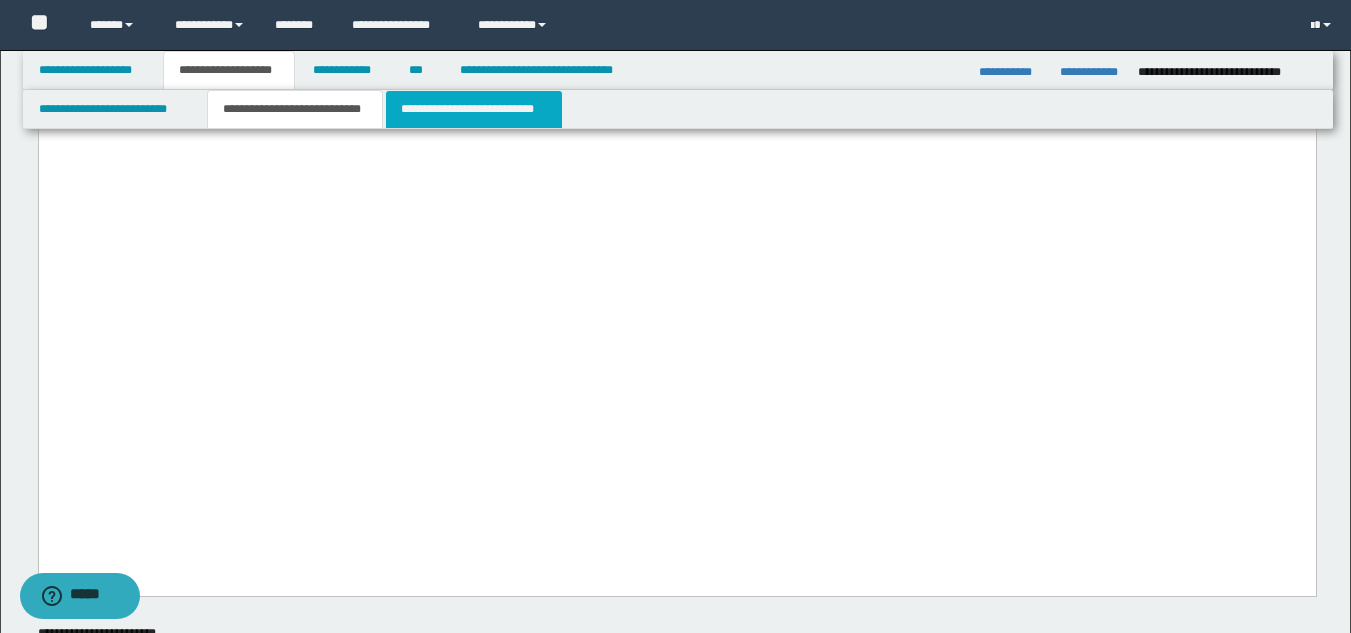 click on "**********" at bounding box center (474, 109) 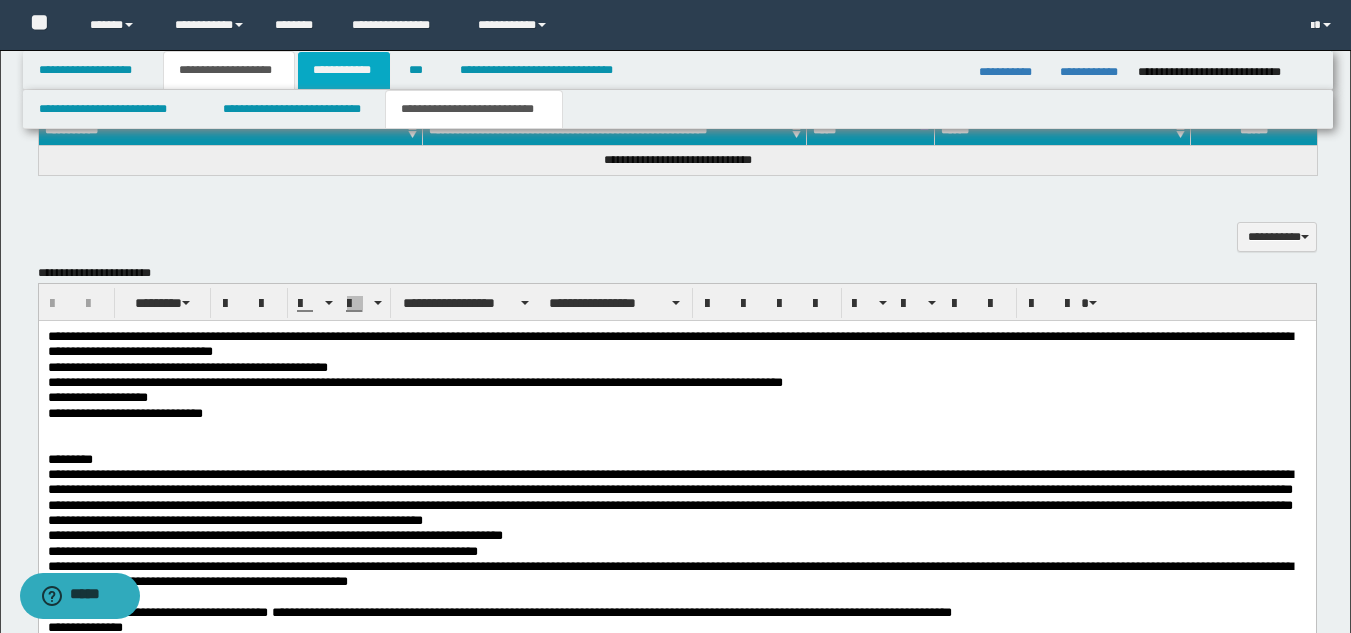 click on "**********" at bounding box center (344, 70) 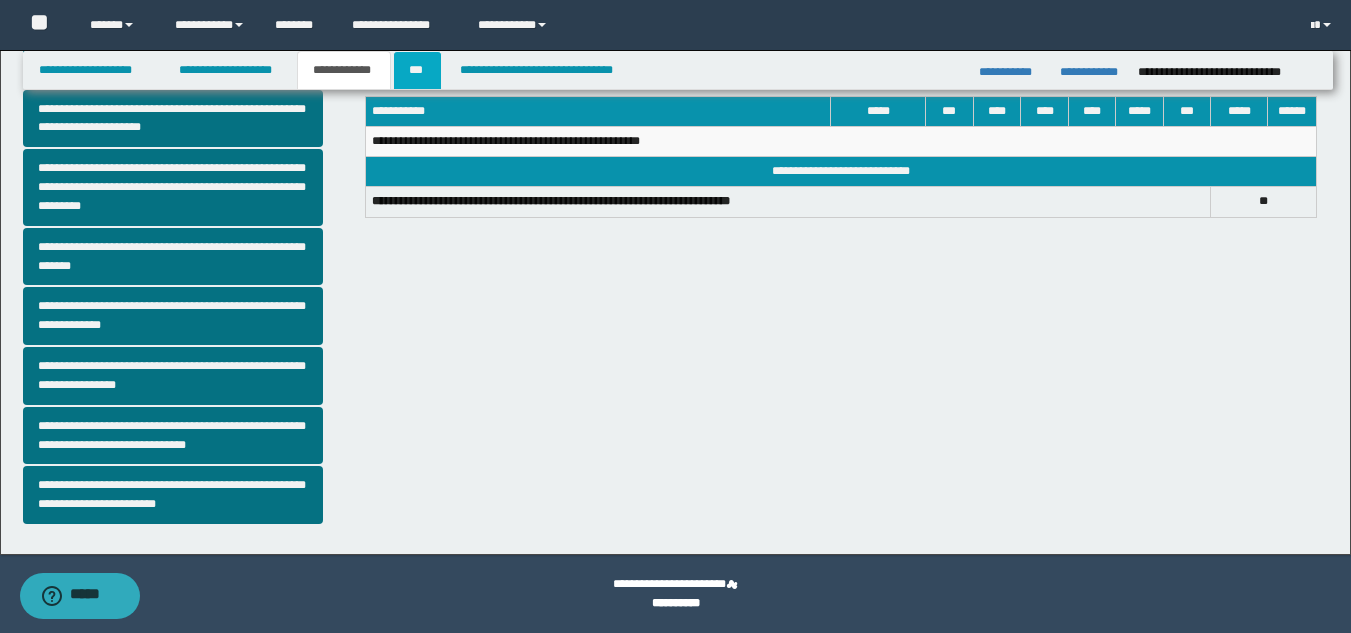 click on "***" at bounding box center [417, 70] 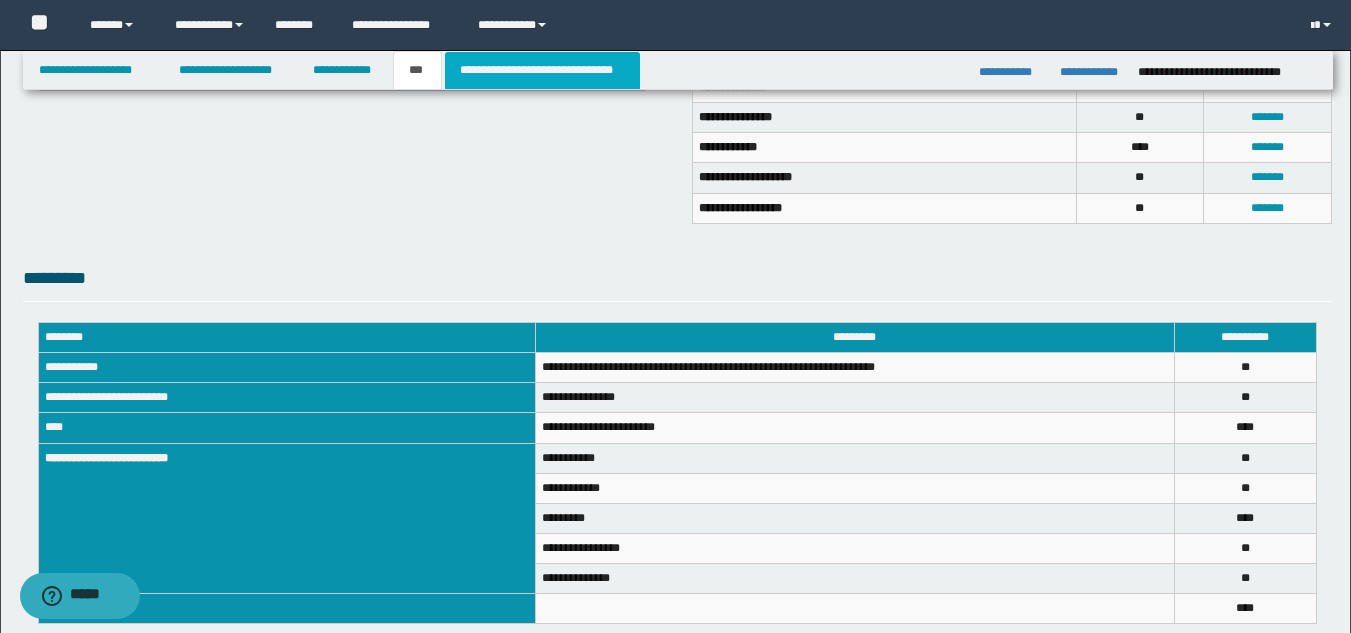 click on "**********" at bounding box center (542, 70) 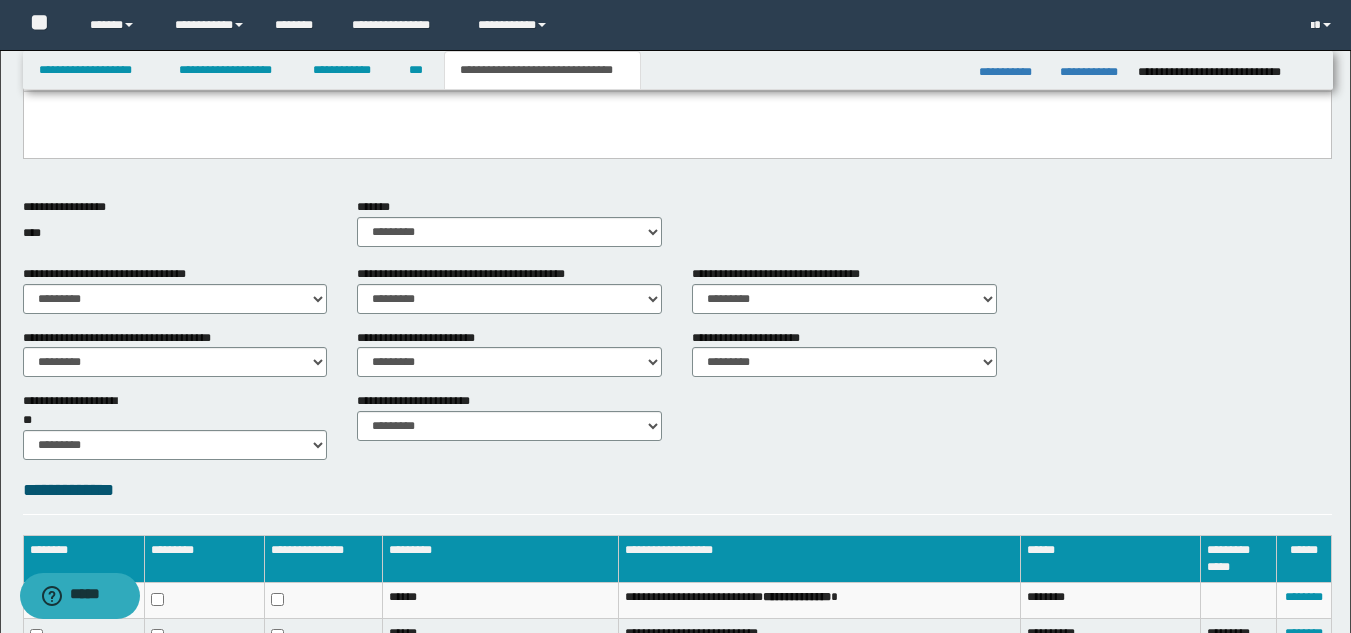 click on "**********" at bounding box center (677, 217) 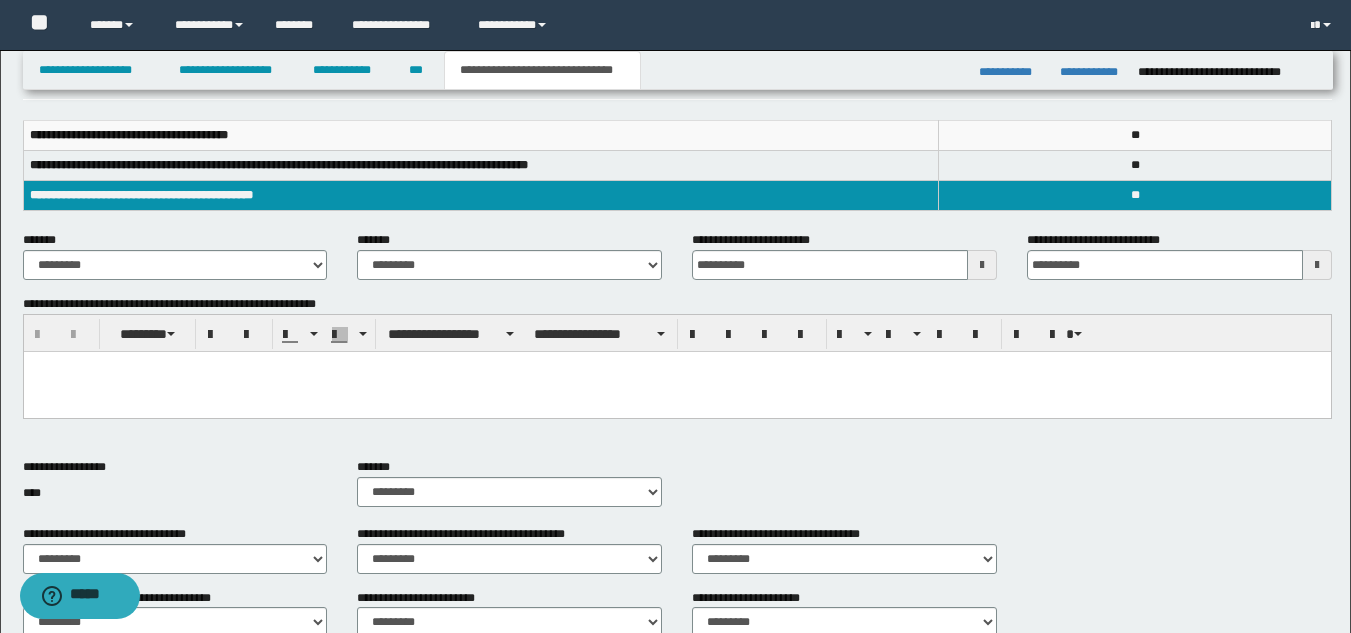 scroll, scrollTop: 266, scrollLeft: 0, axis: vertical 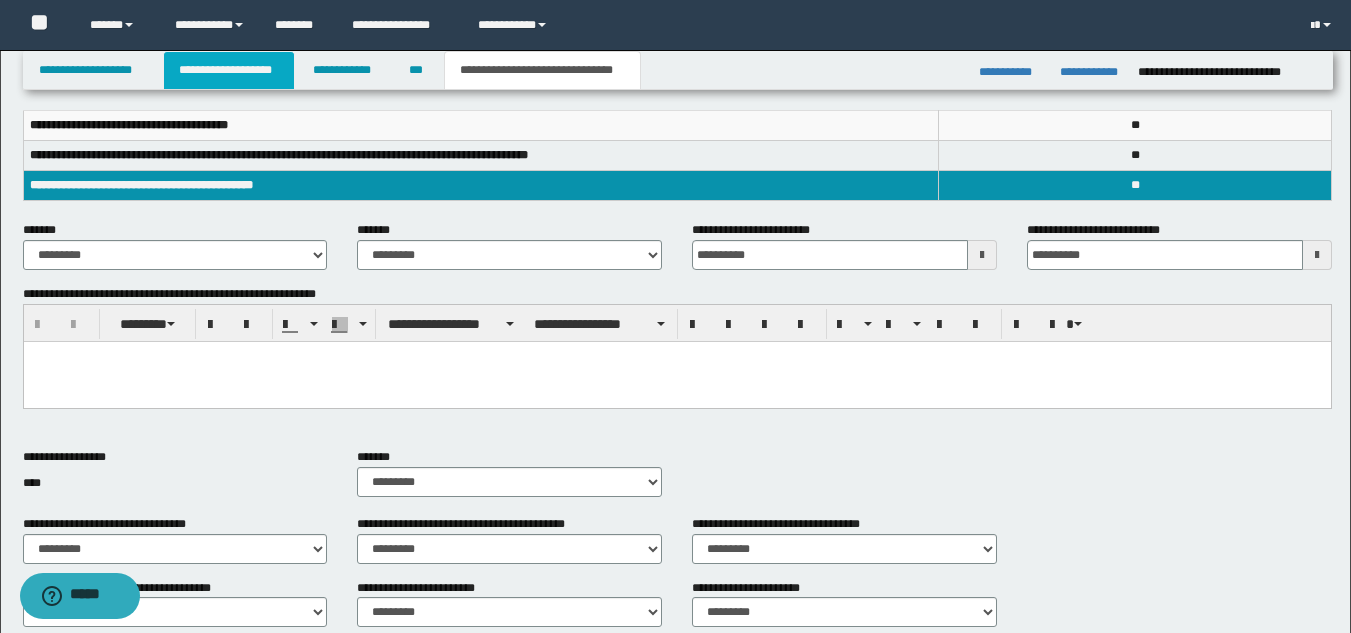 click on "**********" at bounding box center (229, 70) 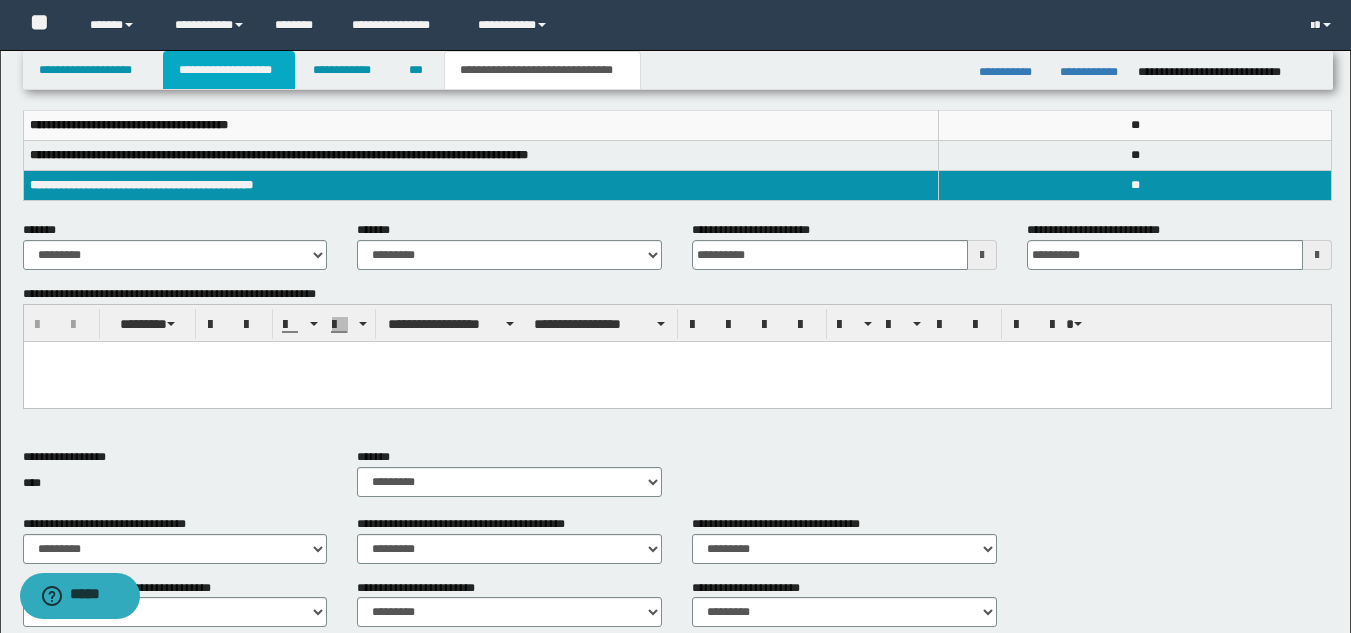 scroll, scrollTop: 297, scrollLeft: 0, axis: vertical 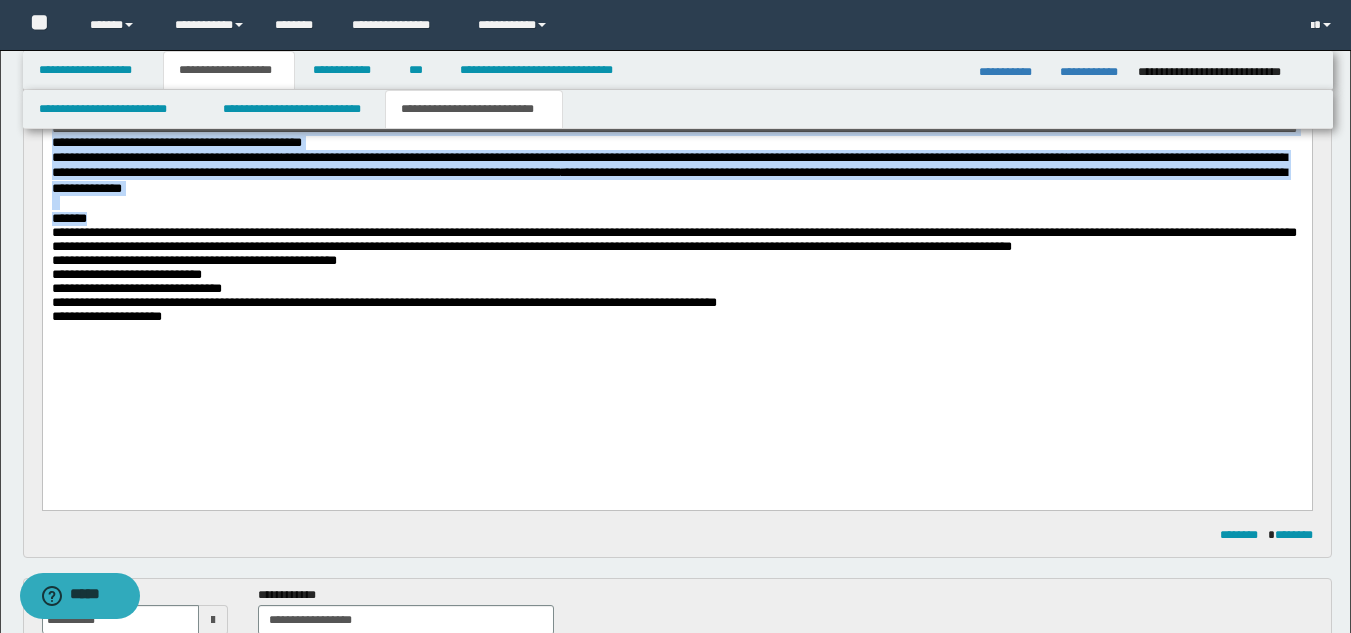 click on "**********" at bounding box center (676, 275) 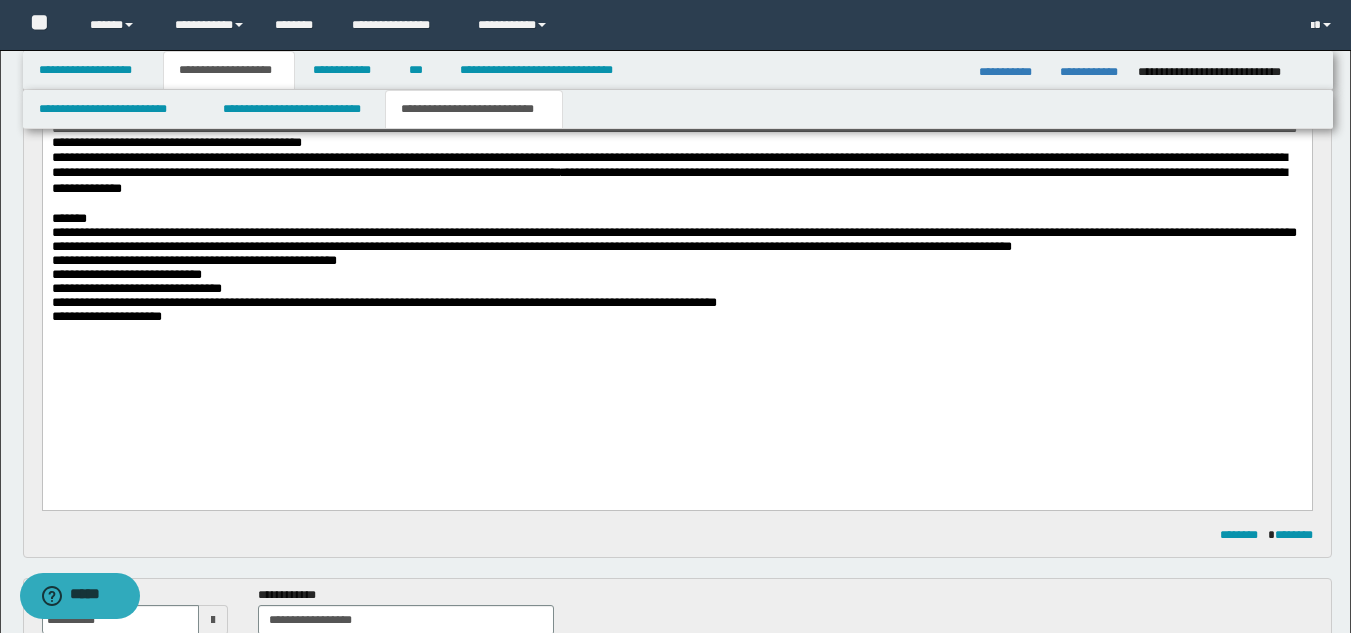 click on "**********" at bounding box center [676, 317] 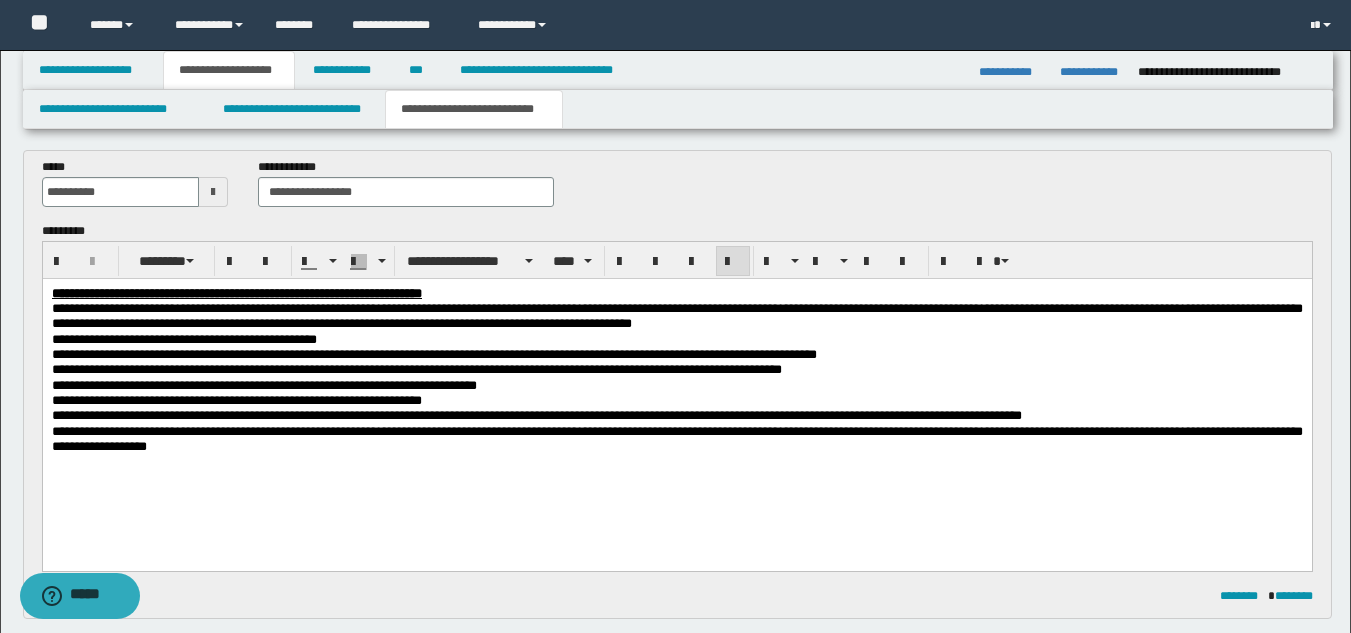 scroll, scrollTop: 784, scrollLeft: 0, axis: vertical 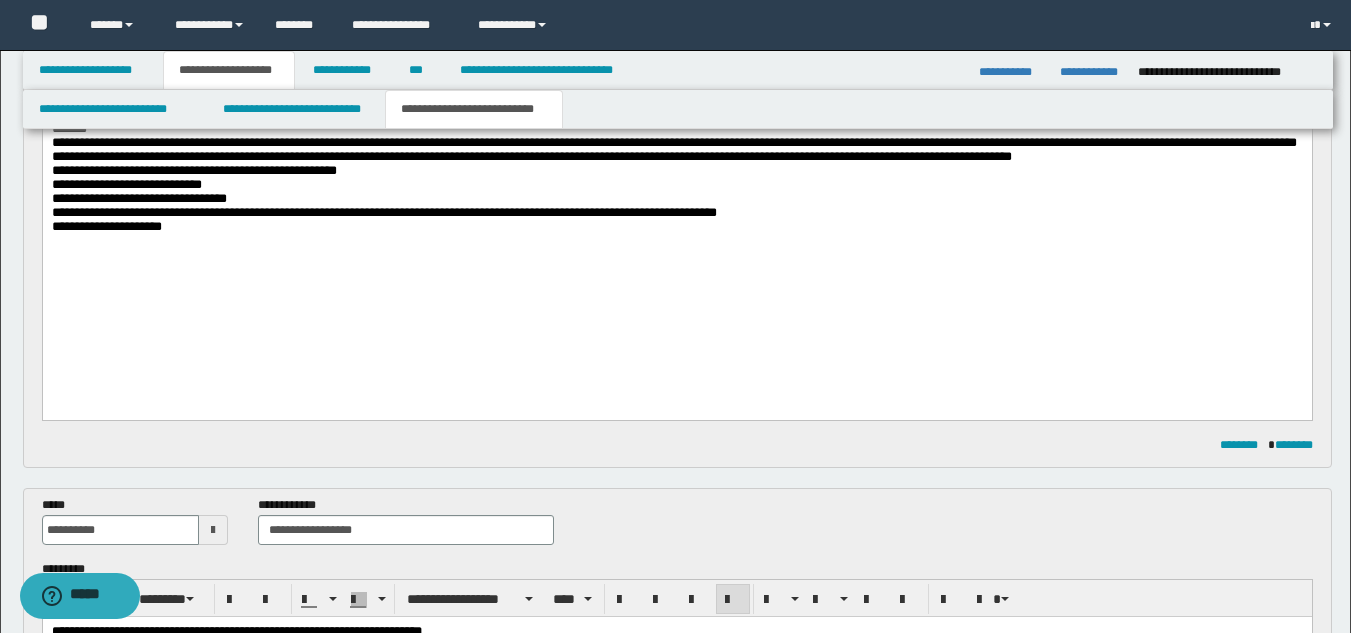 drag, startPoint x: 1365, startPoint y: 176, endPoint x: 1200, endPoint y: 218, distance: 170.26157 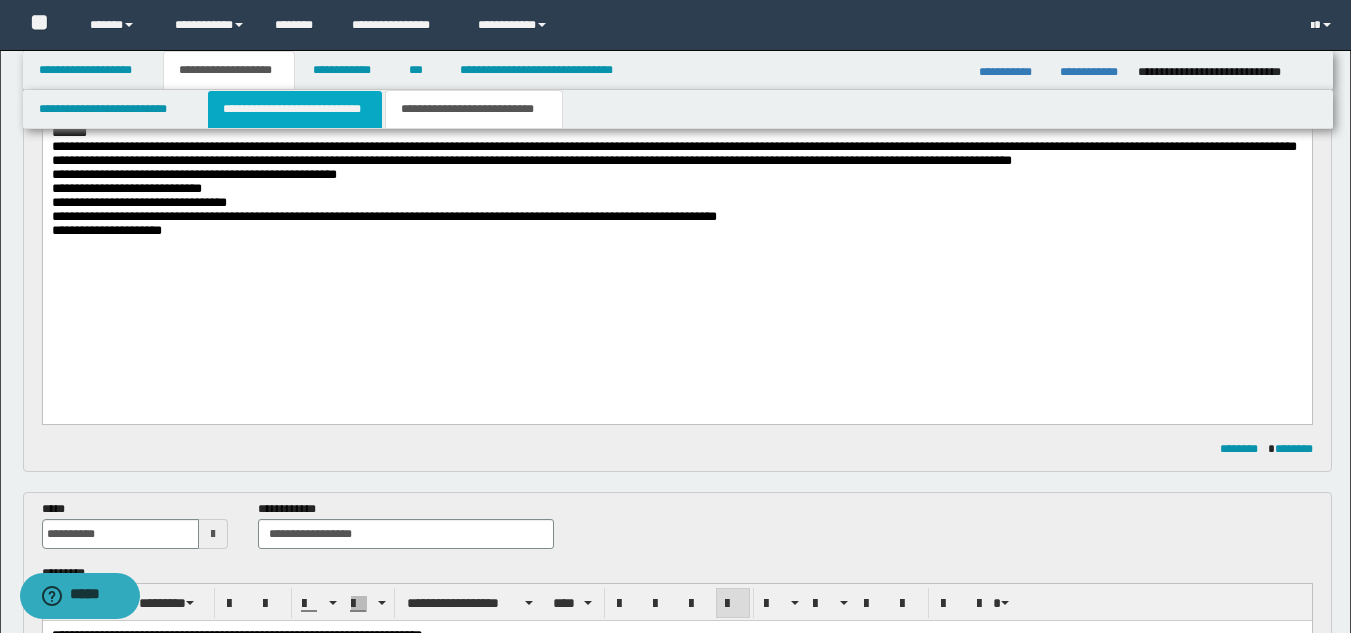 click on "**********" at bounding box center (295, 109) 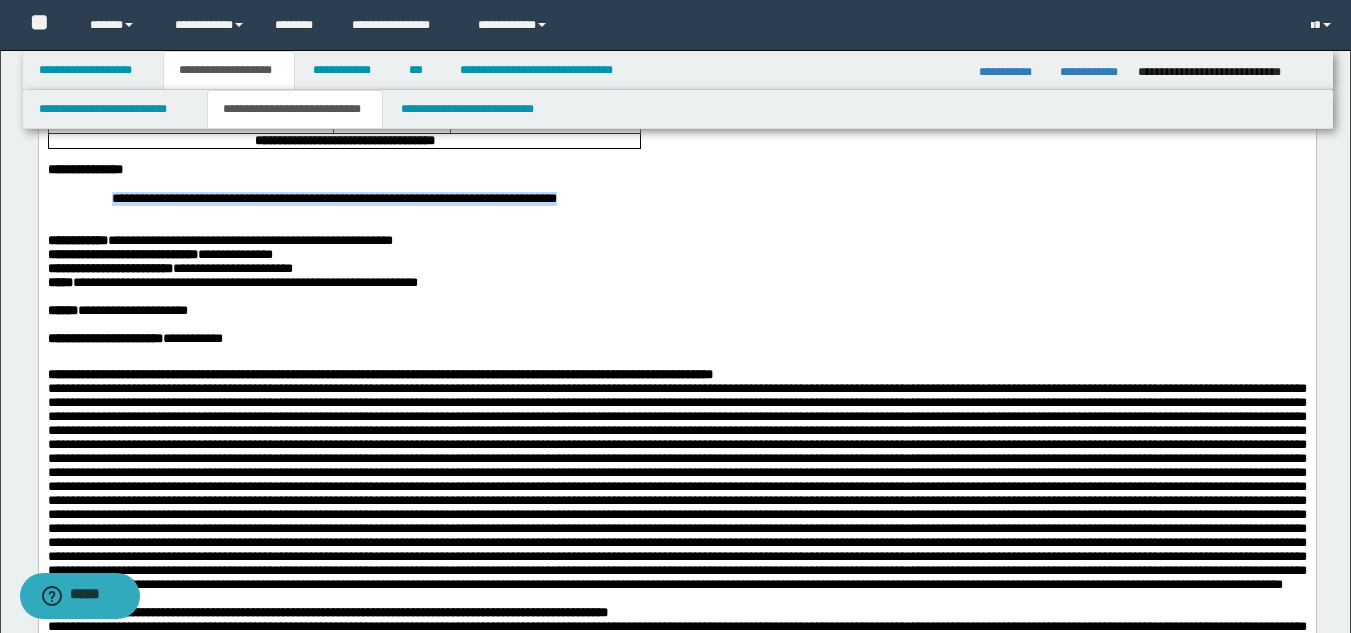 drag, startPoint x: 115, startPoint y: 277, endPoint x: 649, endPoint y: 285, distance: 534.05994 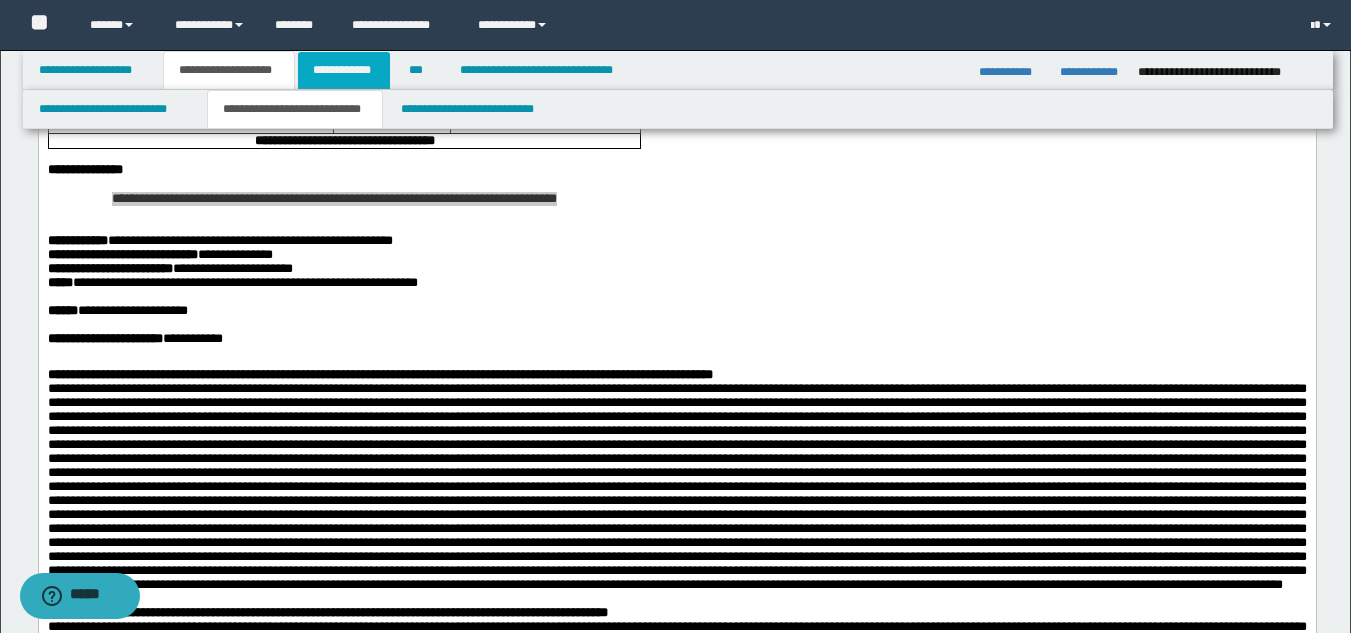 click on "**********" at bounding box center (344, 70) 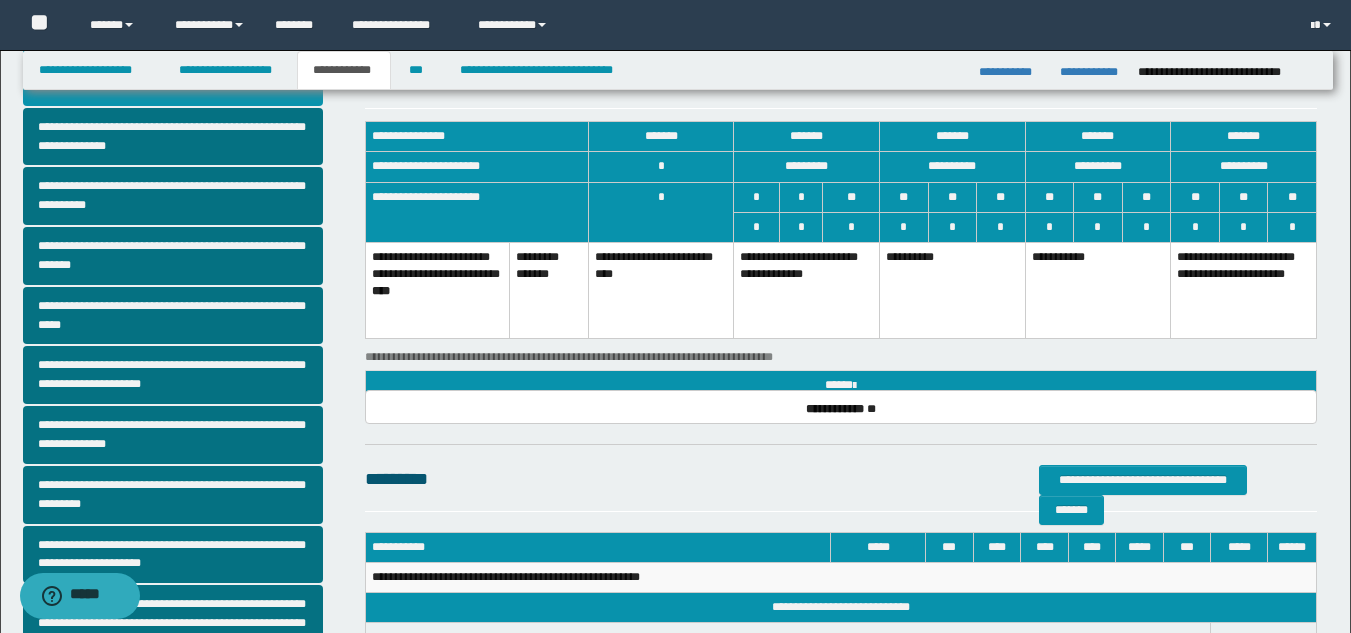 scroll, scrollTop: 76, scrollLeft: 0, axis: vertical 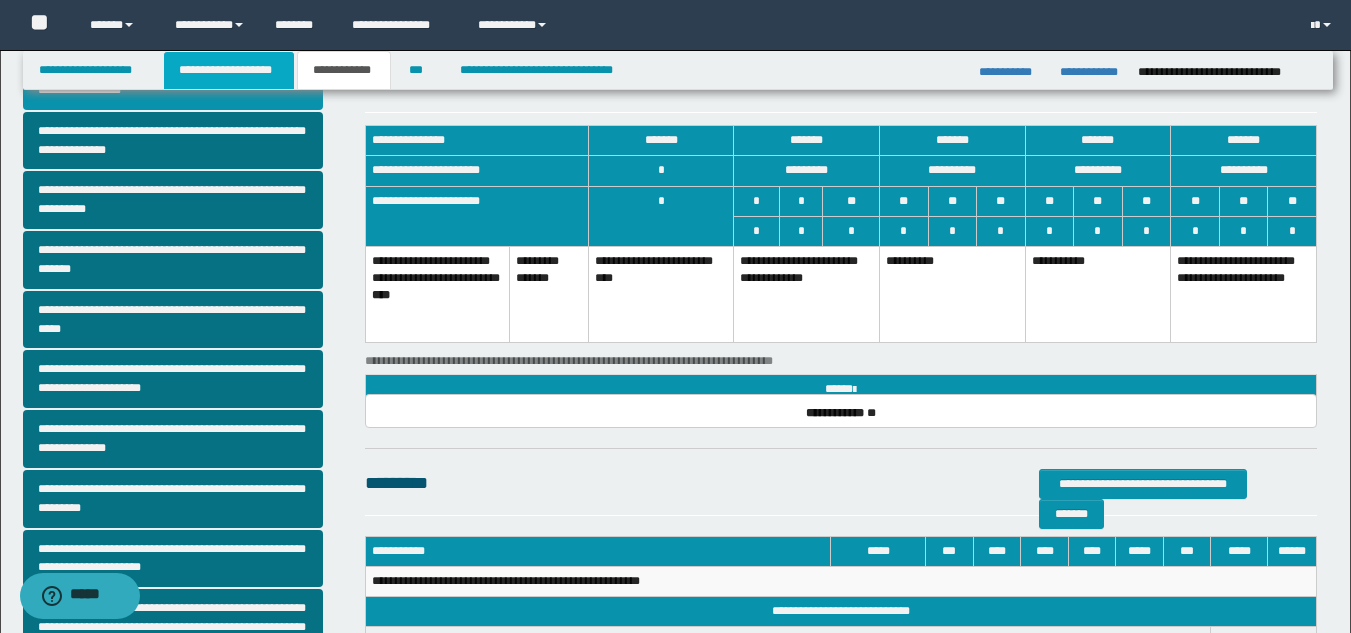 click on "**********" at bounding box center (229, 70) 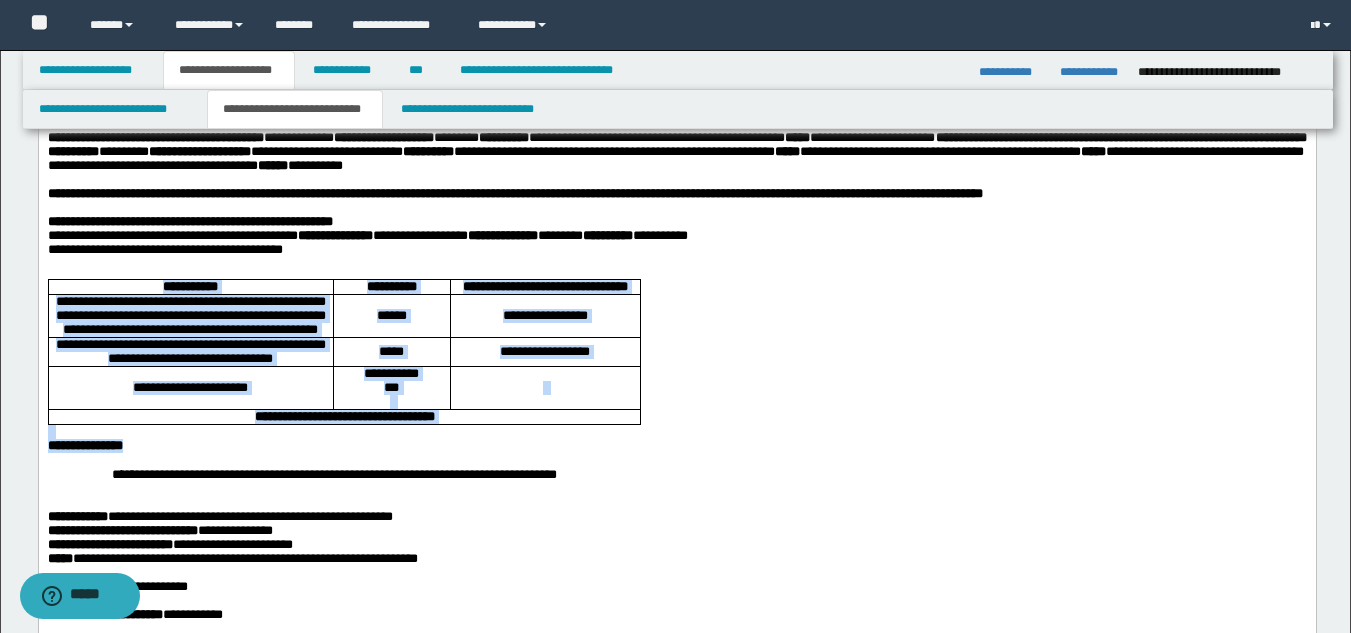 click on "**********" at bounding box center (676, 744) 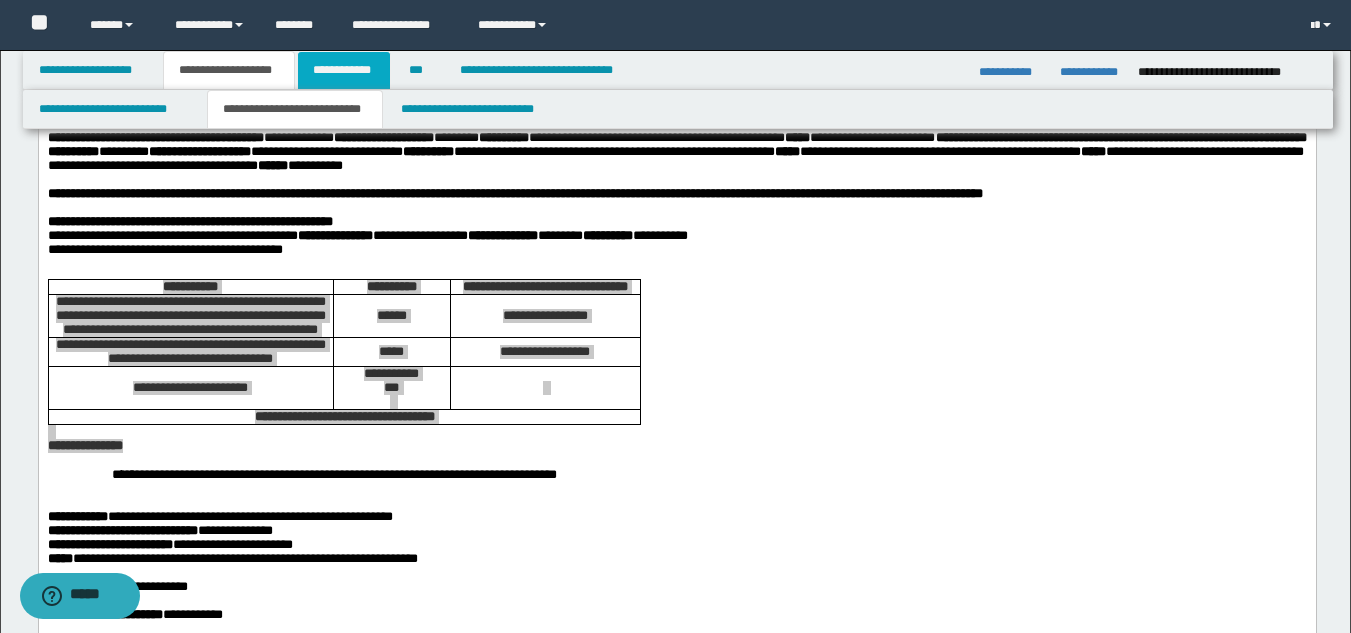 click on "**********" at bounding box center (344, 70) 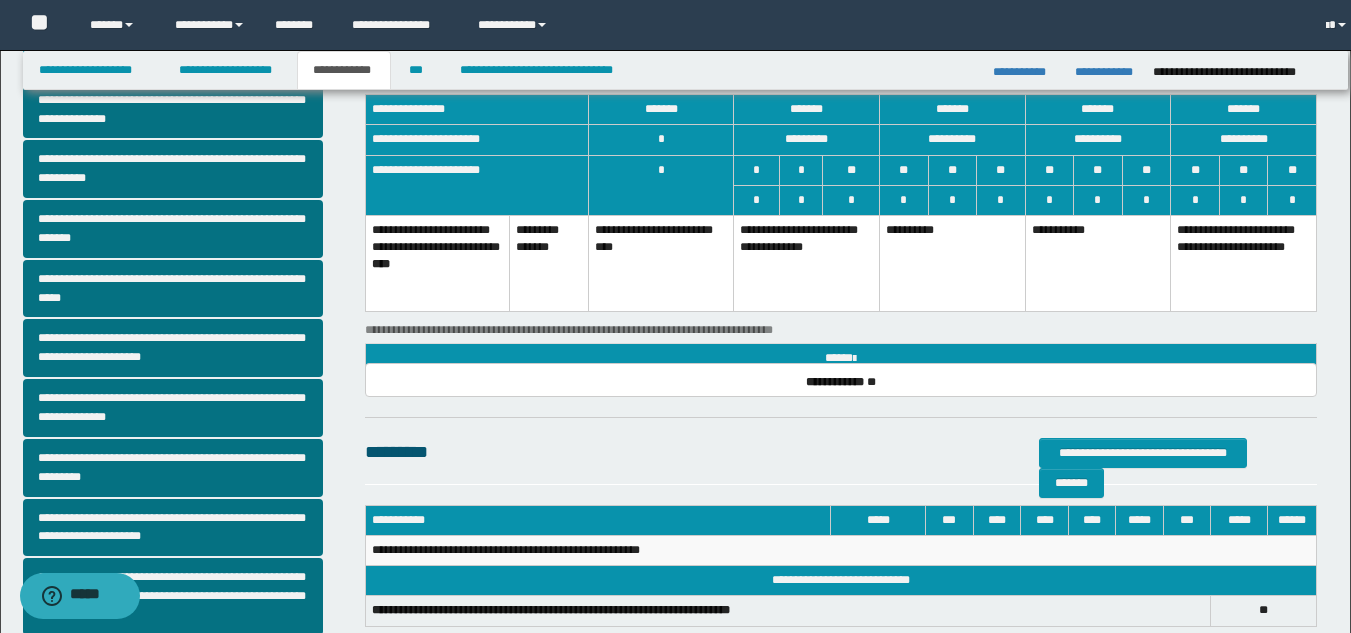 scroll, scrollTop: 76, scrollLeft: 0, axis: vertical 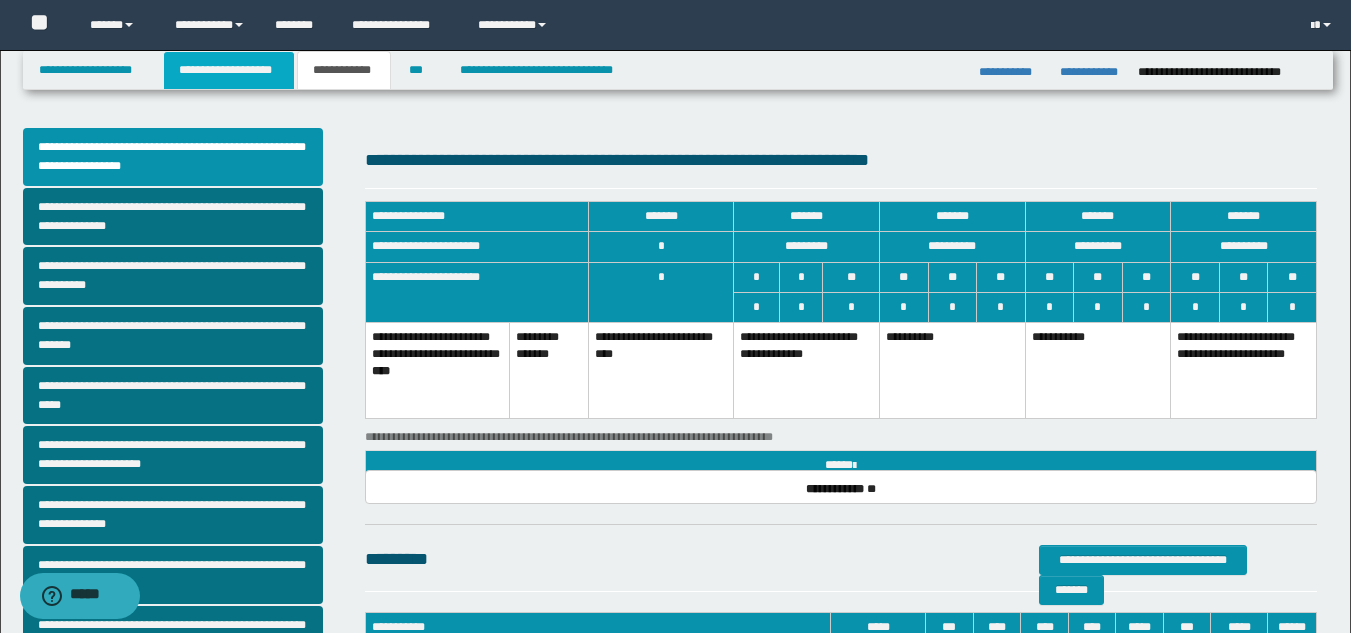 click on "**********" at bounding box center [229, 70] 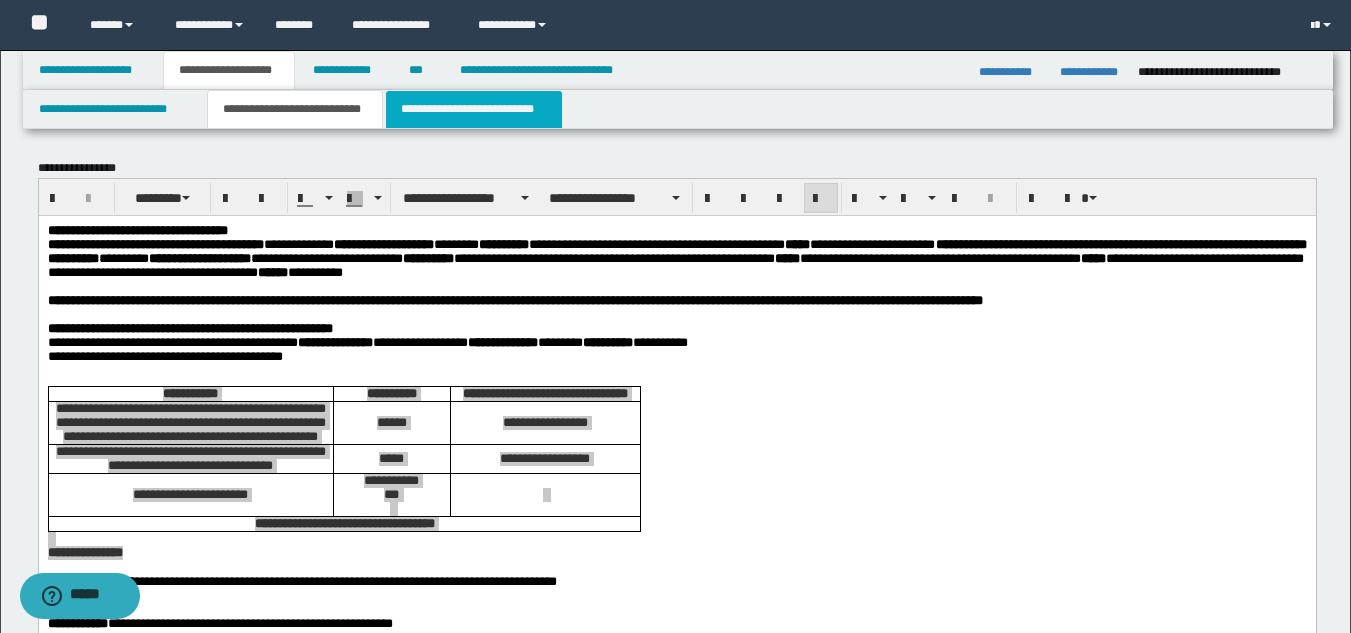 click on "**********" at bounding box center (474, 109) 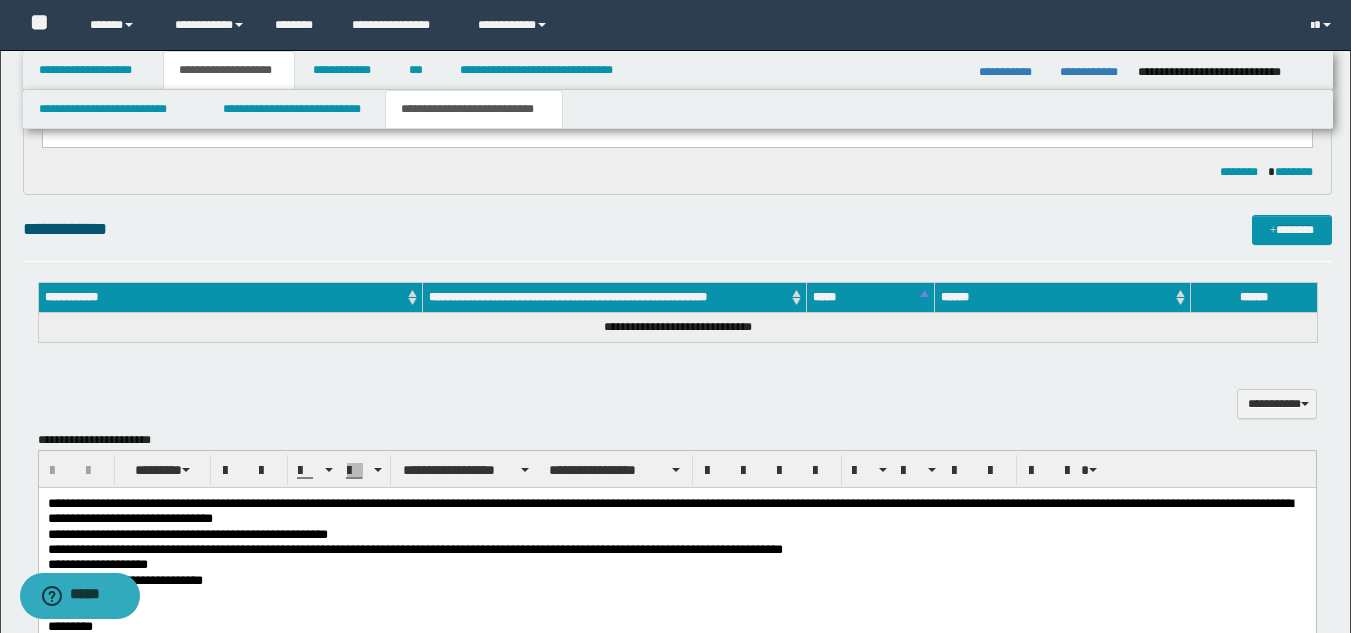 scroll, scrollTop: 1144, scrollLeft: 0, axis: vertical 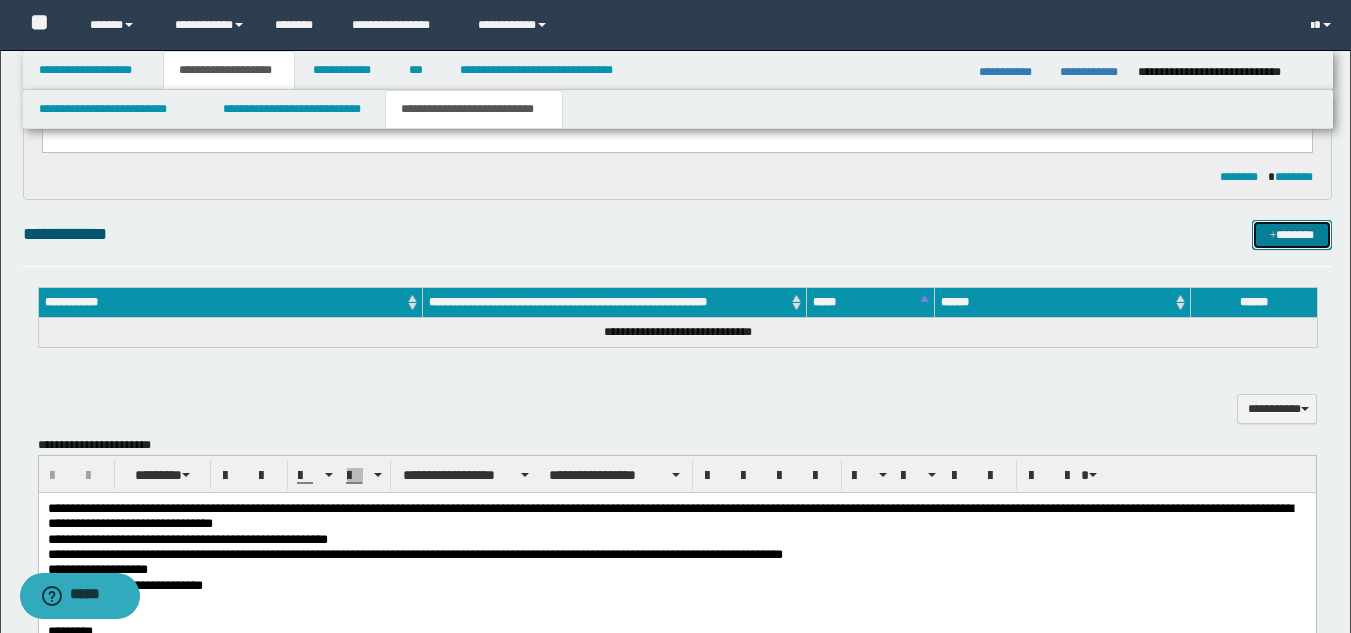 click on "*******" at bounding box center [1292, 235] 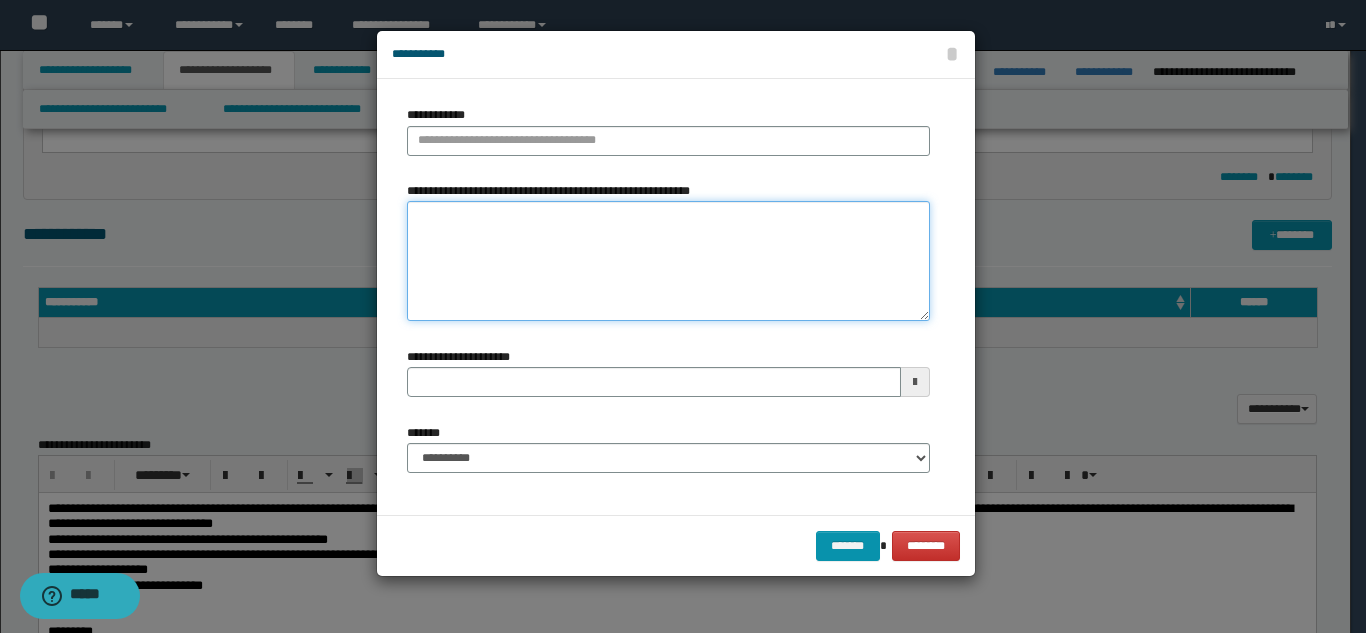 click on "**********" at bounding box center [668, 261] 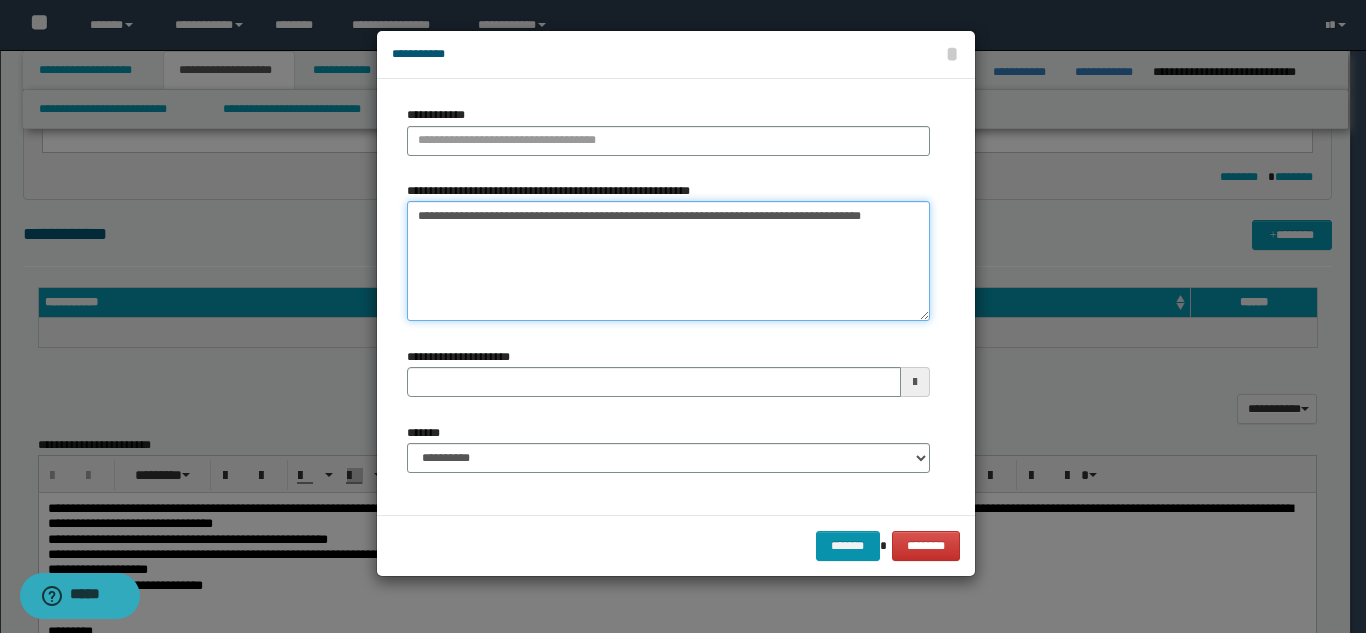 type on "**********" 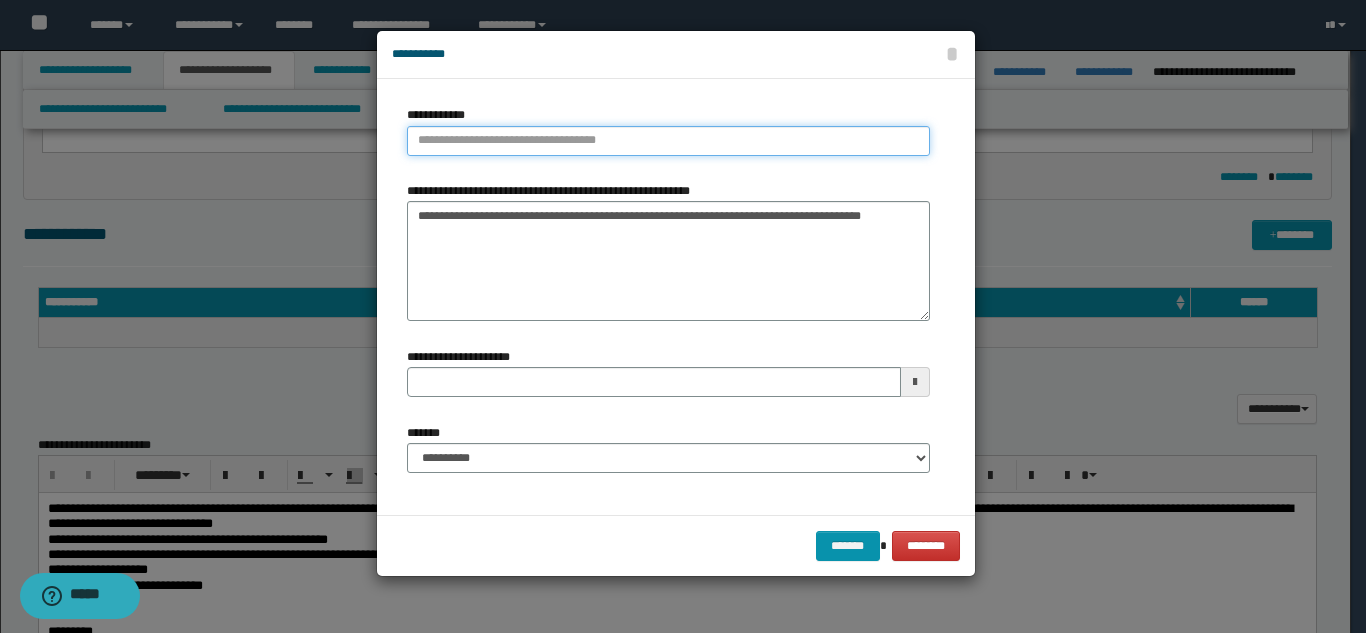 click on "**********" at bounding box center [668, 141] 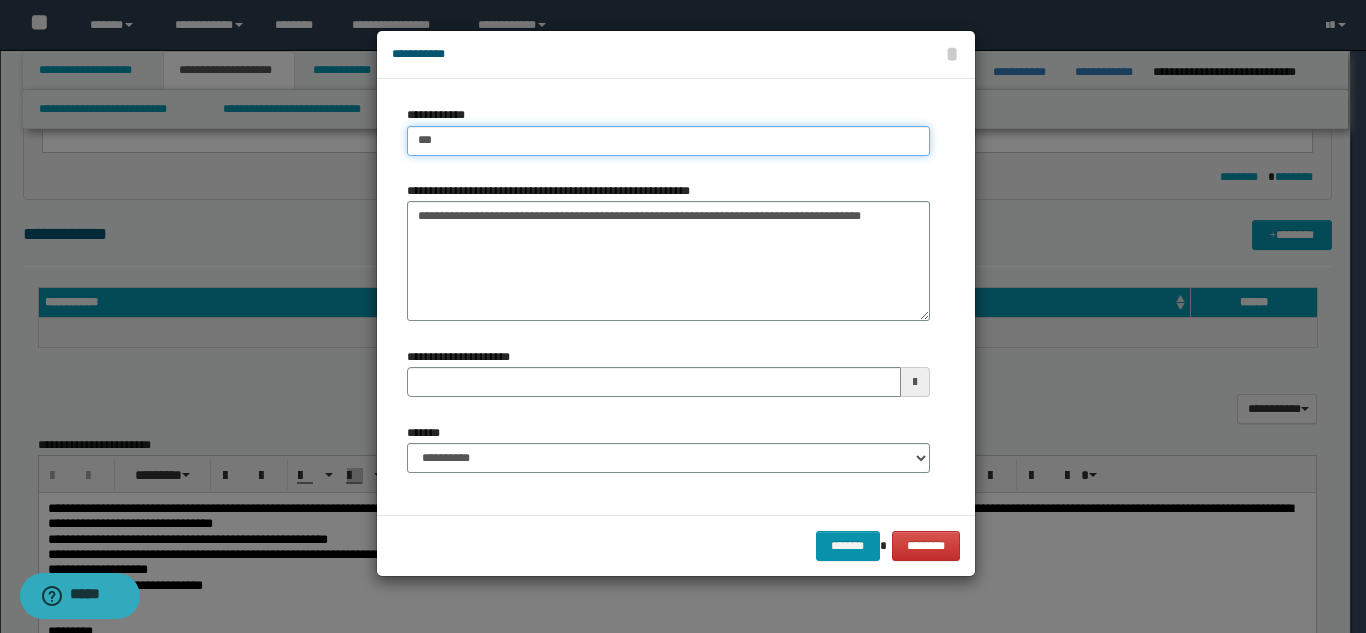 type on "****" 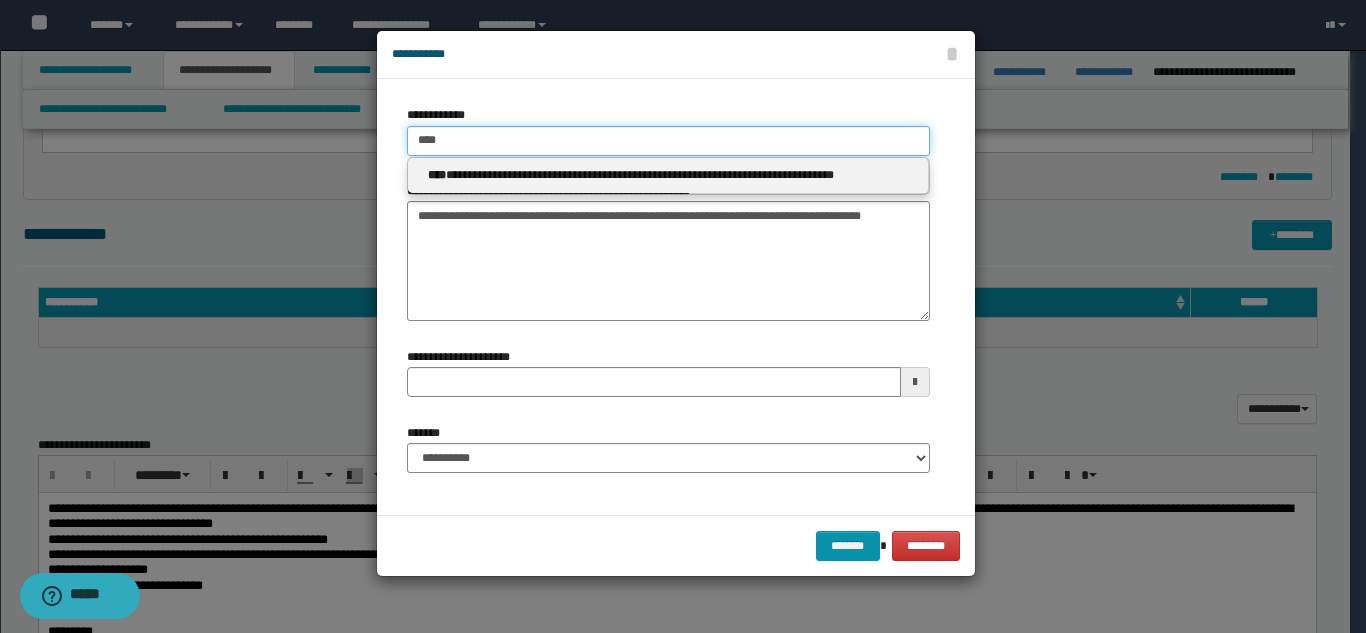 type on "****" 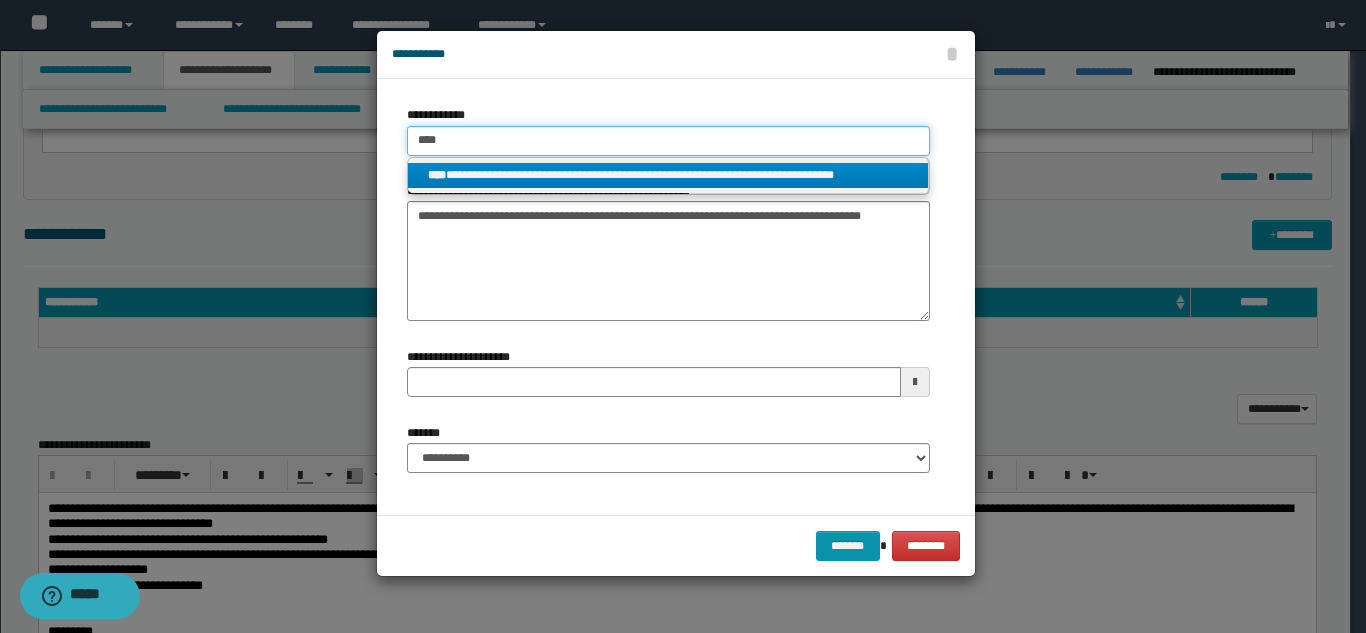 type on "****" 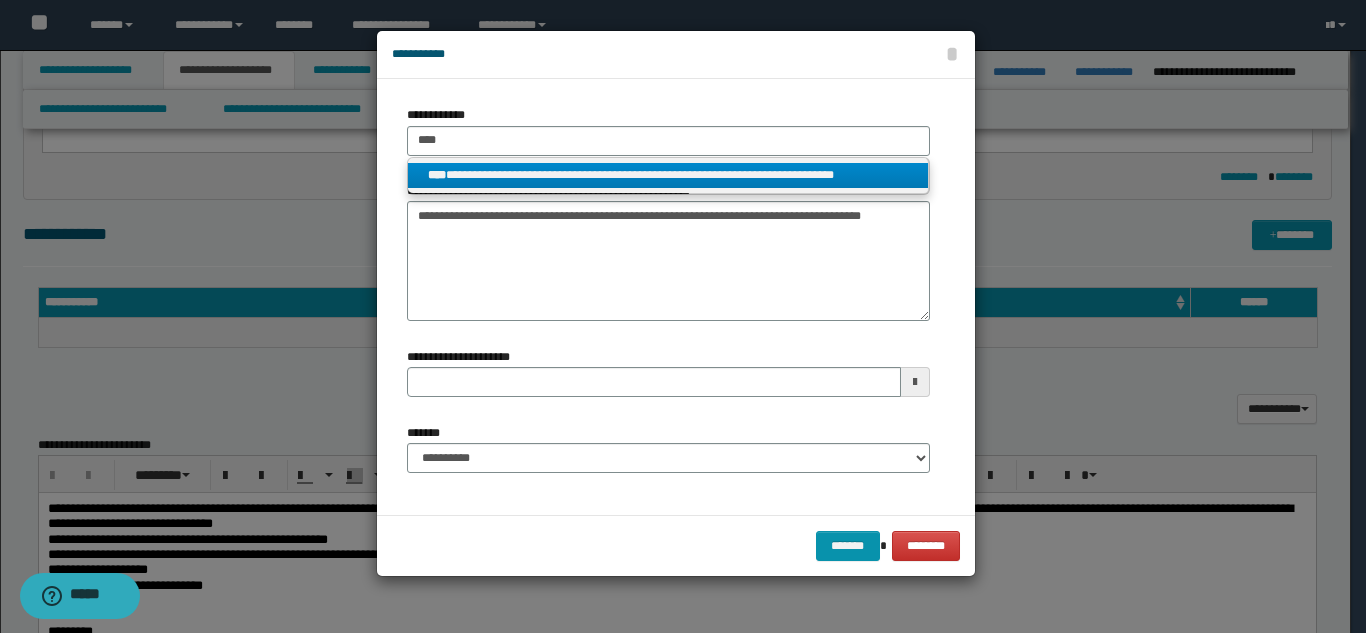 click on "**********" at bounding box center (668, 175) 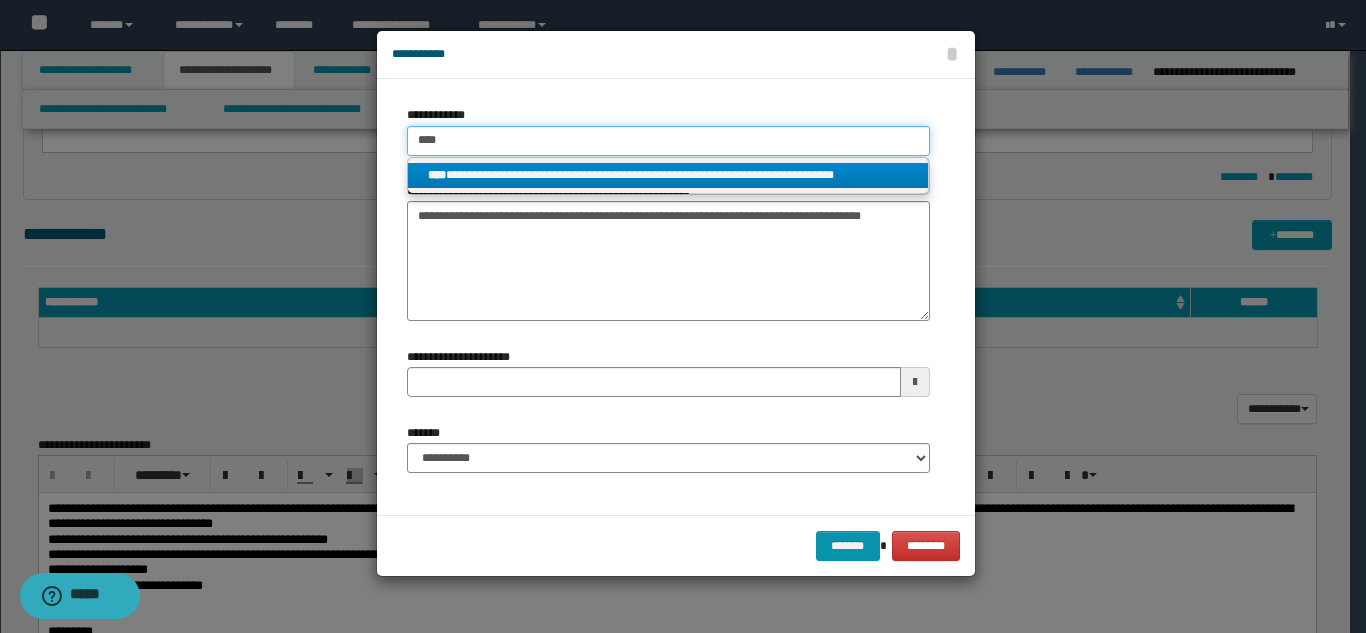 type 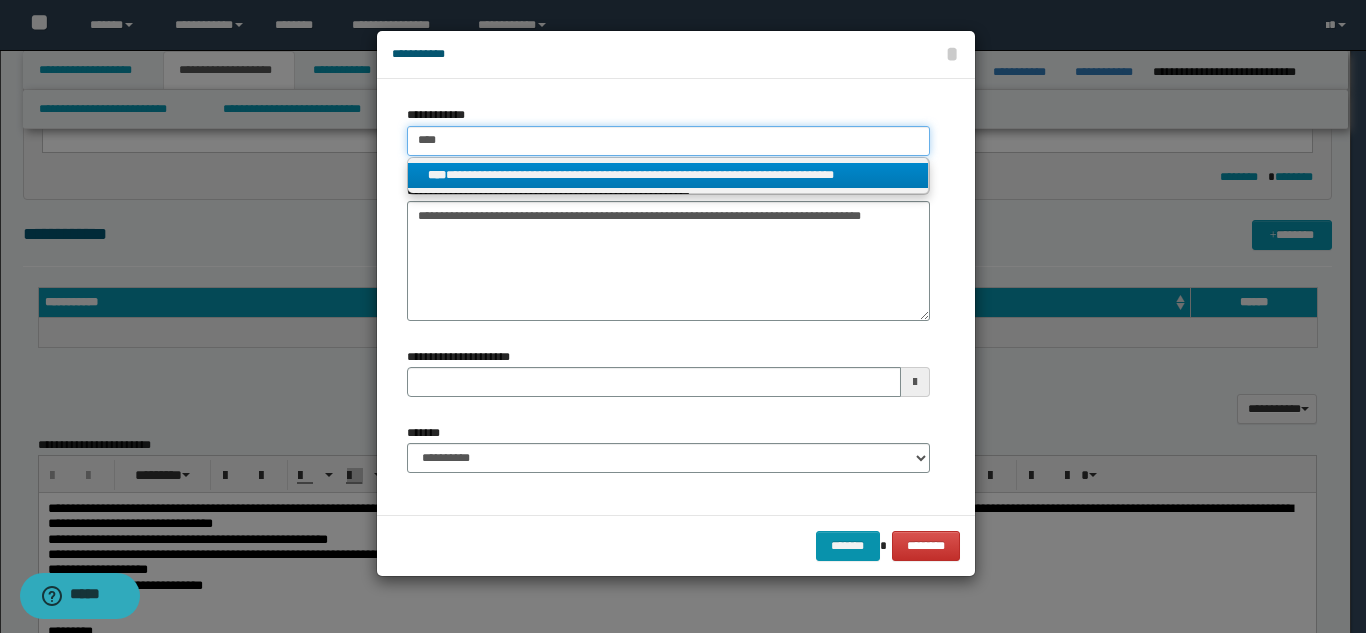 type on "**********" 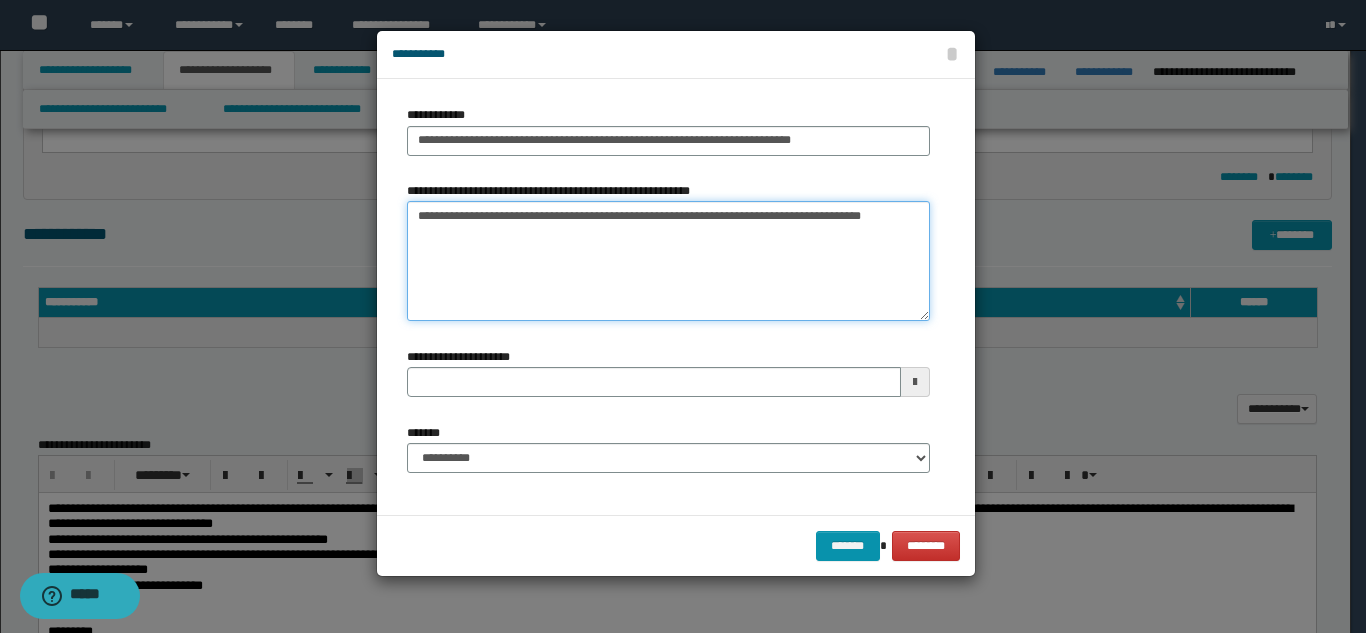drag, startPoint x: 837, startPoint y: 222, endPoint x: 321, endPoint y: 229, distance: 516.0475 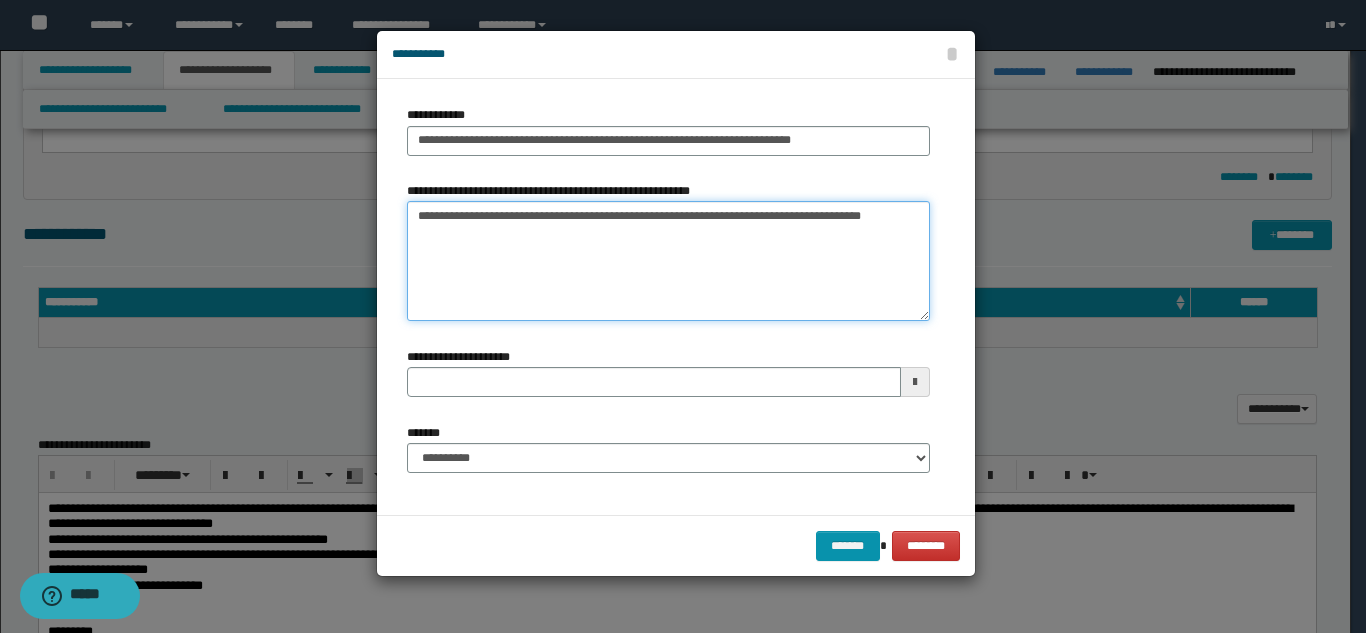 type on "*******" 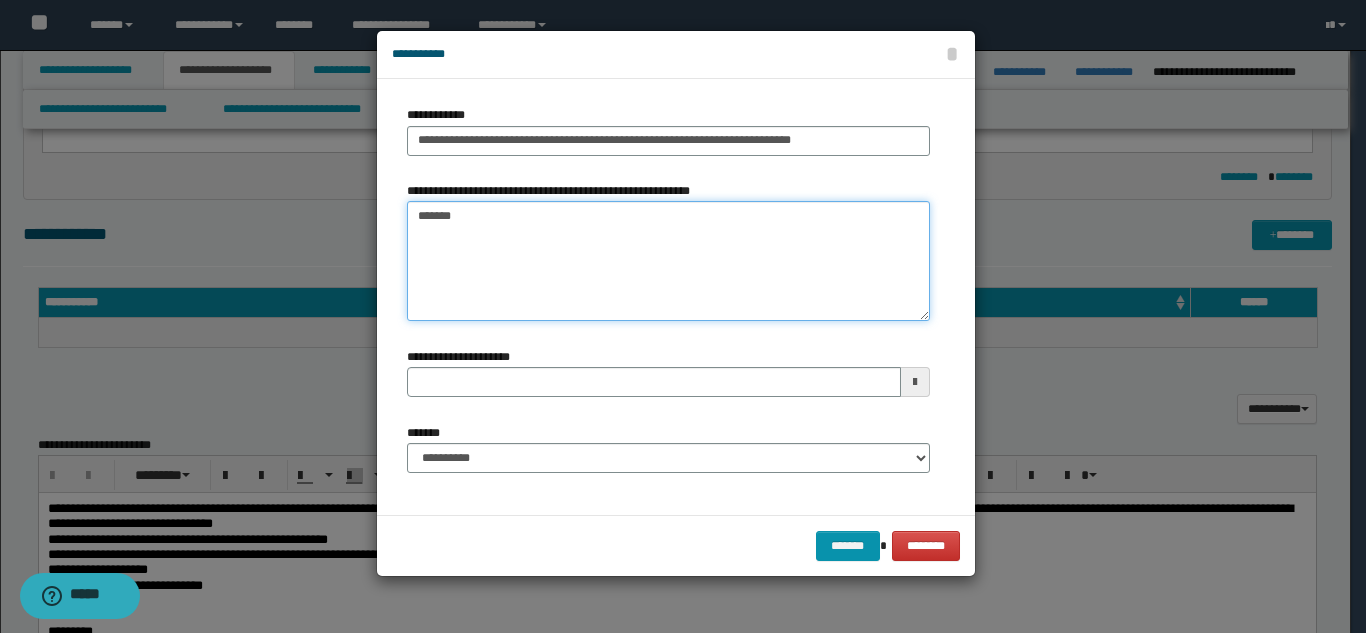 type 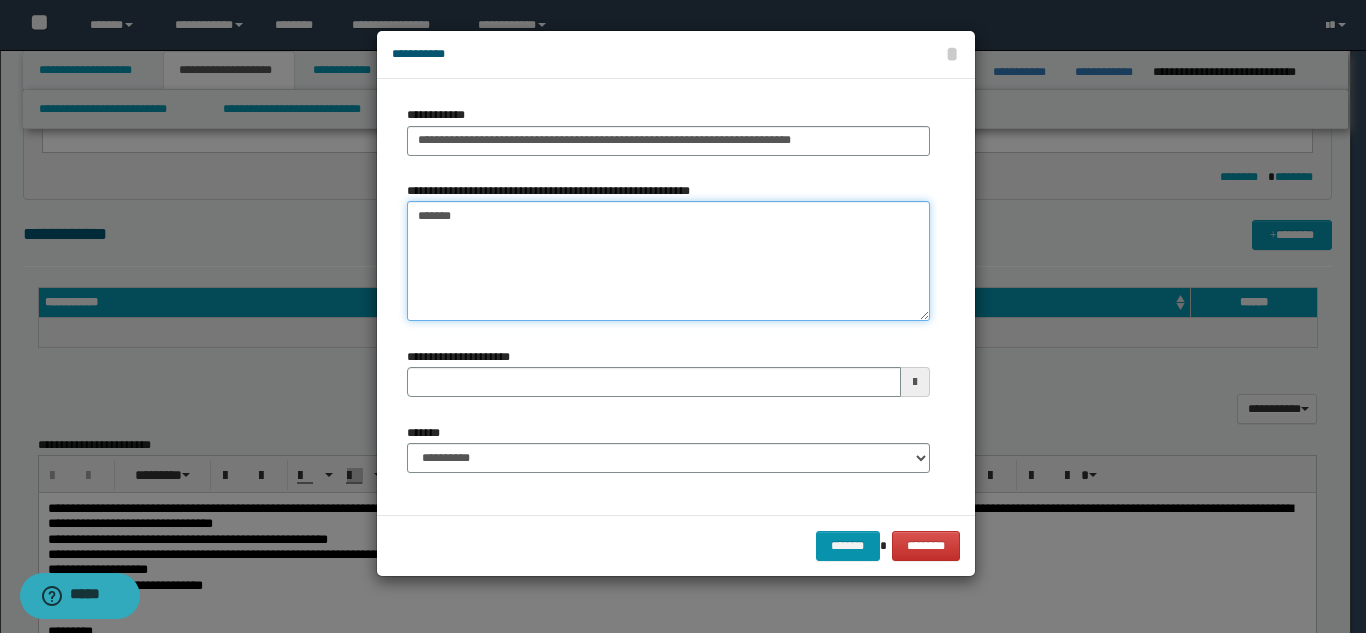 type on "*******" 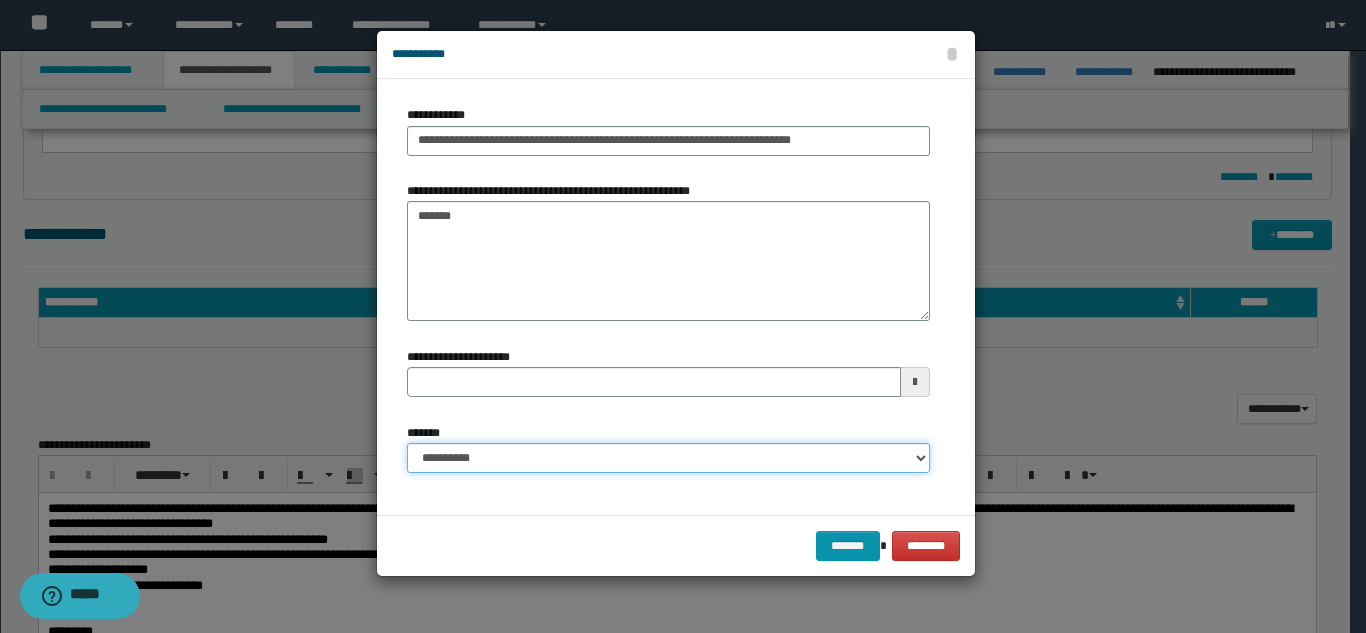 click on "**********" at bounding box center [668, 458] 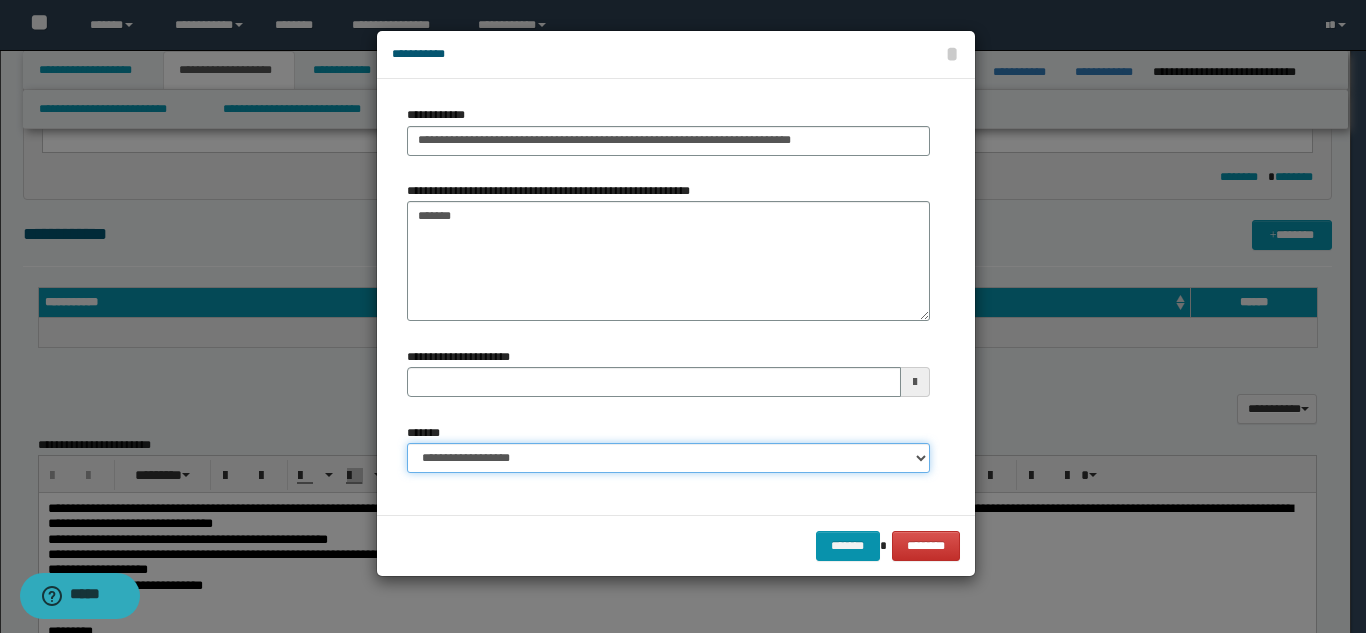 type 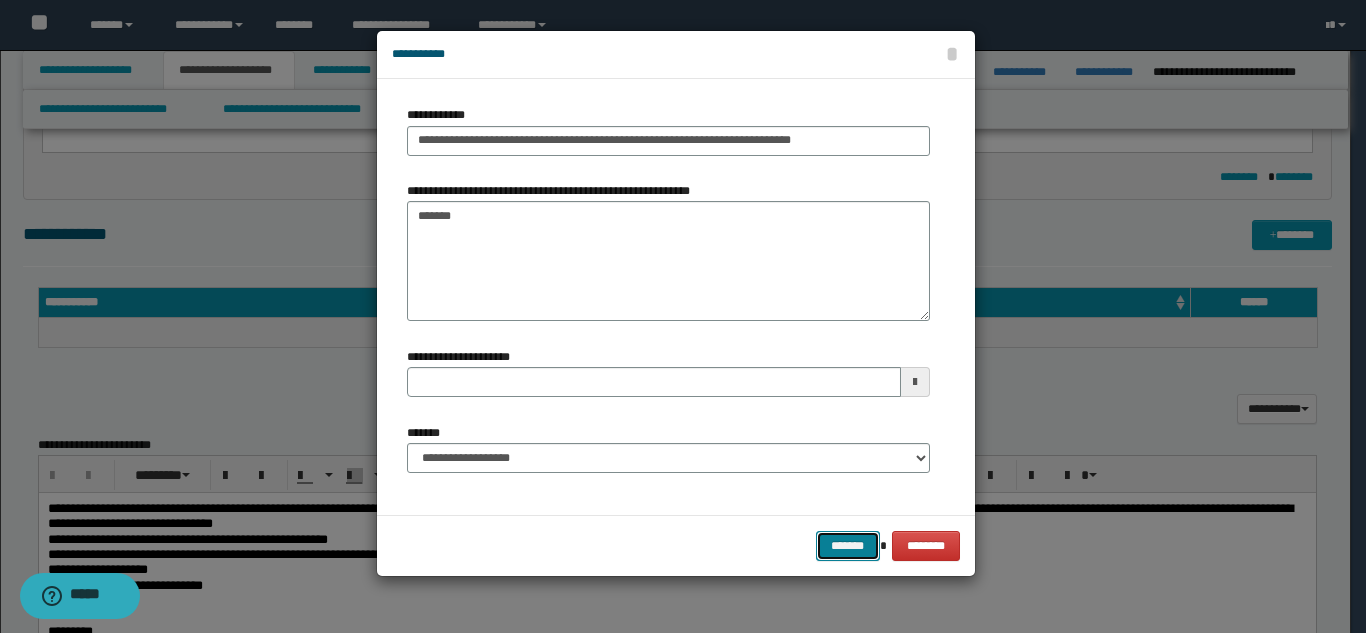 click on "*******" at bounding box center (848, 546) 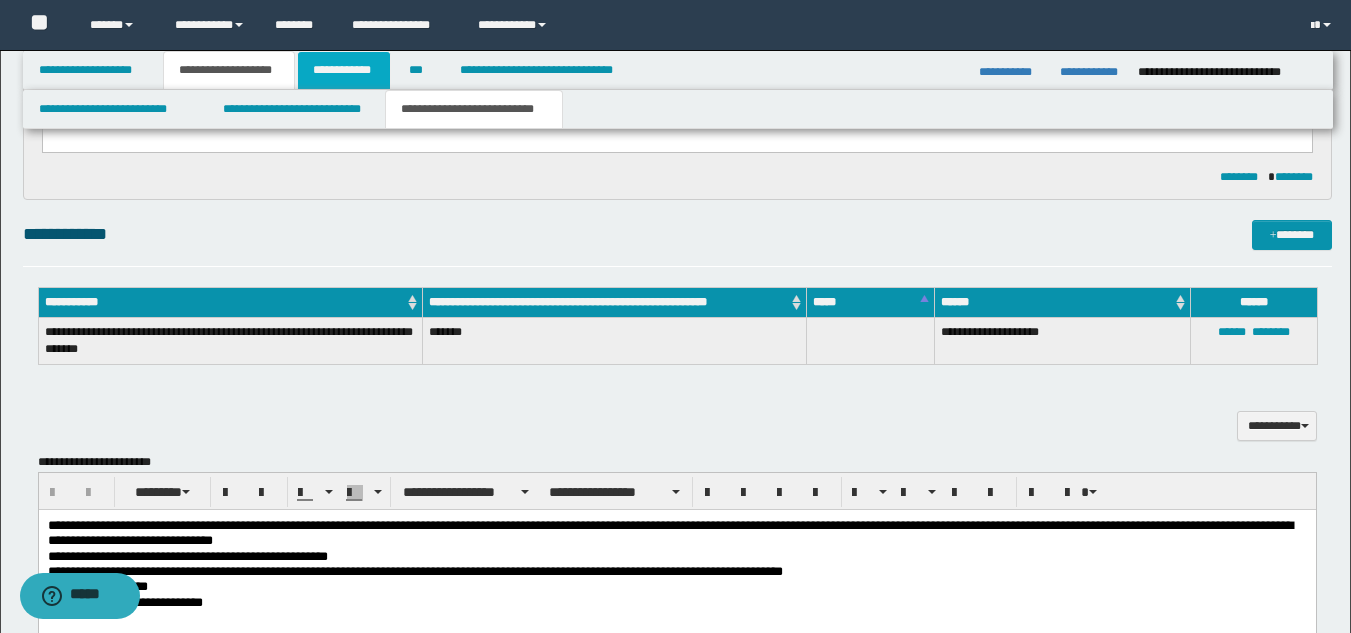 click on "**********" at bounding box center (344, 70) 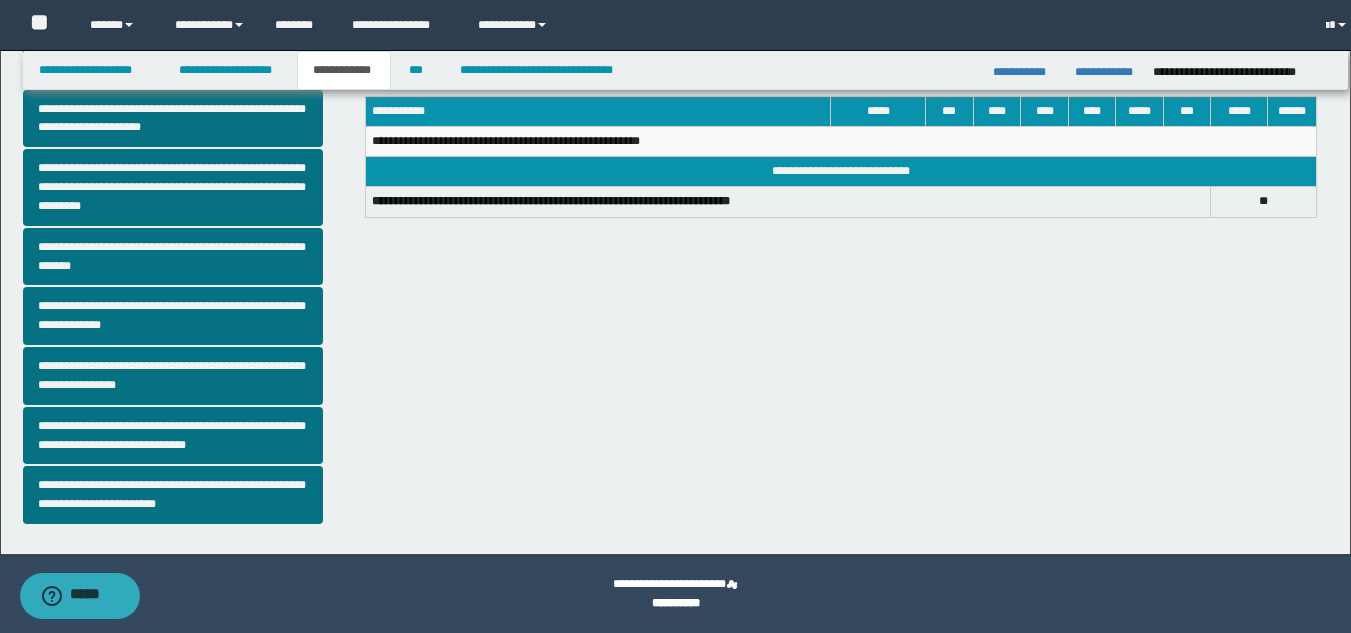 scroll, scrollTop: 516, scrollLeft: 0, axis: vertical 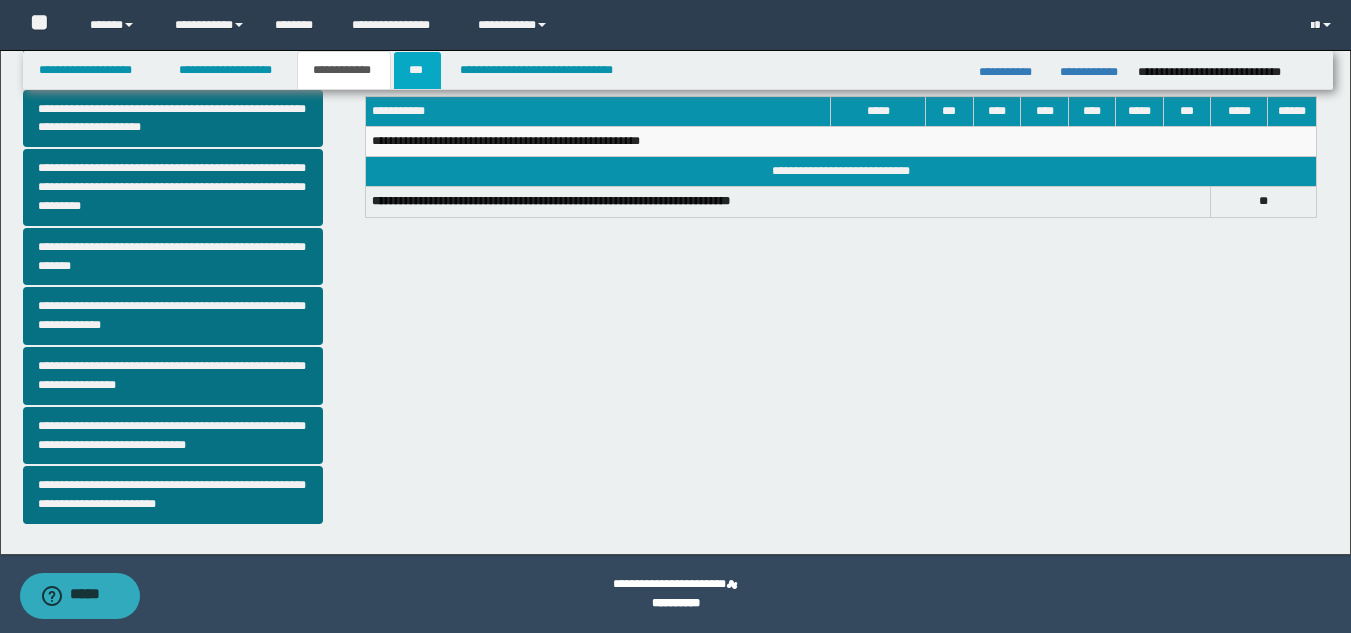 click on "***" at bounding box center [417, 70] 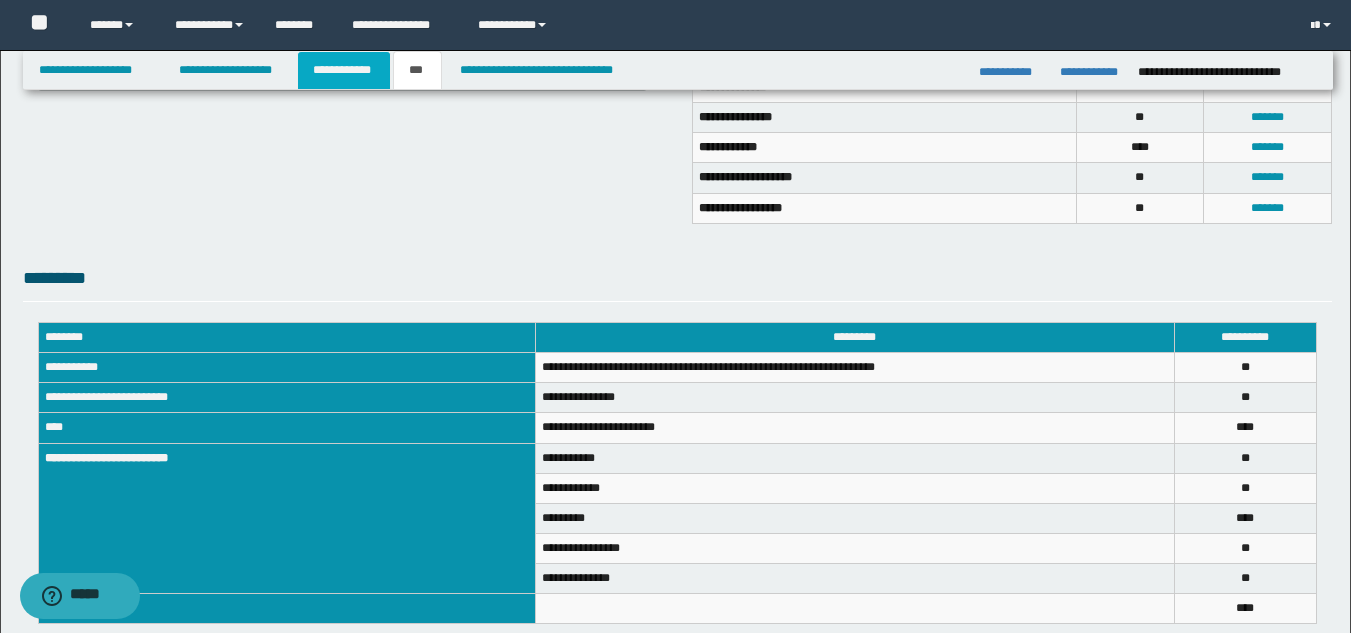 click on "**********" at bounding box center [344, 70] 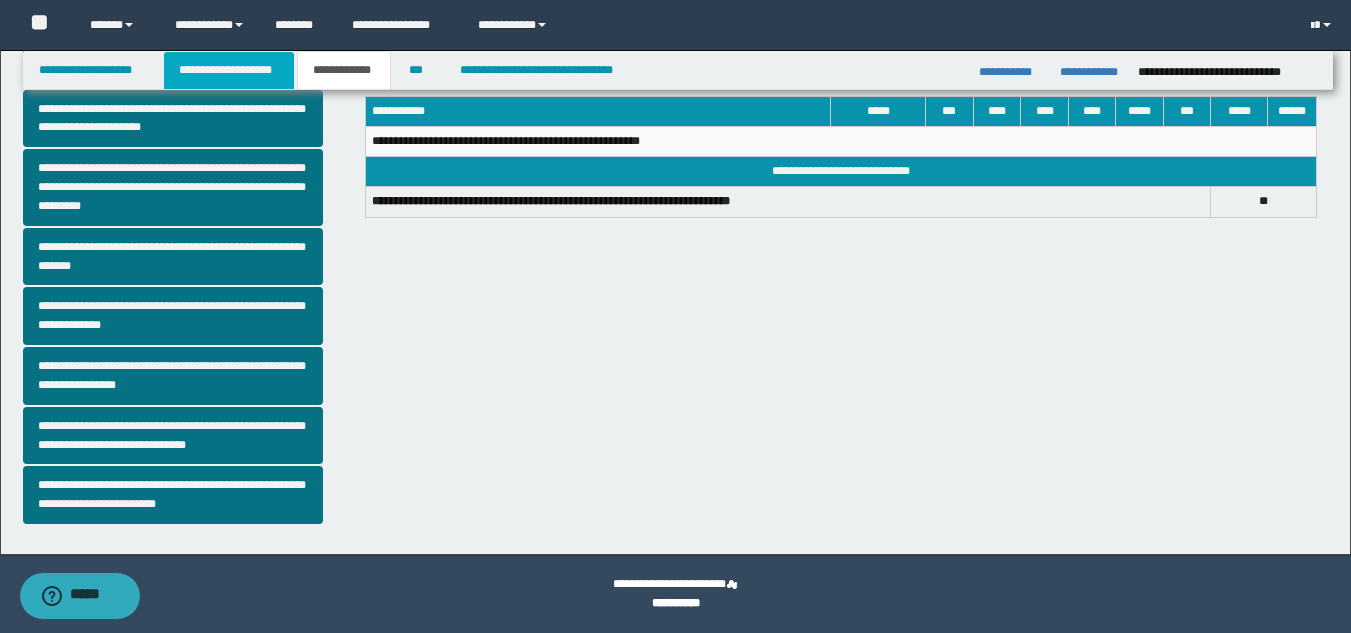 click on "**********" at bounding box center [229, 70] 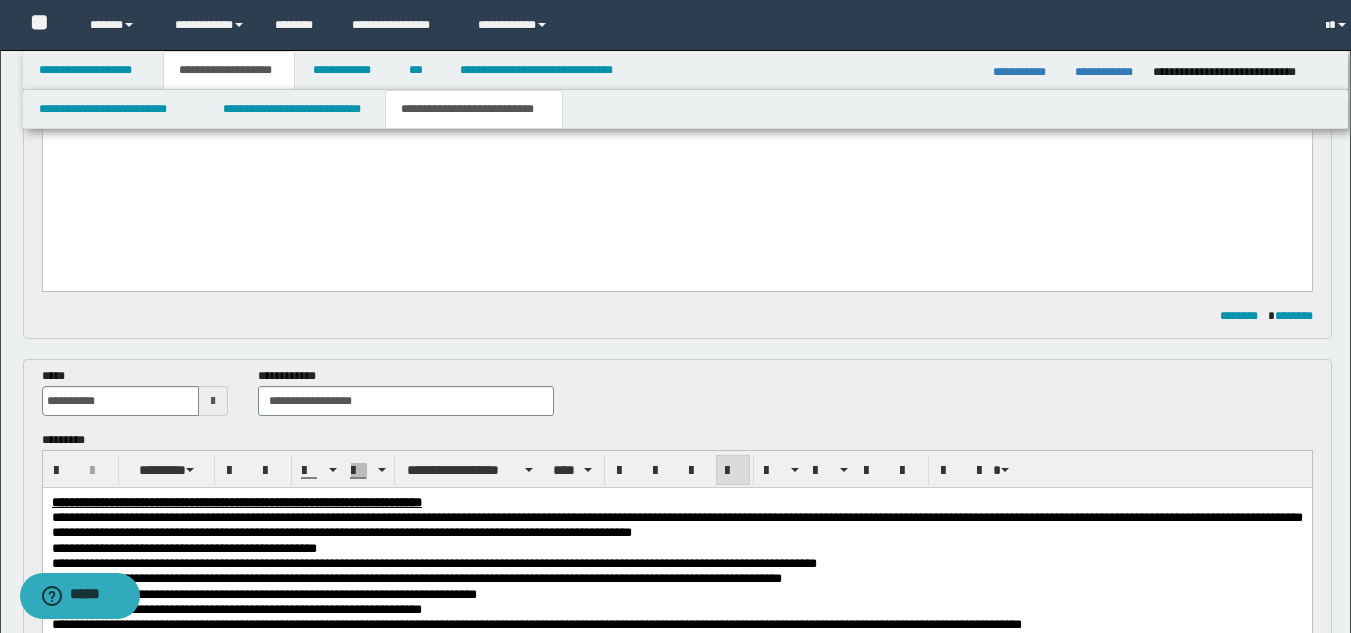 scroll, scrollTop: 547, scrollLeft: 0, axis: vertical 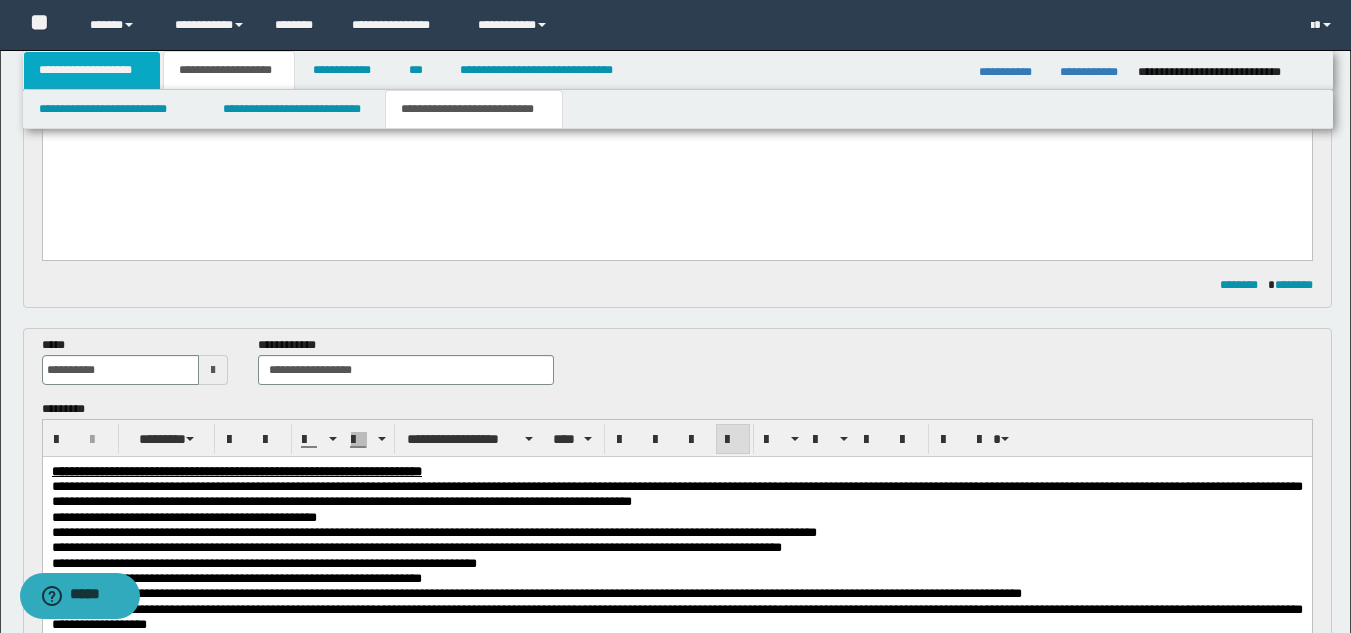 click on "**********" at bounding box center (92, 70) 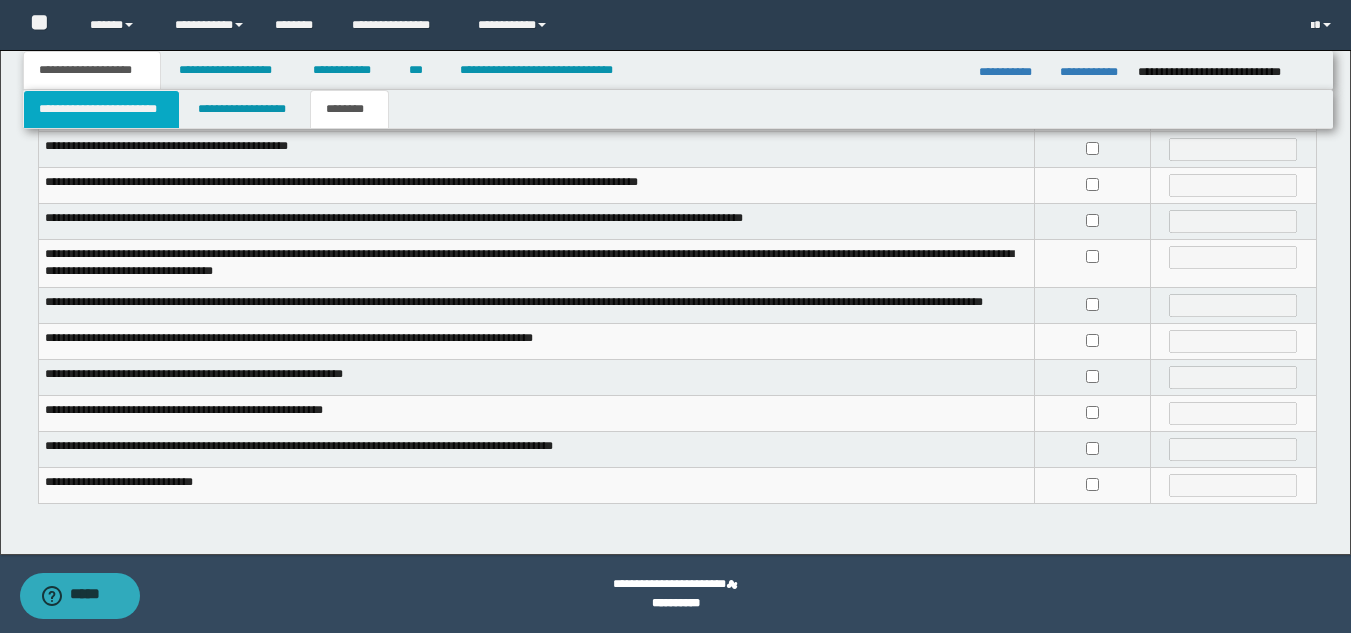 click on "**********" at bounding box center (101, 109) 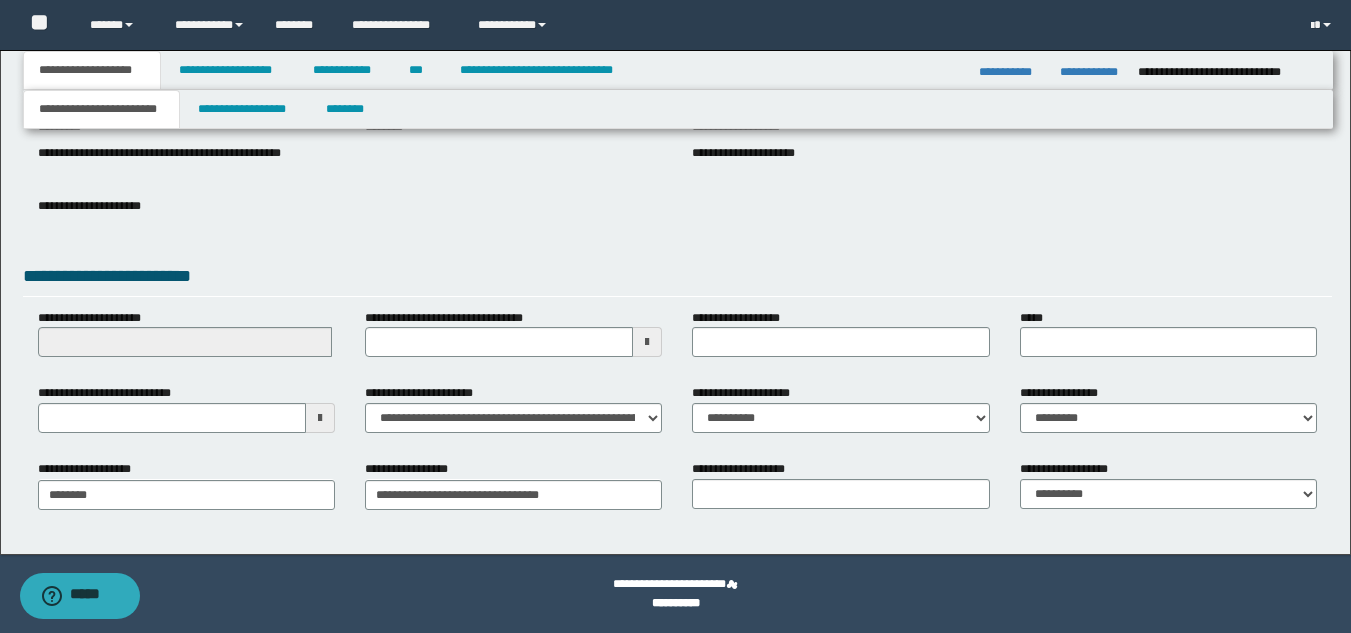 scroll, scrollTop: 251, scrollLeft: 0, axis: vertical 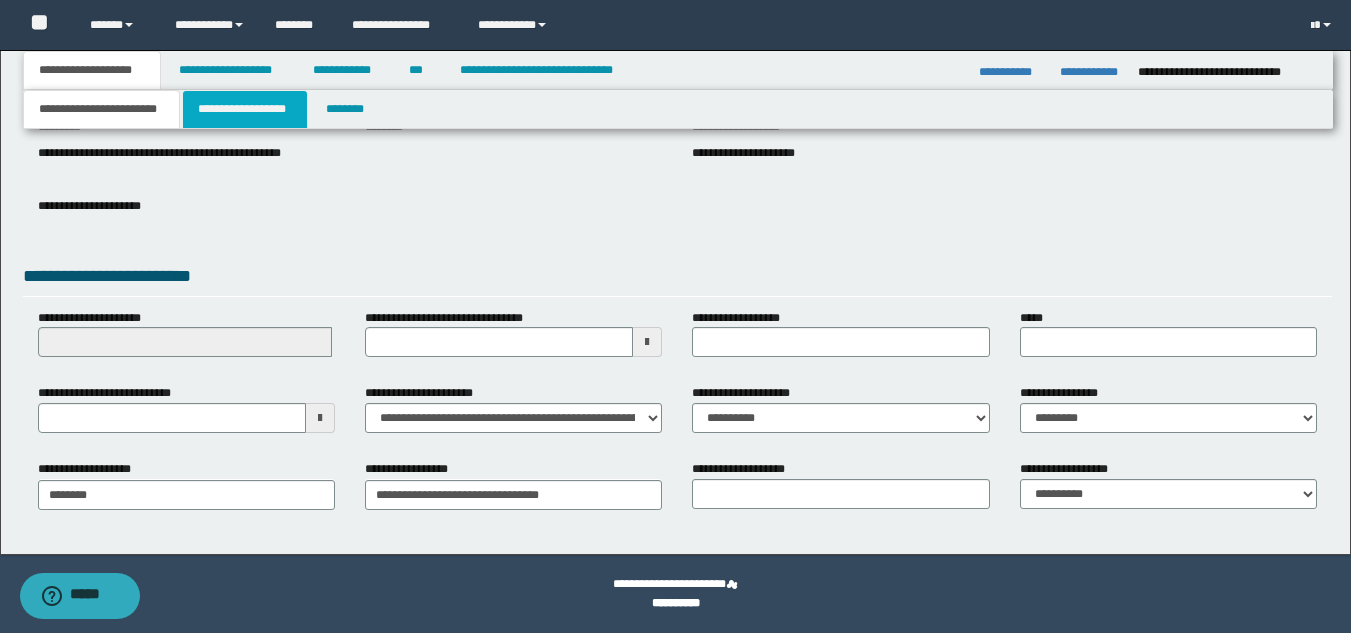 click on "**********" at bounding box center (245, 109) 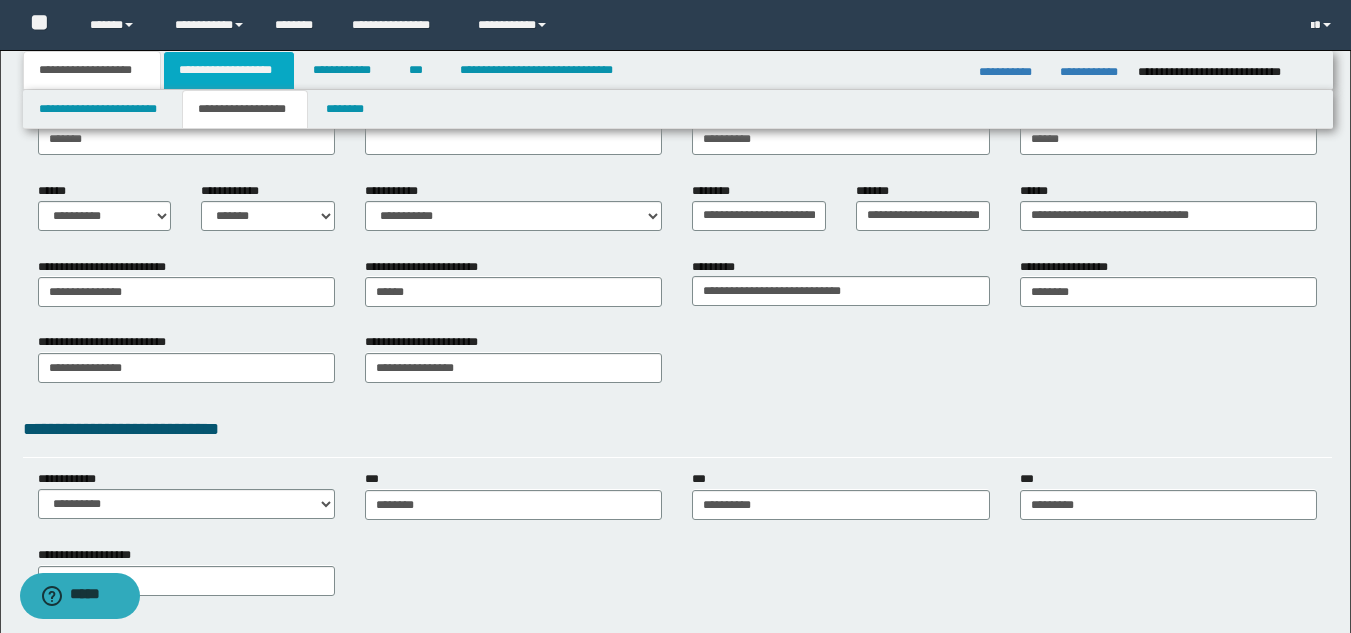 click on "**********" at bounding box center [229, 70] 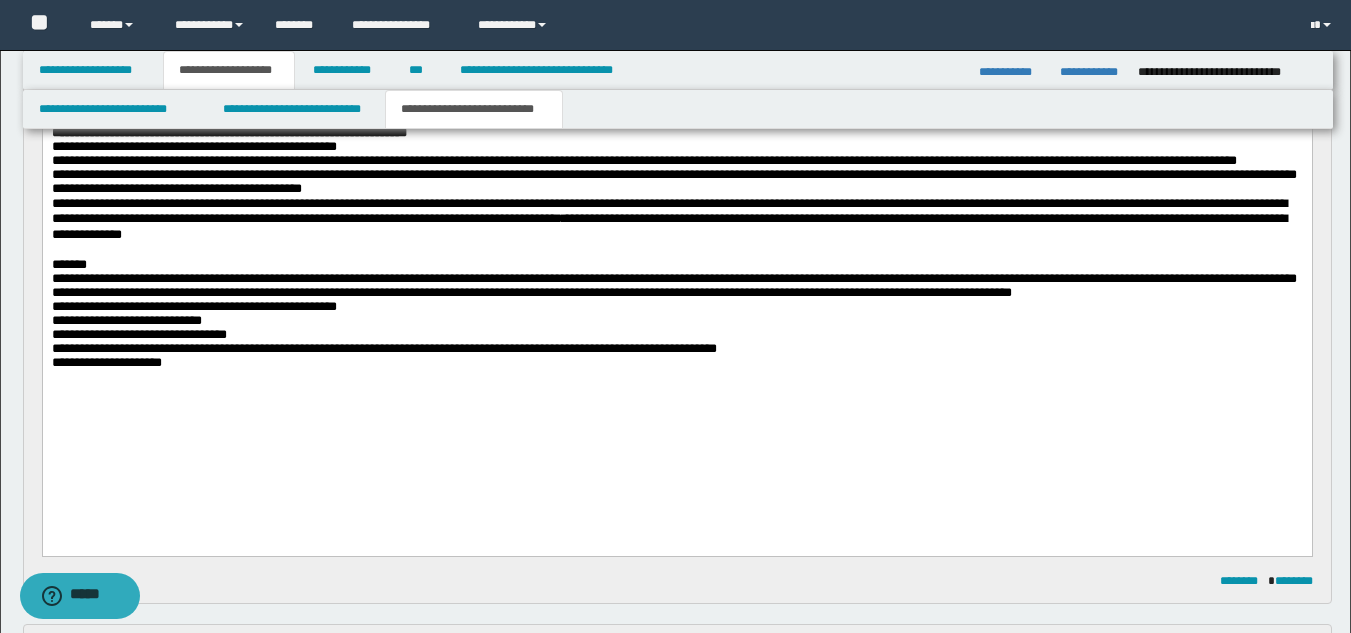 click on "**********" at bounding box center [676, 321] 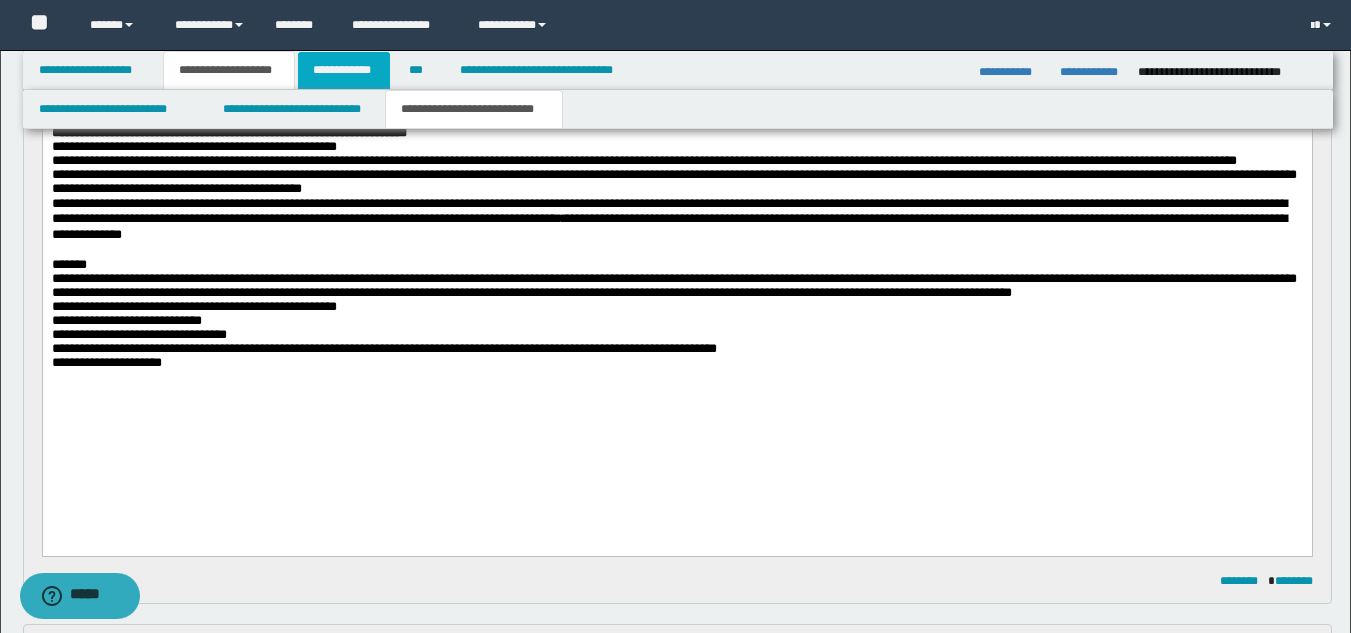 click on "**********" at bounding box center [344, 70] 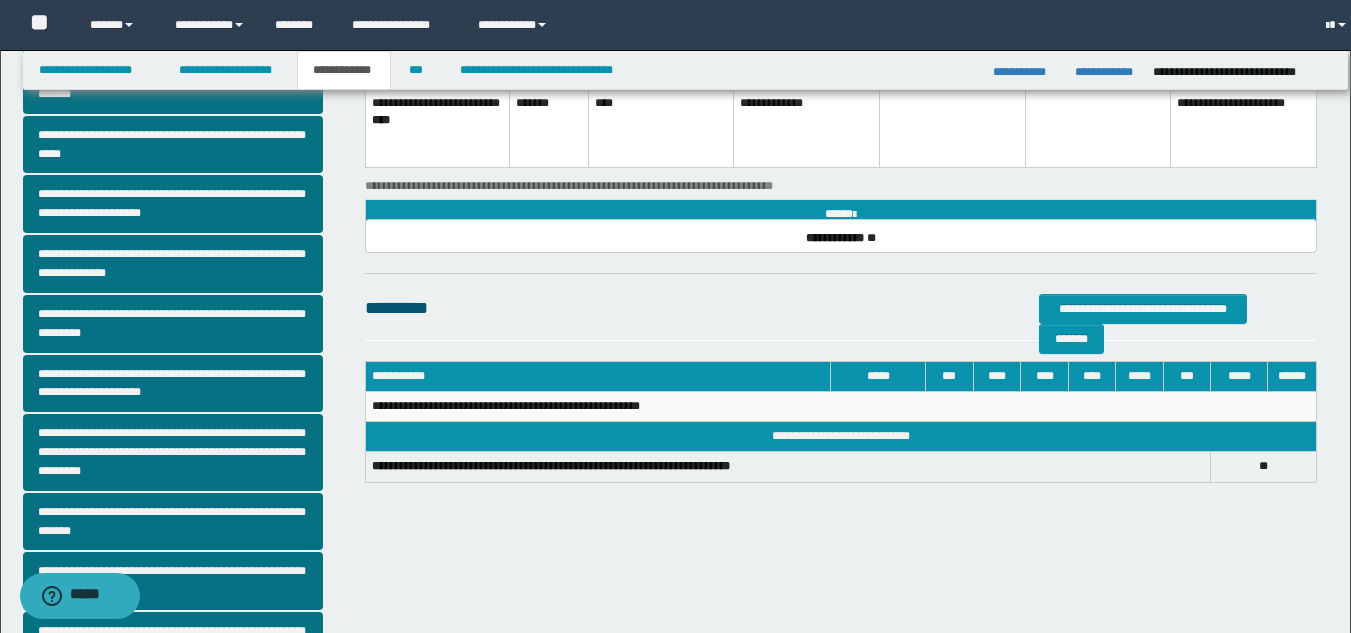 scroll, scrollTop: 220, scrollLeft: 0, axis: vertical 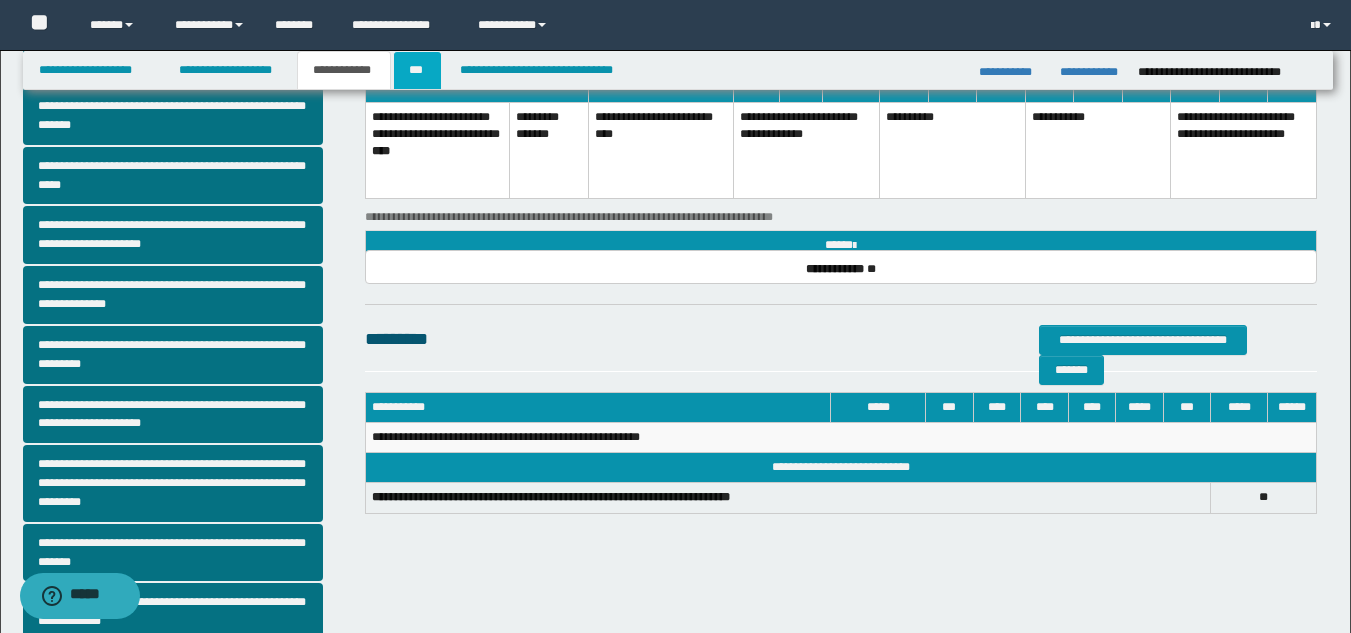click on "***" at bounding box center [417, 70] 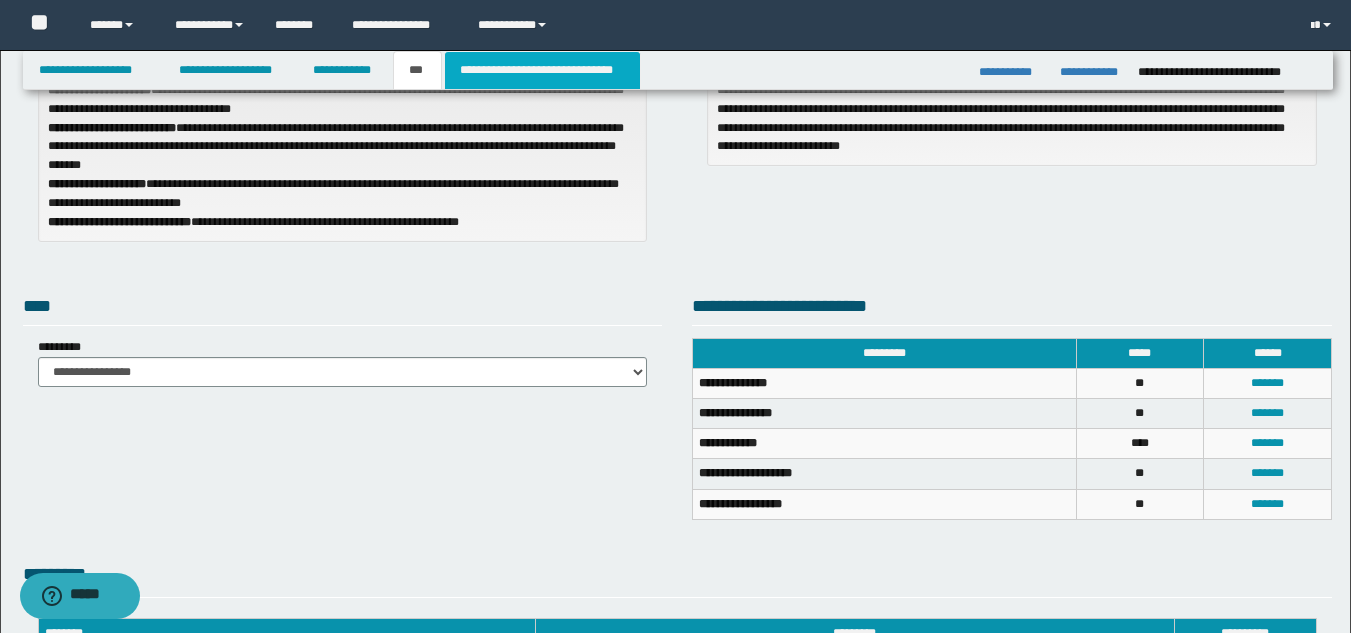 drag, startPoint x: 478, startPoint y: 84, endPoint x: 481, endPoint y: 94, distance: 10.440307 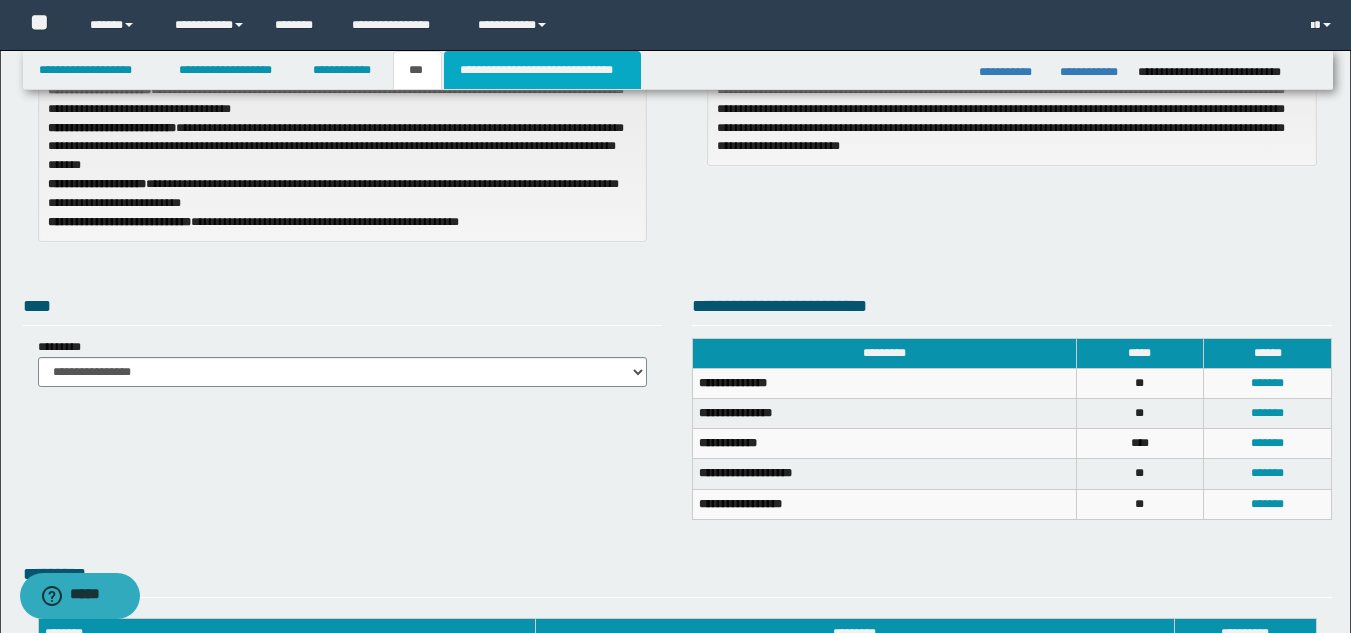 click on "**********" at bounding box center (542, 70) 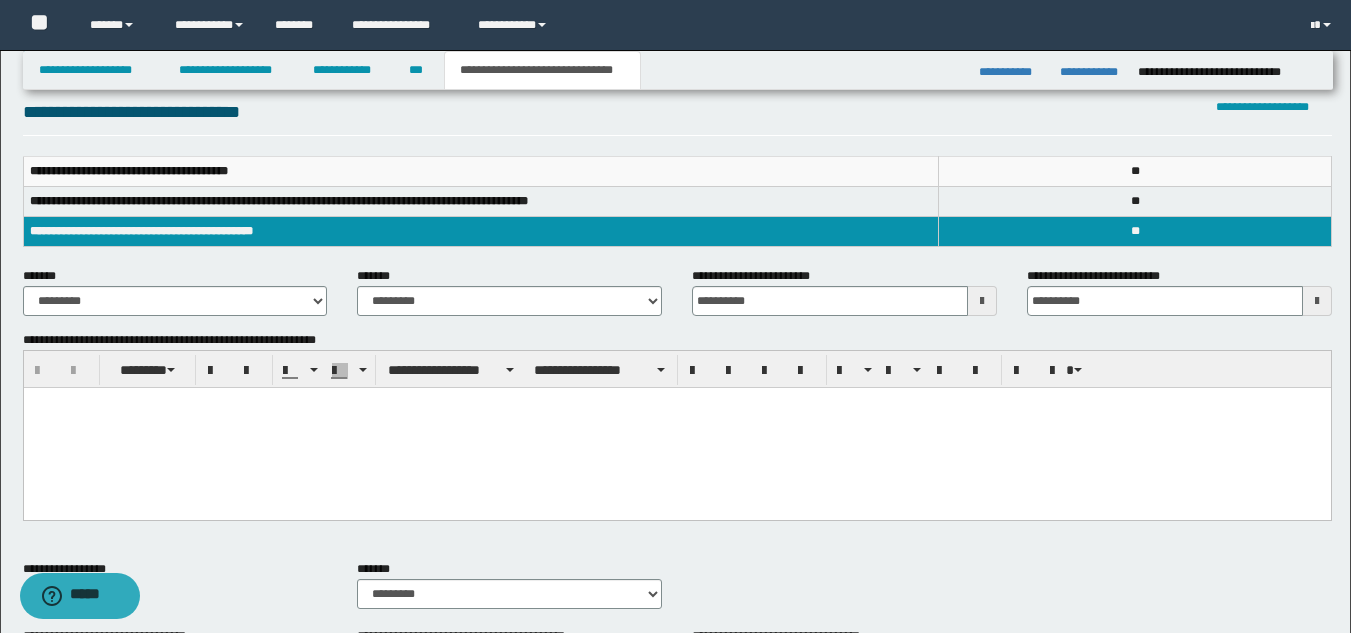 click at bounding box center (676, 428) 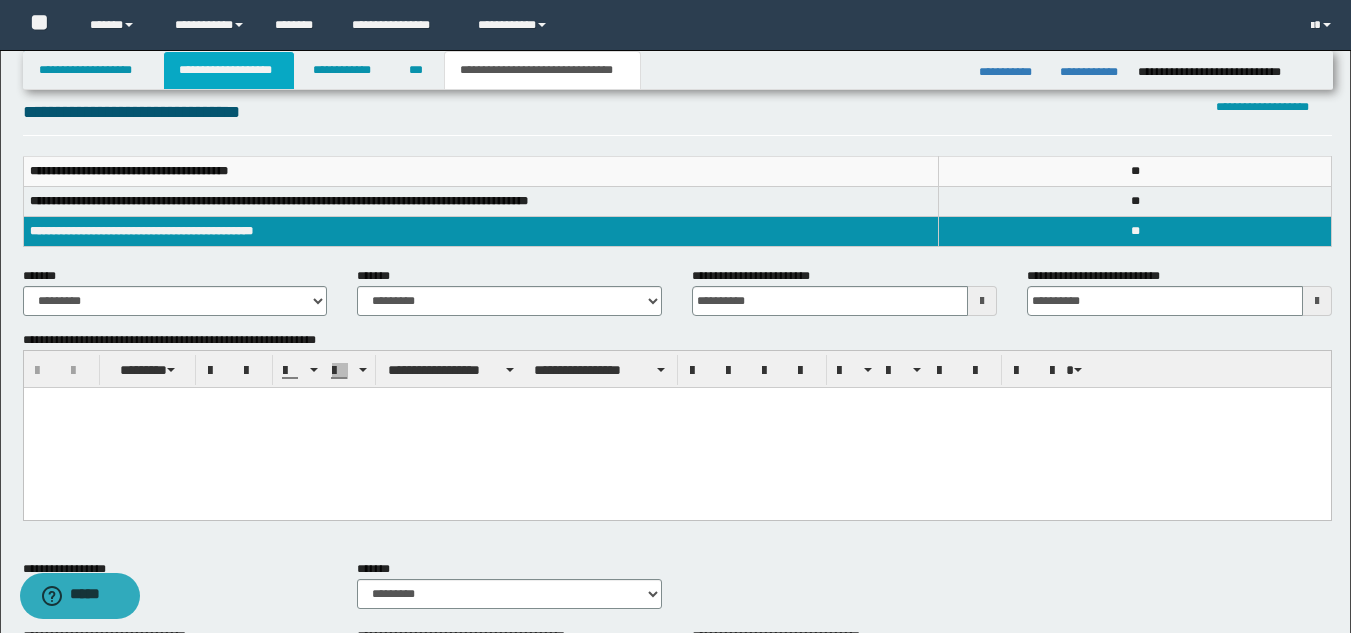 click on "**********" at bounding box center [229, 70] 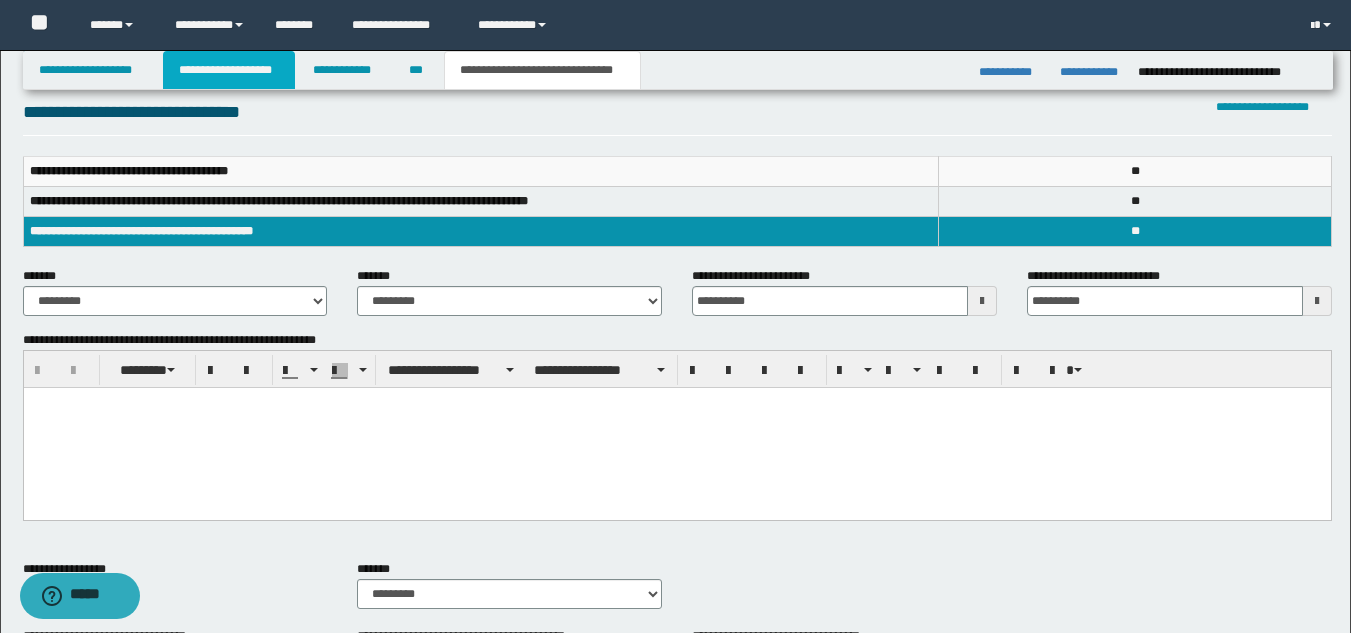 scroll, scrollTop: 251, scrollLeft: 0, axis: vertical 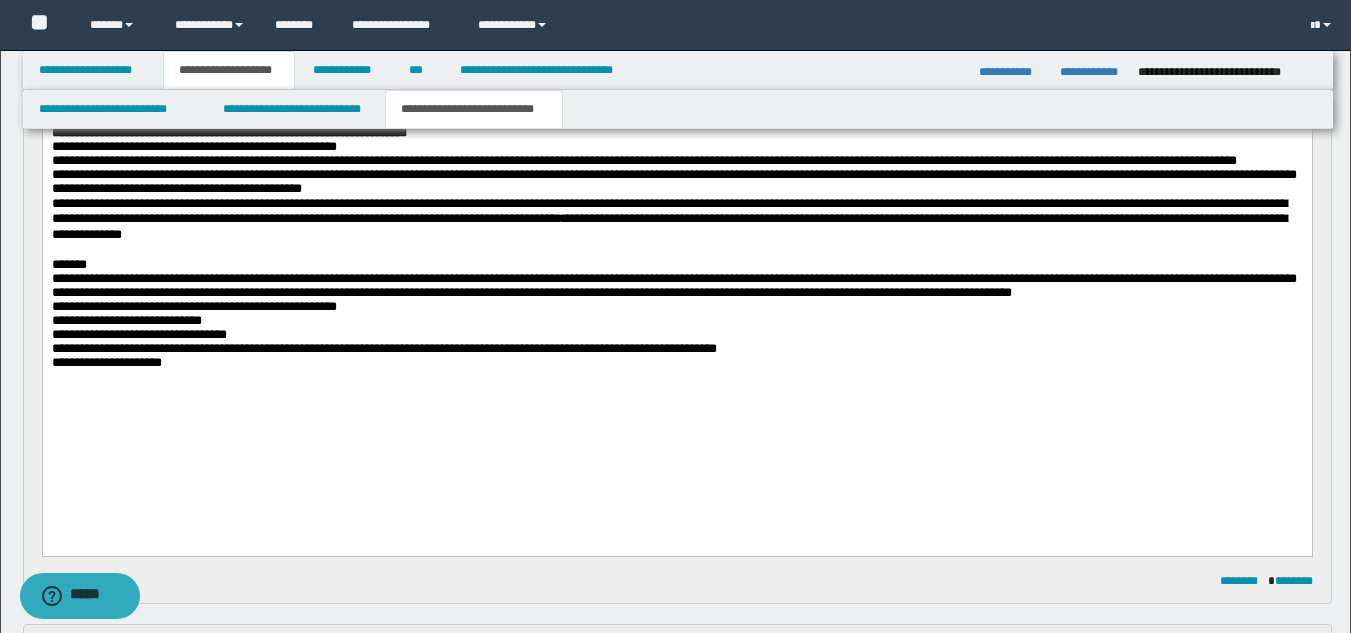 click on "**********" at bounding box center (668, 226) 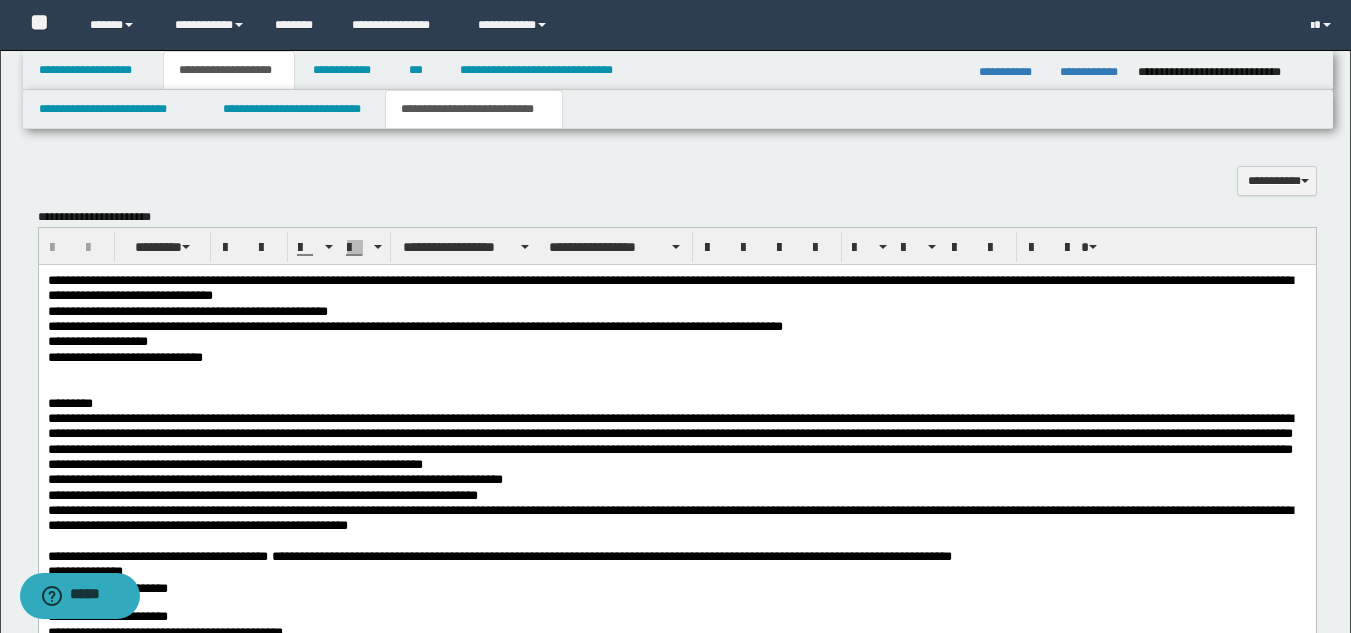 scroll, scrollTop: 1230, scrollLeft: 0, axis: vertical 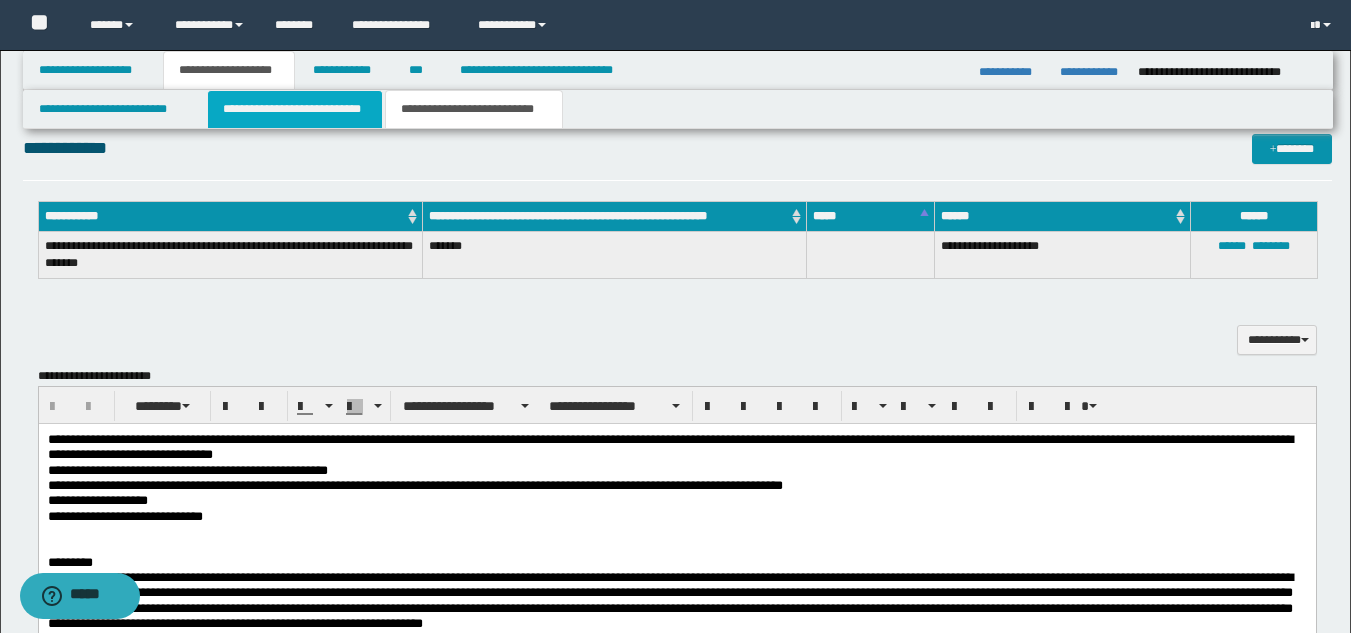 click on "**********" at bounding box center (295, 109) 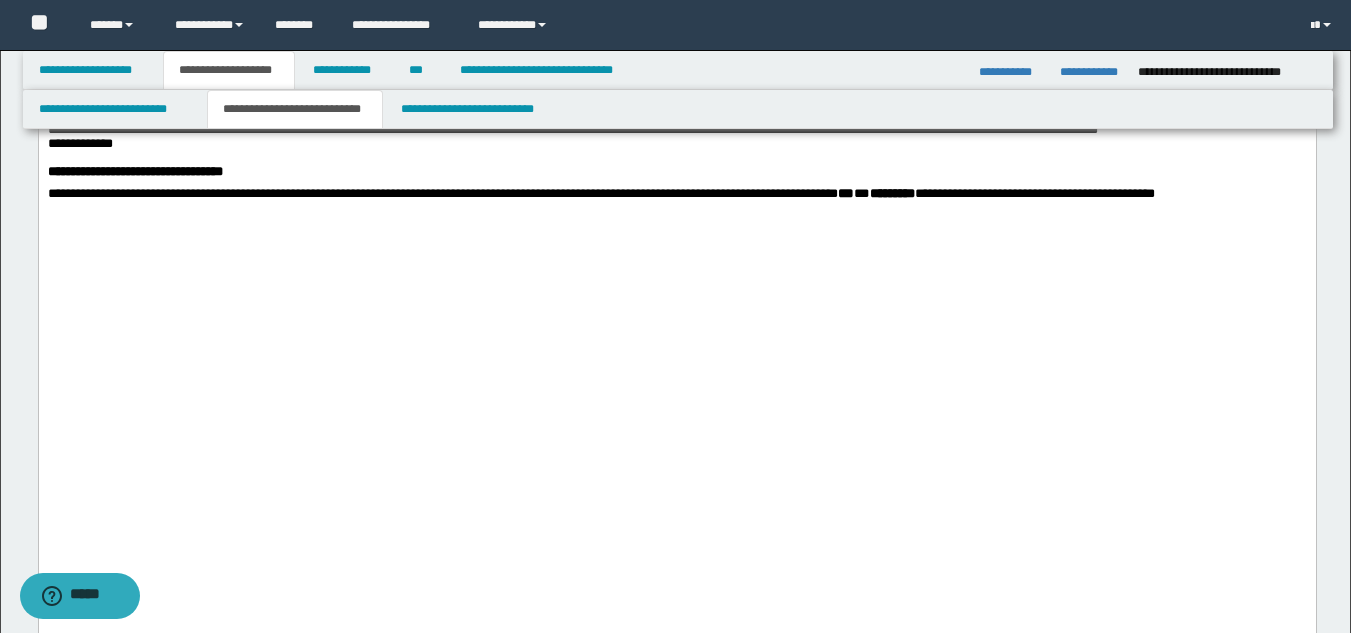 click on "**********" at bounding box center (676, 144) 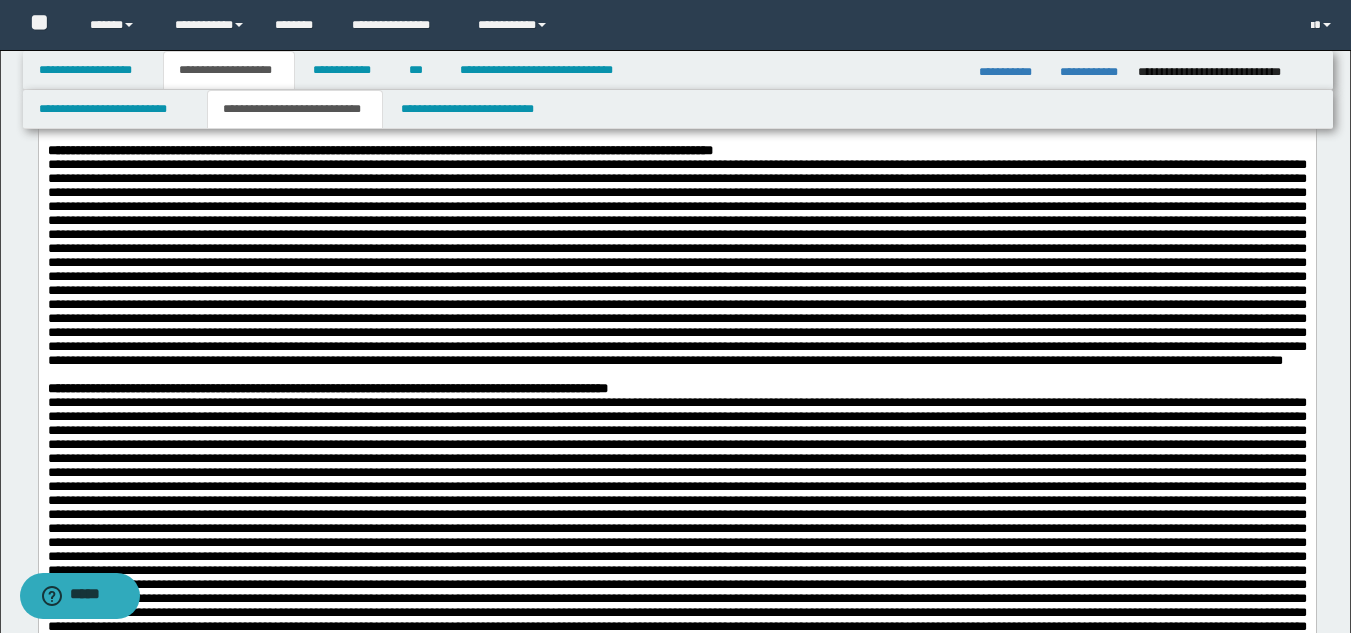 scroll, scrollTop: 745, scrollLeft: 0, axis: vertical 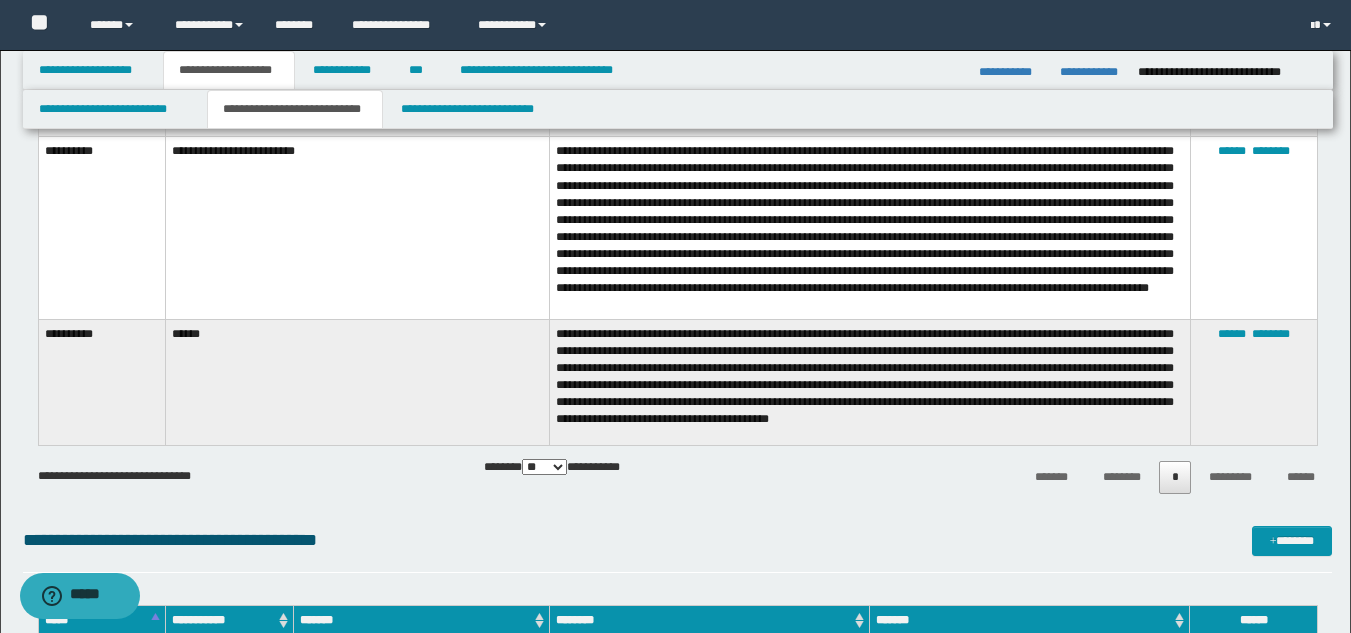 click on "**********" at bounding box center [869, 382] 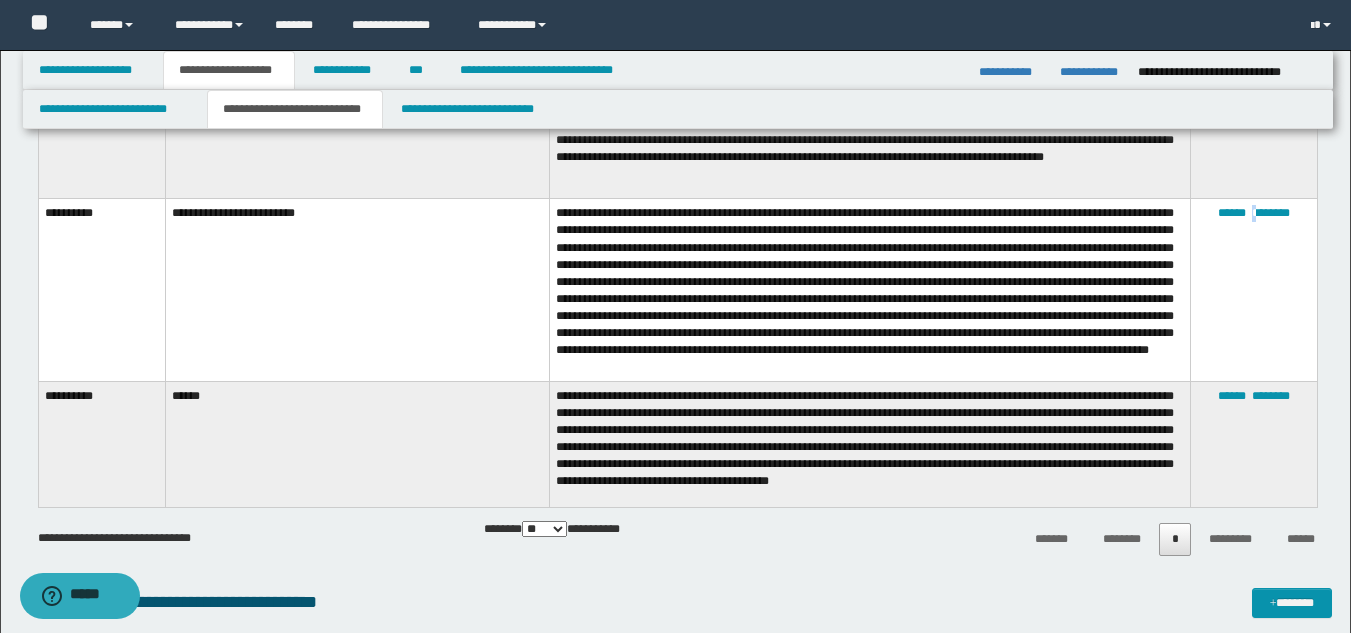 scroll, scrollTop: 2414, scrollLeft: 0, axis: vertical 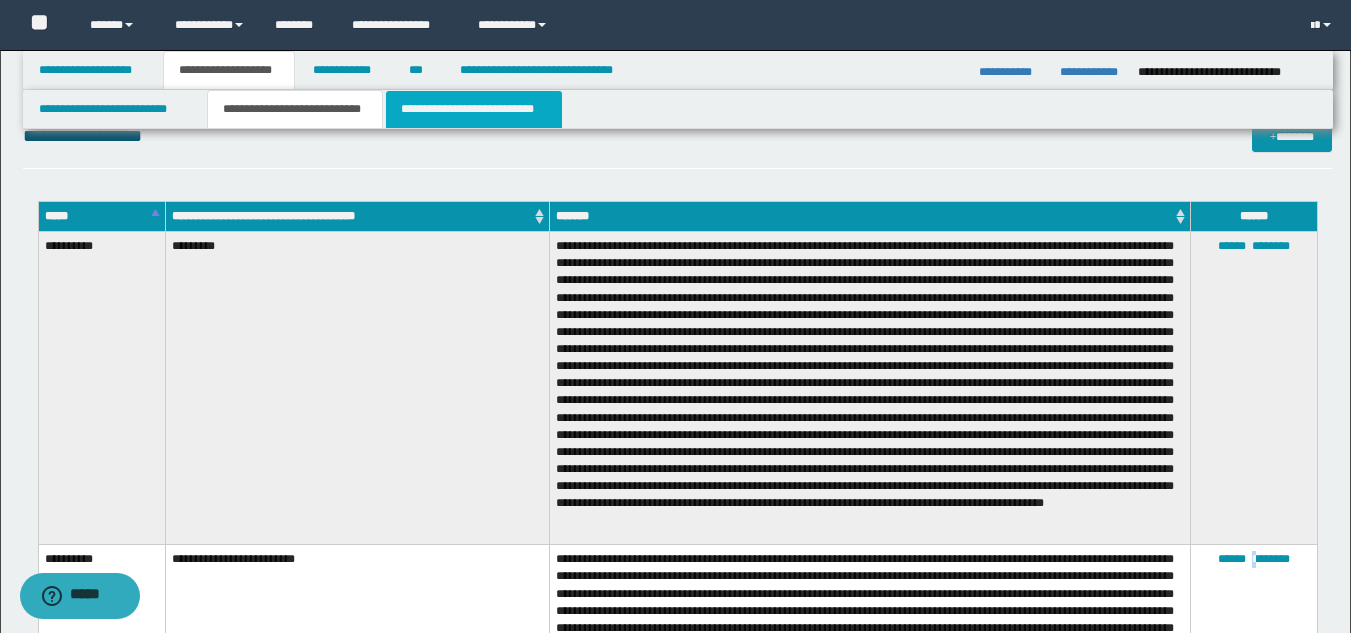 click on "**********" at bounding box center [474, 109] 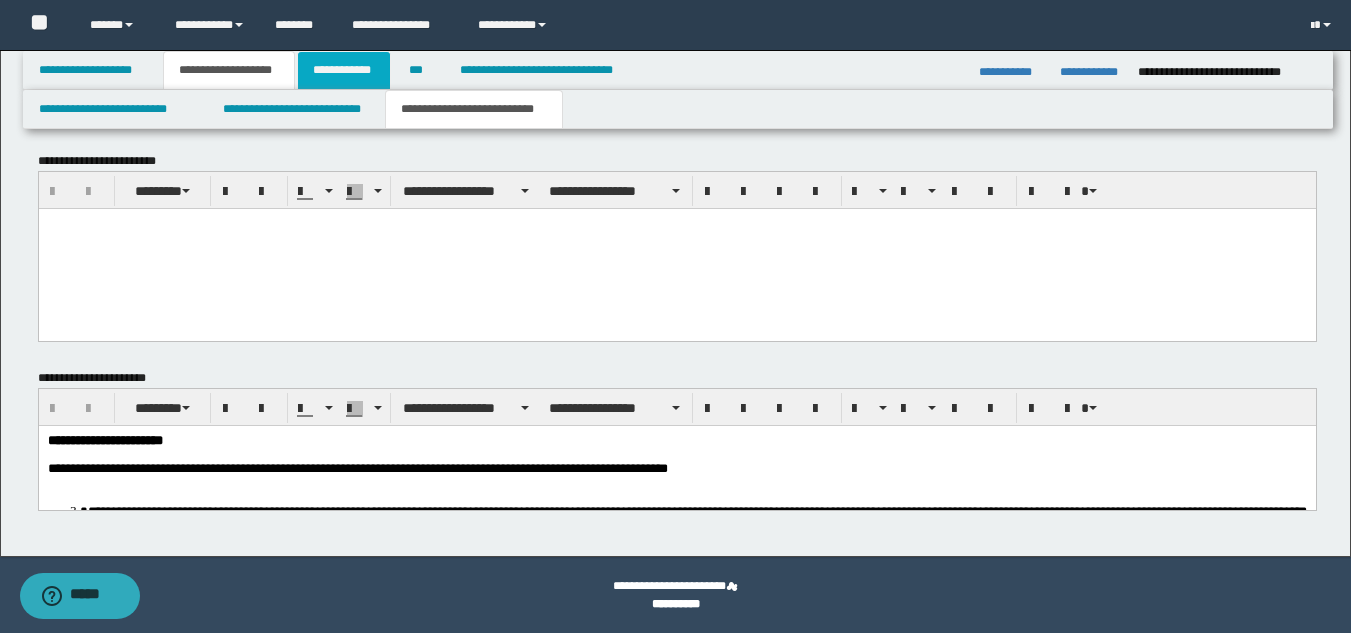 click on "**********" at bounding box center [344, 70] 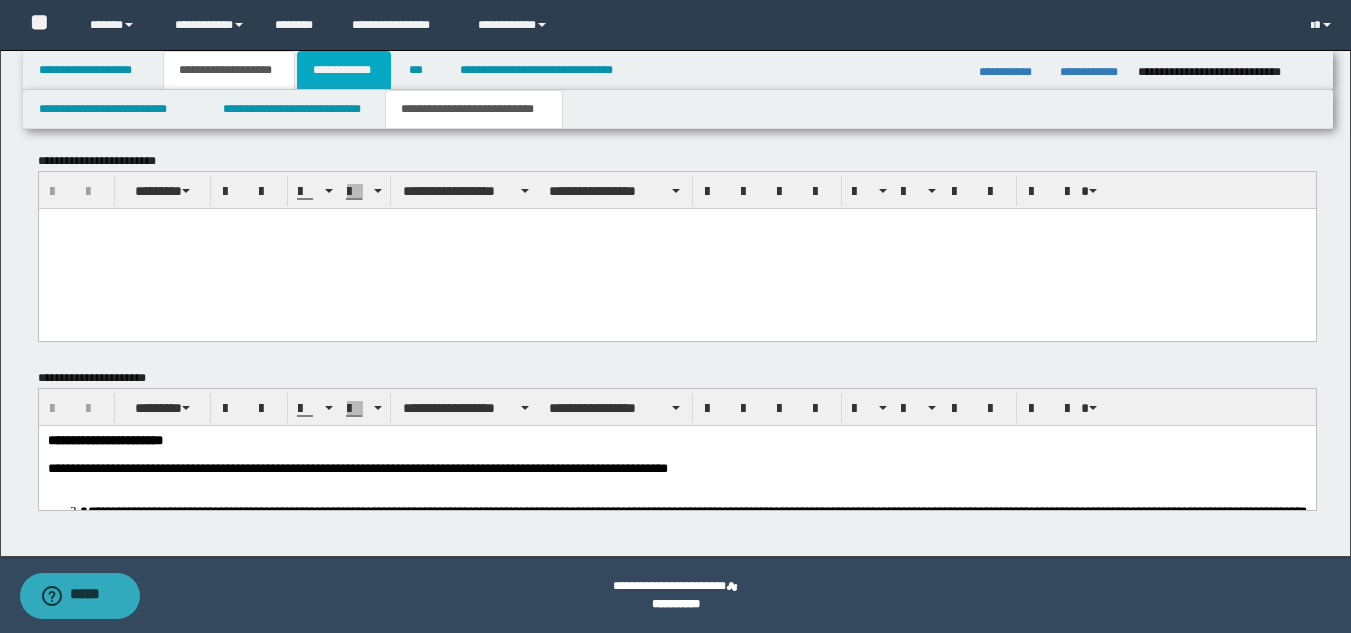 scroll, scrollTop: 516, scrollLeft: 0, axis: vertical 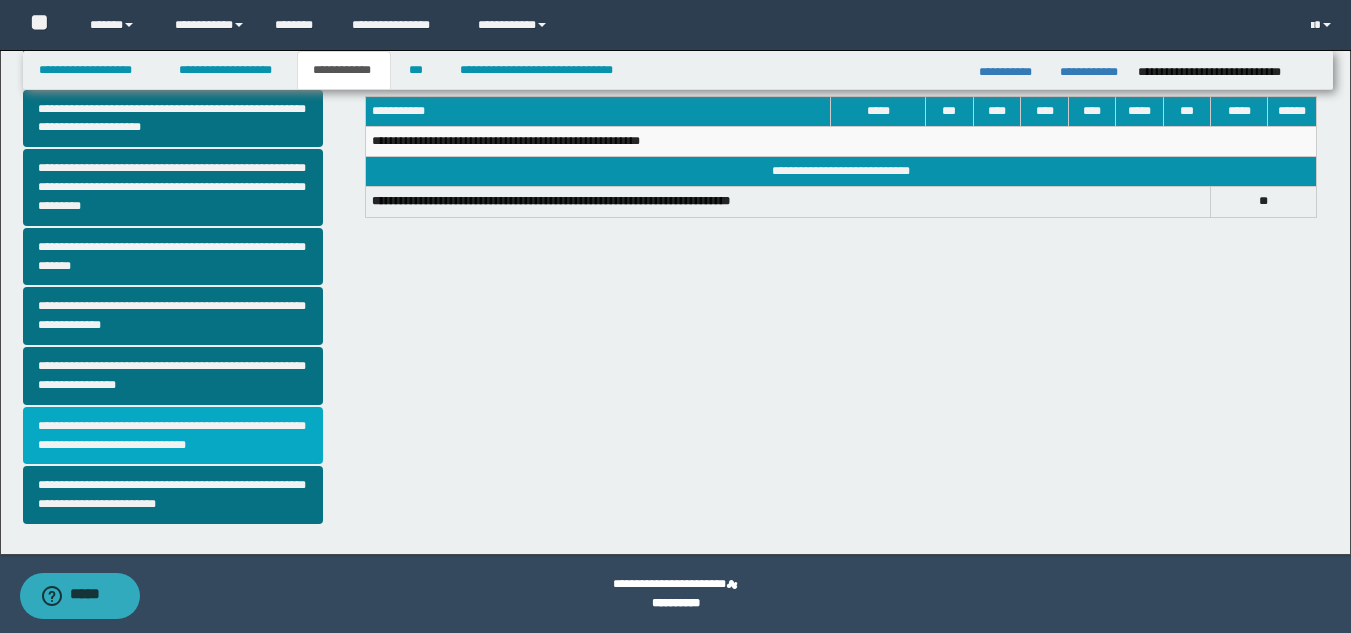 click on "**********" at bounding box center [173, 436] 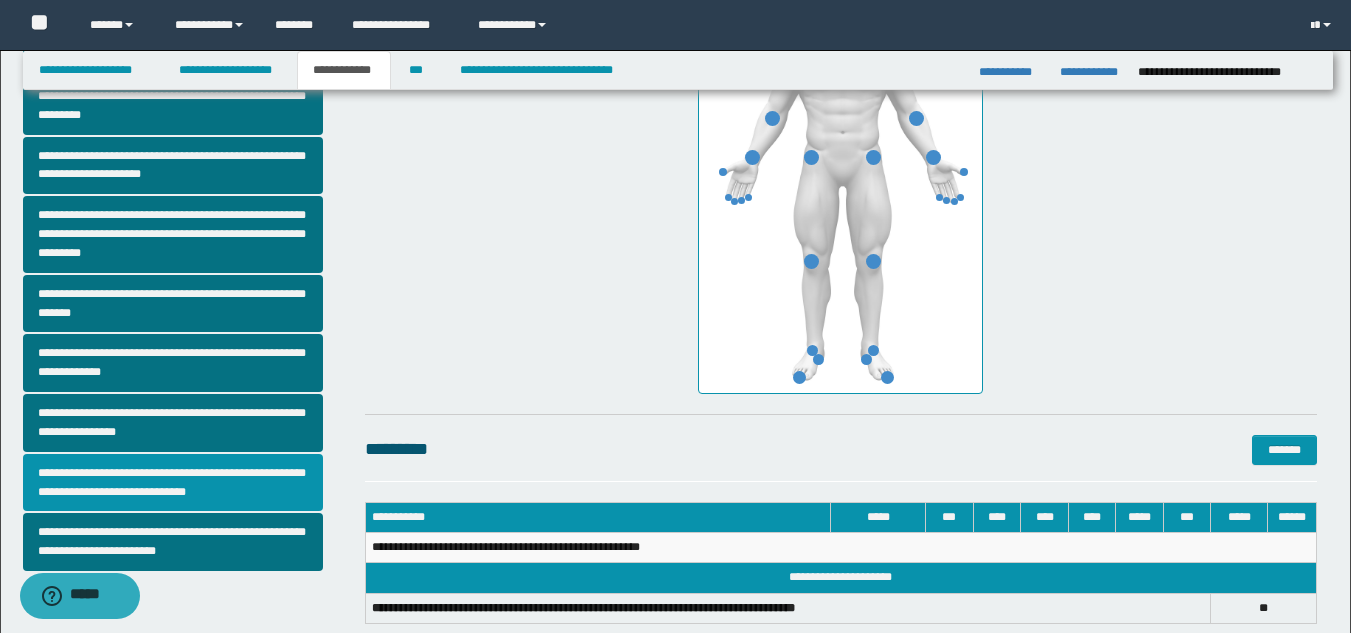 scroll, scrollTop: 473, scrollLeft: 0, axis: vertical 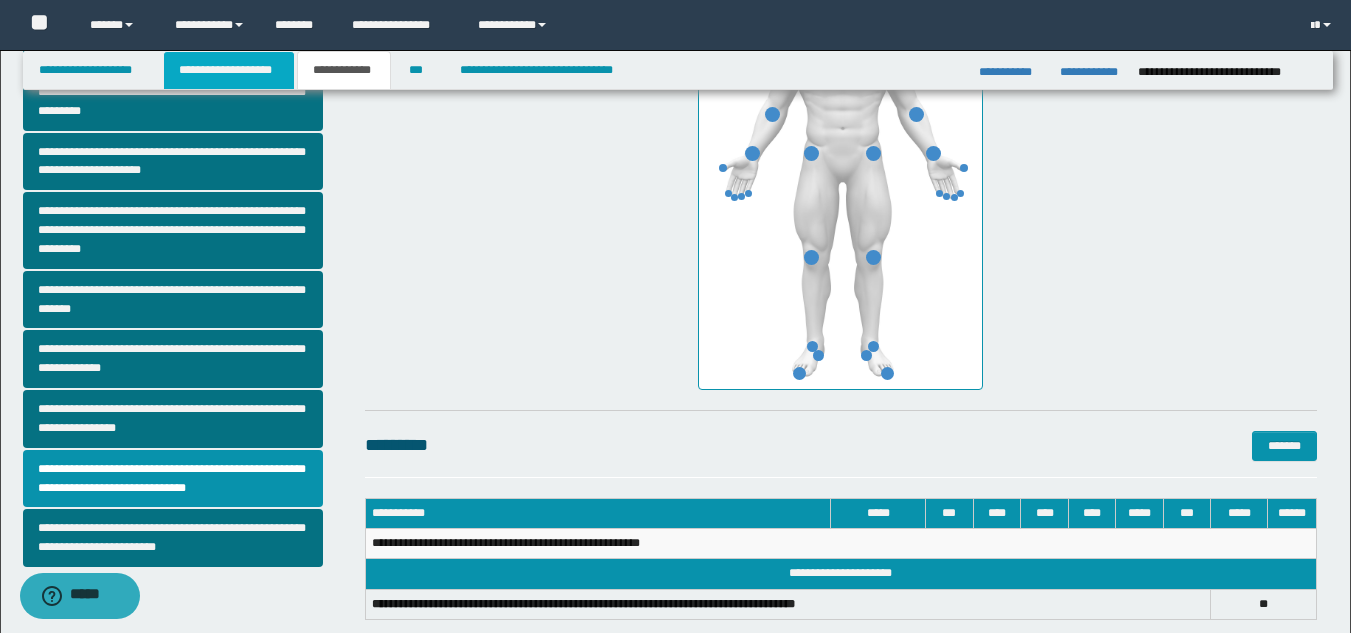 click on "**********" at bounding box center (229, 70) 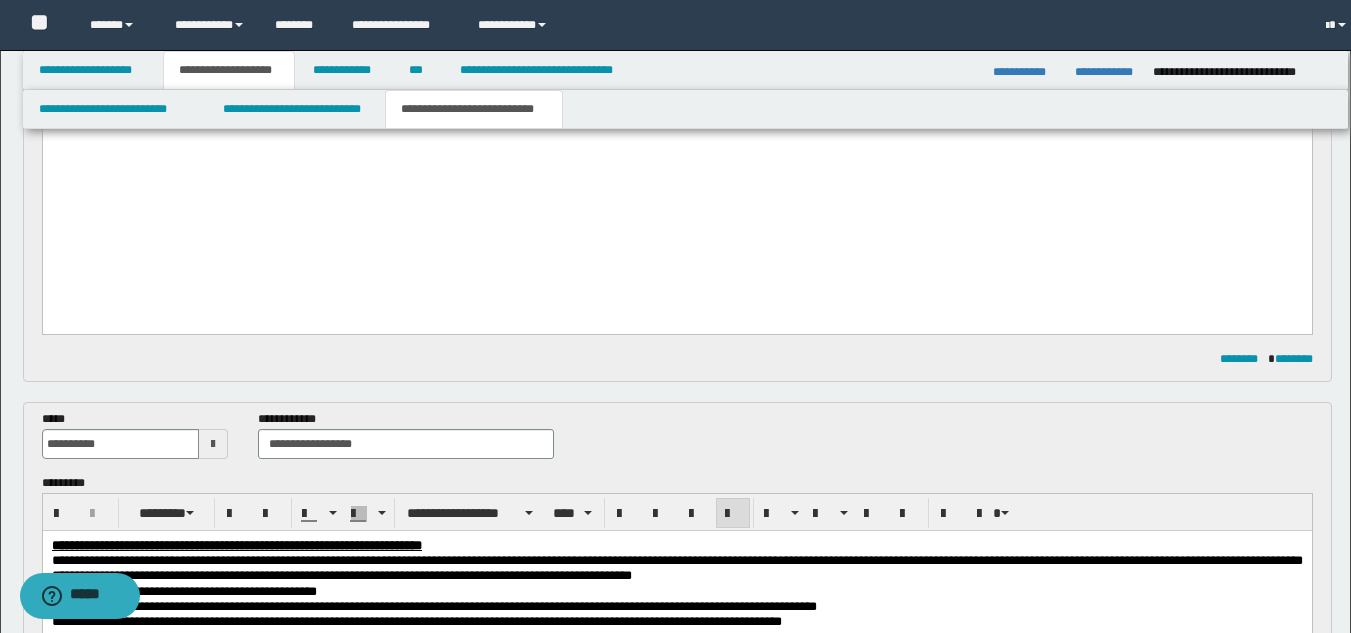scroll, scrollTop: 504, scrollLeft: 0, axis: vertical 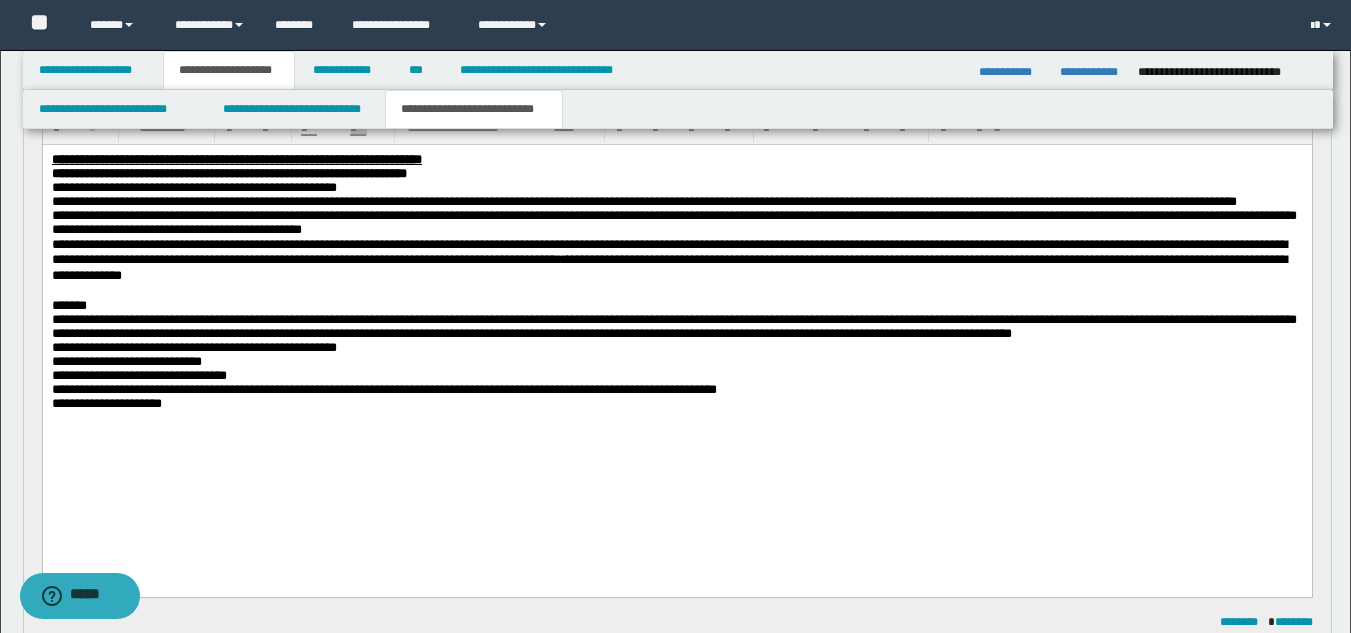click at bounding box center (676, 291) 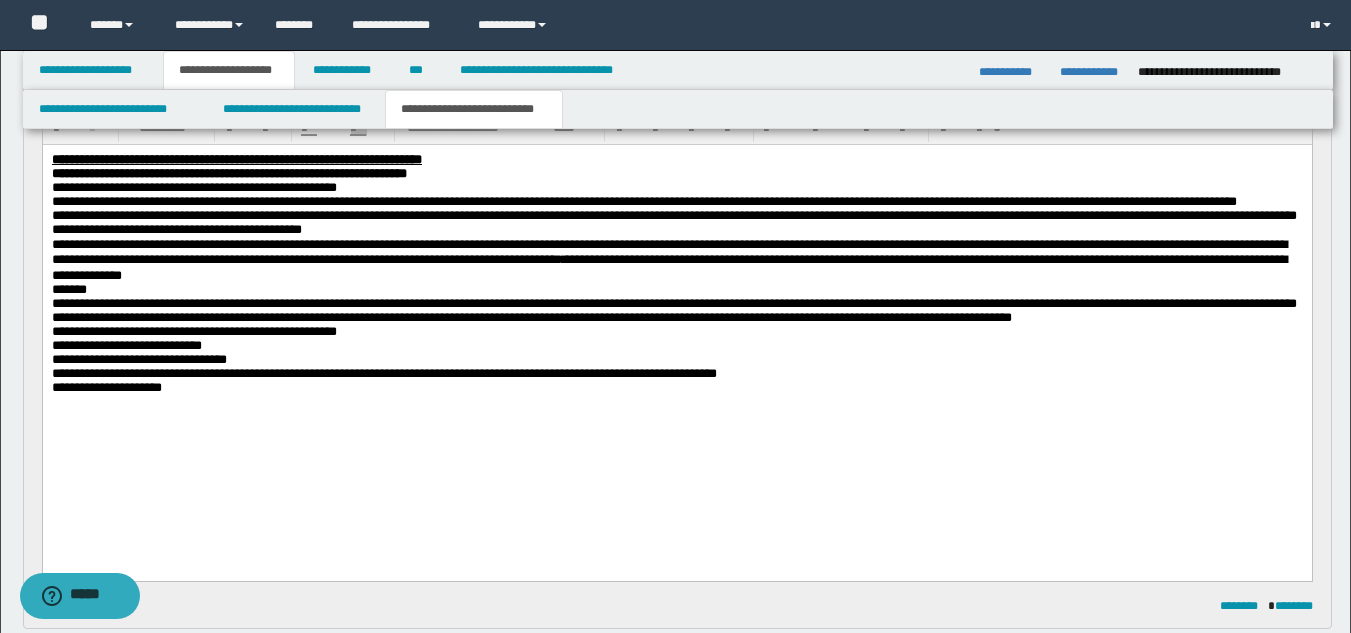 click on "**********" at bounding box center [668, 252] 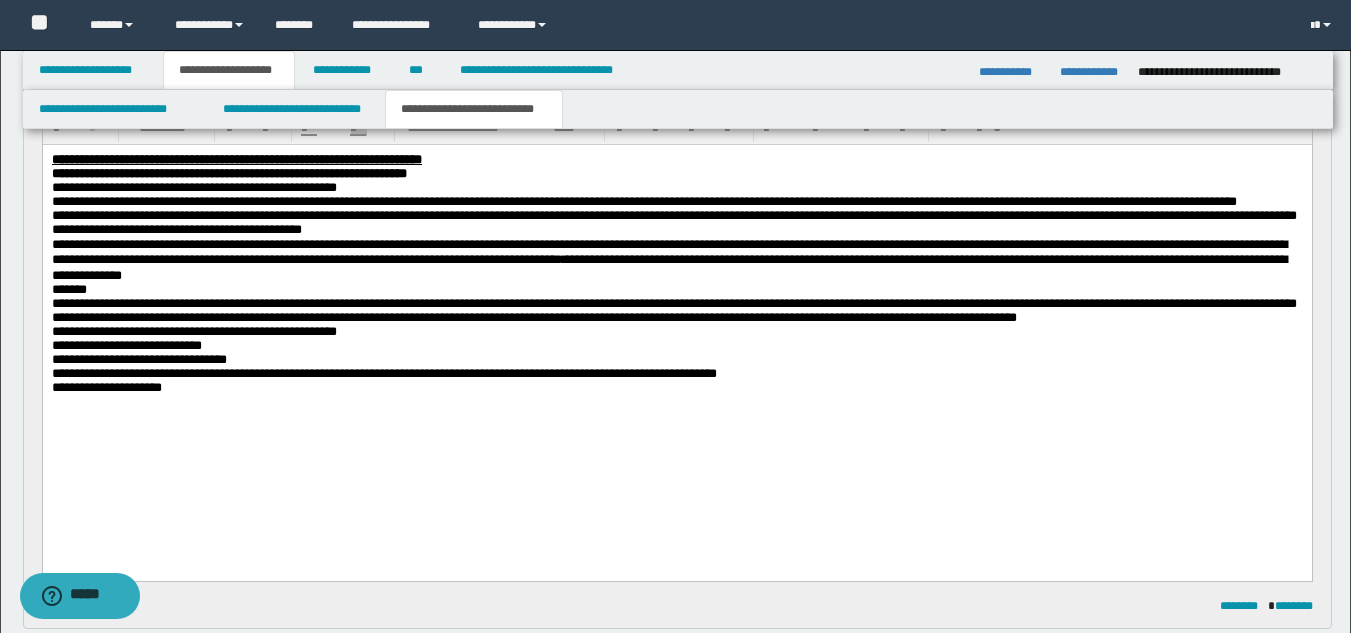 click on "**********" at bounding box center (676, 311) 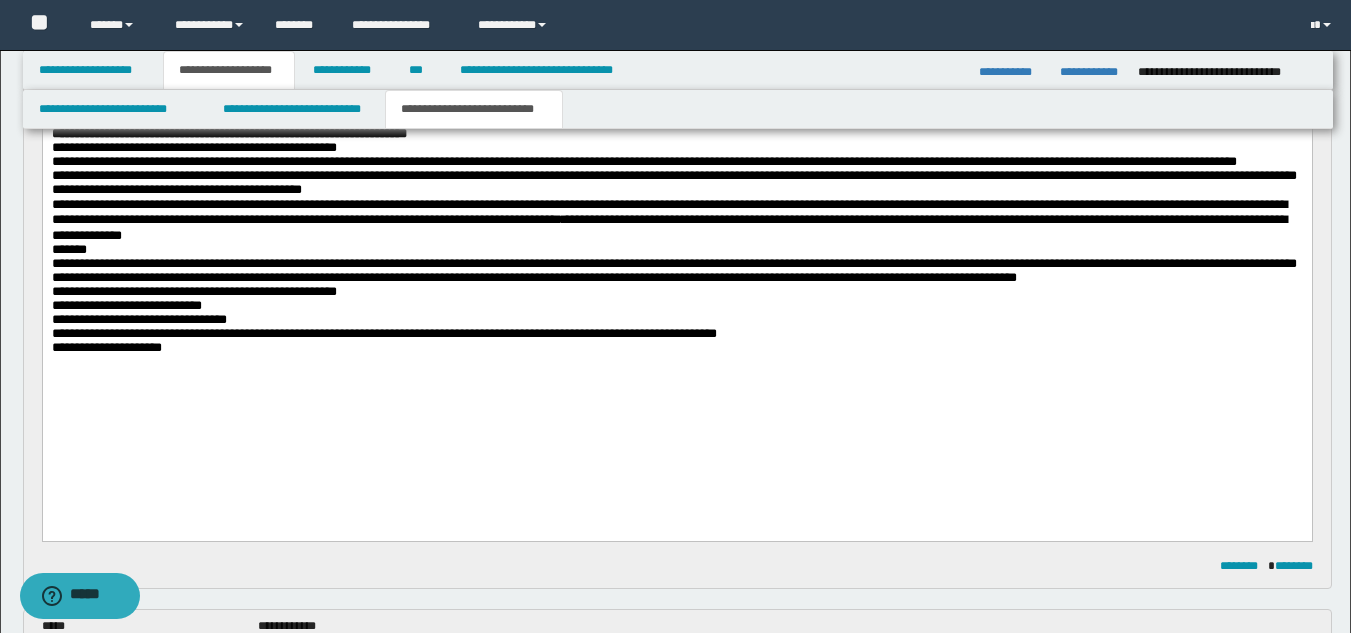 scroll, scrollTop: 273, scrollLeft: 0, axis: vertical 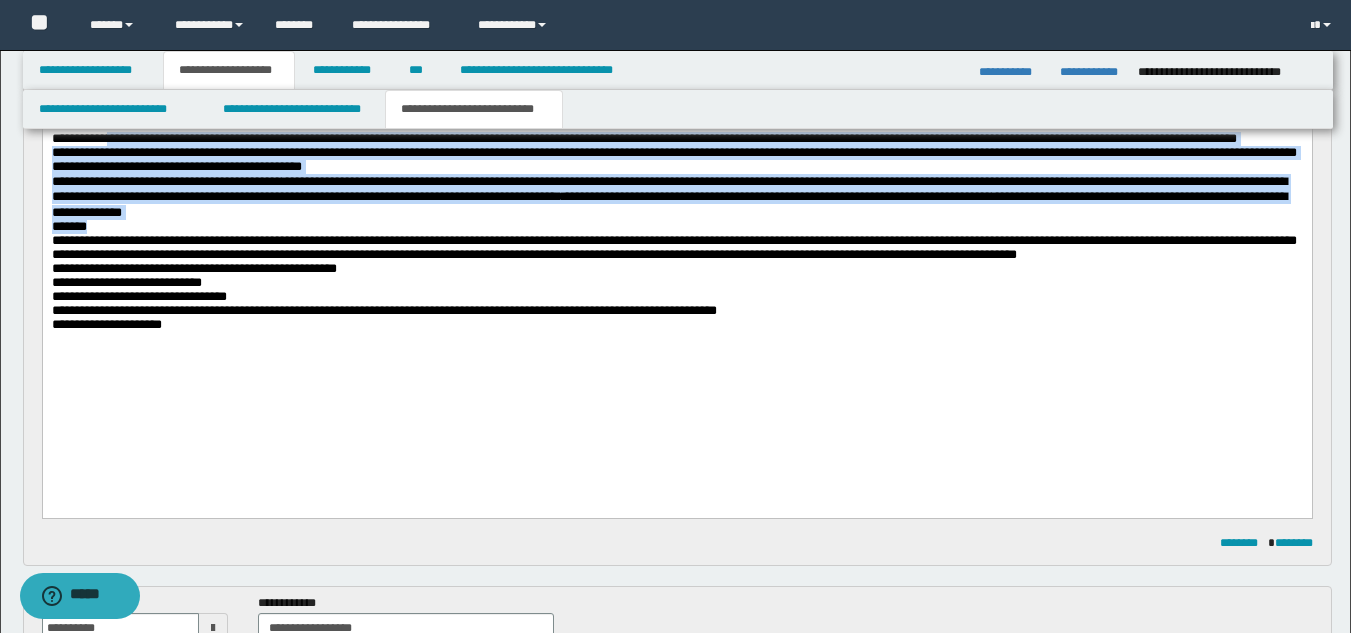 drag, startPoint x: 119, startPoint y: 146, endPoint x: 234, endPoint y: 253, distance: 157.0796 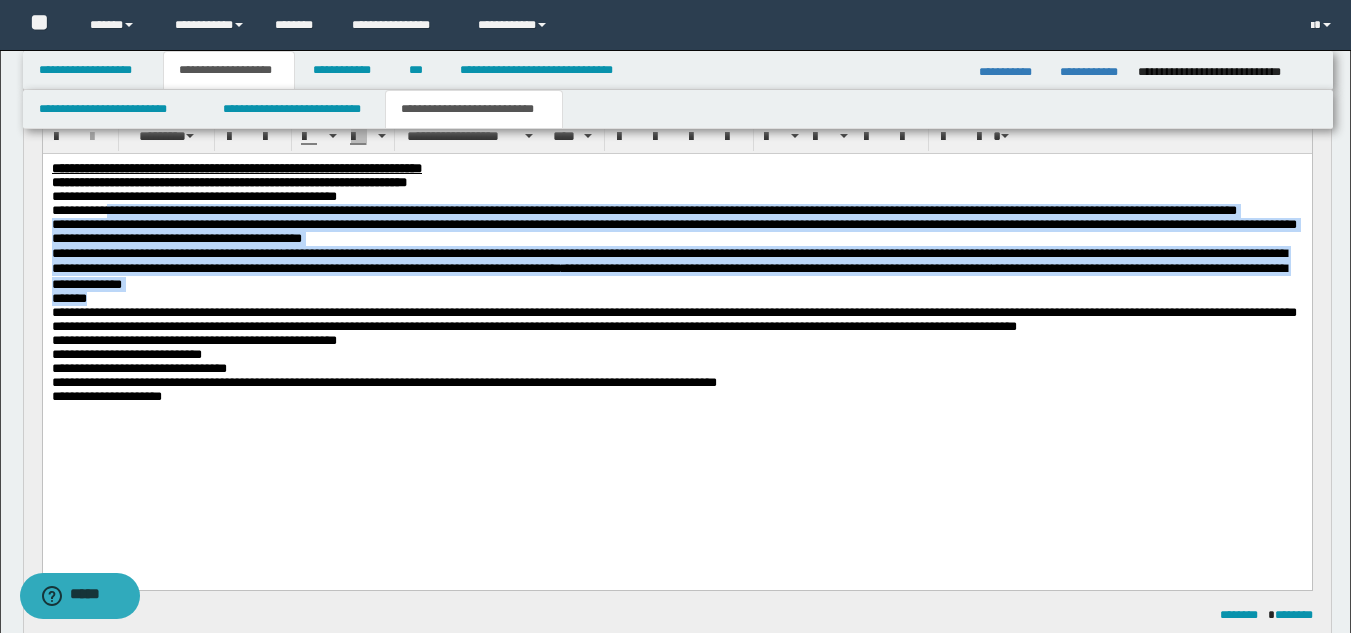 scroll, scrollTop: 187, scrollLeft: 0, axis: vertical 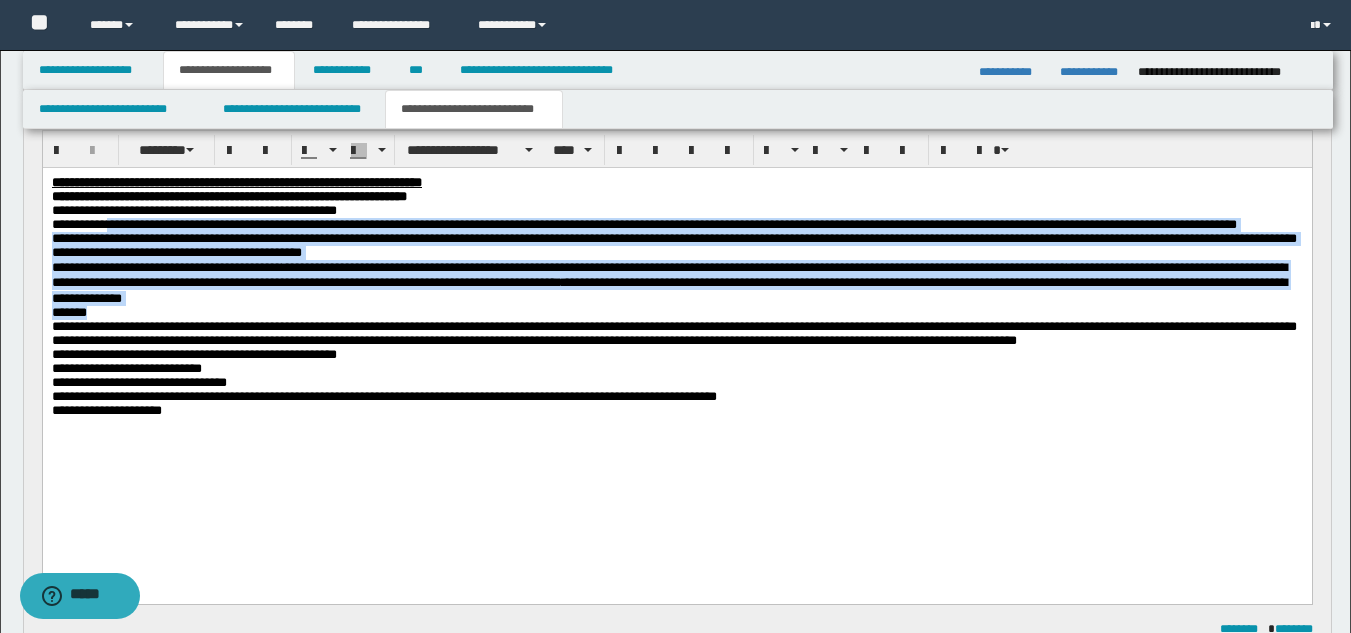 copy on "**********" 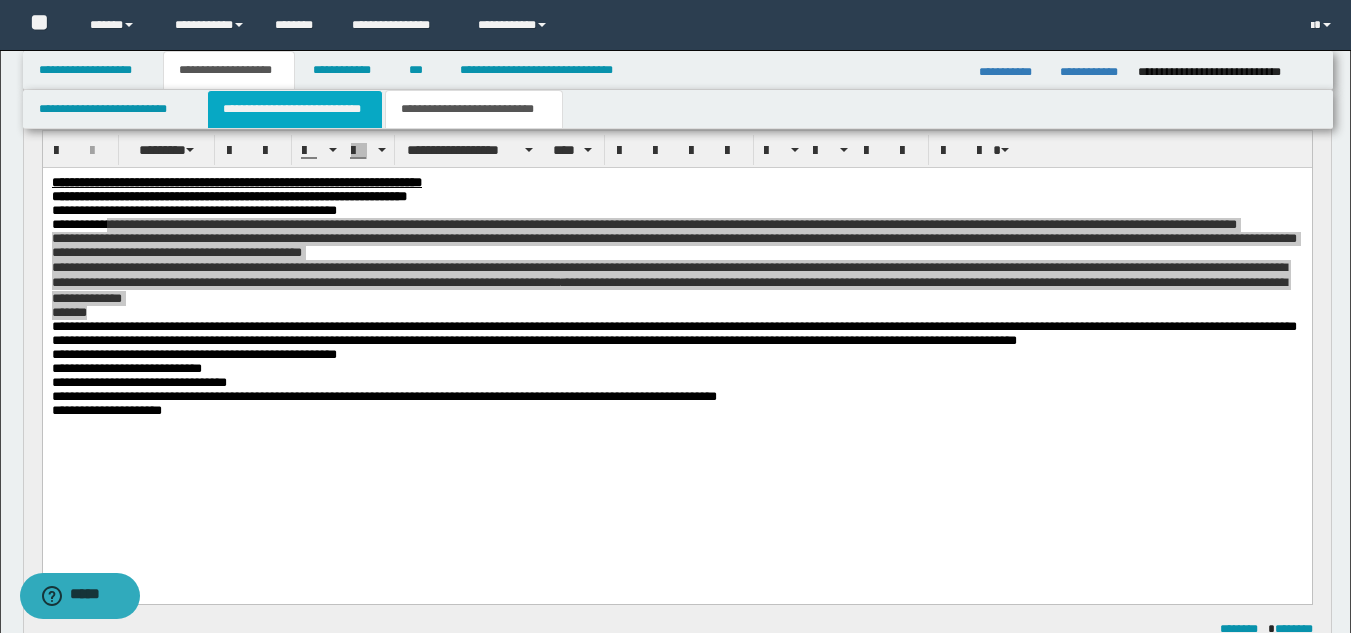click on "**********" at bounding box center [295, 109] 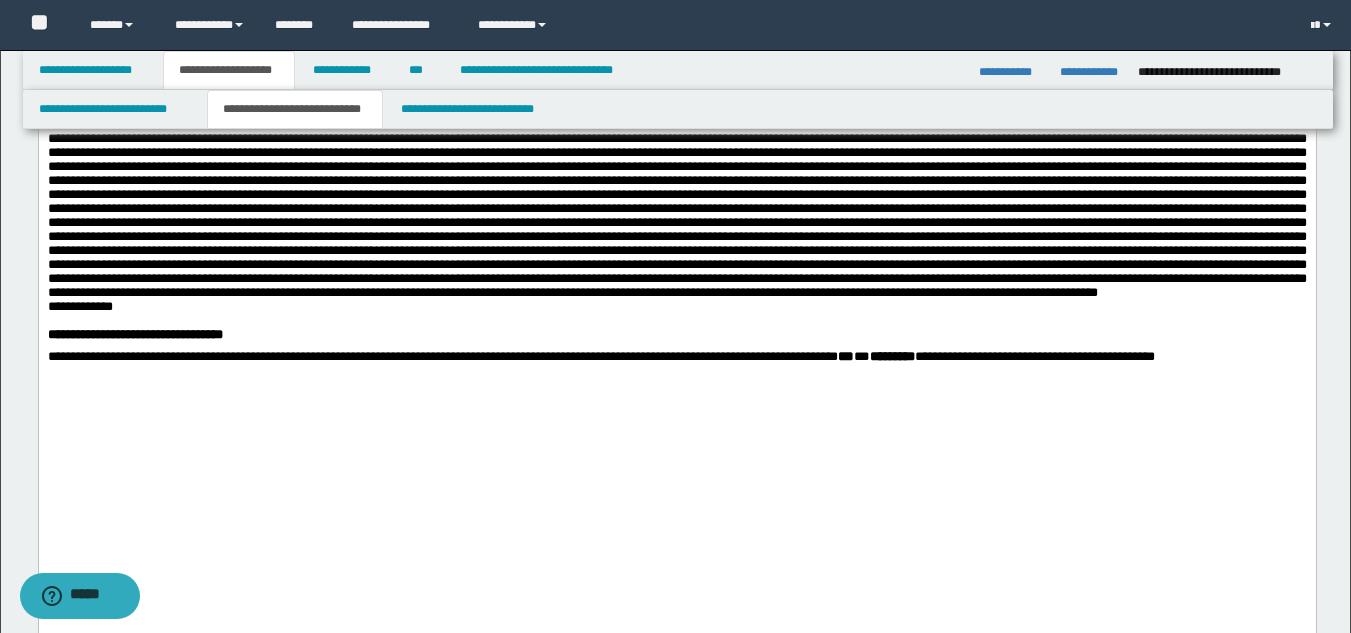 scroll, scrollTop: 1018, scrollLeft: 0, axis: vertical 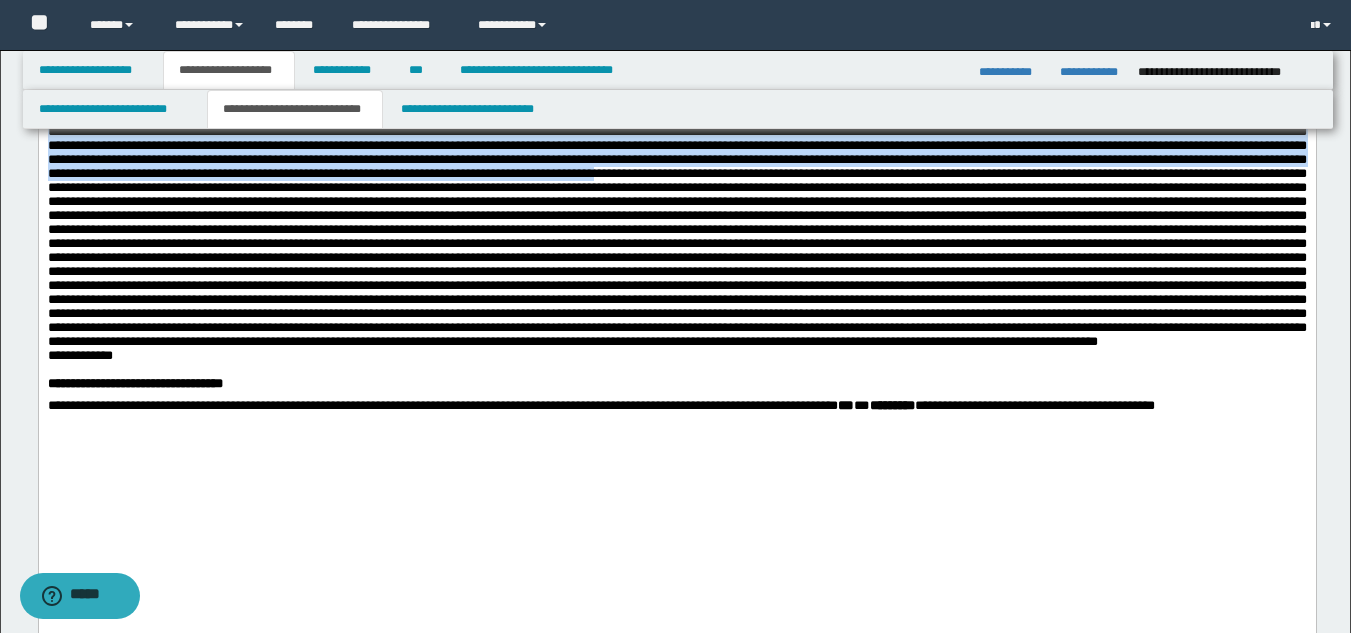 drag, startPoint x: 244, startPoint y: 176, endPoint x: 360, endPoint y: 439, distance: 287.44565 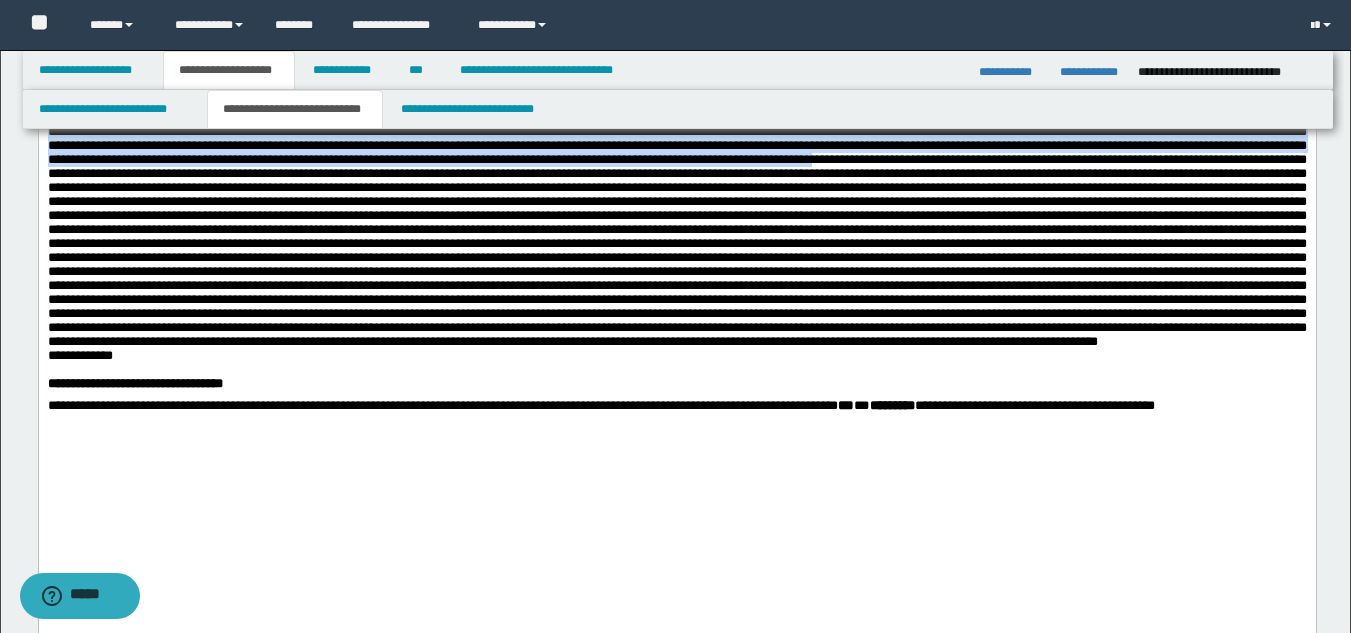 click at bounding box center (676, 166) 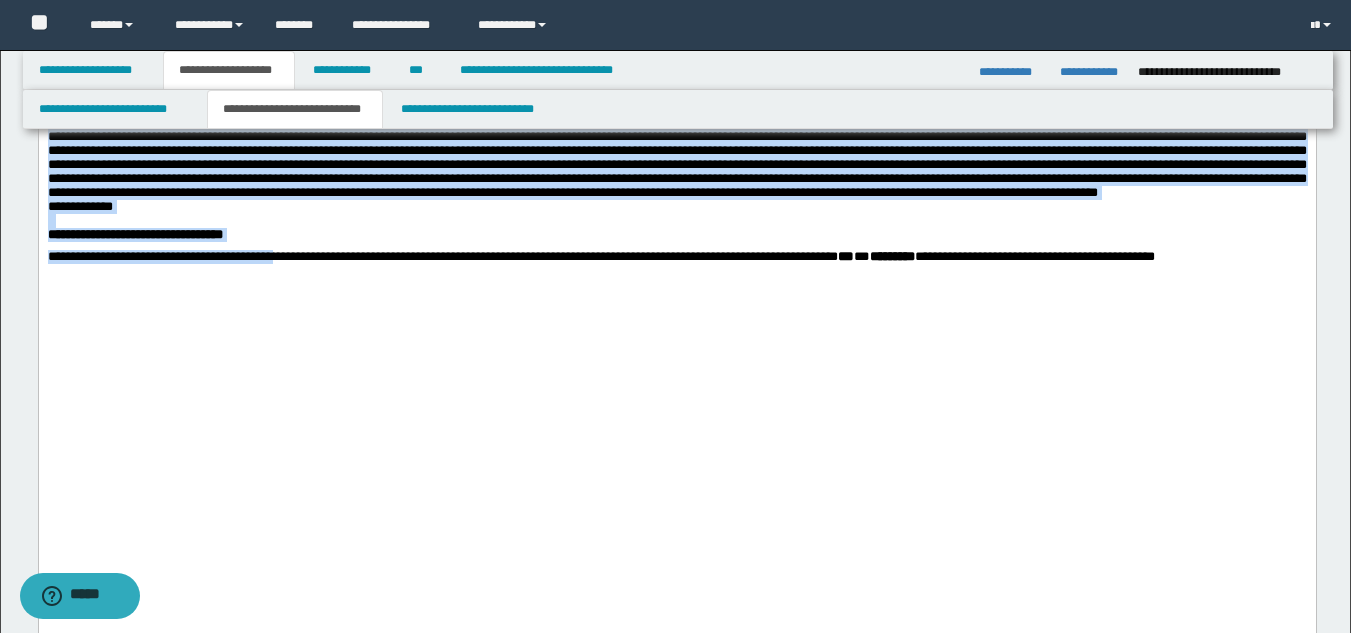 scroll, scrollTop: 1302, scrollLeft: 0, axis: vertical 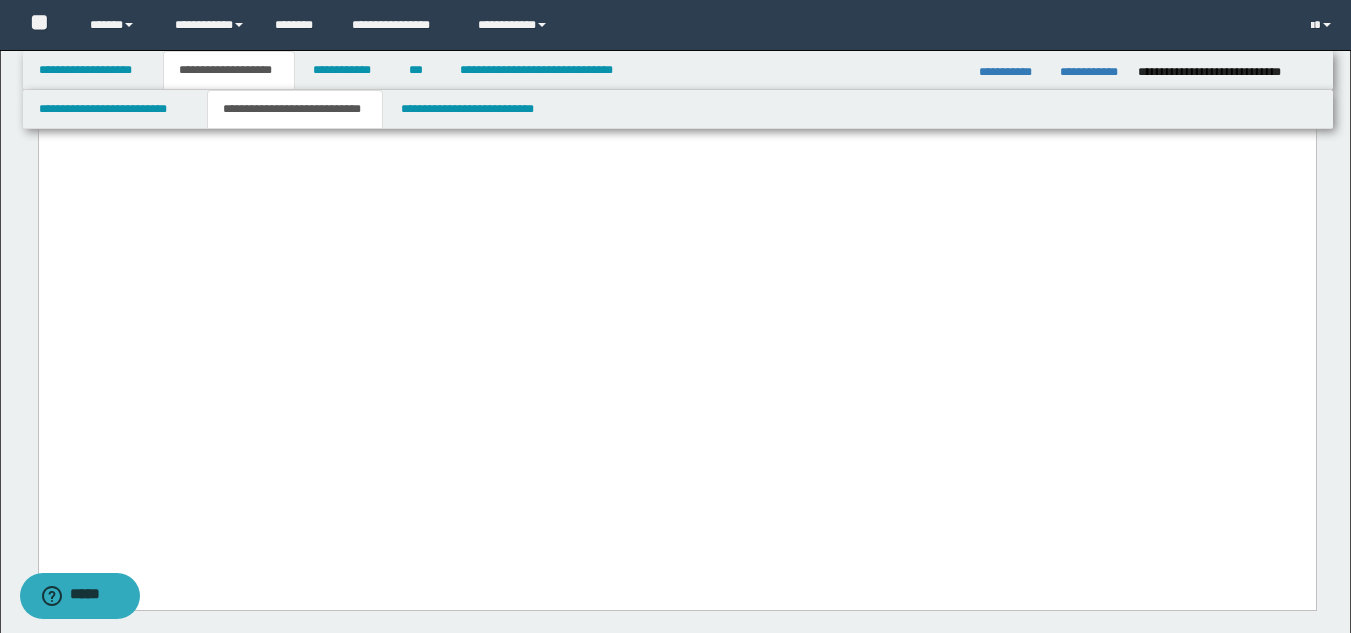 drag, startPoint x: 47, startPoint y: -106, endPoint x: 308, endPoint y: 399, distance: 568.45935 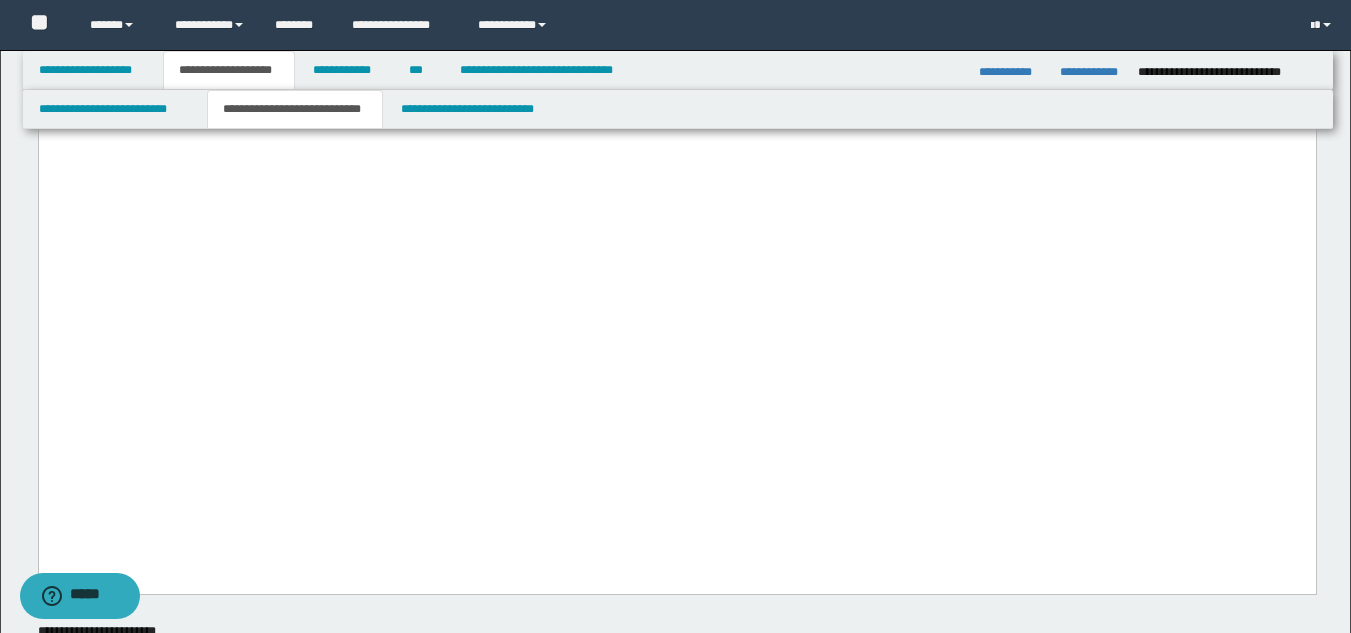 drag, startPoint x: 58, startPoint y: -814, endPoint x: 100, endPoint y: 294, distance: 1108.7958 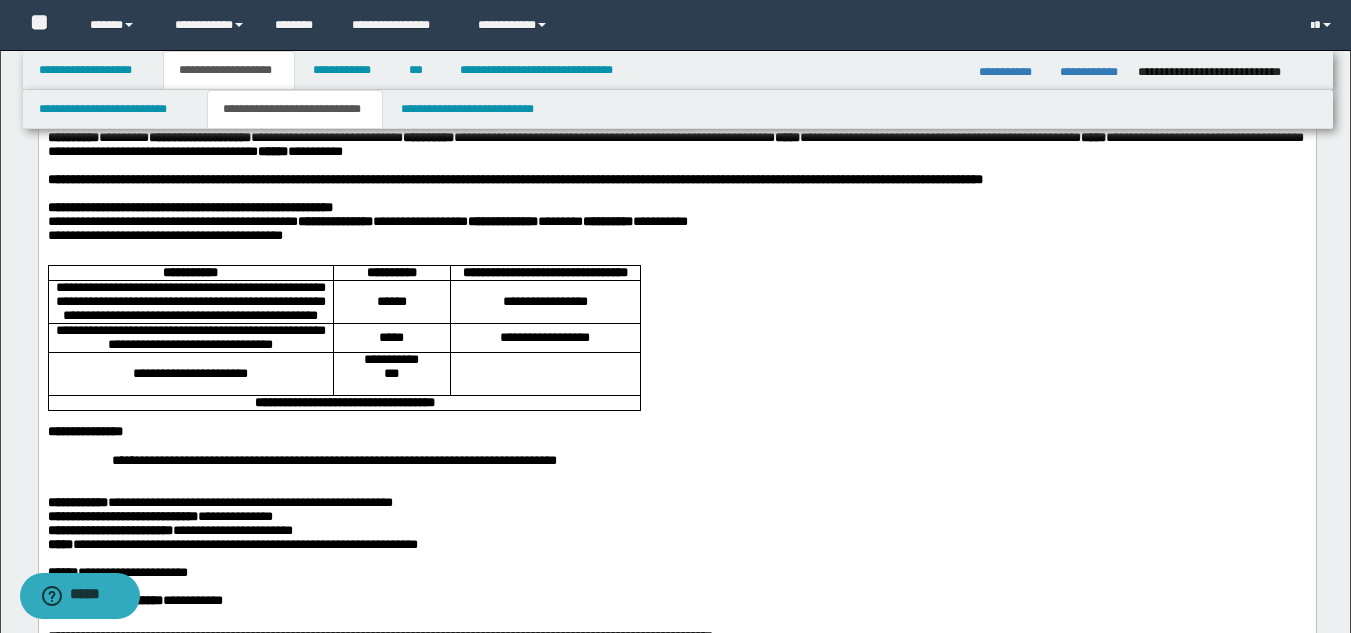scroll, scrollTop: 52, scrollLeft: 0, axis: vertical 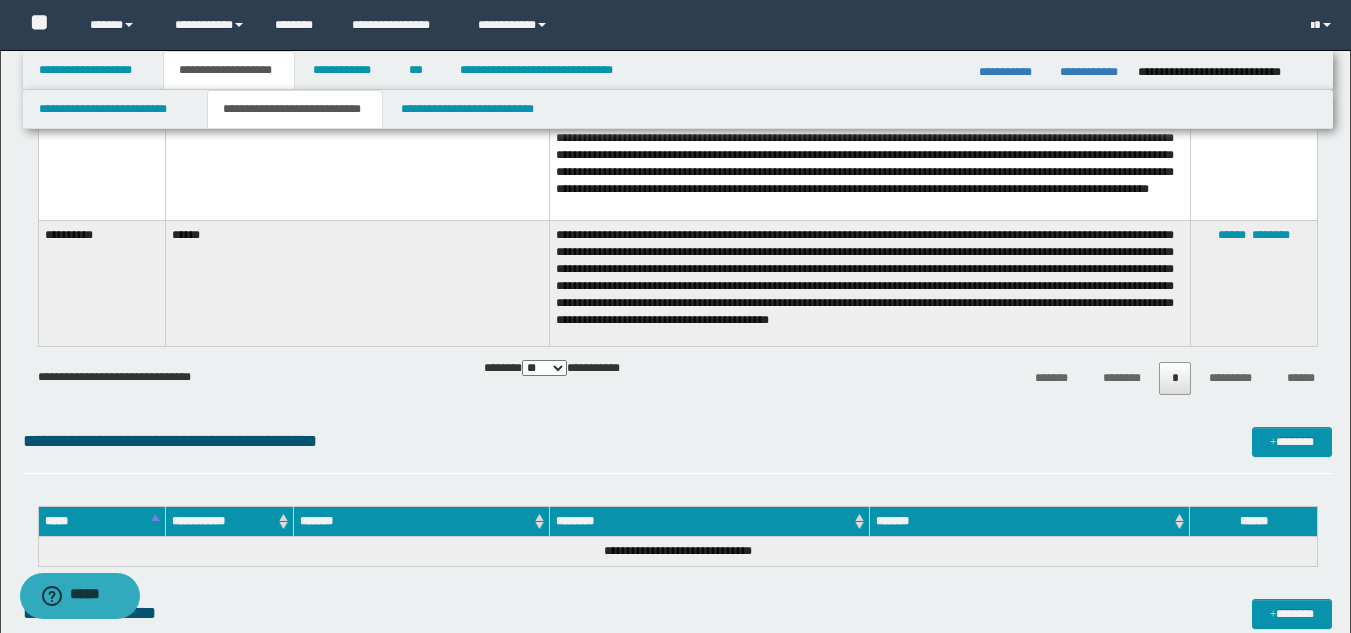 click on "**********" at bounding box center (677, 377) 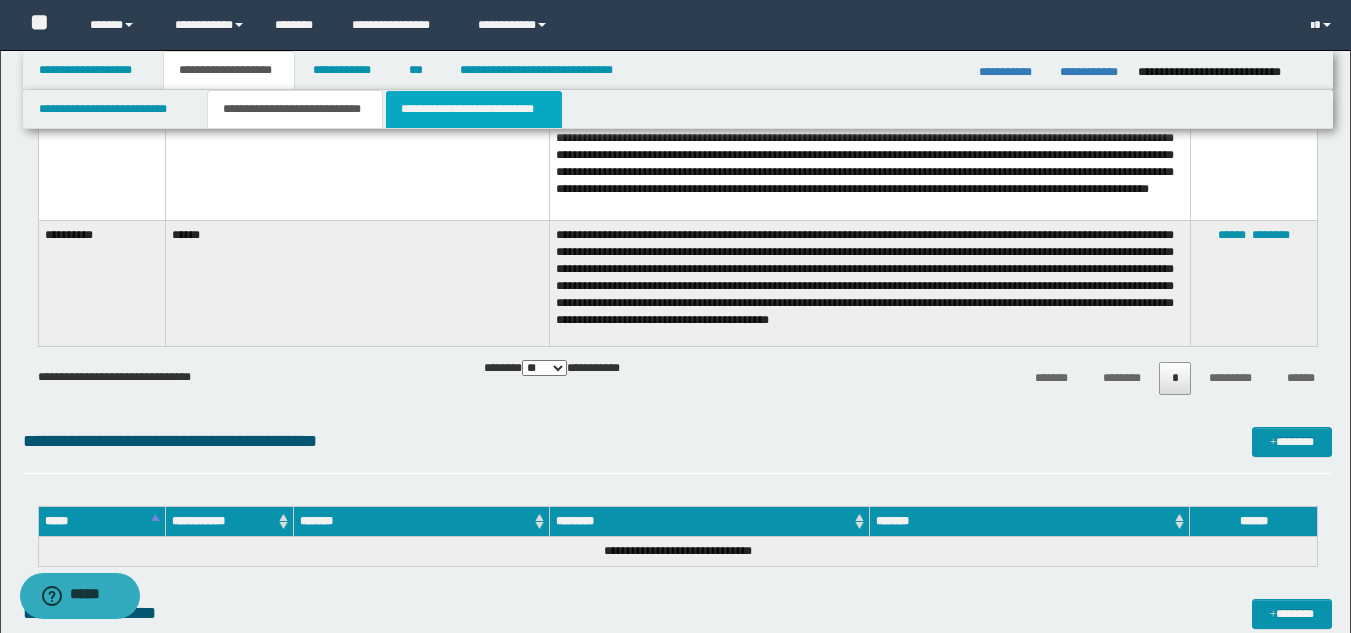 click on "**********" at bounding box center [474, 109] 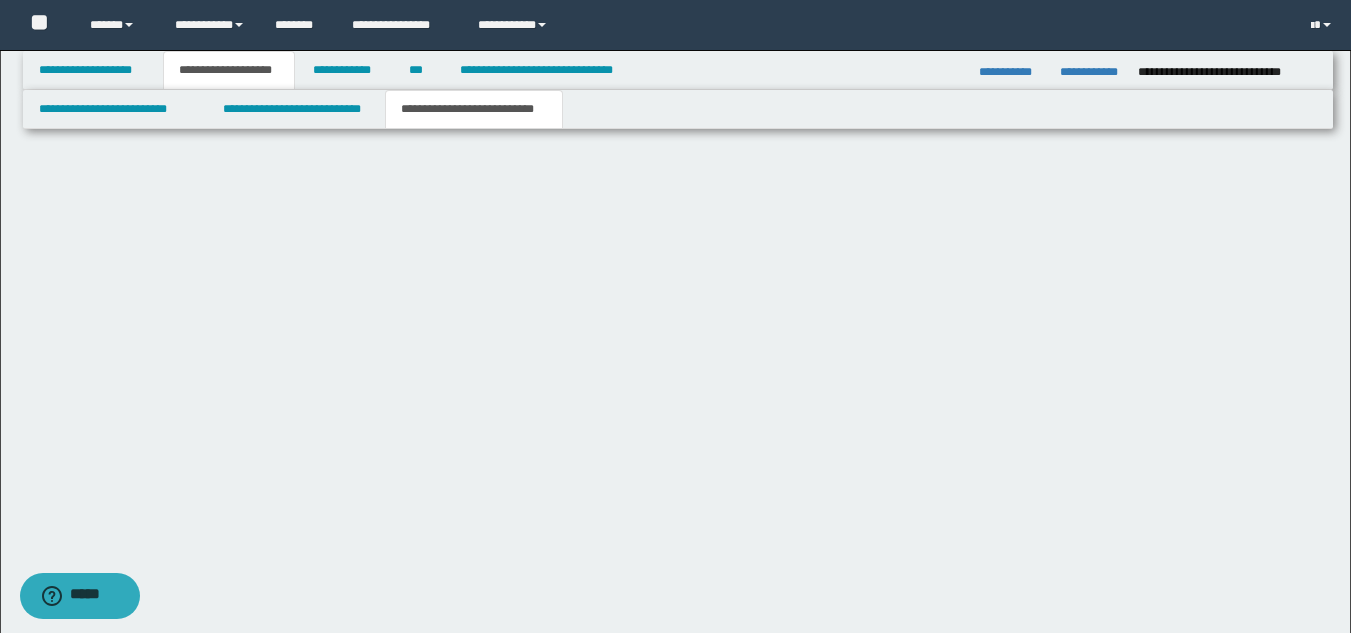 scroll, scrollTop: 2060, scrollLeft: 0, axis: vertical 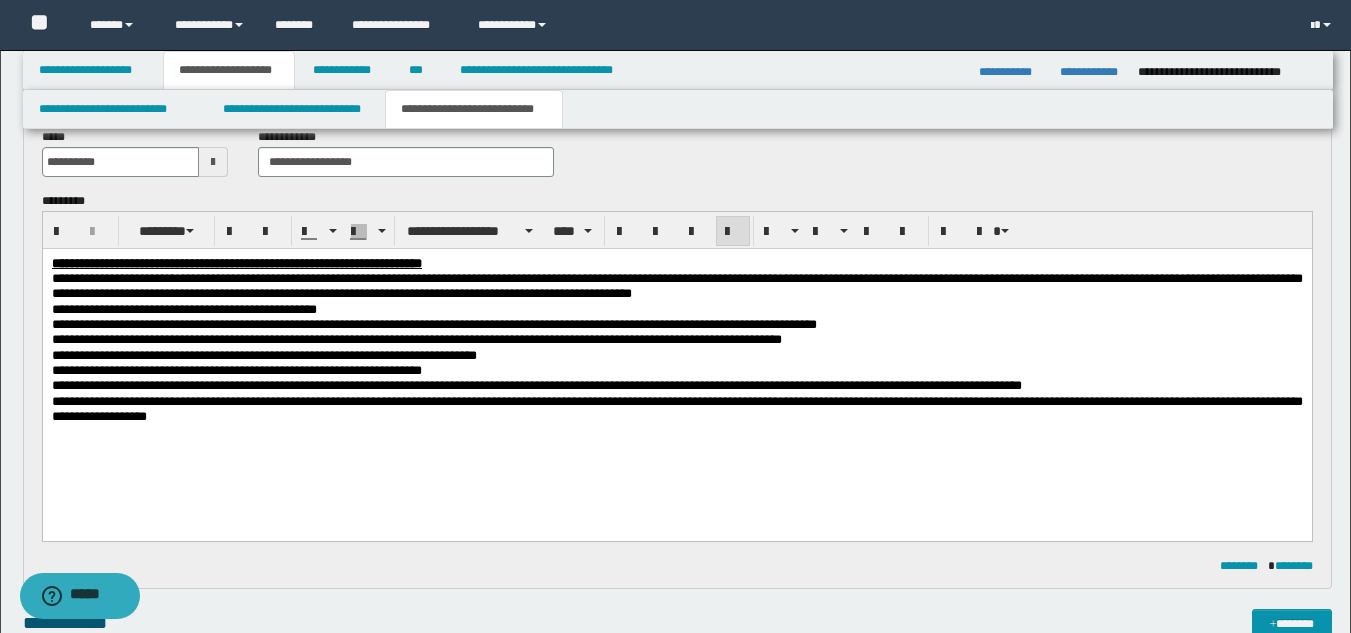 click on "**********" at bounding box center [676, 408] 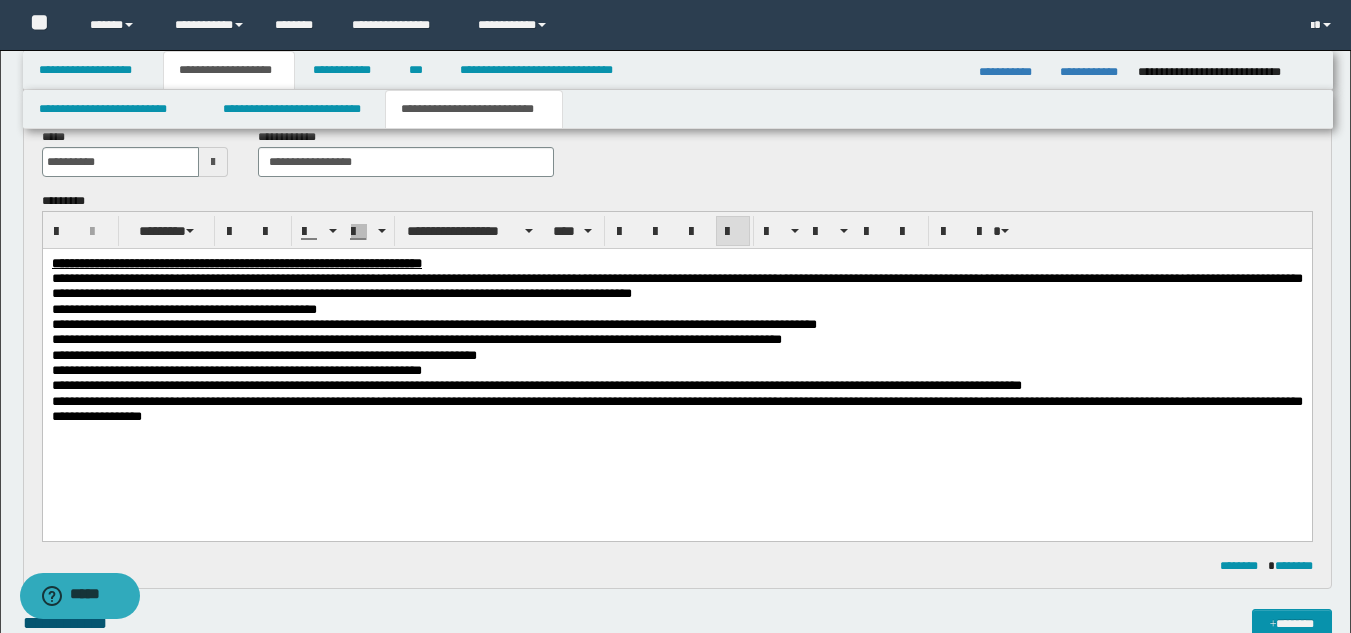 click on "**********" at bounding box center (676, 408) 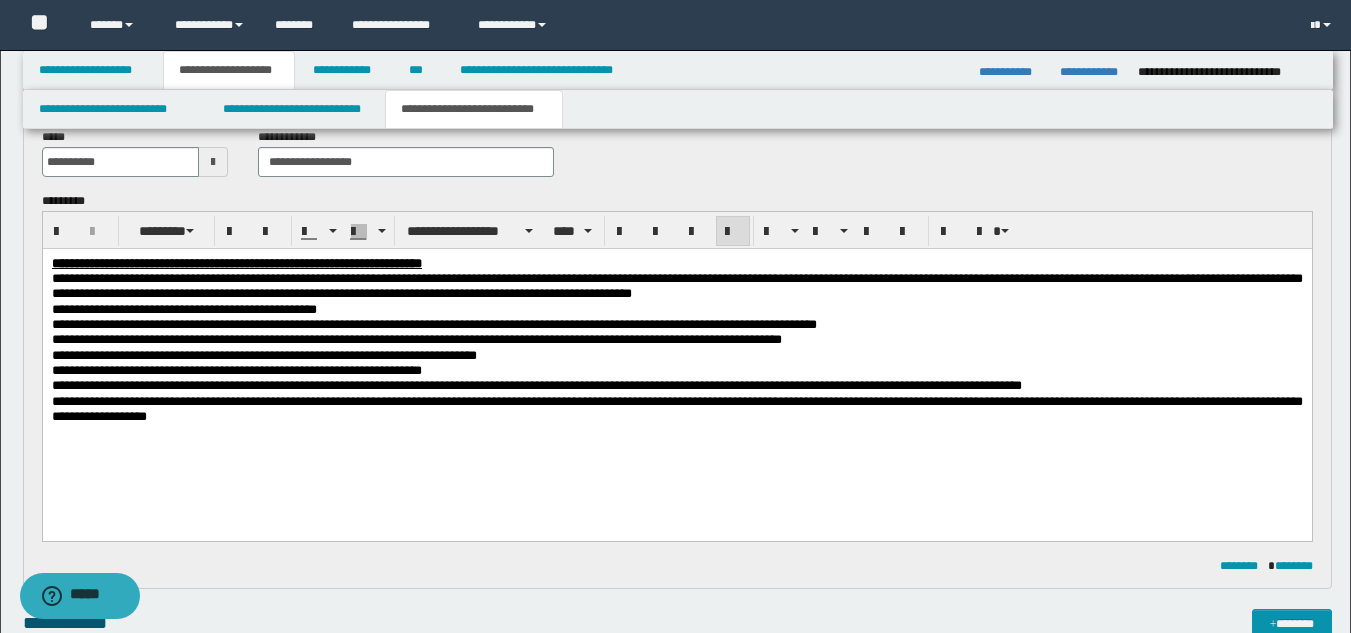 click on "**********" at bounding box center [676, 408] 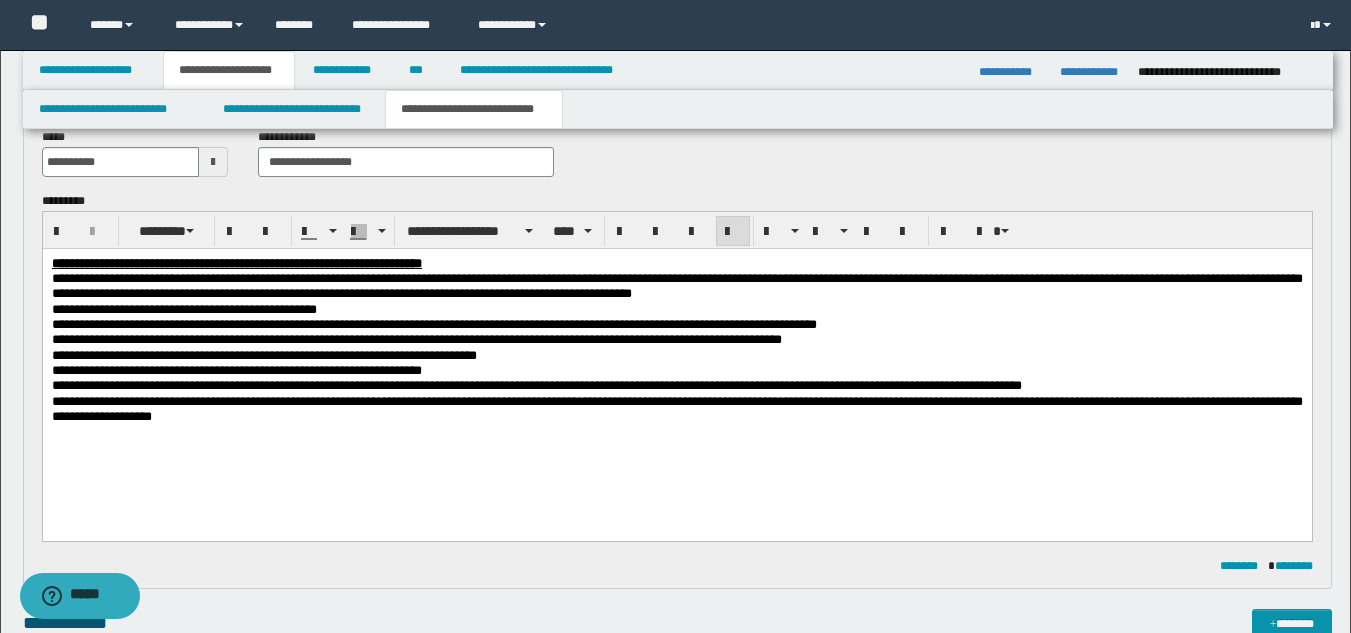 click on "**********" at bounding box center (676, 408) 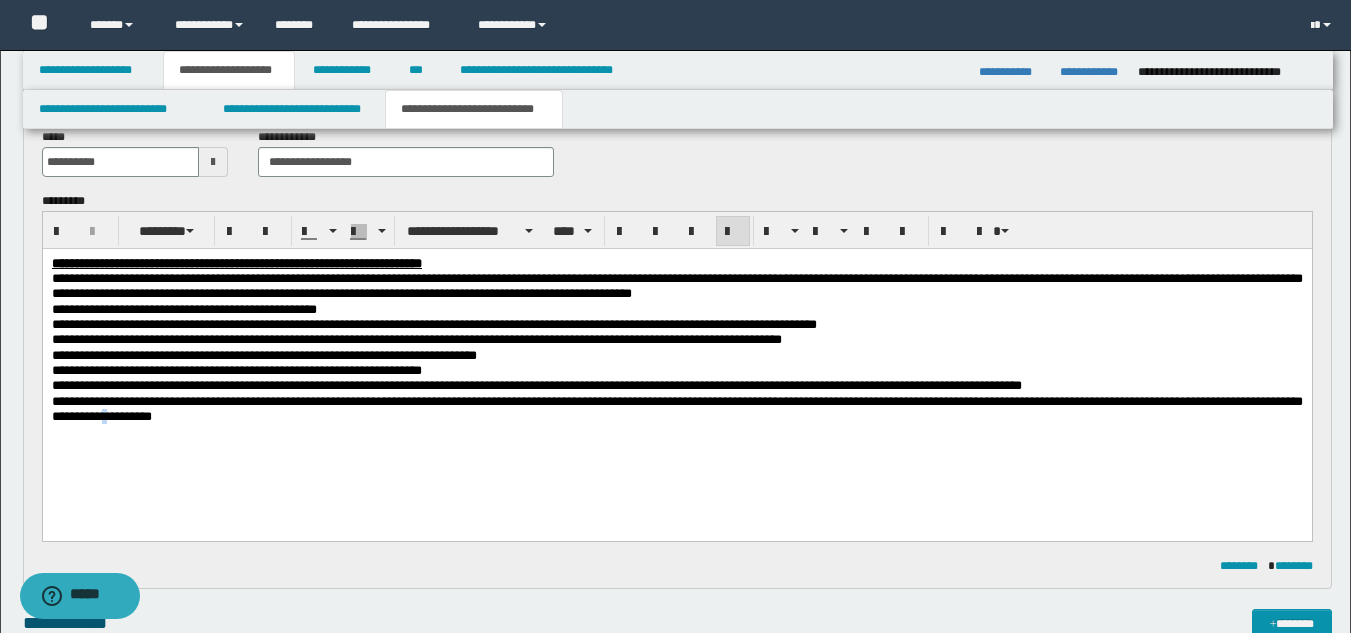 click on "**********" at bounding box center (676, 408) 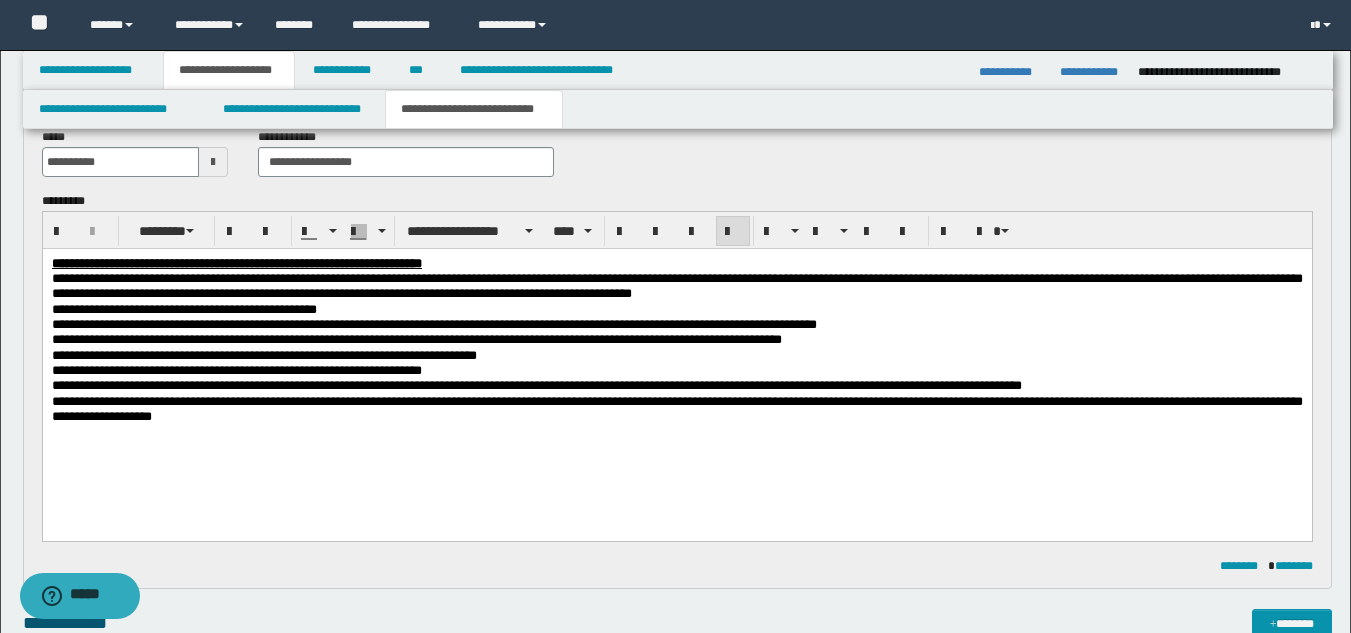 click on "**********" at bounding box center (676, 408) 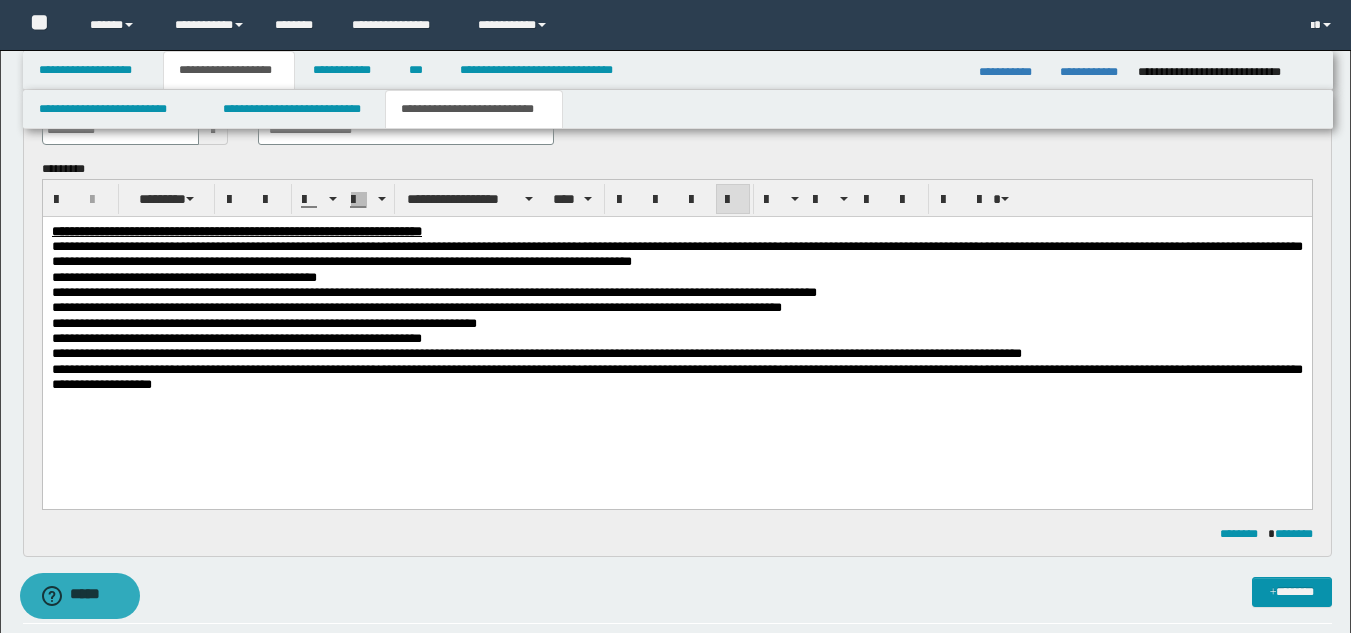 scroll, scrollTop: 780, scrollLeft: 0, axis: vertical 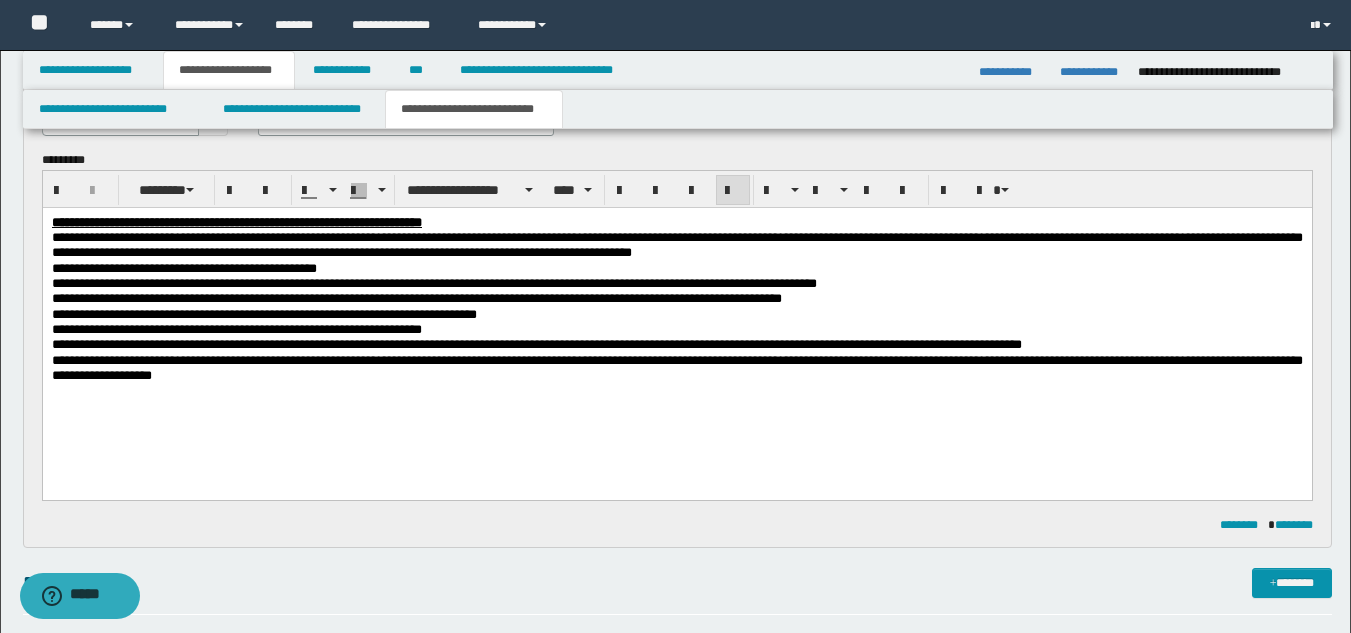 click on "**********" at bounding box center (676, 244) 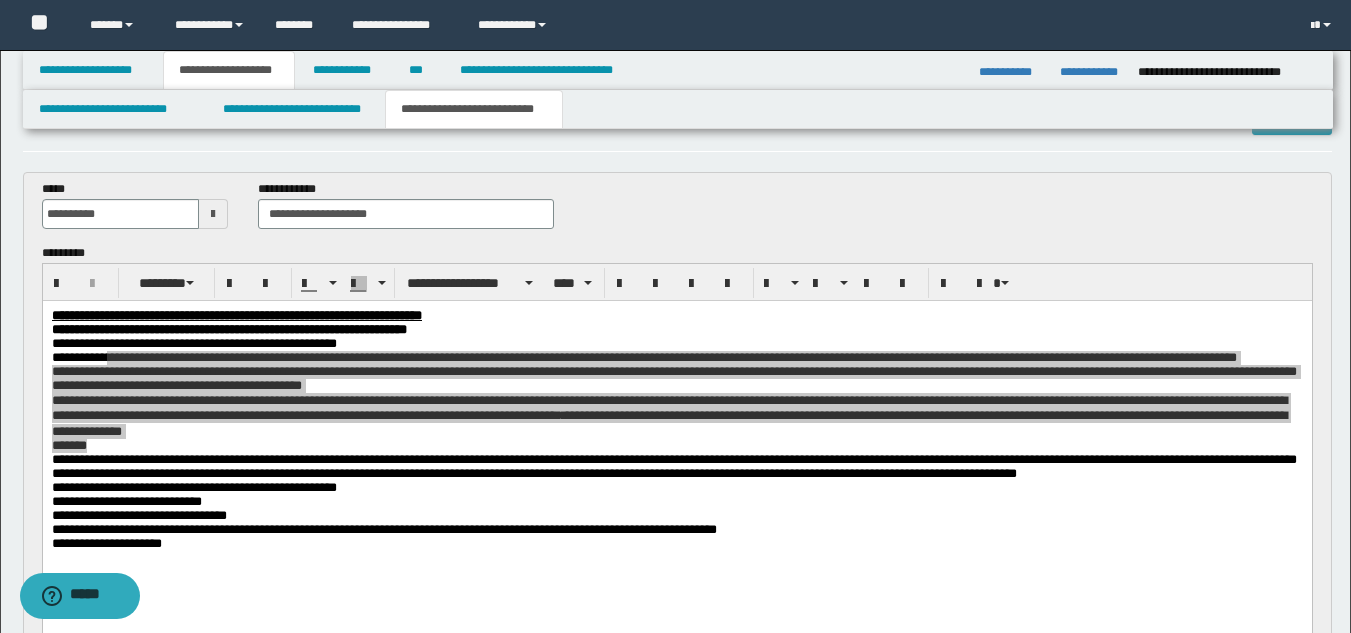 scroll, scrollTop: 68, scrollLeft: 0, axis: vertical 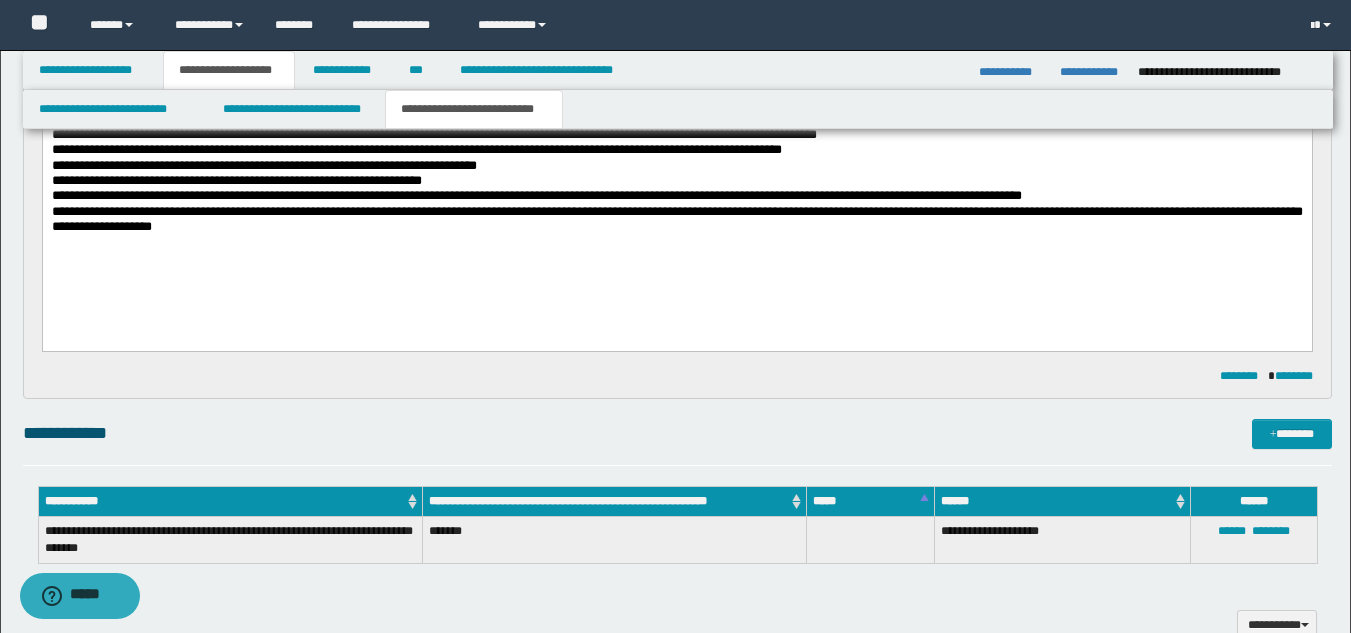 click on "**********" at bounding box center [676, 174] 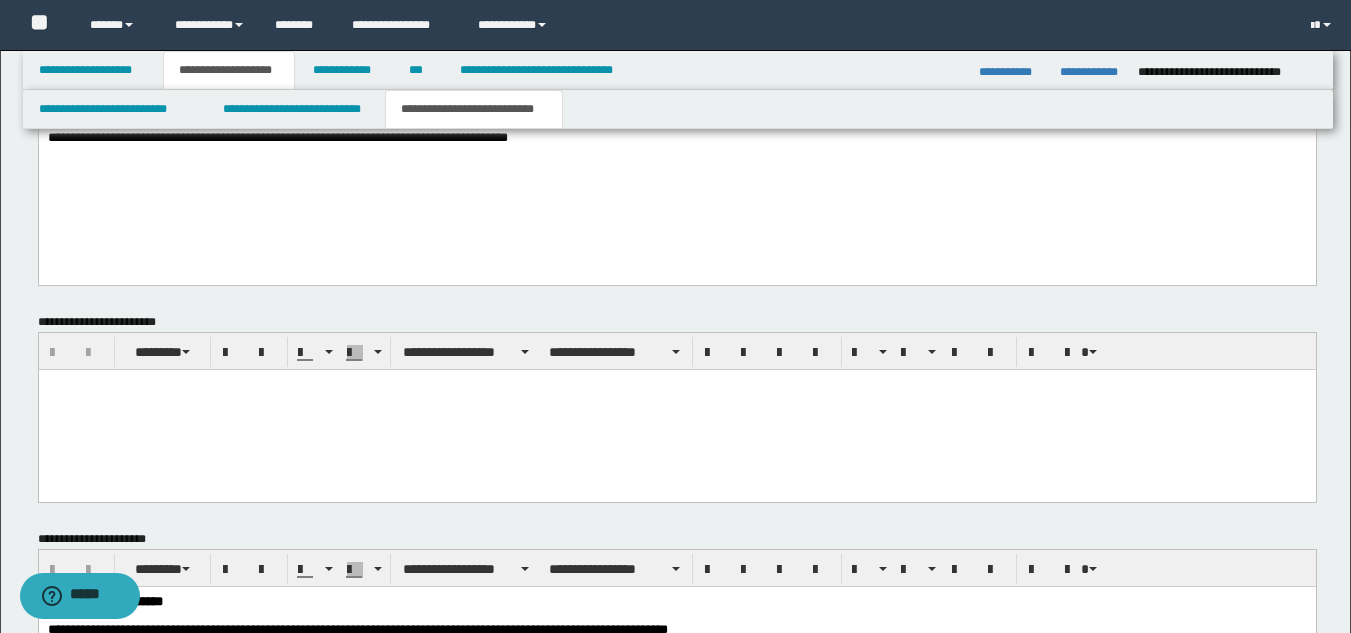 scroll, scrollTop: 1925, scrollLeft: 0, axis: vertical 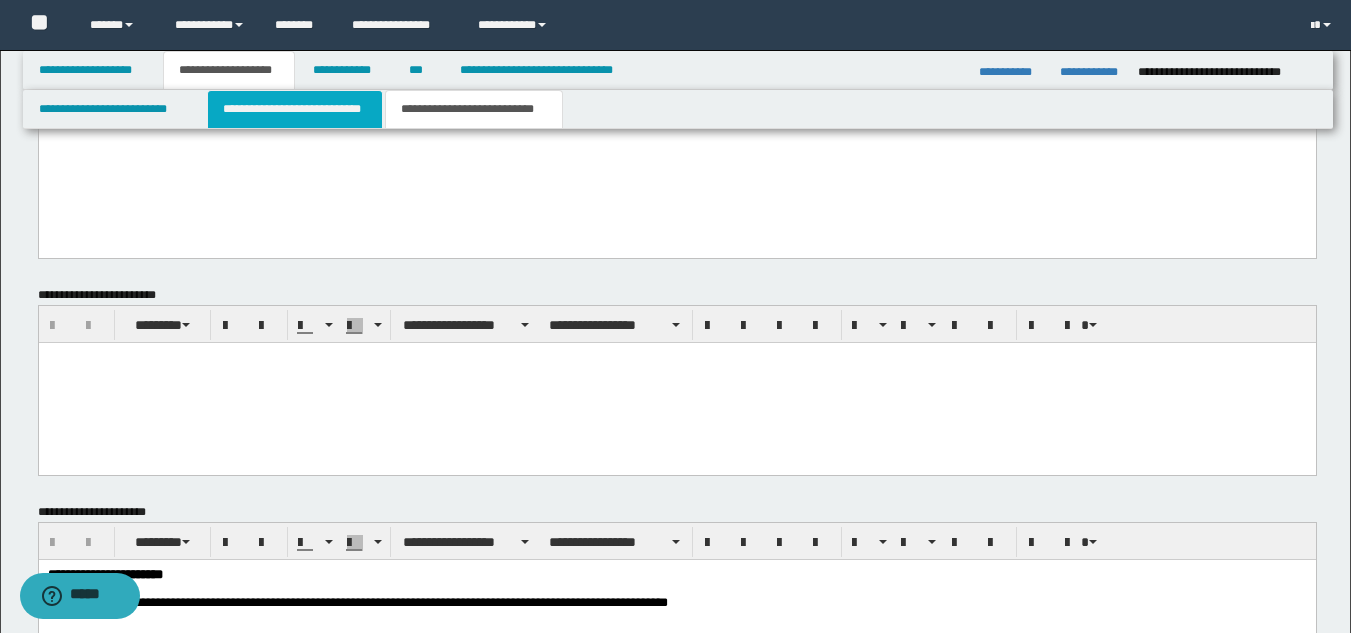 click on "**********" at bounding box center [295, 109] 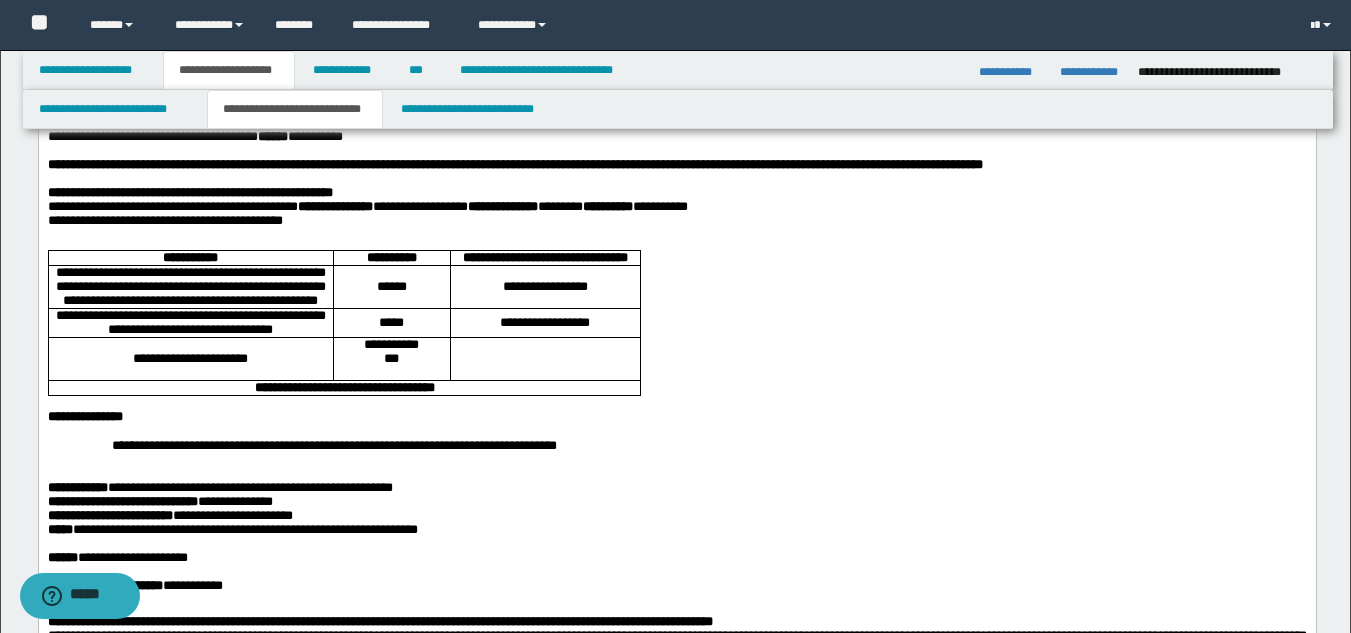 scroll, scrollTop: 0, scrollLeft: 0, axis: both 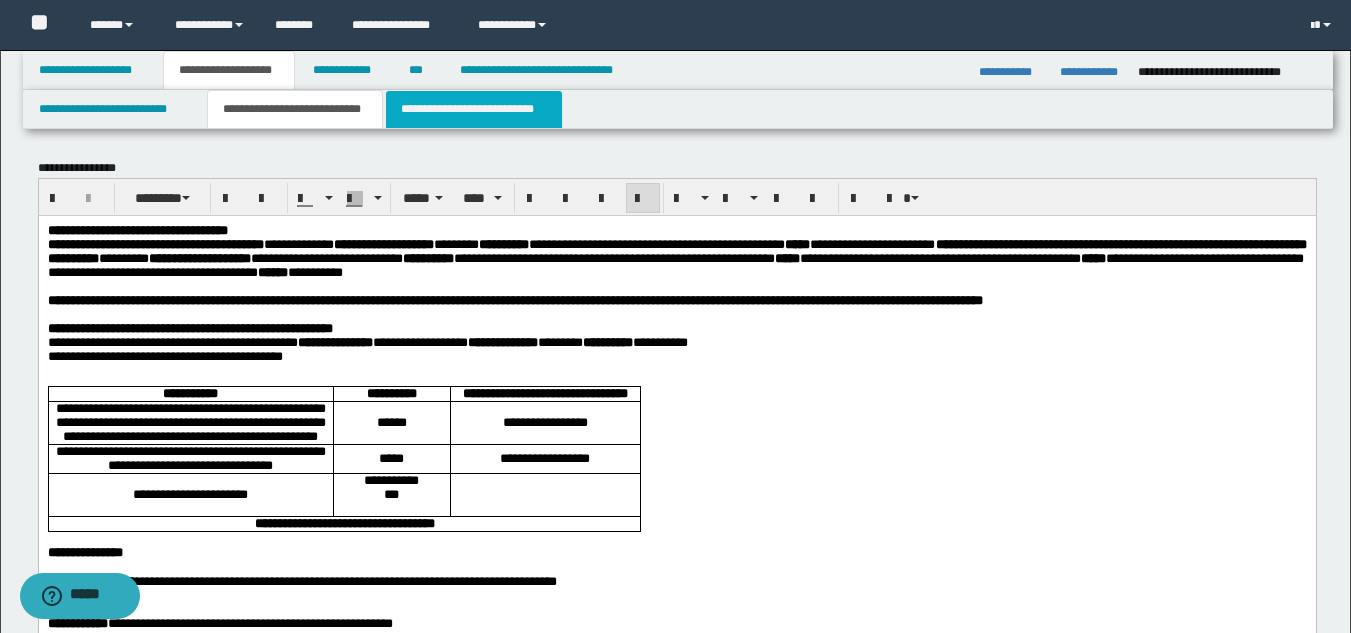 click on "**********" at bounding box center [474, 109] 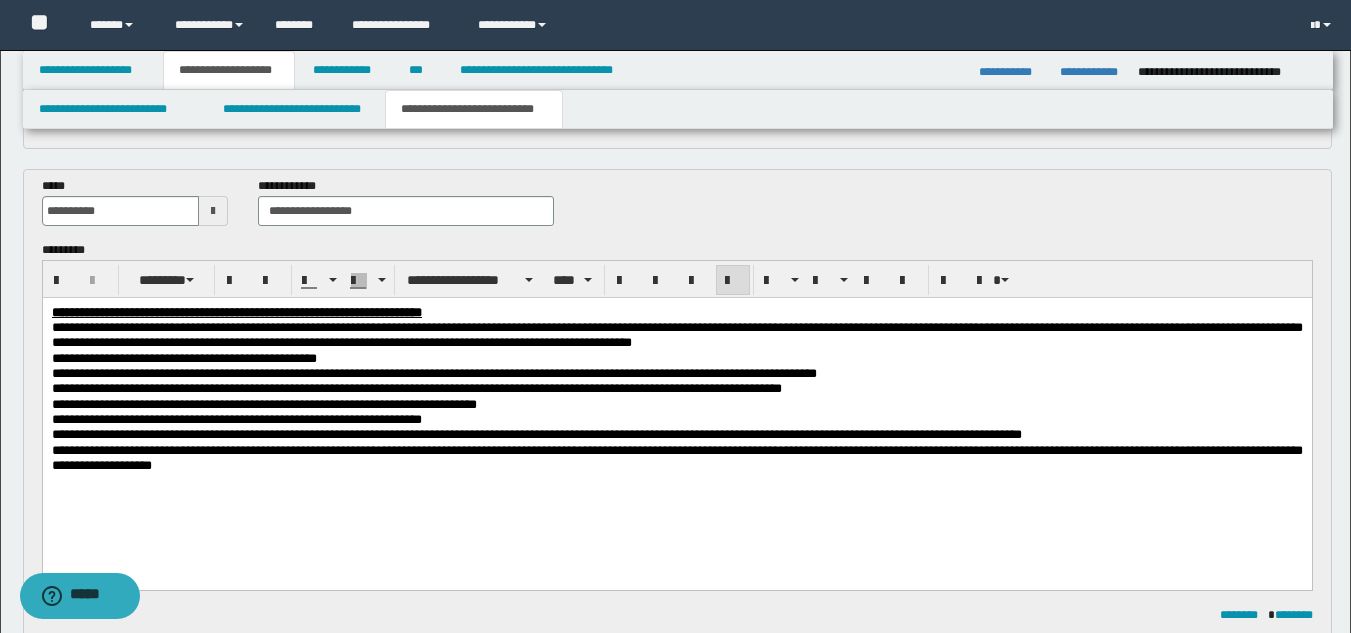scroll, scrollTop: 694, scrollLeft: 0, axis: vertical 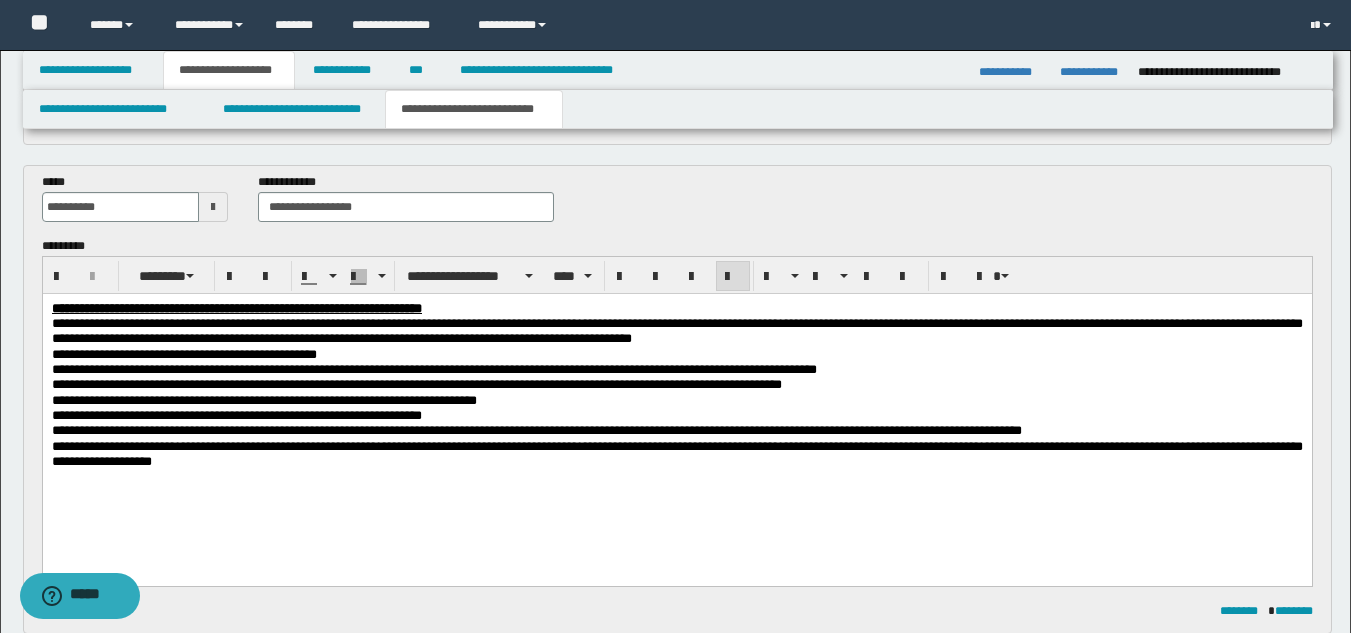 click on "**********" at bounding box center (676, 453) 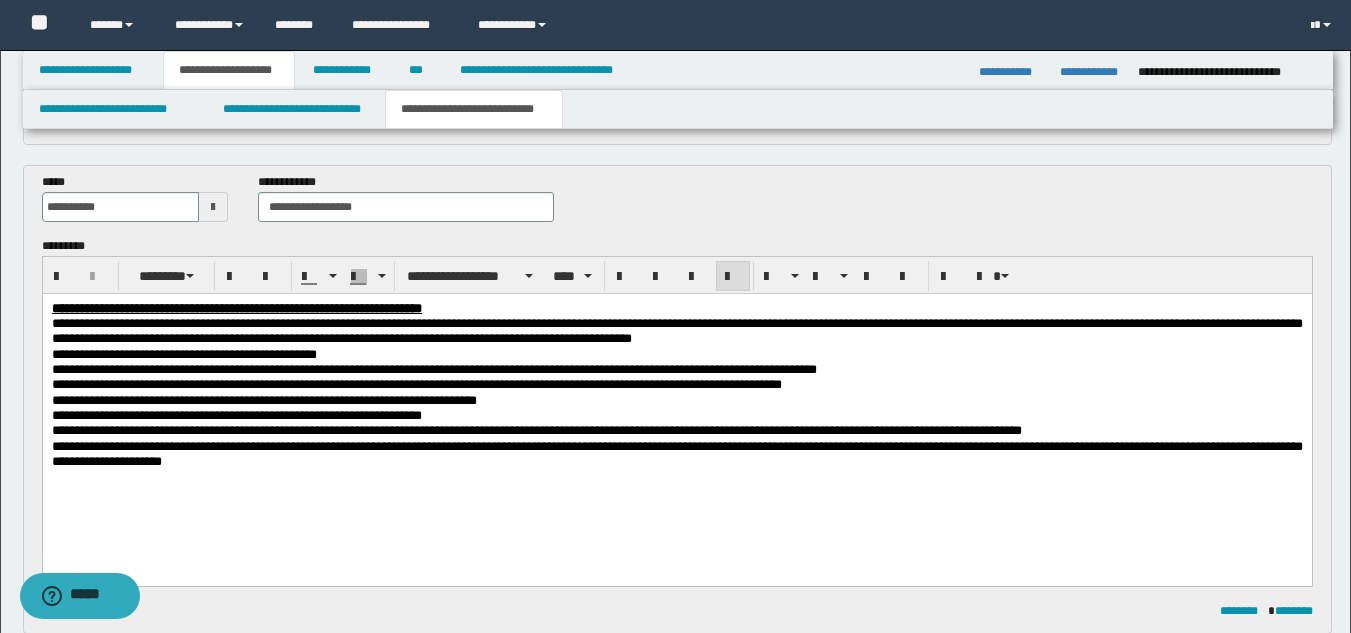 click on "**********" at bounding box center (676, 453) 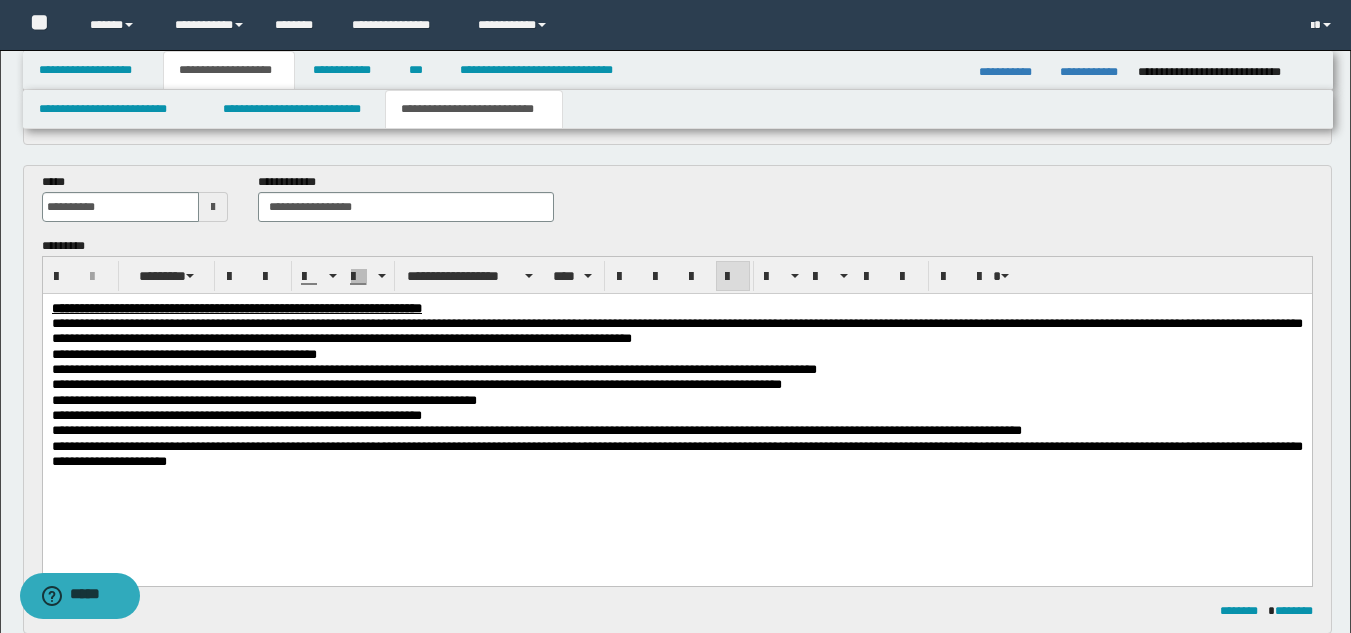 click on "**********" at bounding box center [676, 453] 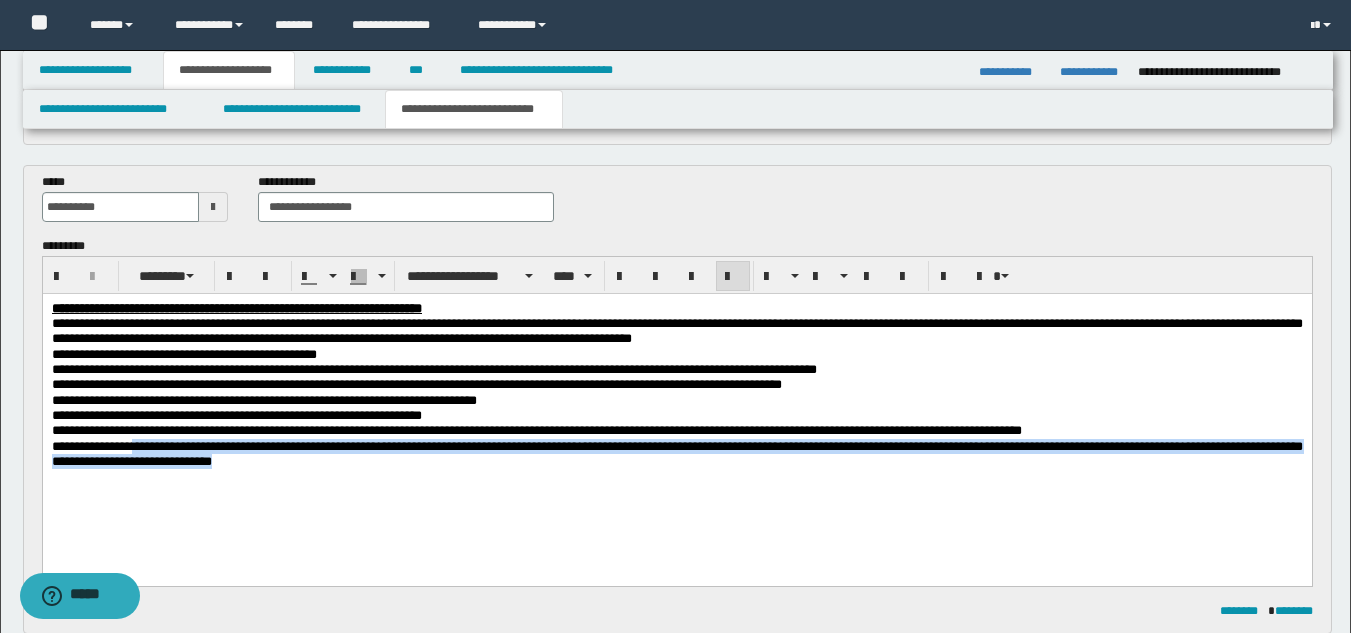 drag, startPoint x: 152, startPoint y: 453, endPoint x: 474, endPoint y: 475, distance: 322.75067 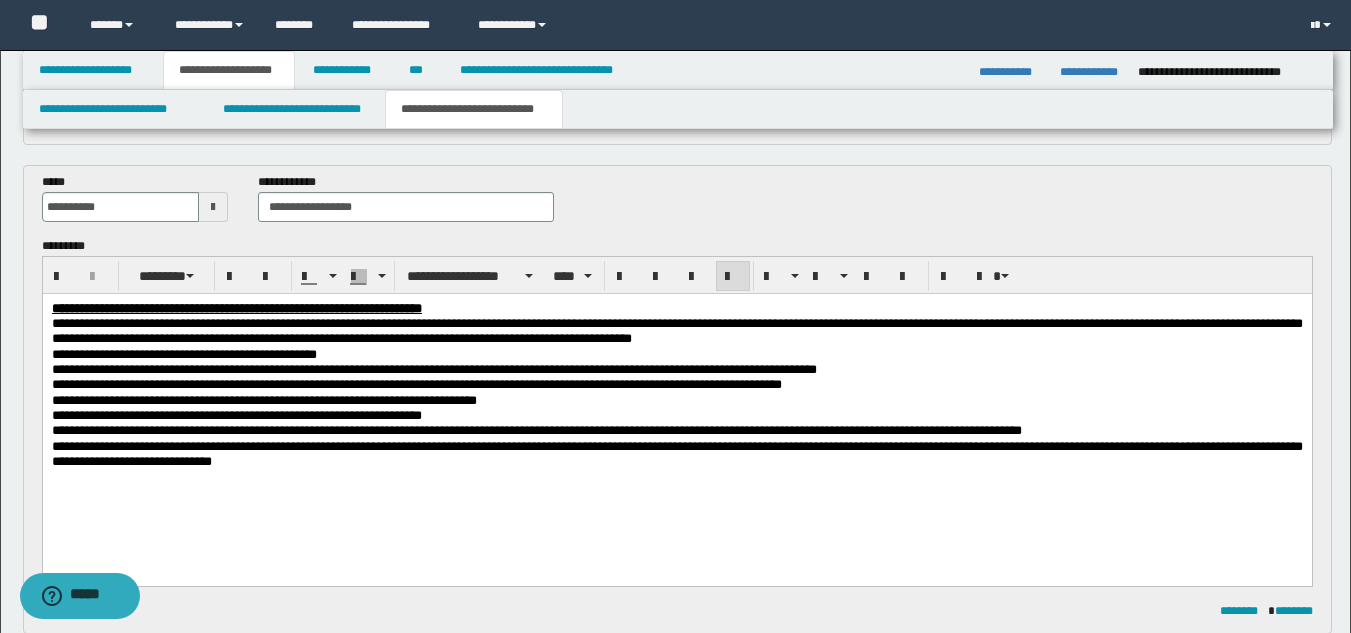 click on "**********" at bounding box center [676, 409] 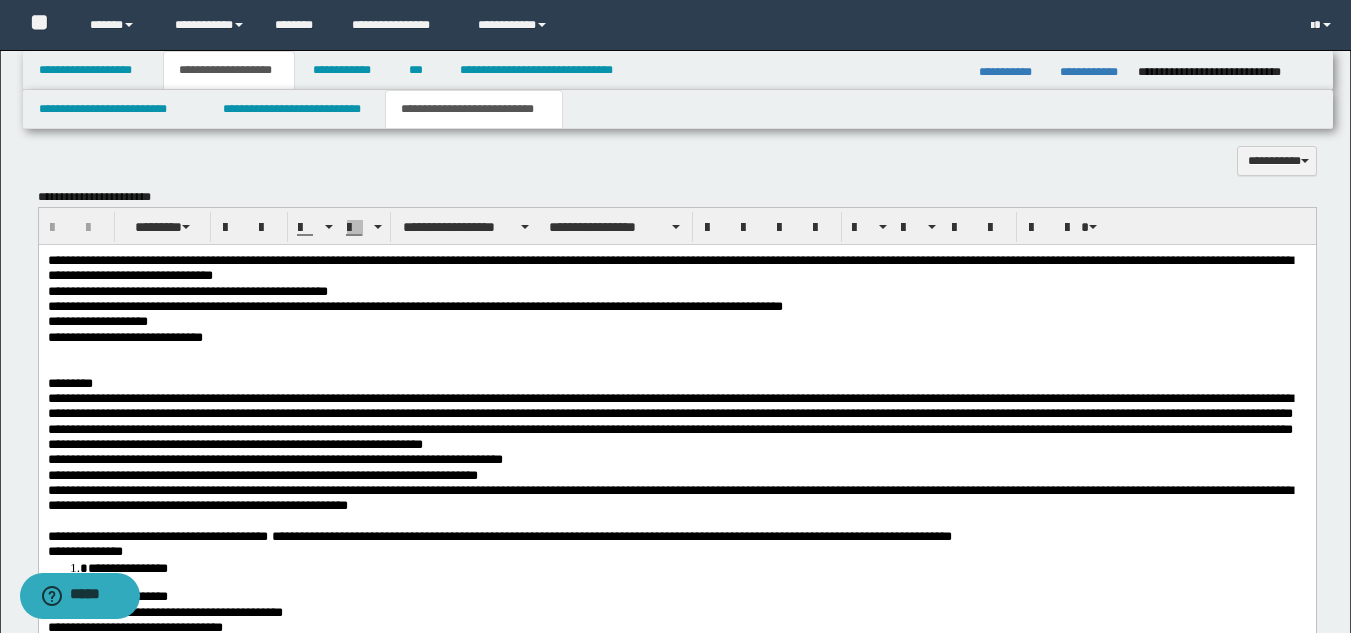 scroll, scrollTop: 1406, scrollLeft: 0, axis: vertical 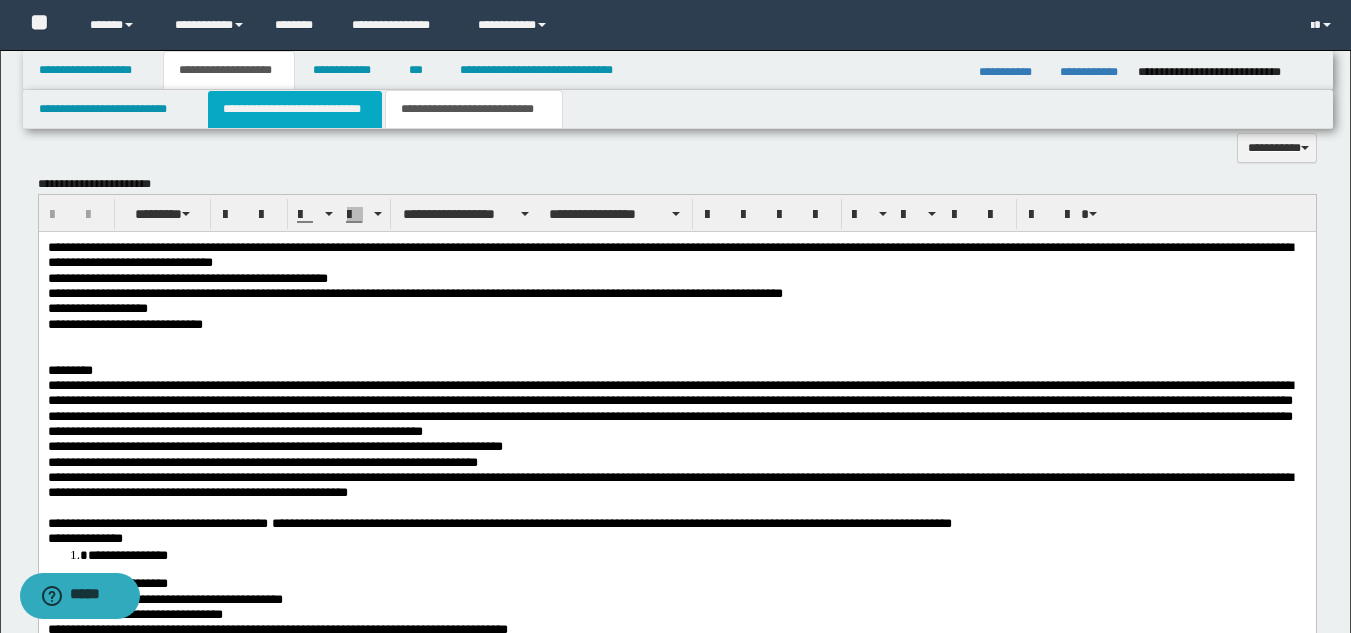 click on "**********" at bounding box center [295, 109] 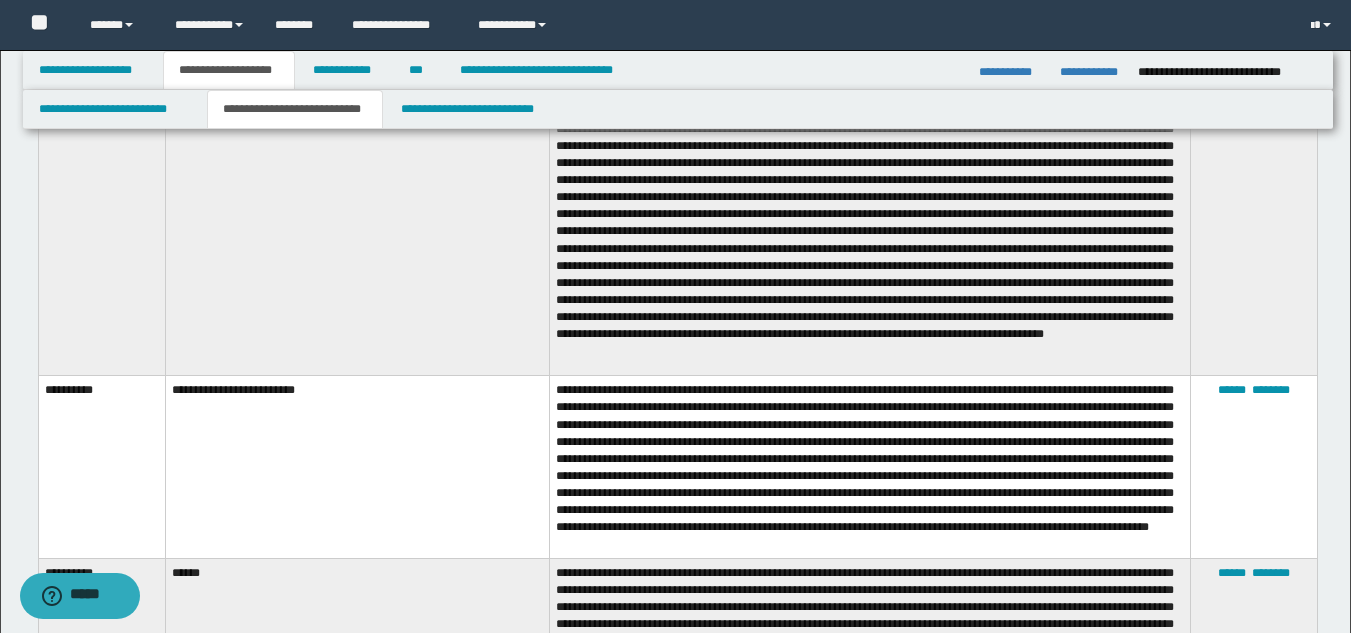 scroll, scrollTop: 2125, scrollLeft: 0, axis: vertical 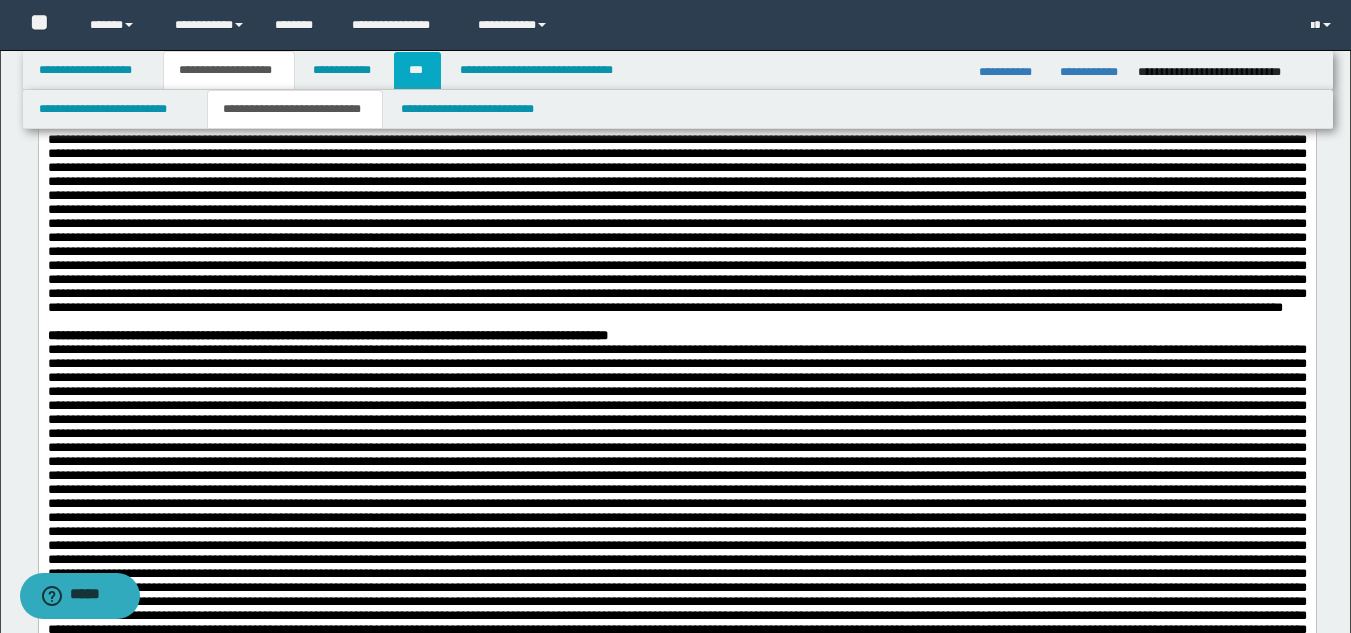 click on "***" at bounding box center (417, 70) 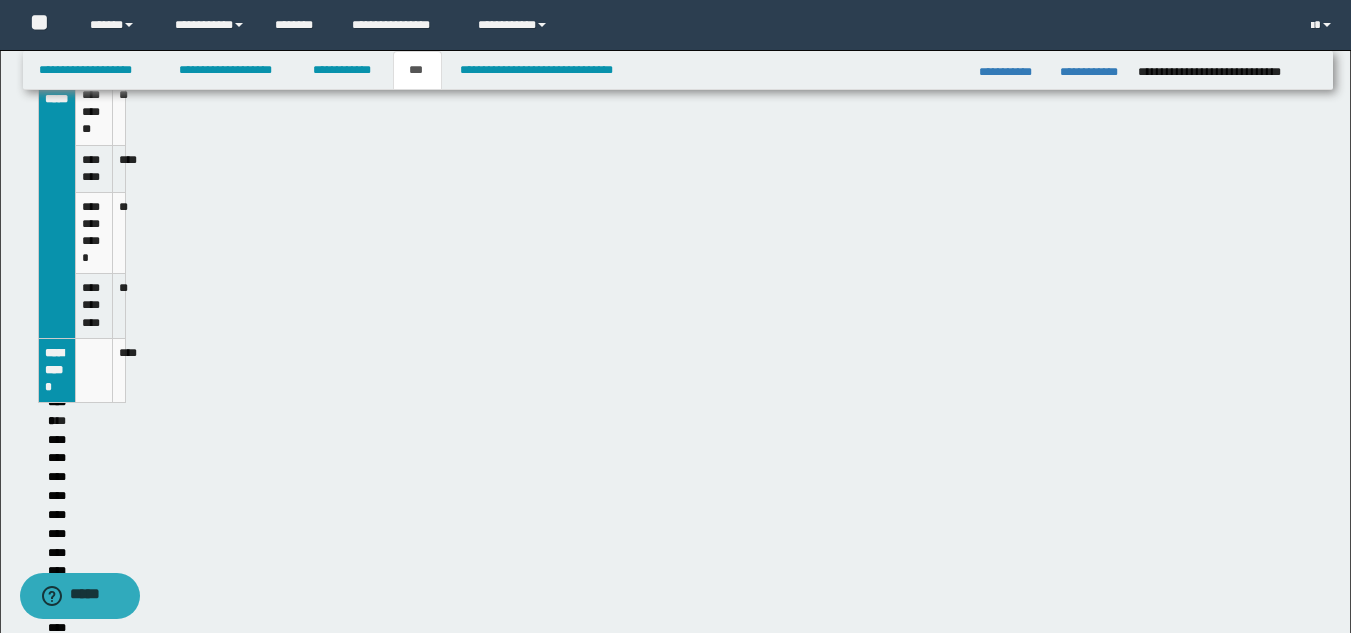 scroll, scrollTop: 629, scrollLeft: 0, axis: vertical 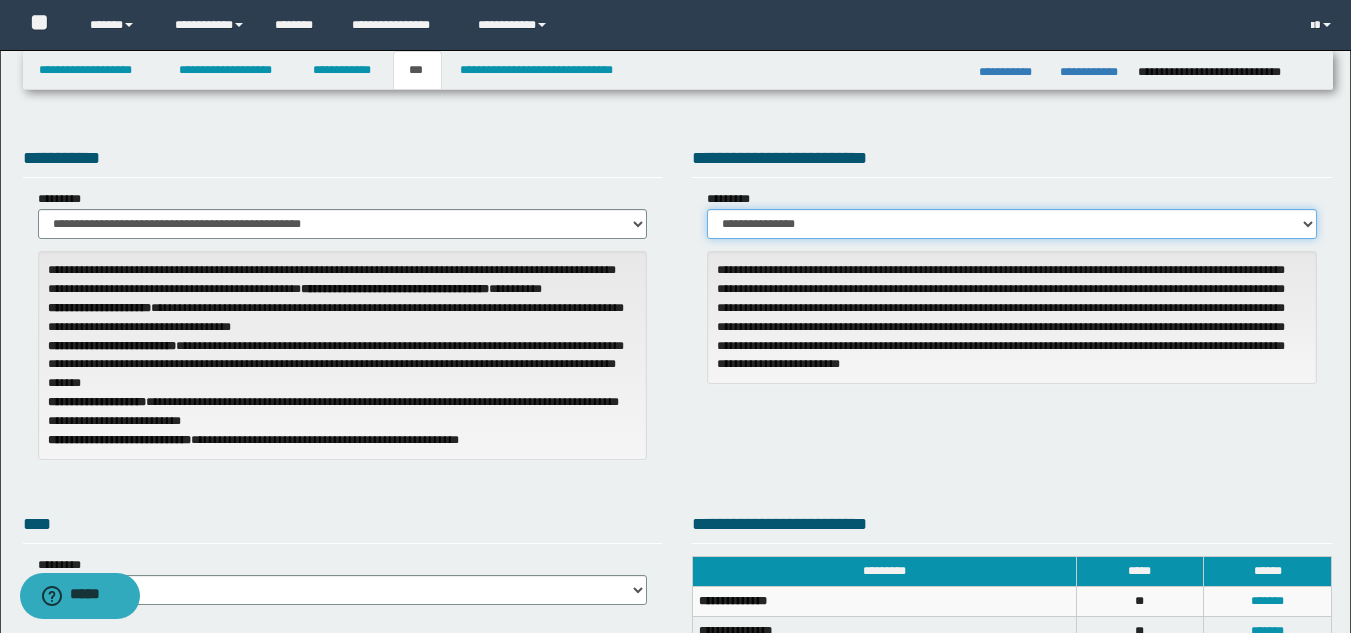 click on "**********" at bounding box center [1012, 224] 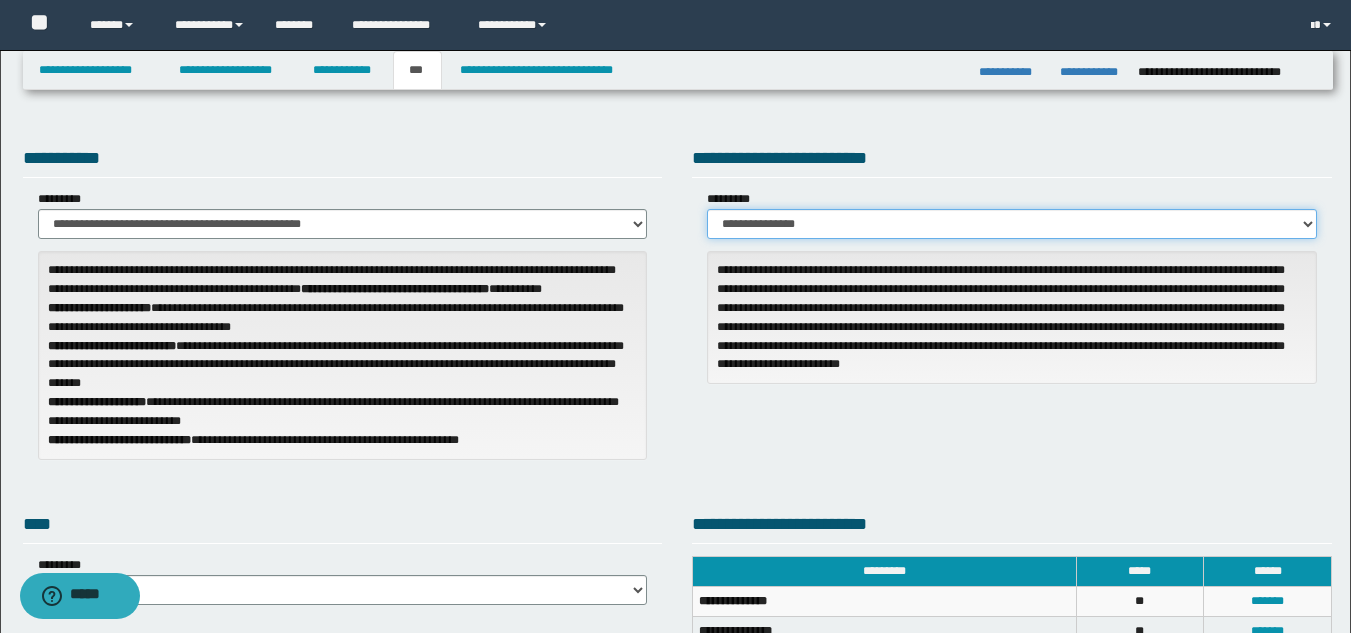 click on "**********" at bounding box center (1012, 224) 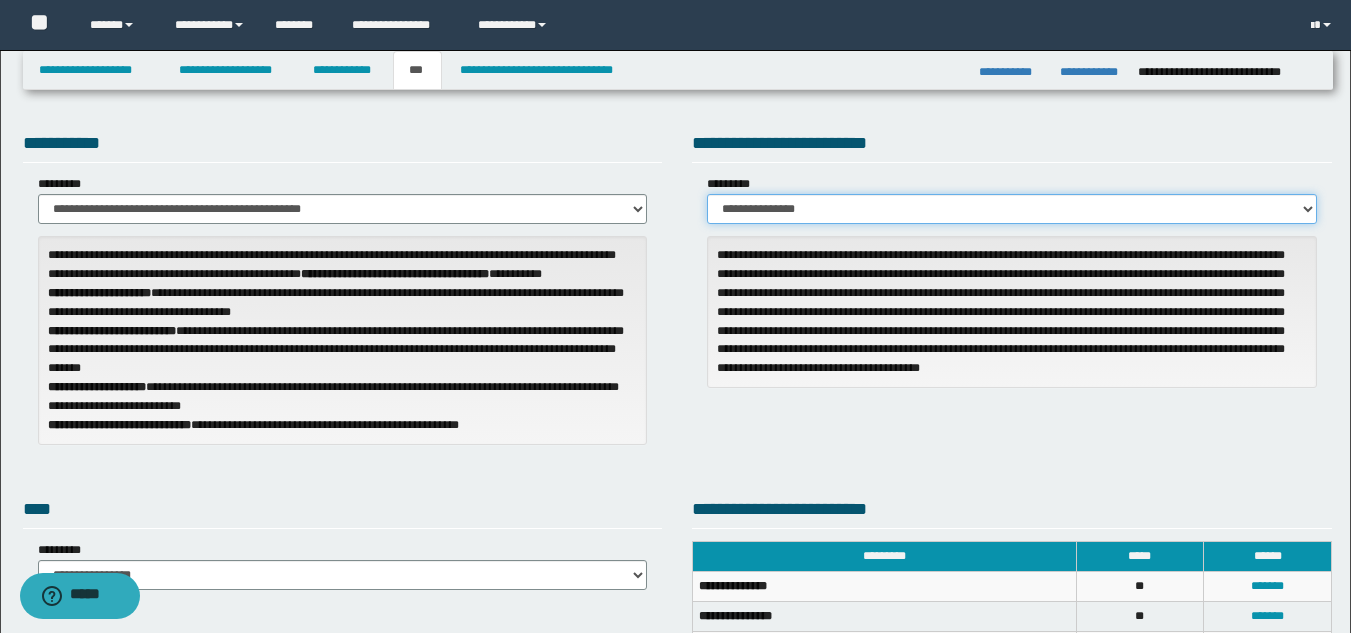 scroll, scrollTop: 0, scrollLeft: 0, axis: both 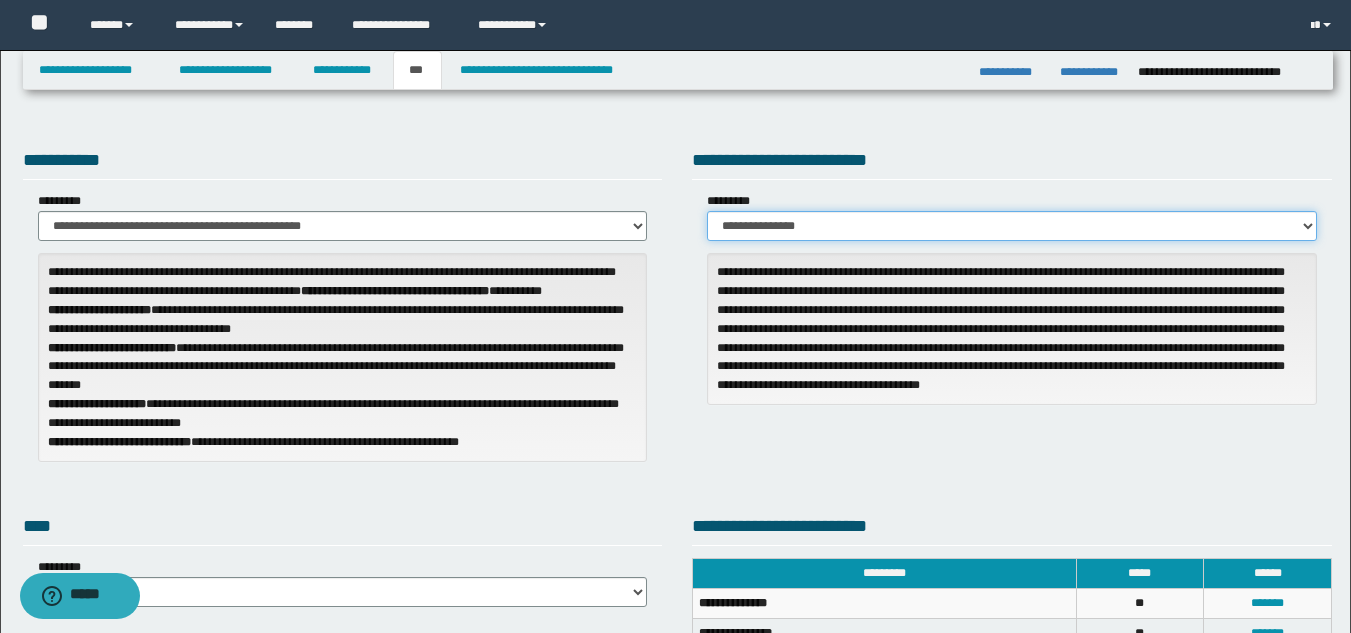 click on "**********" at bounding box center [1012, 226] 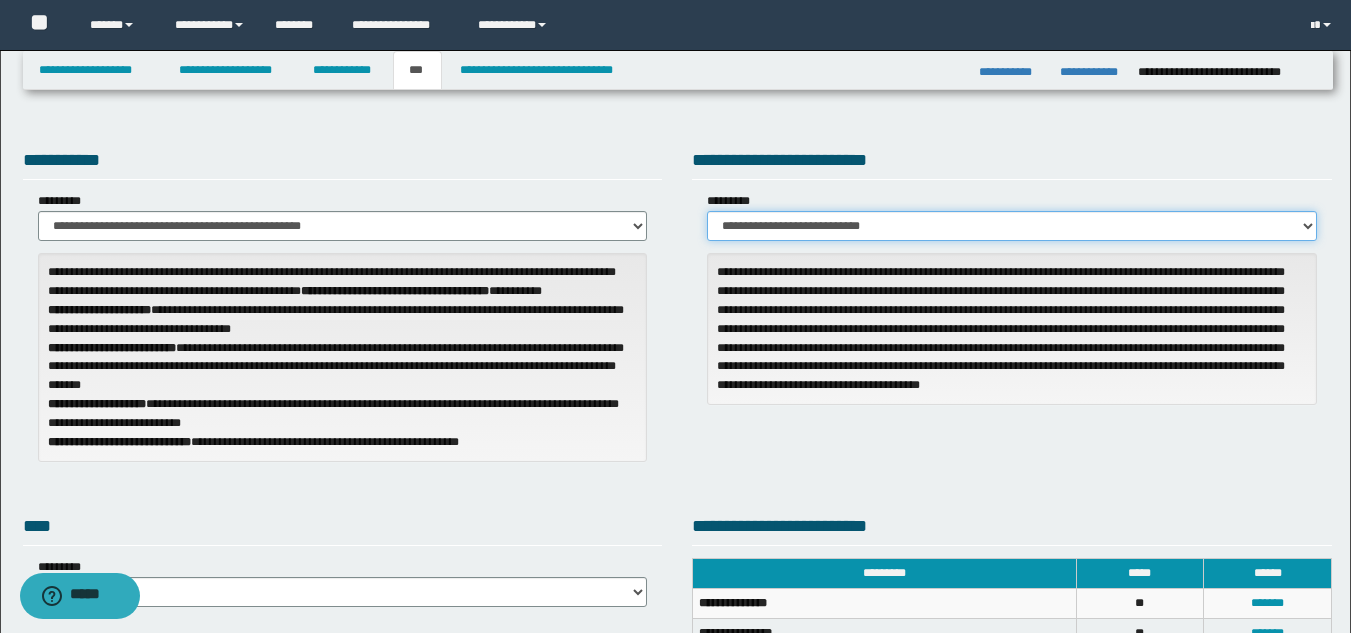 click on "**********" at bounding box center [1012, 226] 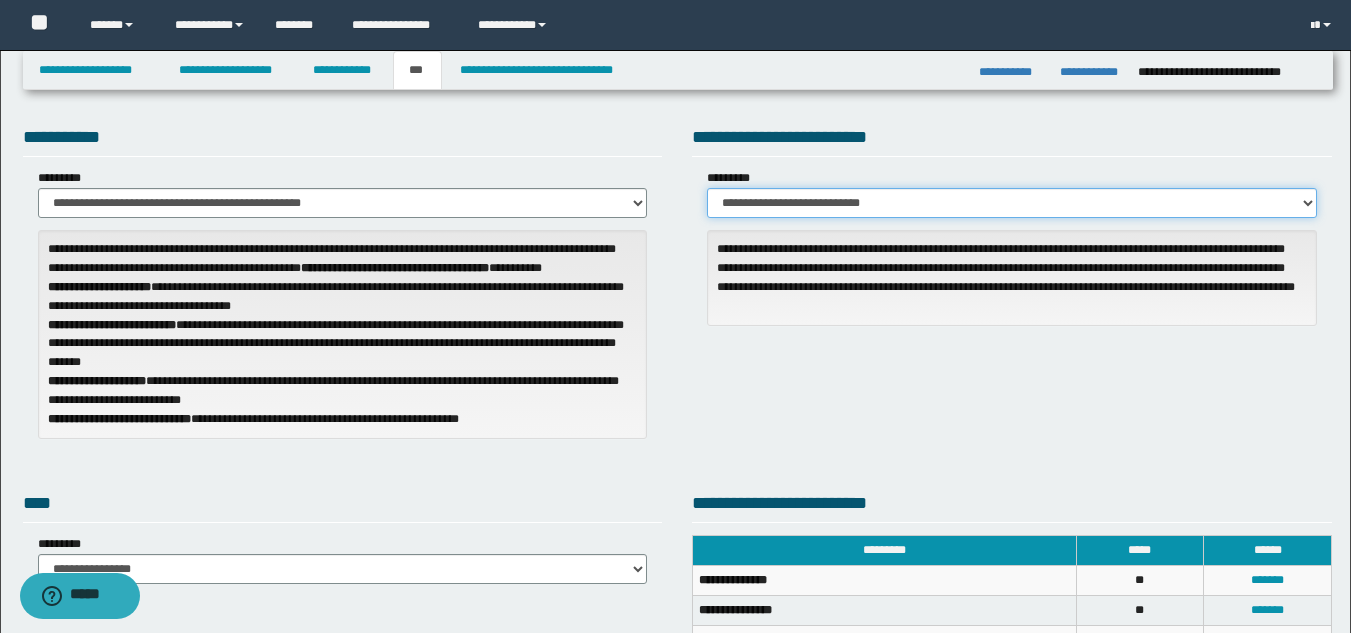 scroll, scrollTop: 30, scrollLeft: 0, axis: vertical 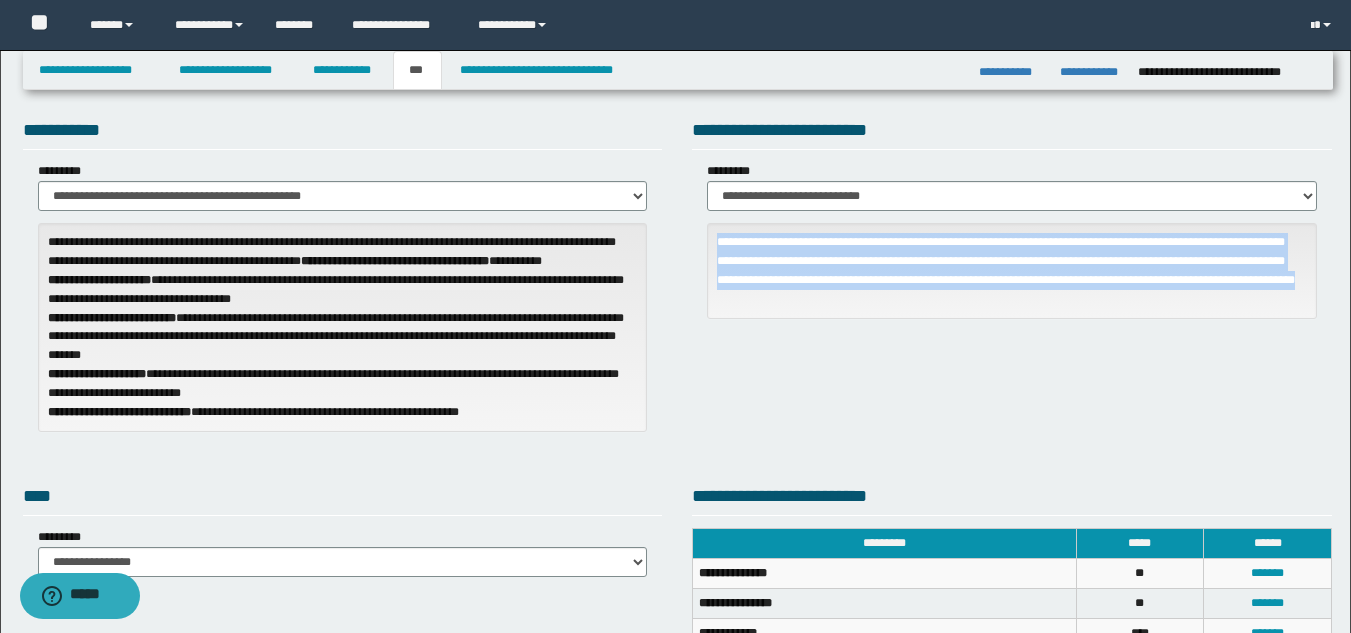 drag, startPoint x: 720, startPoint y: 242, endPoint x: 894, endPoint y: 301, distance: 183.73077 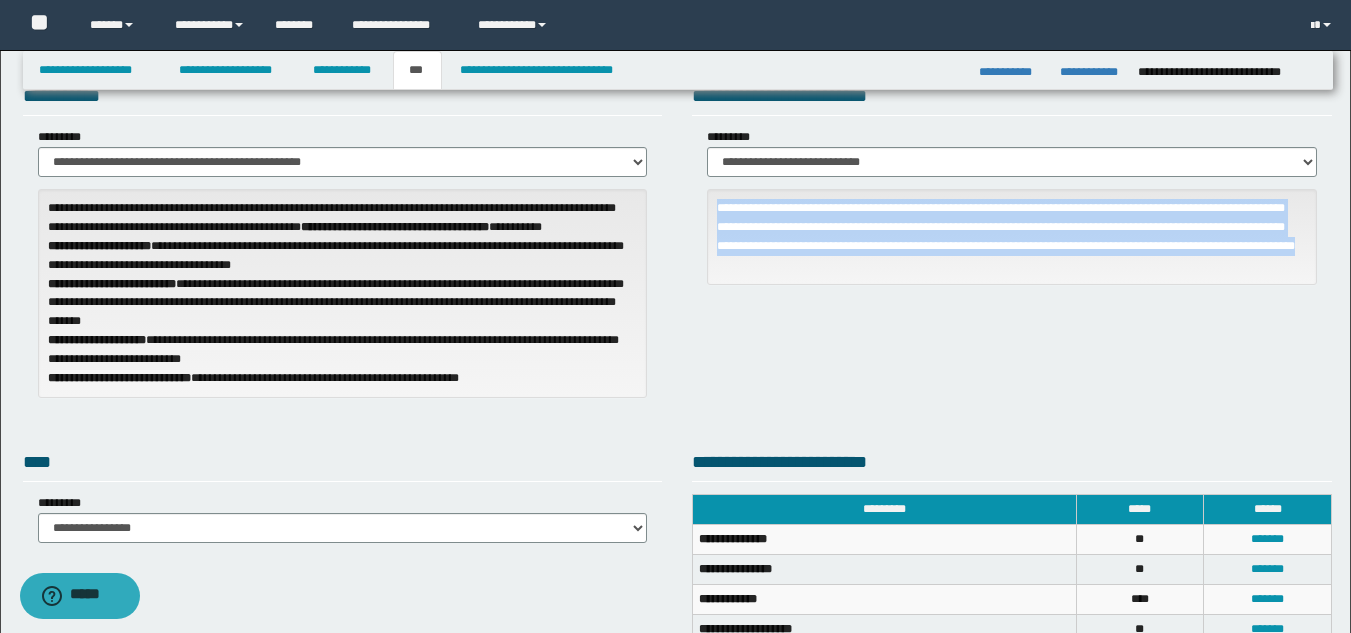 scroll, scrollTop: 0, scrollLeft: 0, axis: both 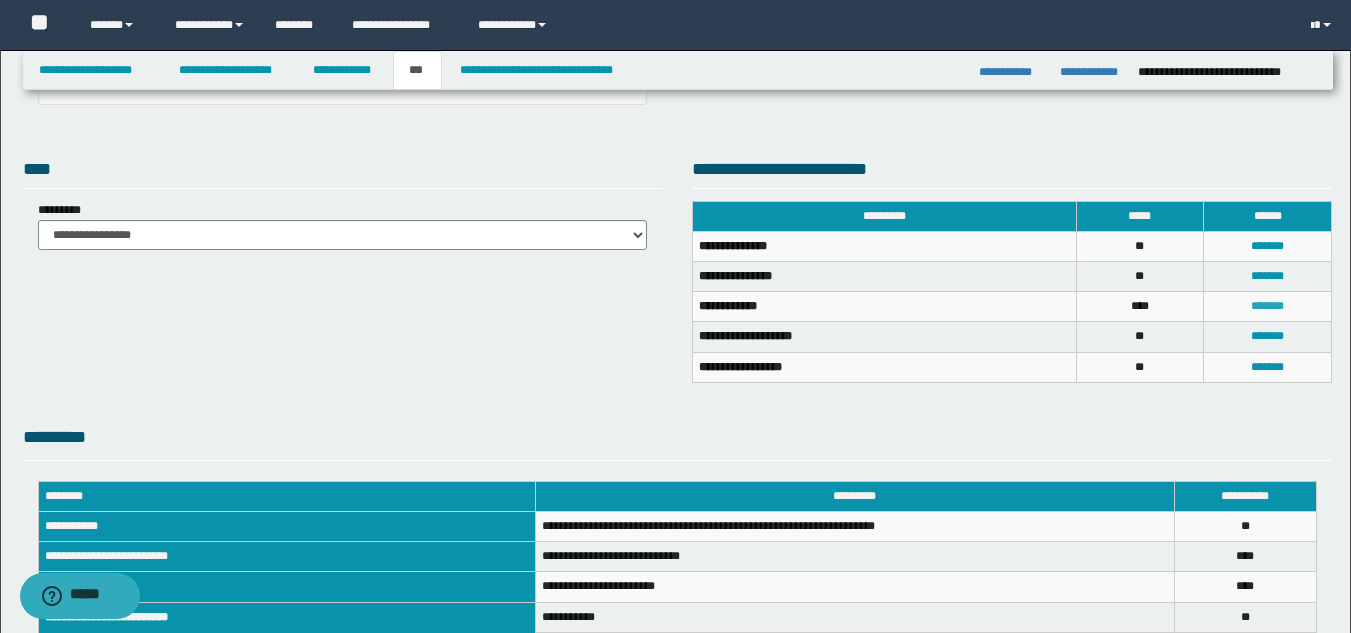 click on "*******" at bounding box center (1267, 306) 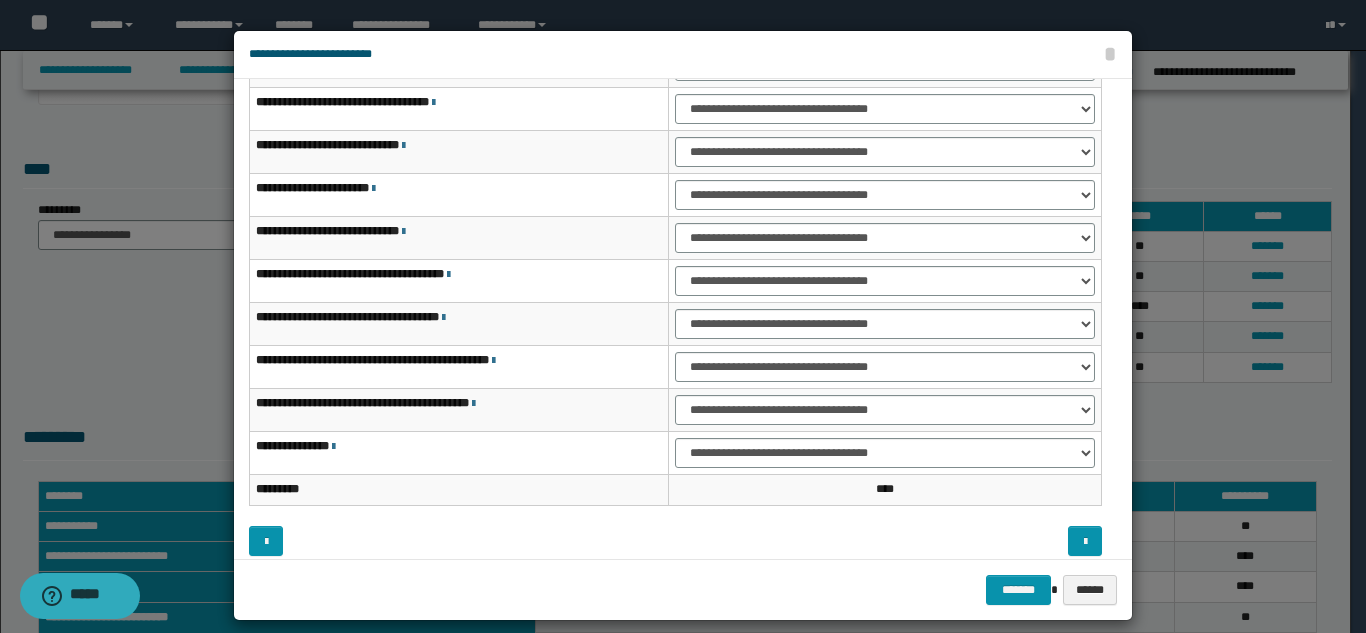 scroll, scrollTop: 121, scrollLeft: 0, axis: vertical 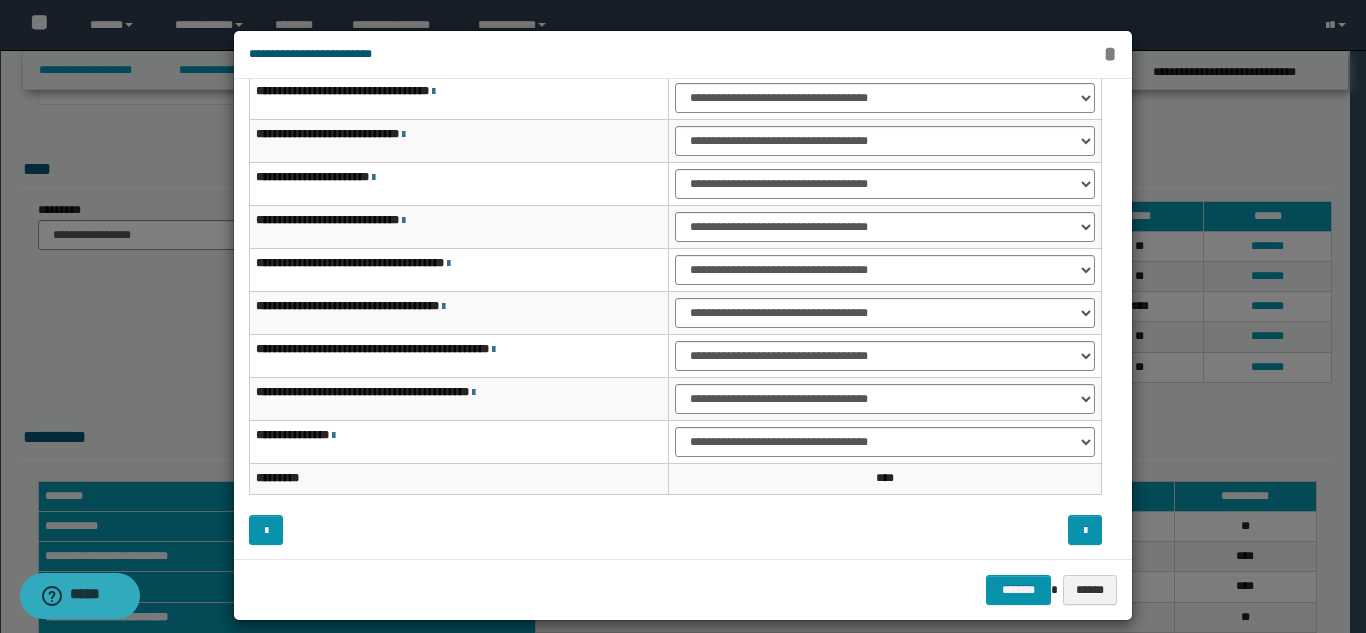 click on "*" at bounding box center [1109, 54] 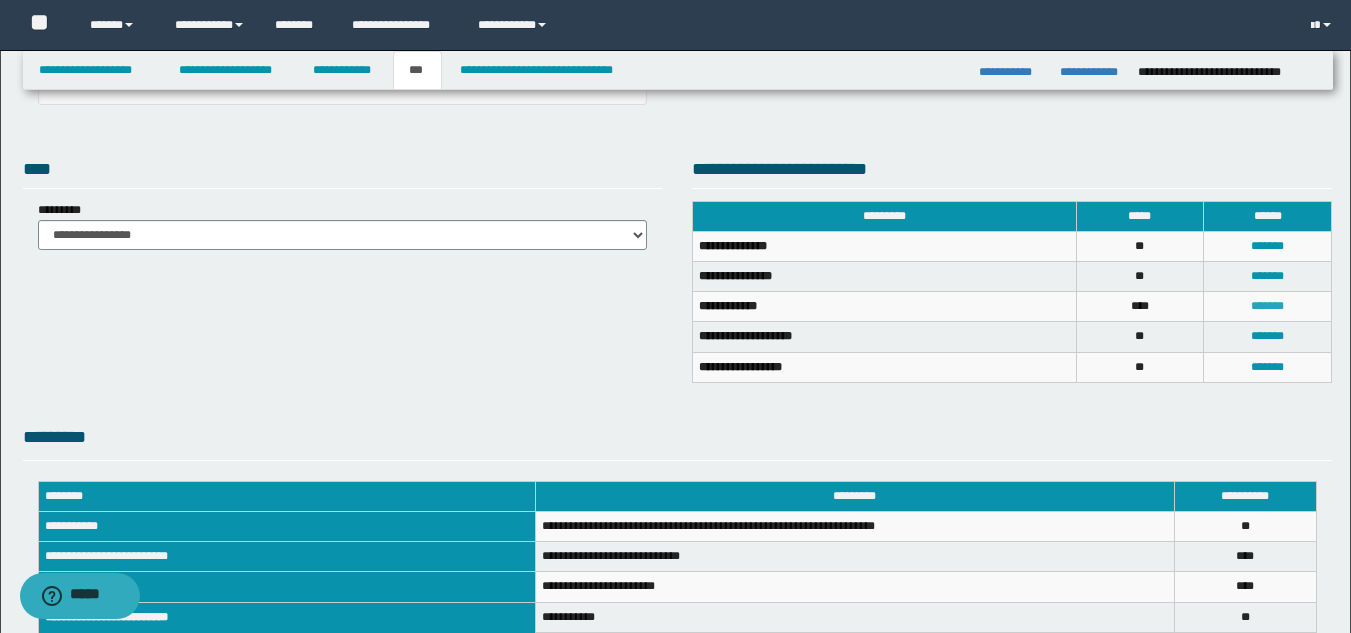 click on "*******" at bounding box center [1267, 306] 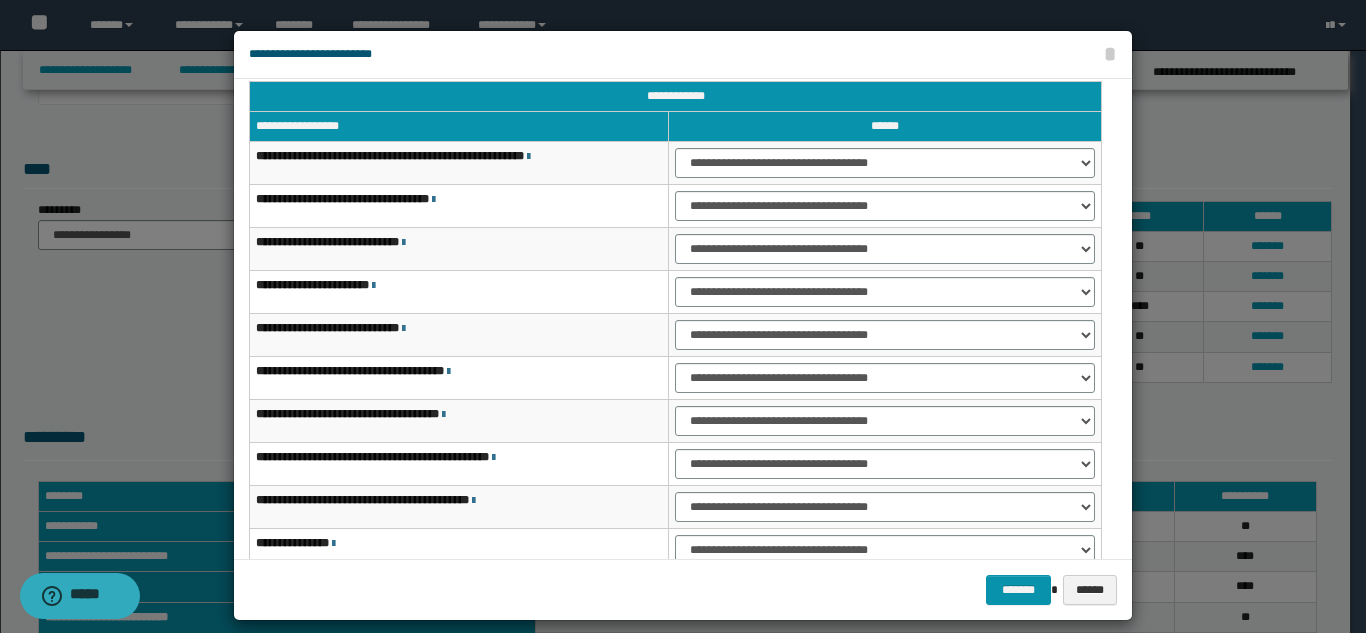 scroll, scrollTop: 6, scrollLeft: 0, axis: vertical 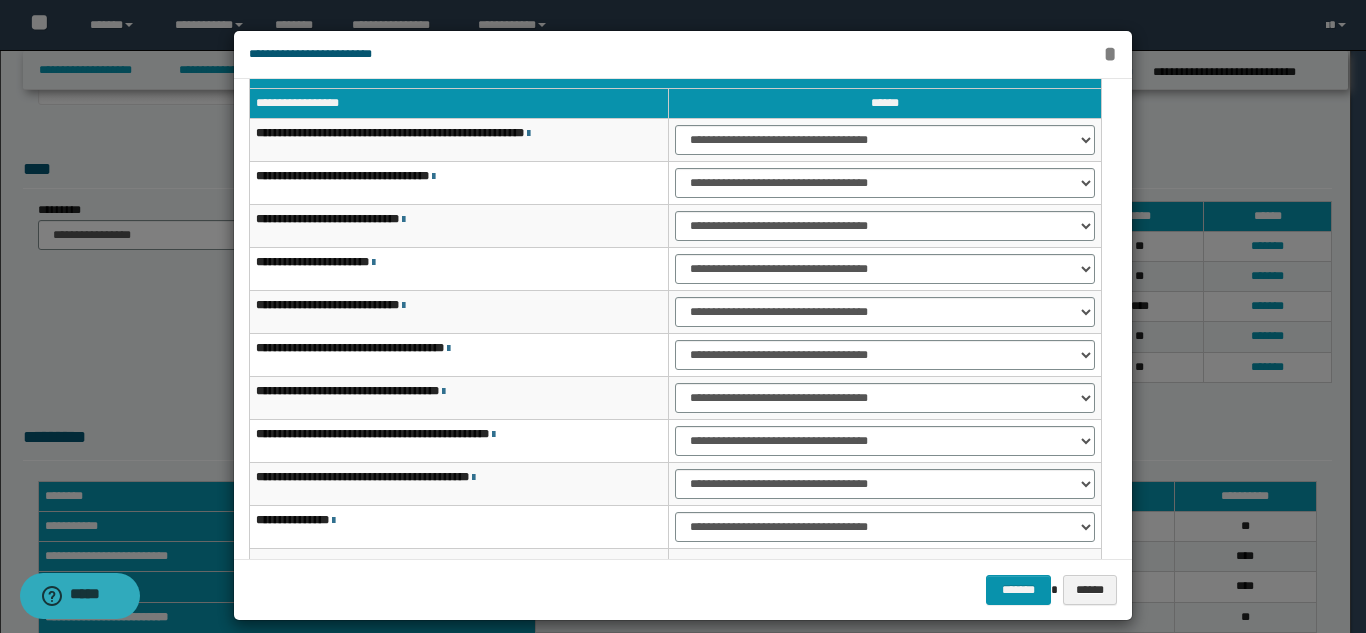 click on "*" at bounding box center (1109, 54) 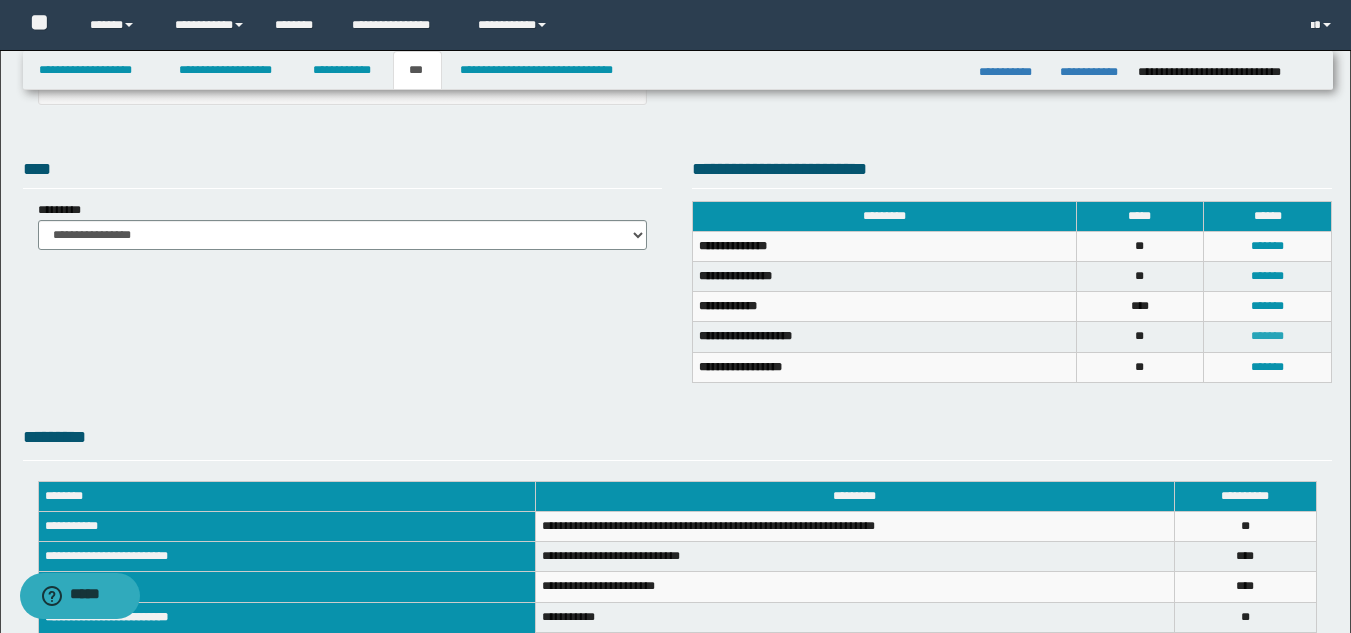 click on "*******" at bounding box center (1267, 336) 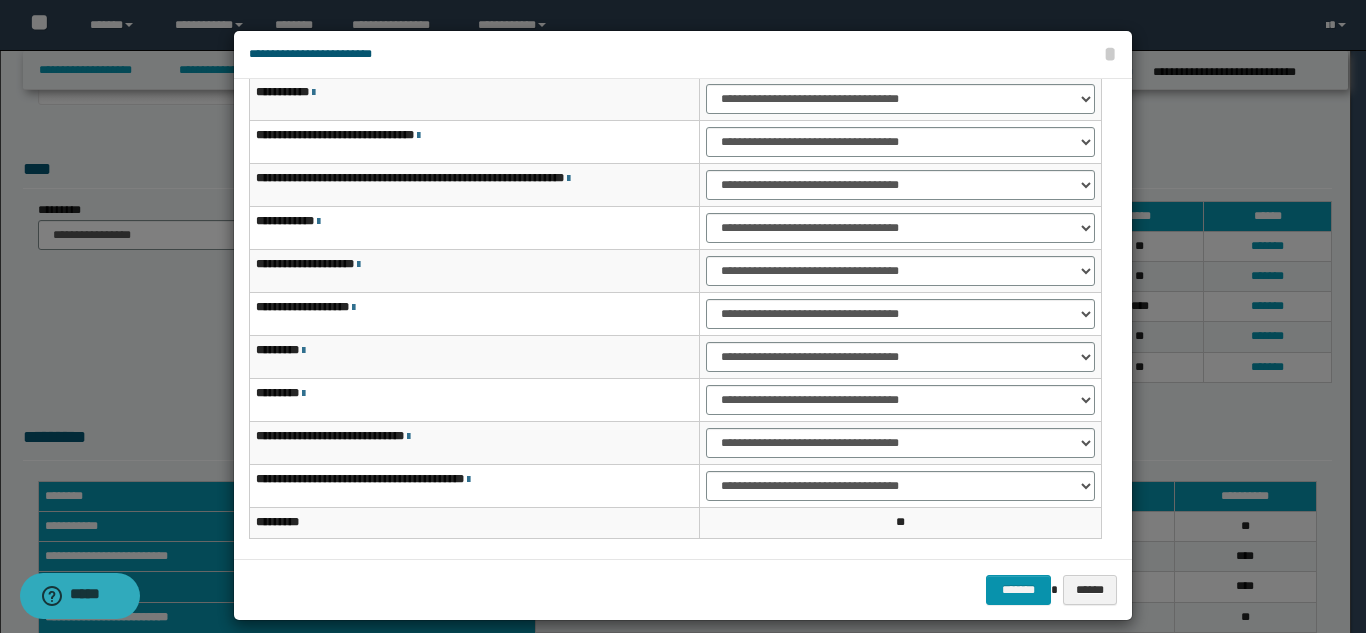 scroll, scrollTop: 70, scrollLeft: 0, axis: vertical 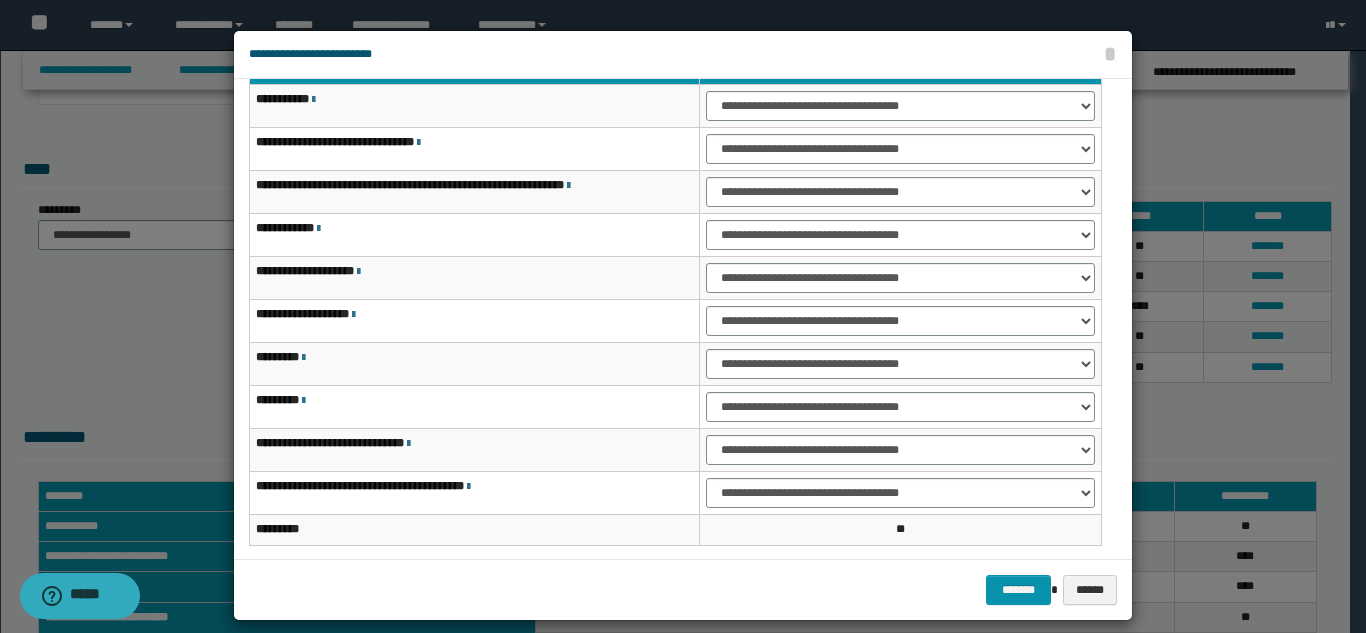 click at bounding box center [683, 325] 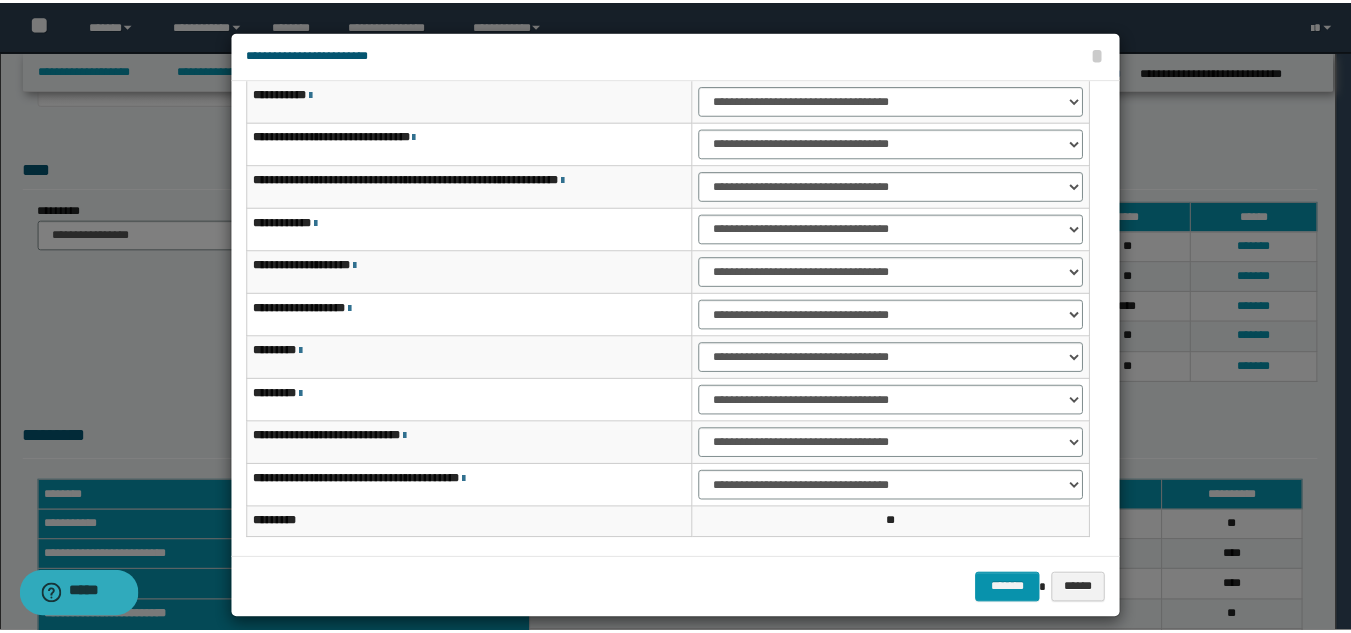 scroll, scrollTop: 77, scrollLeft: 0, axis: vertical 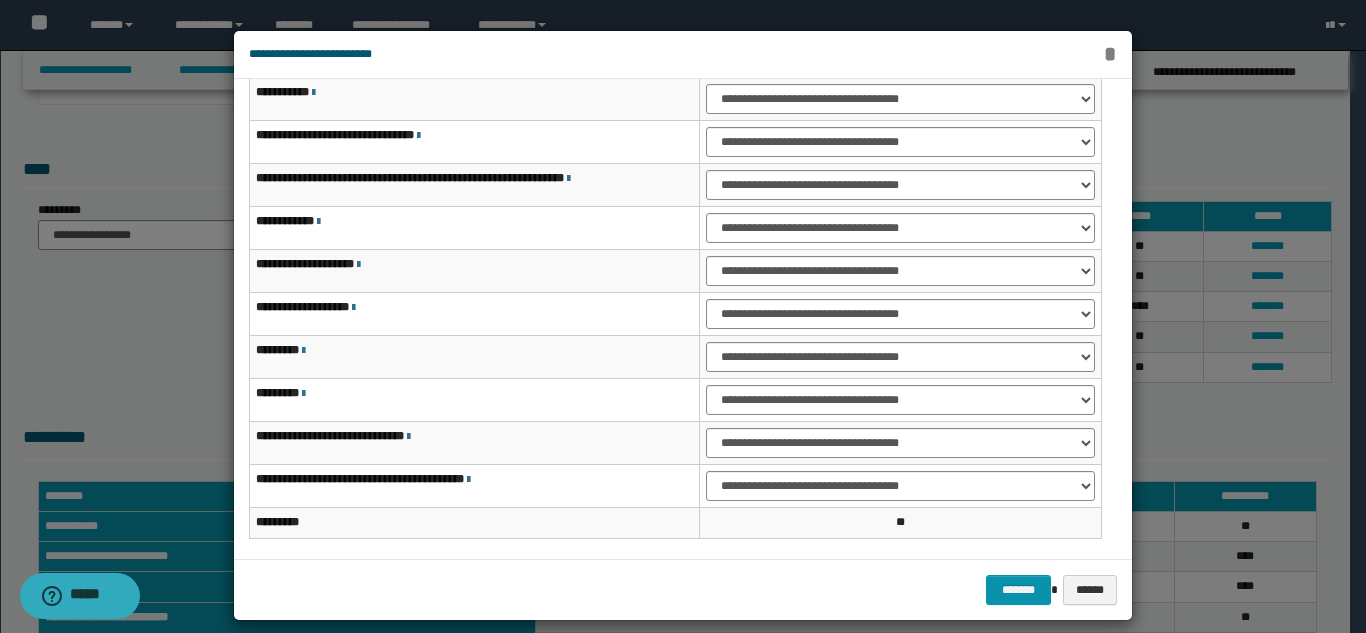 click on "*" at bounding box center (1109, 54) 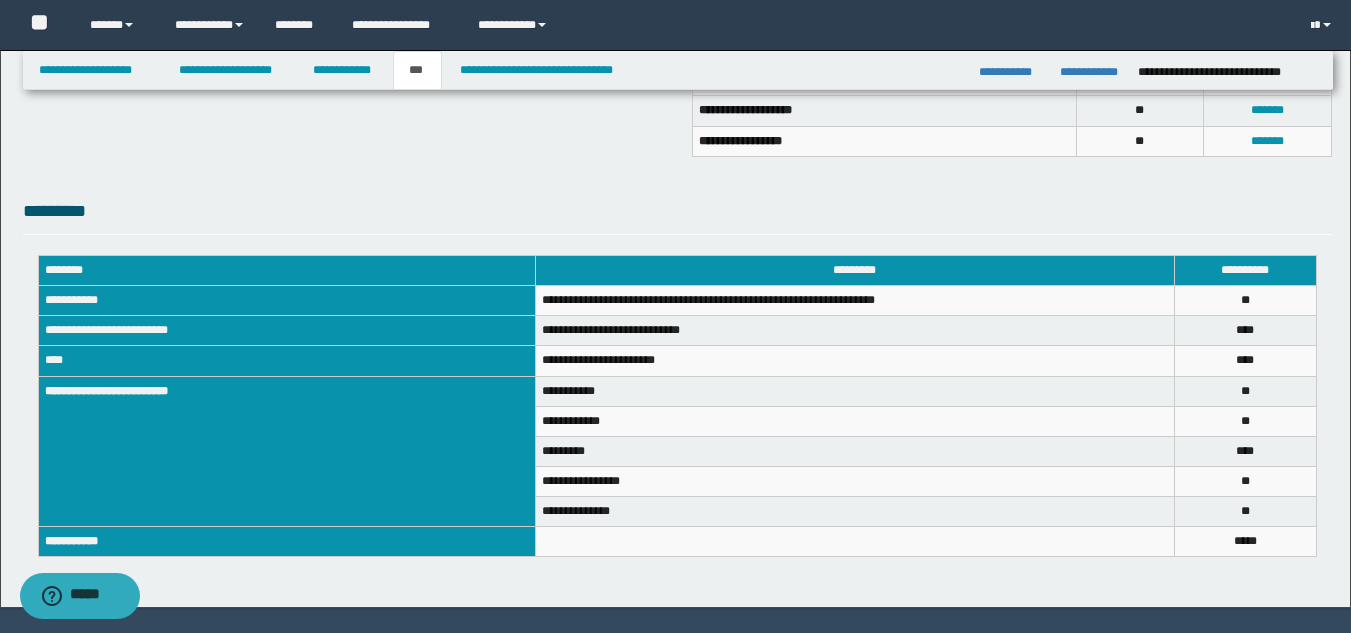 scroll, scrollTop: 636, scrollLeft: 0, axis: vertical 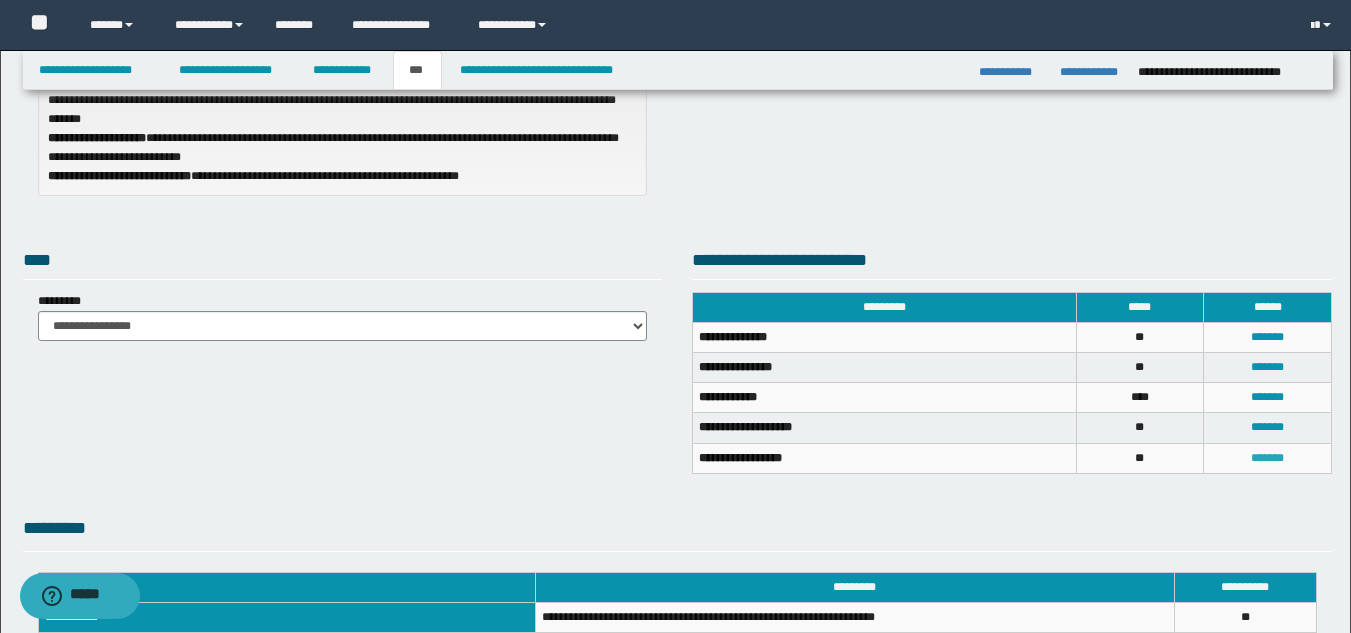 click on "*******" at bounding box center (1267, 458) 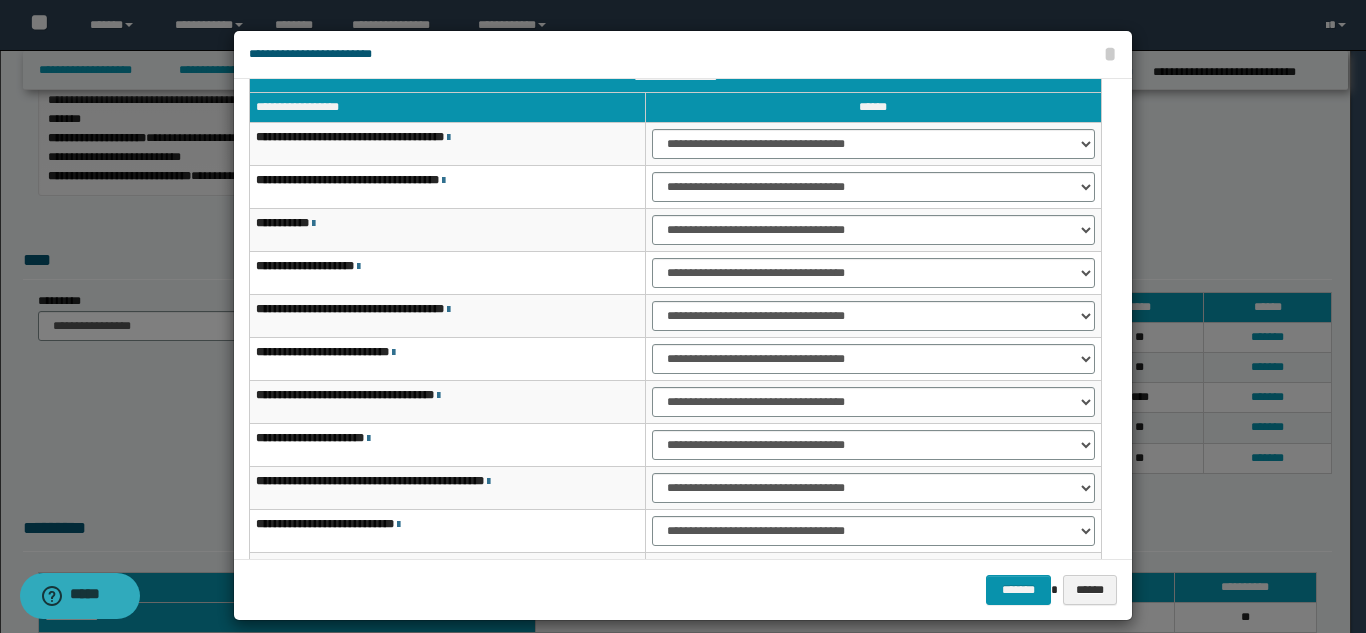 scroll, scrollTop: 35, scrollLeft: 0, axis: vertical 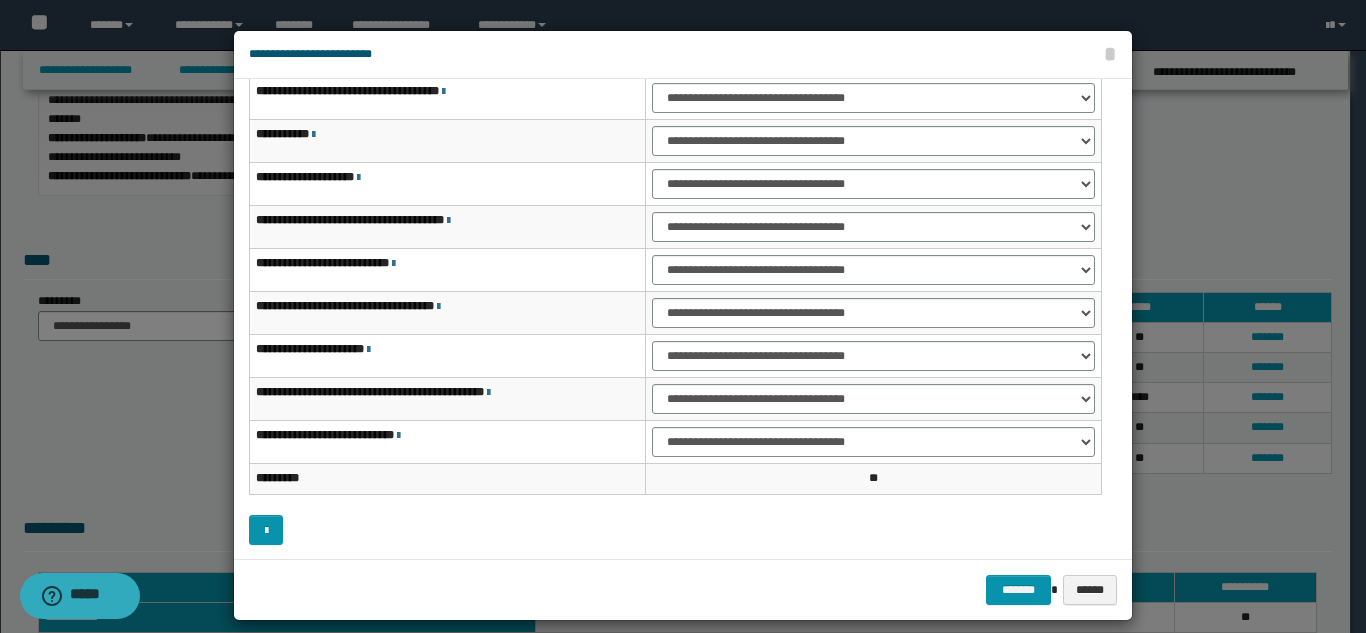 click at bounding box center [683, 325] 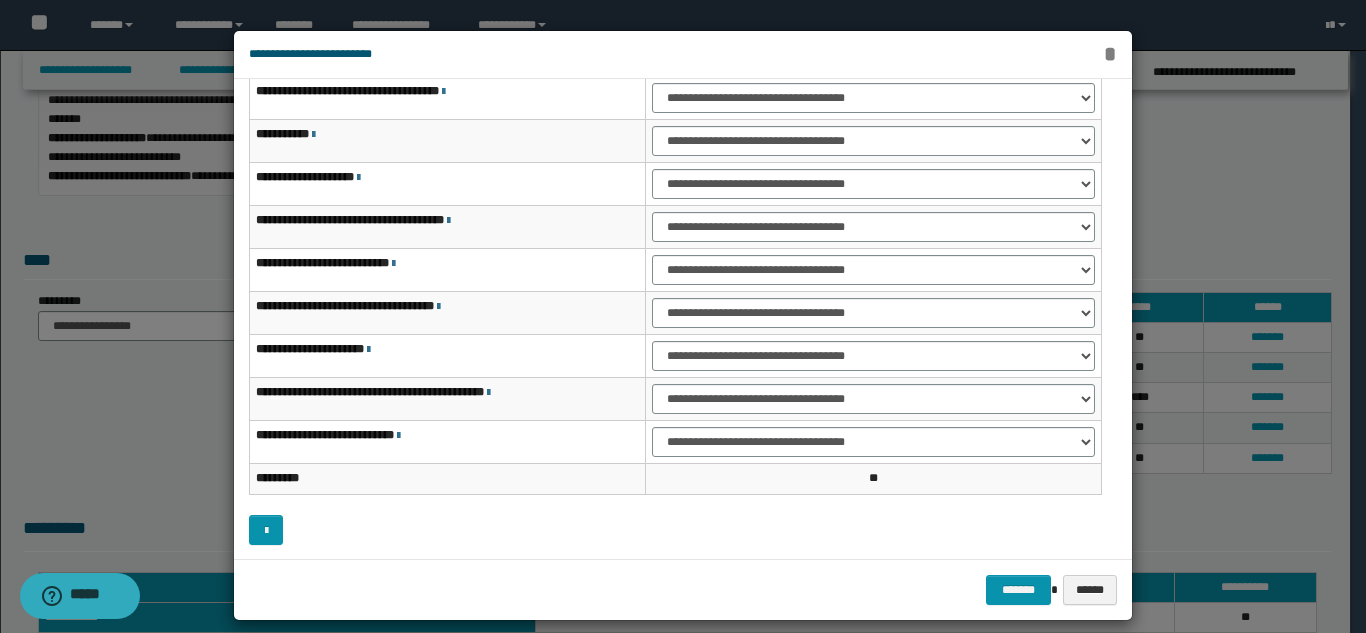 click on "*" at bounding box center (1109, 54) 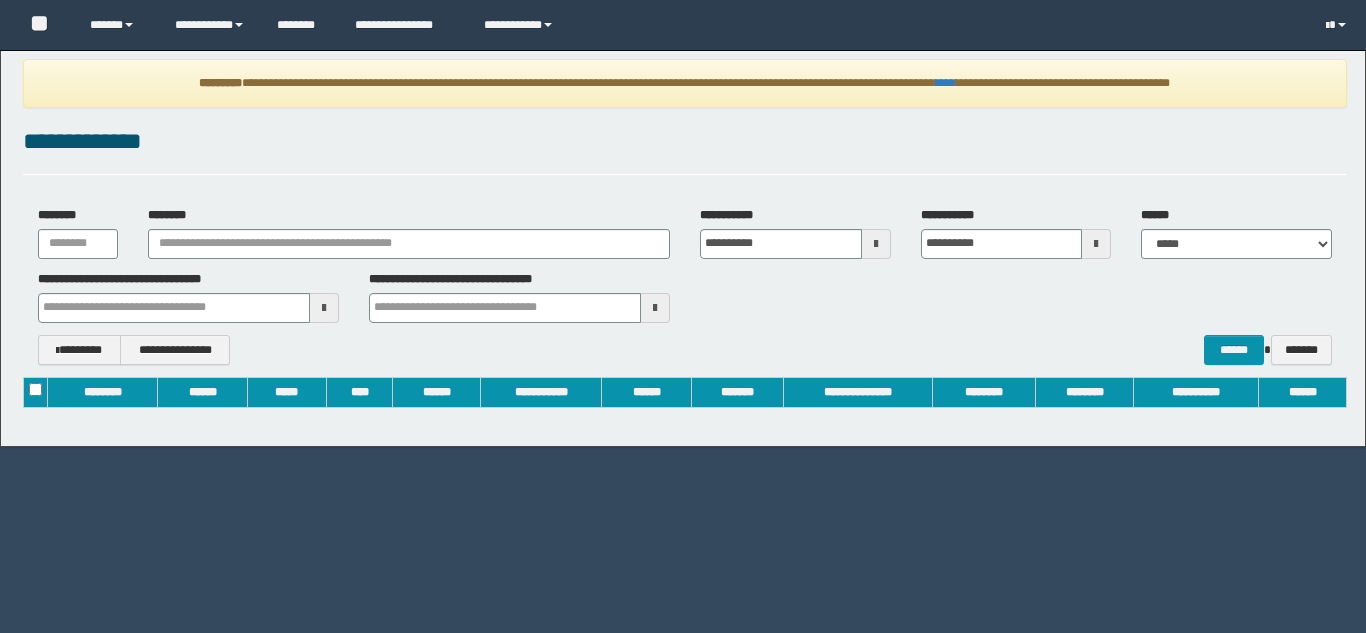 scroll, scrollTop: 0, scrollLeft: 0, axis: both 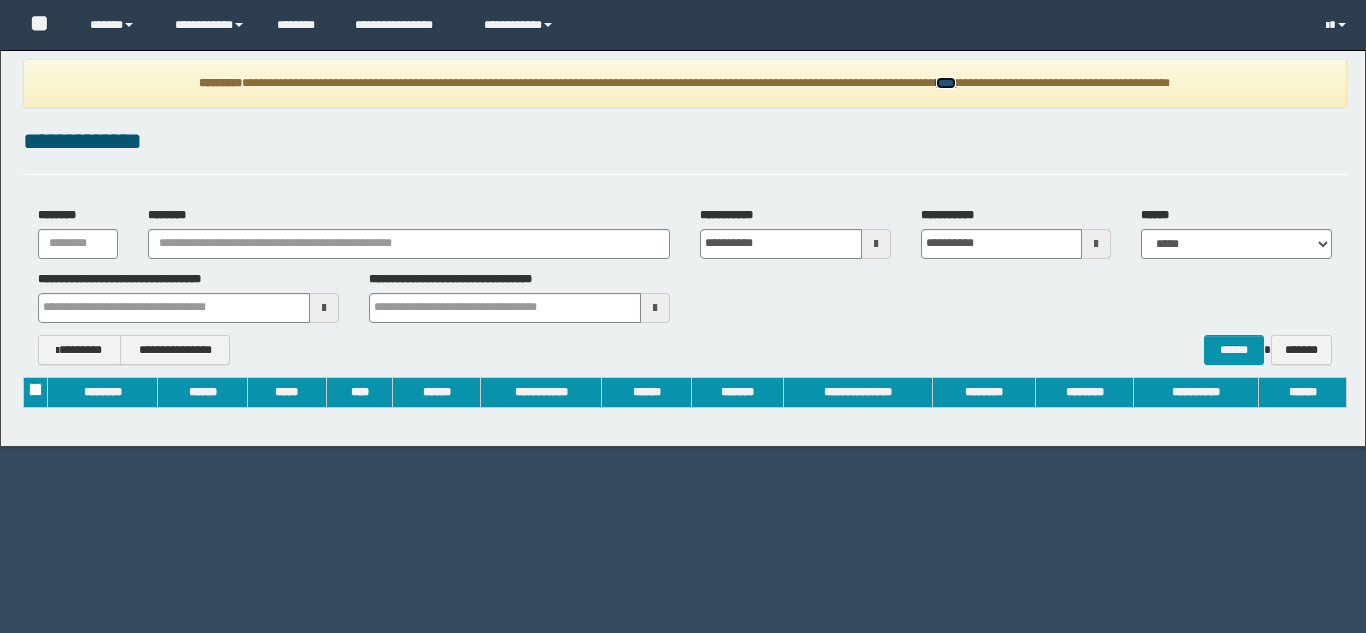 click on "****" at bounding box center (946, 83) 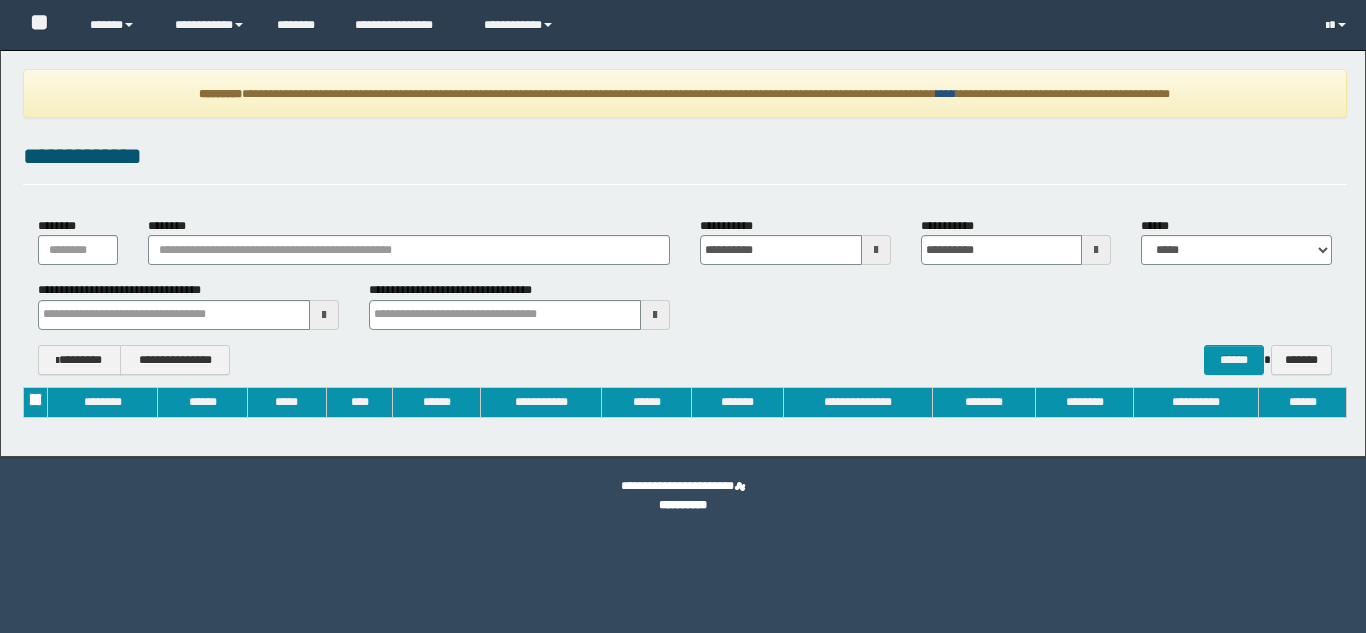 type on "**********" 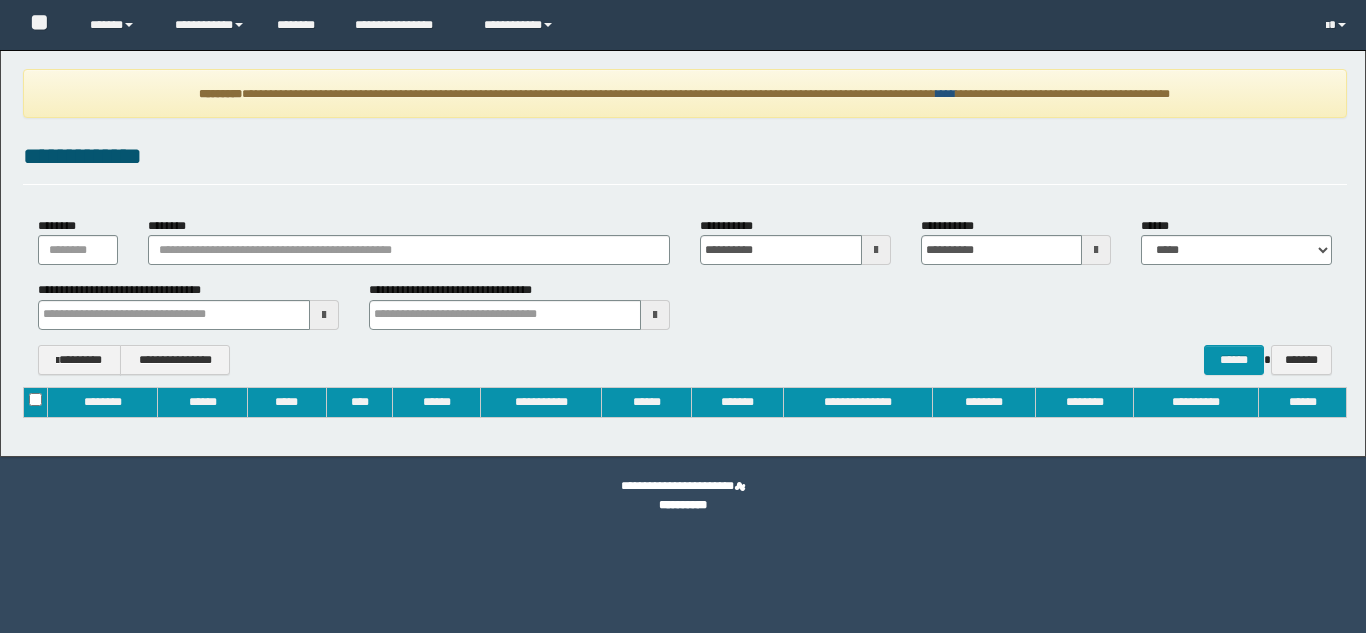 type on "**********" 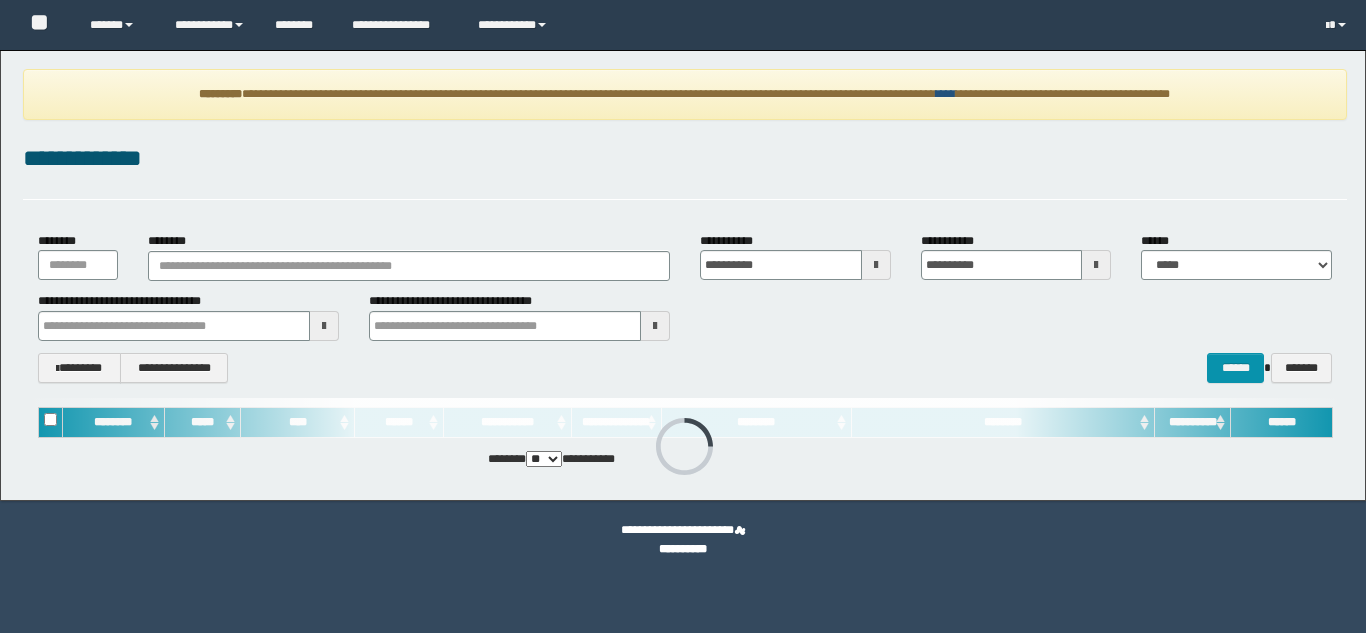 scroll, scrollTop: 0, scrollLeft: 0, axis: both 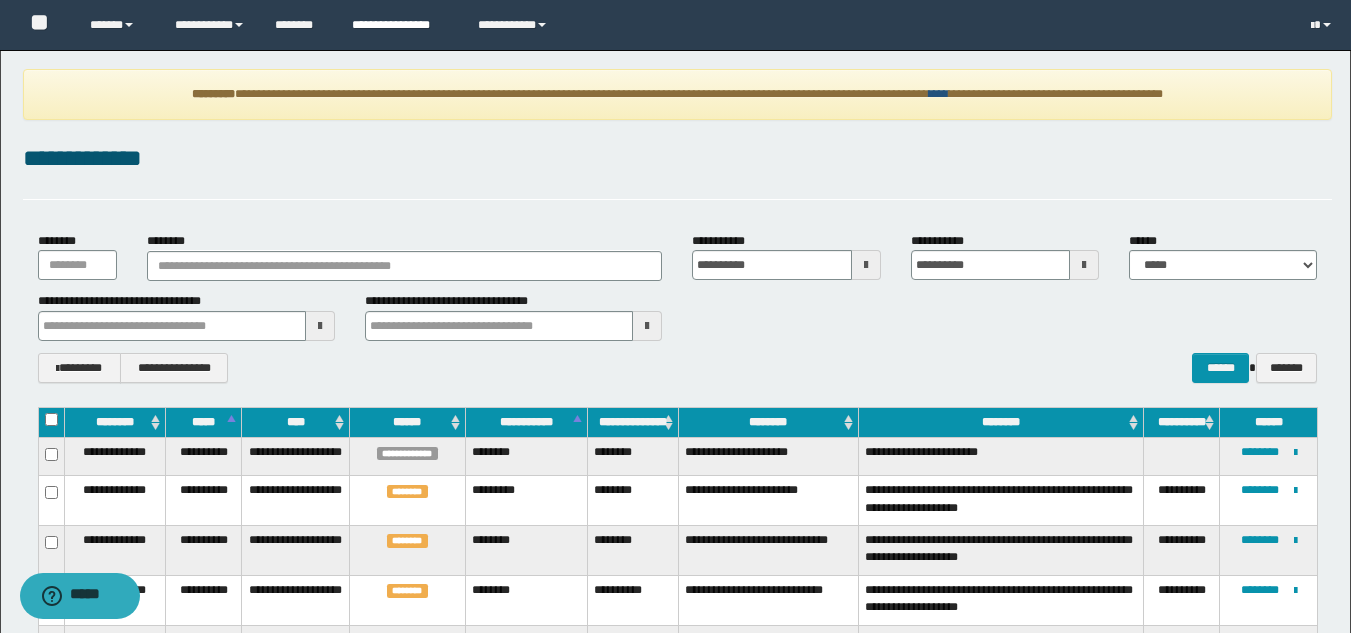 type 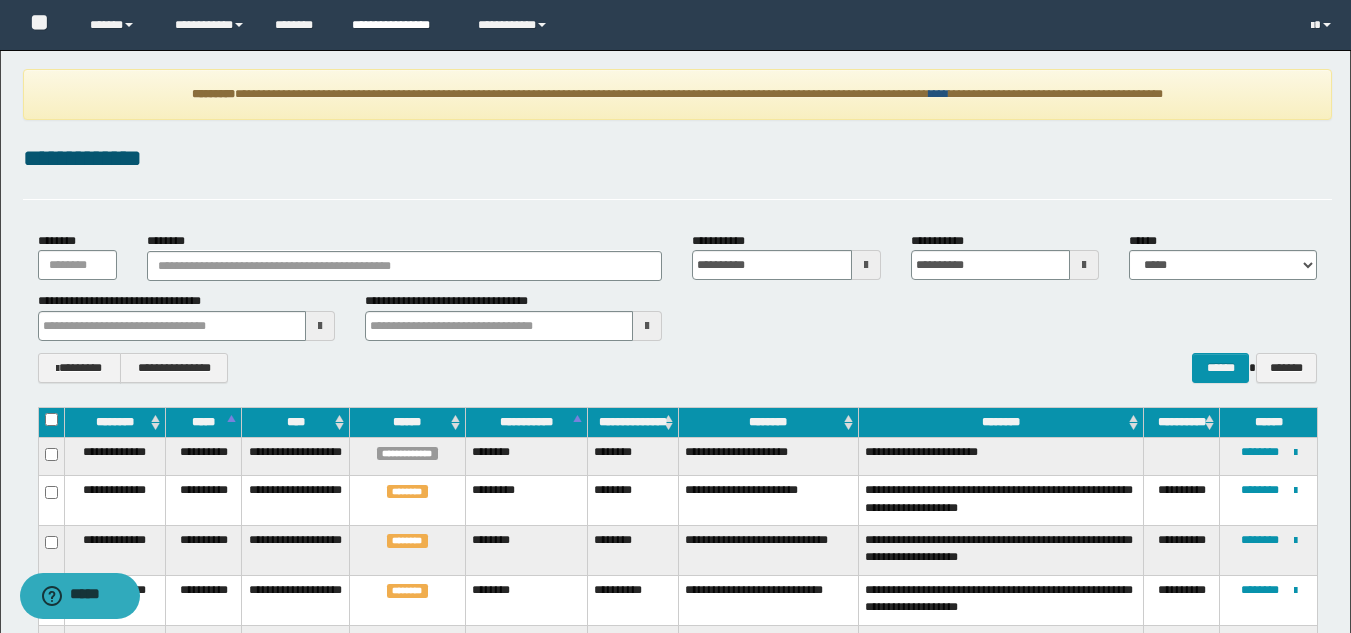 type 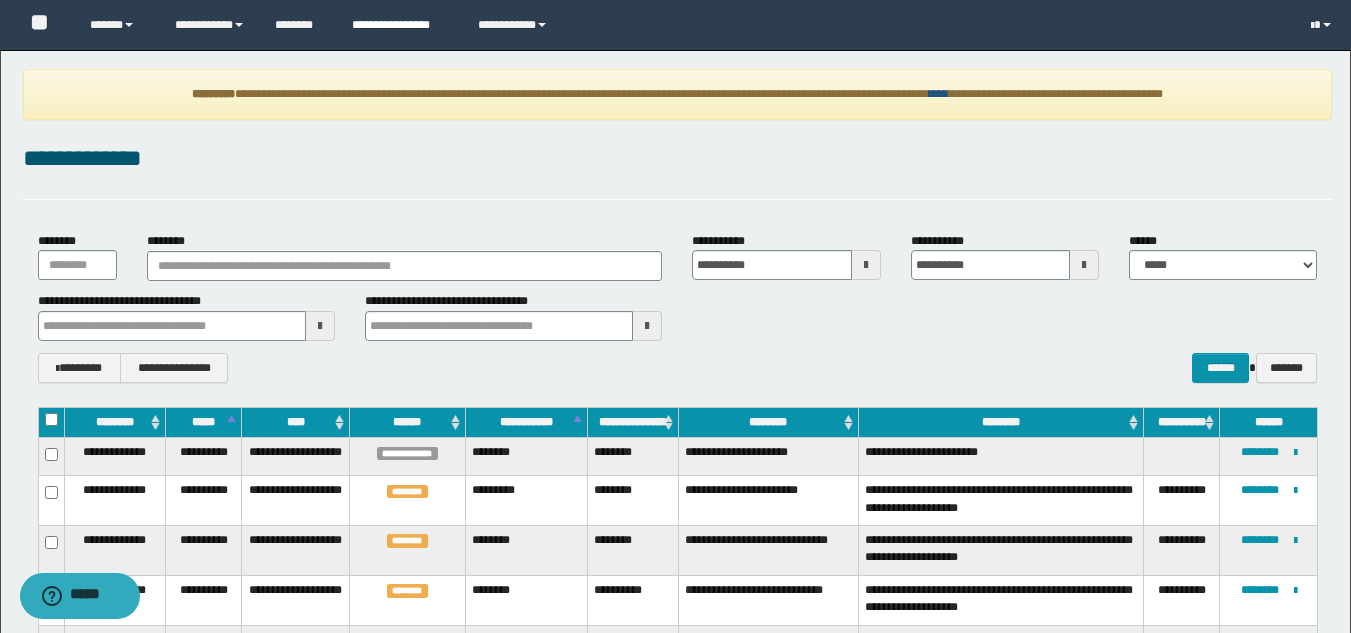 type 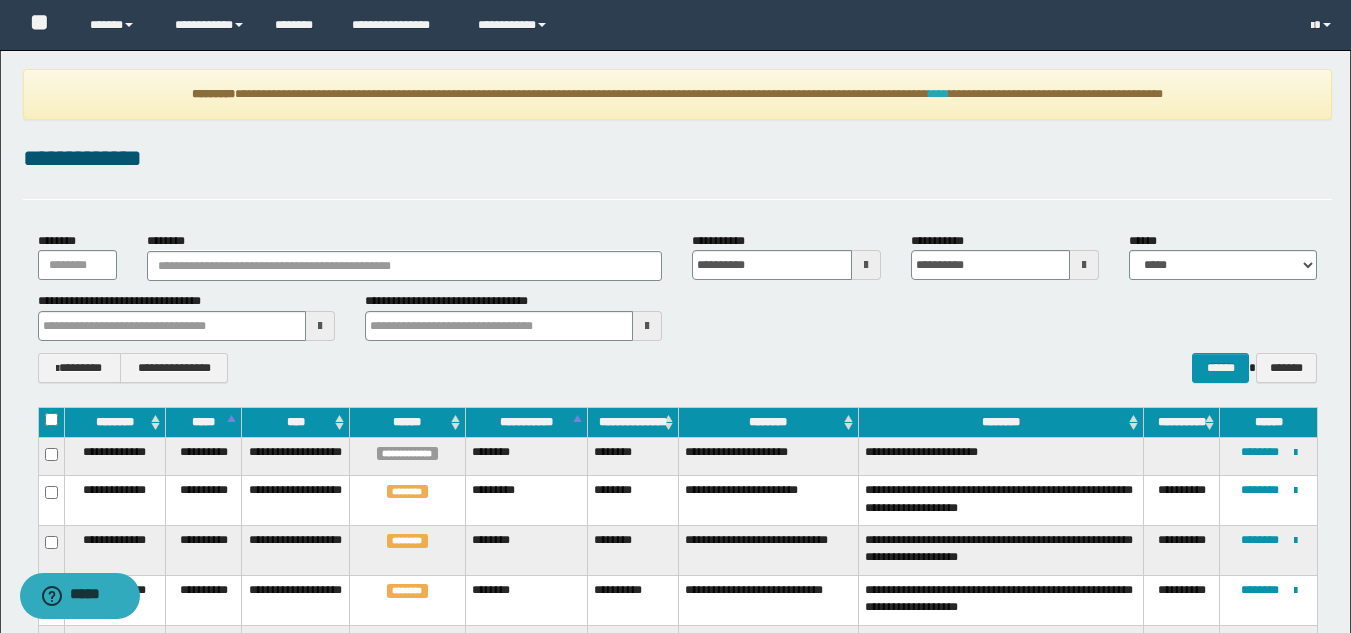 click on "****" at bounding box center [939, 94] 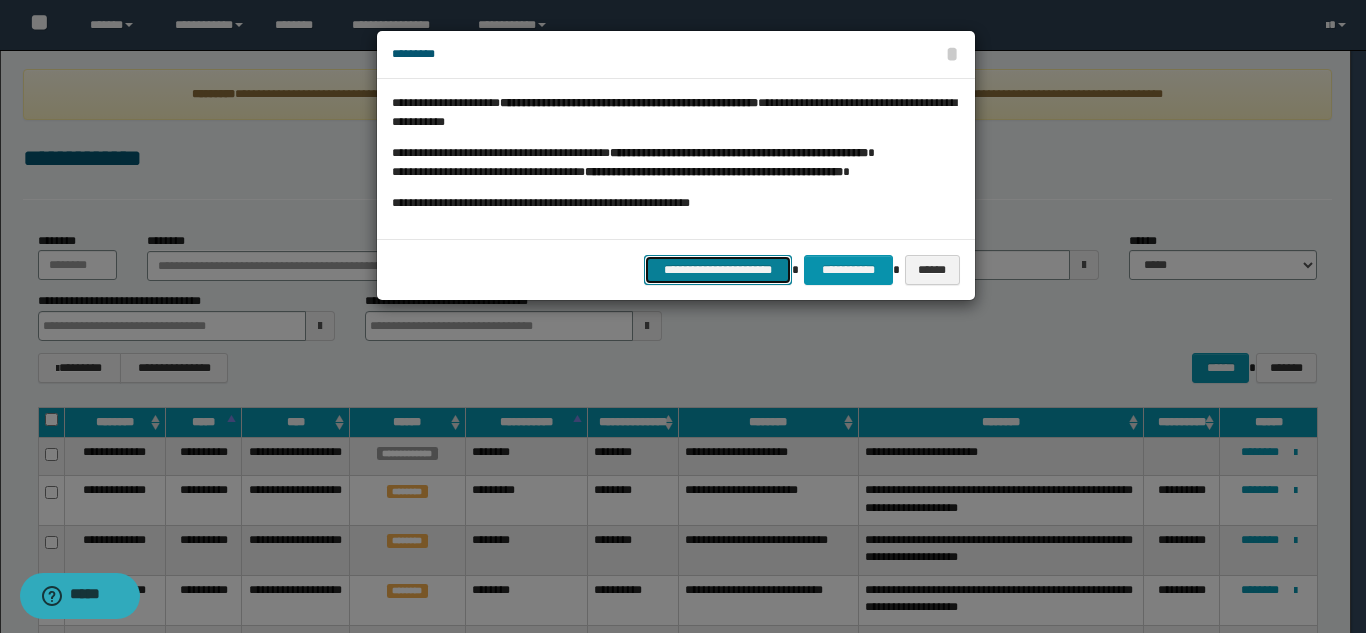 click on "**********" at bounding box center (718, 270) 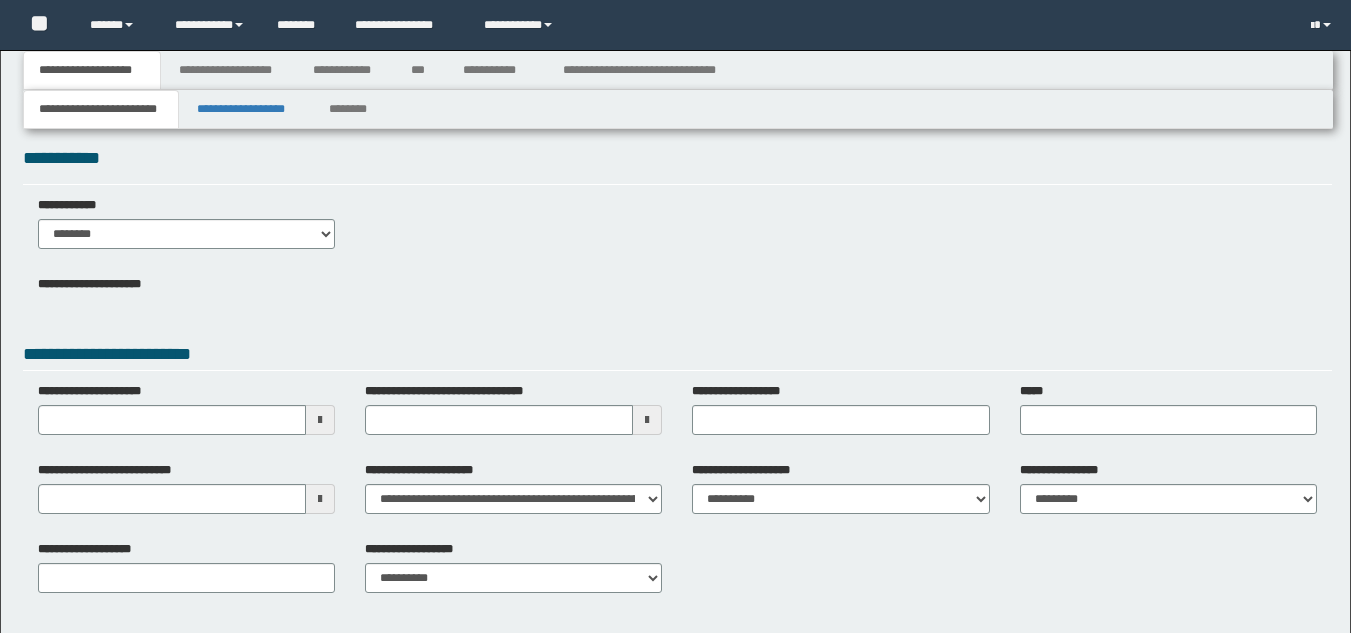 scroll, scrollTop: 0, scrollLeft: 0, axis: both 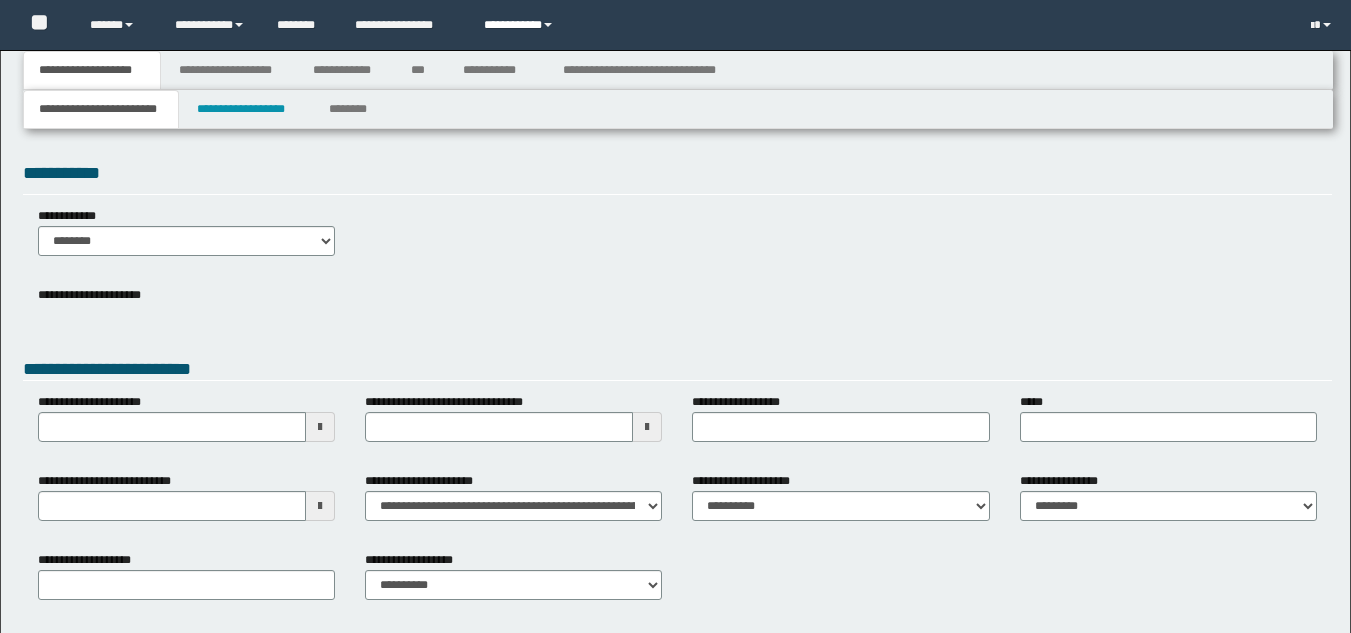 type 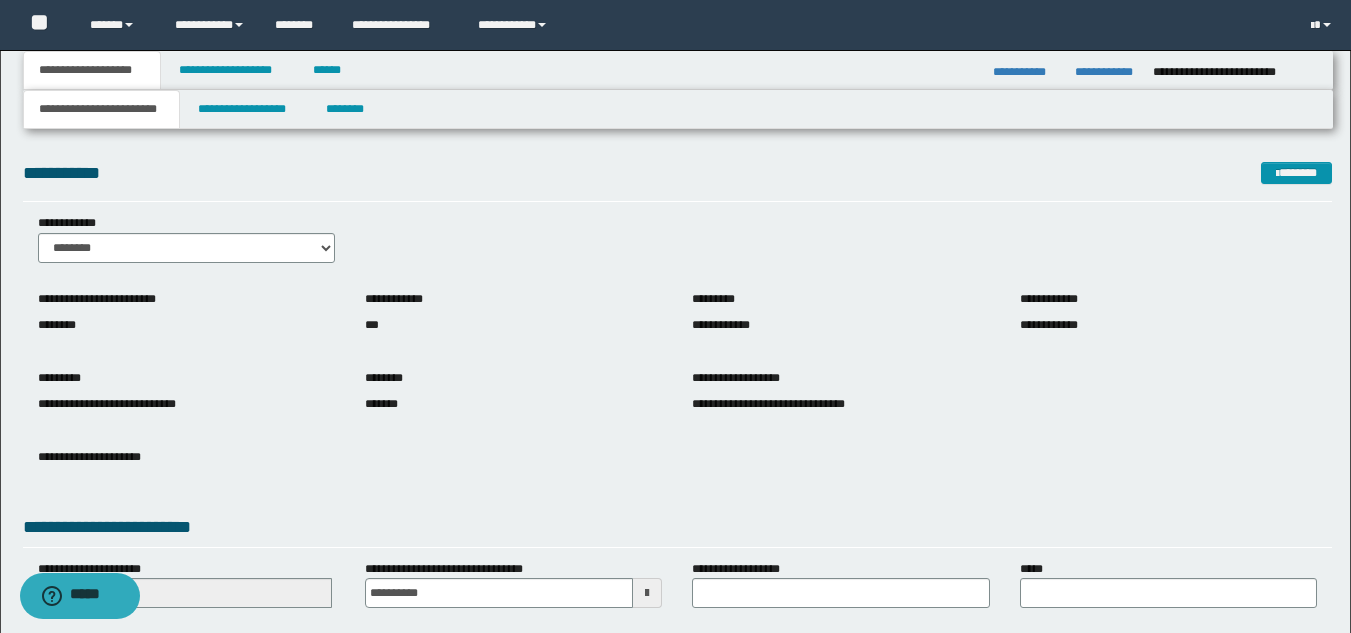 scroll, scrollTop: 0, scrollLeft: 0, axis: both 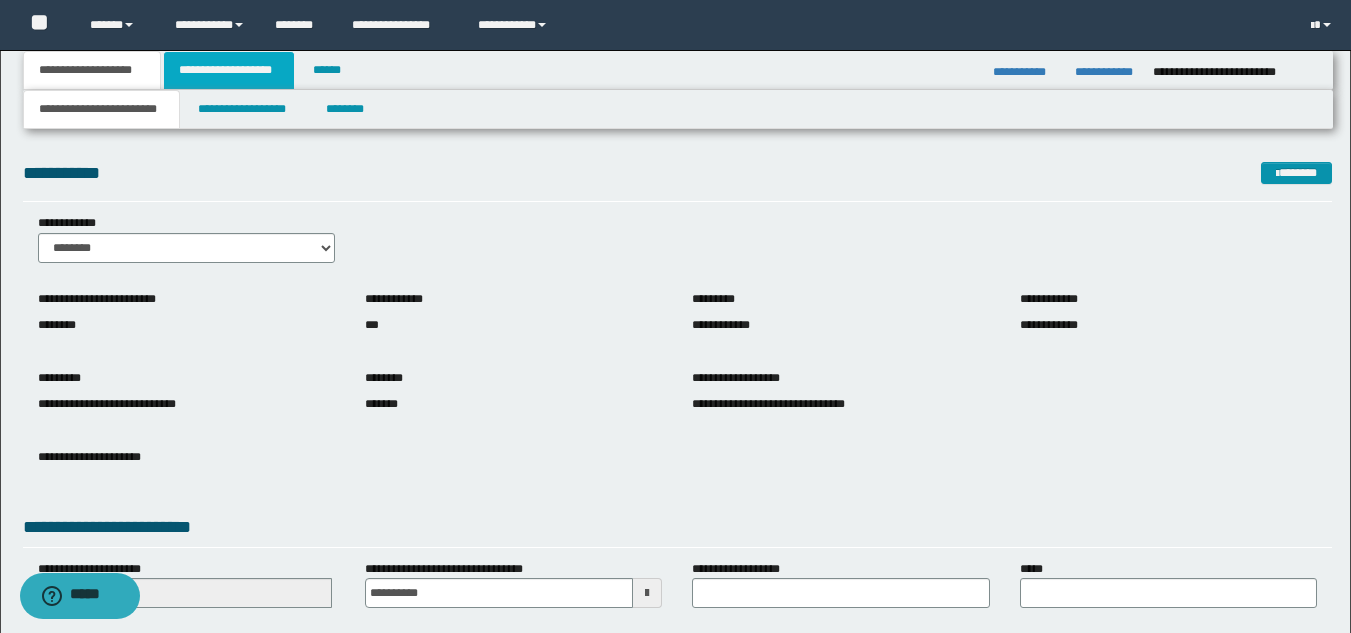 click on "**********" at bounding box center [229, 70] 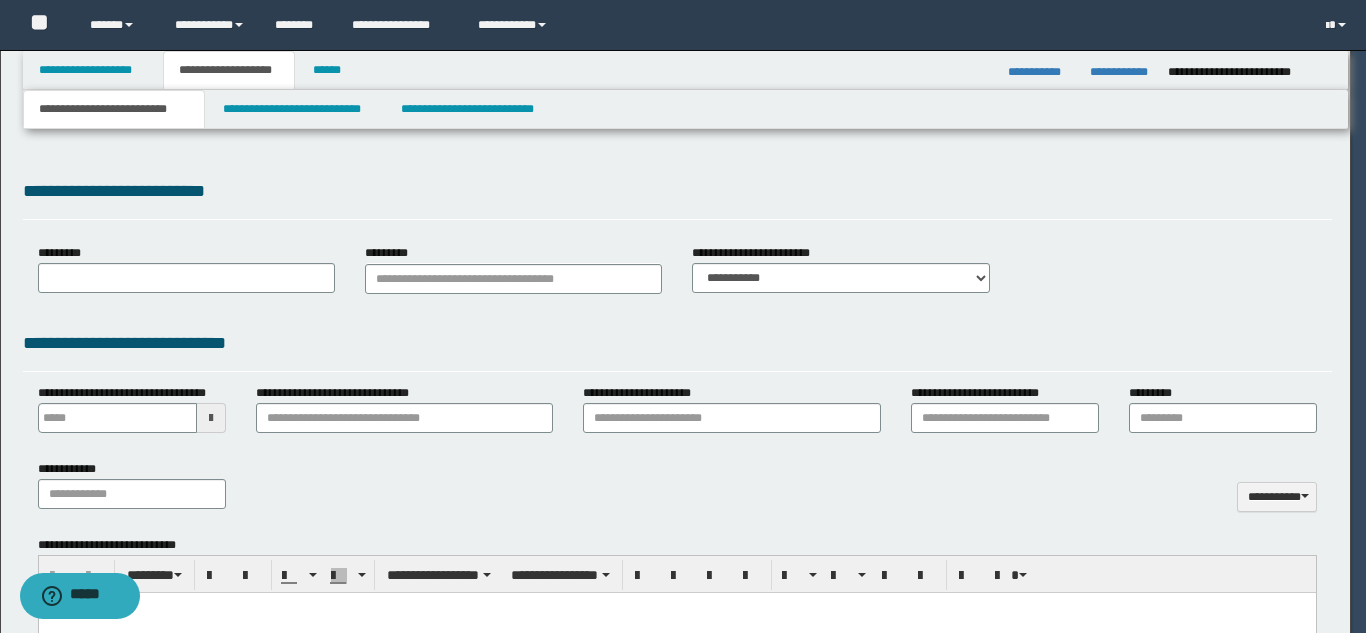 type 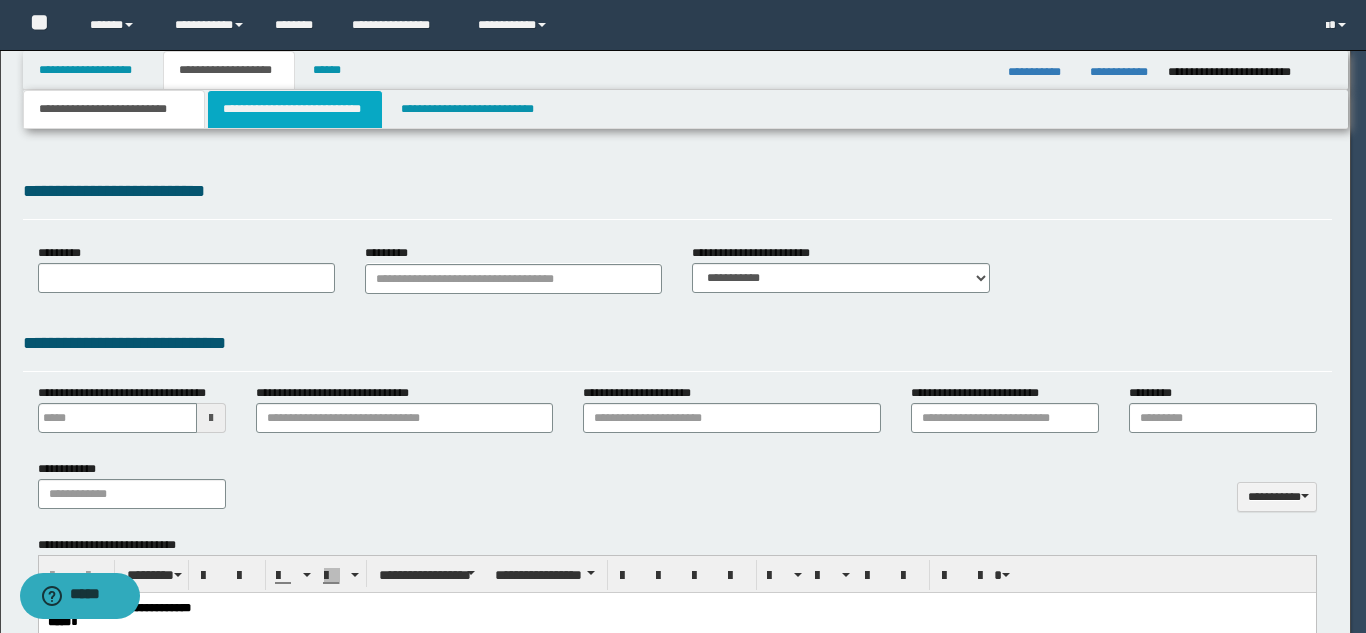 scroll, scrollTop: 0, scrollLeft: 0, axis: both 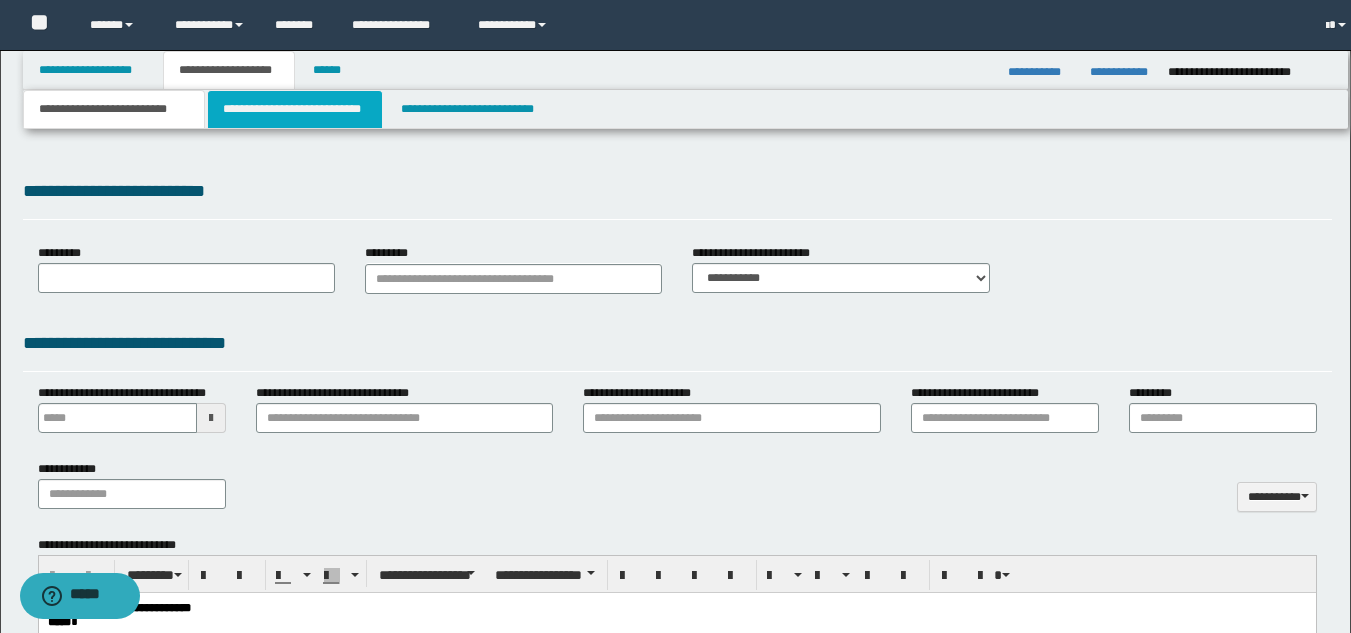 type on "**********" 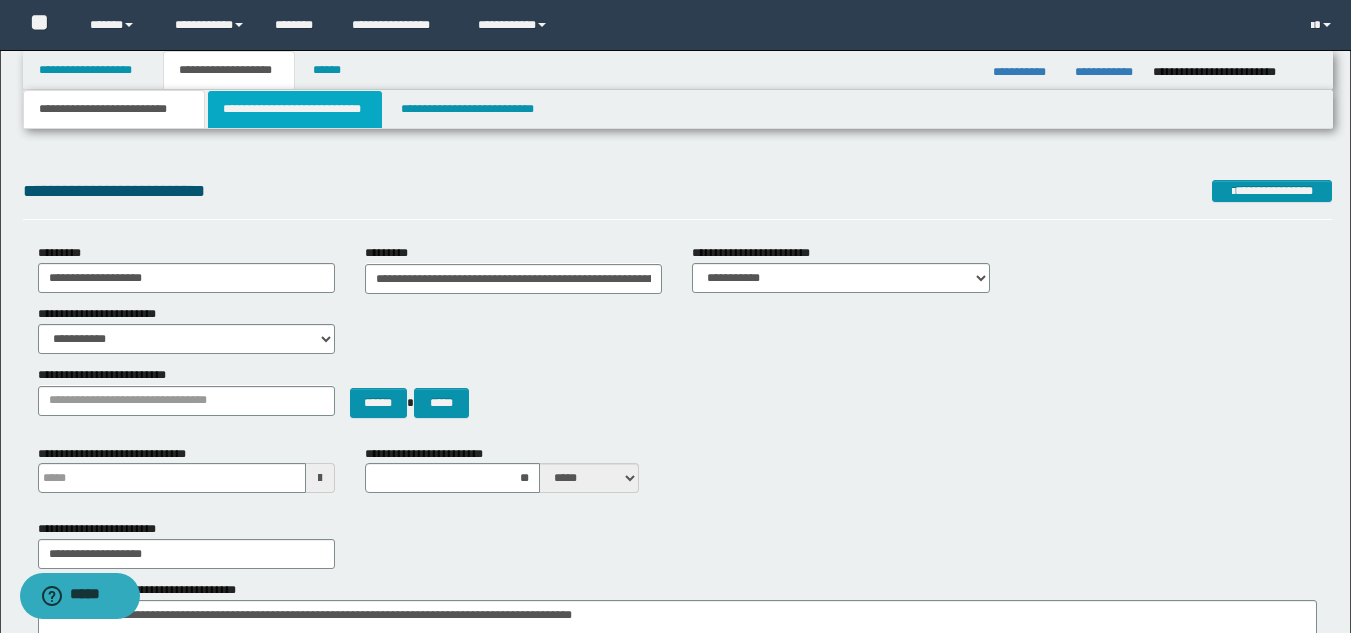 click on "**********" at bounding box center (295, 109) 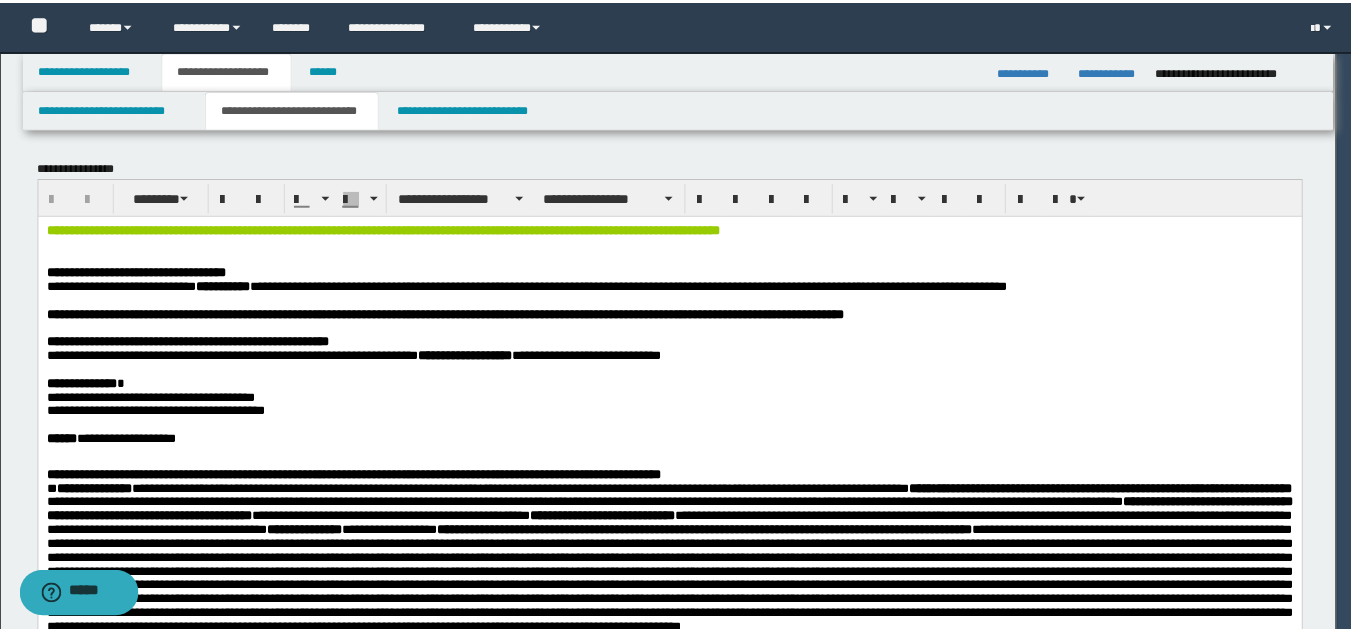 scroll, scrollTop: 0, scrollLeft: 0, axis: both 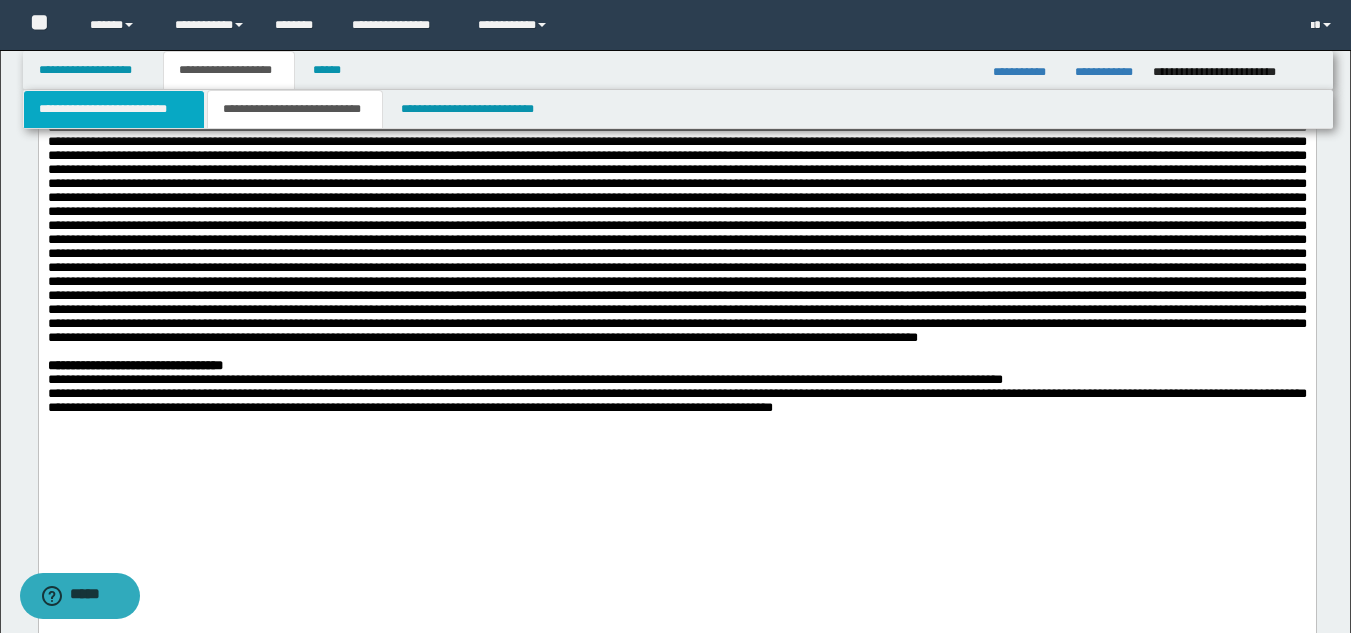 click on "**********" at bounding box center [114, 109] 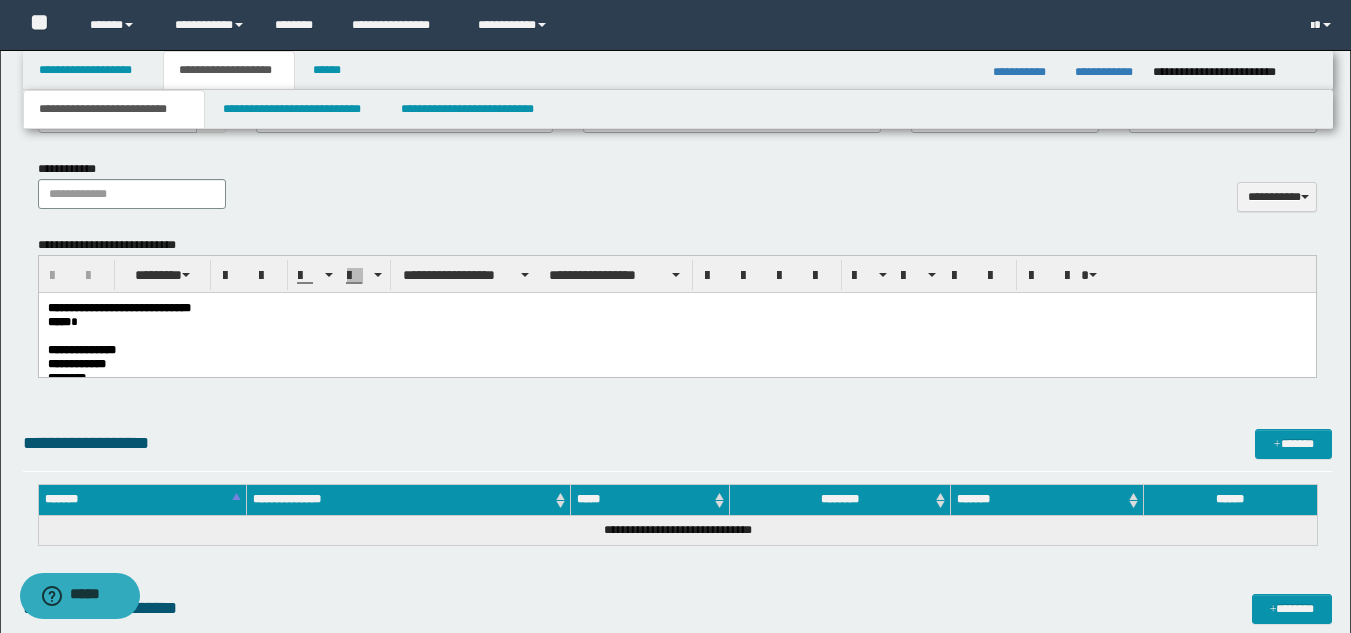 scroll, scrollTop: 1073, scrollLeft: 0, axis: vertical 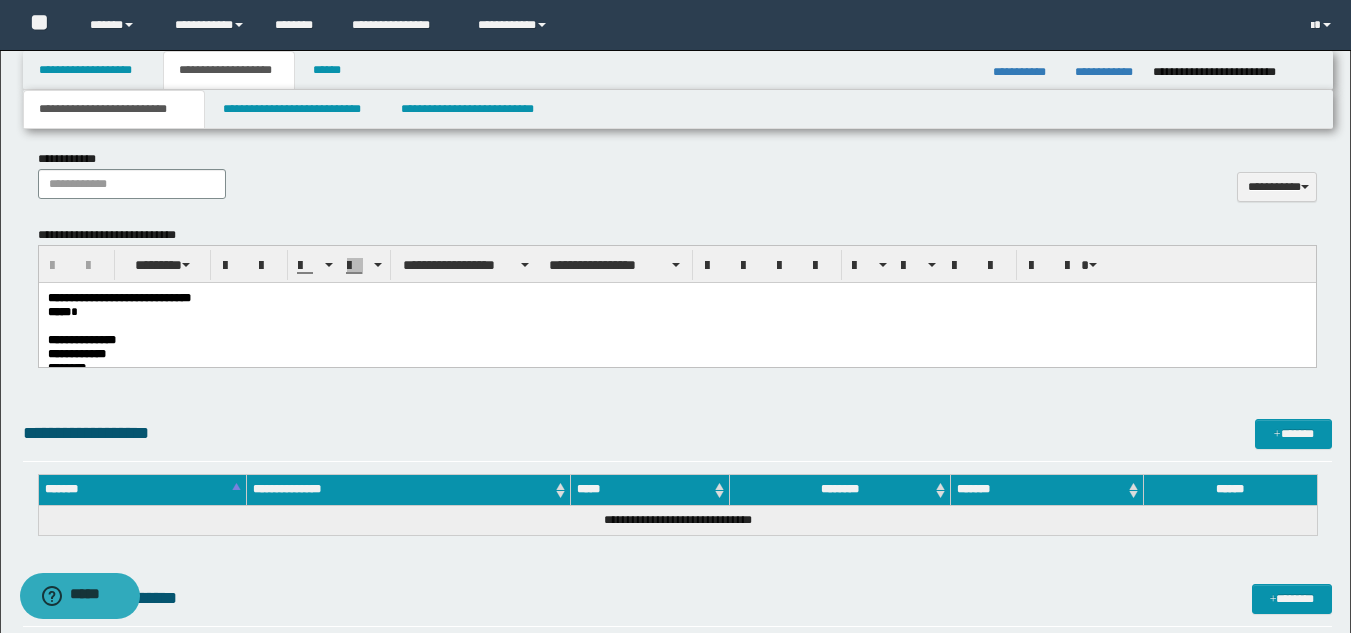 click at bounding box center (676, 326) 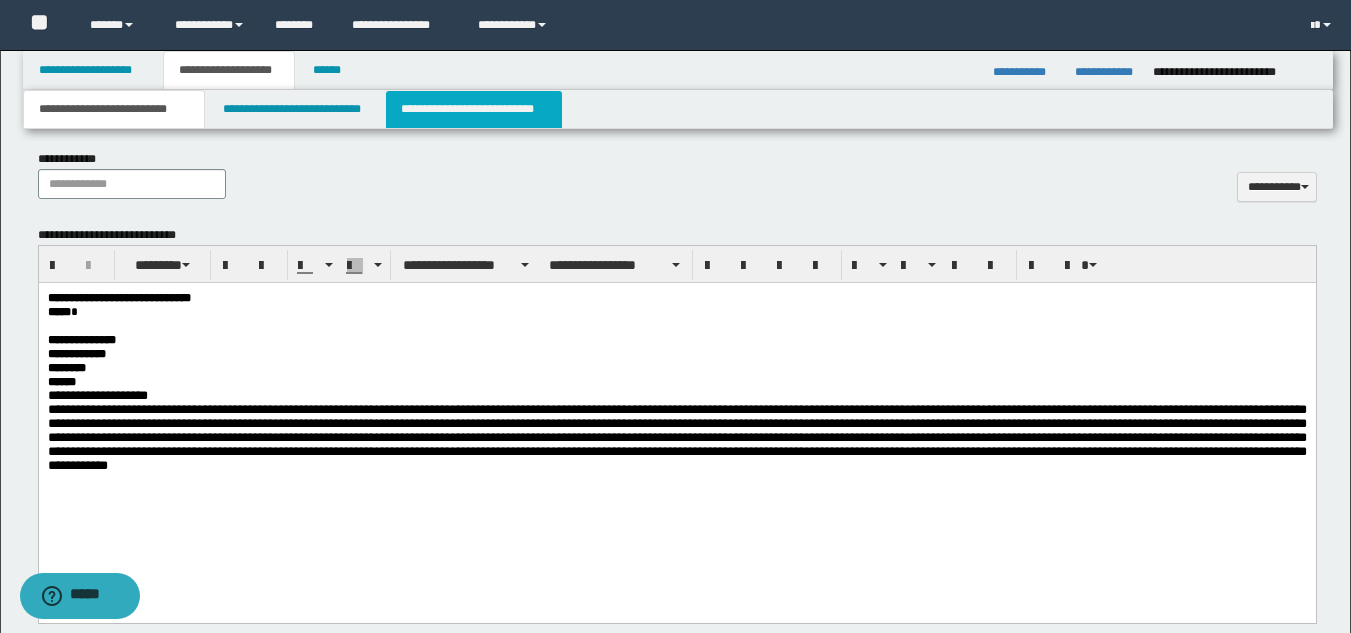 click on "**********" at bounding box center [474, 109] 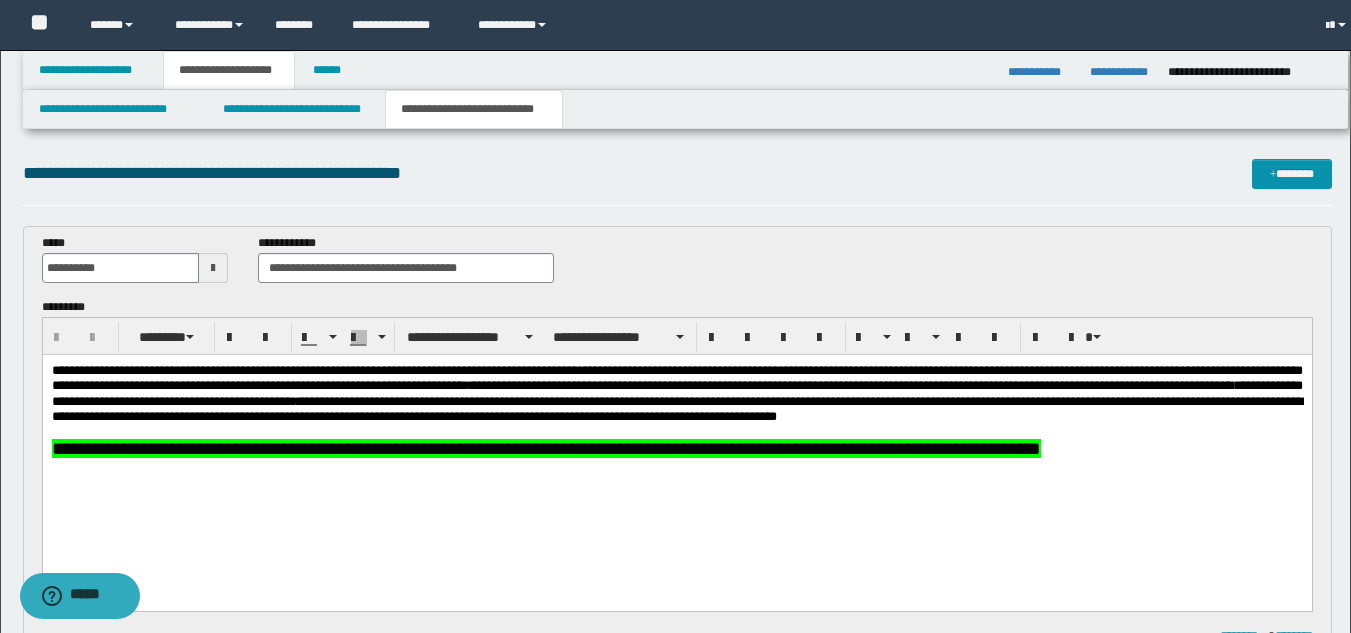 scroll, scrollTop: 0, scrollLeft: 0, axis: both 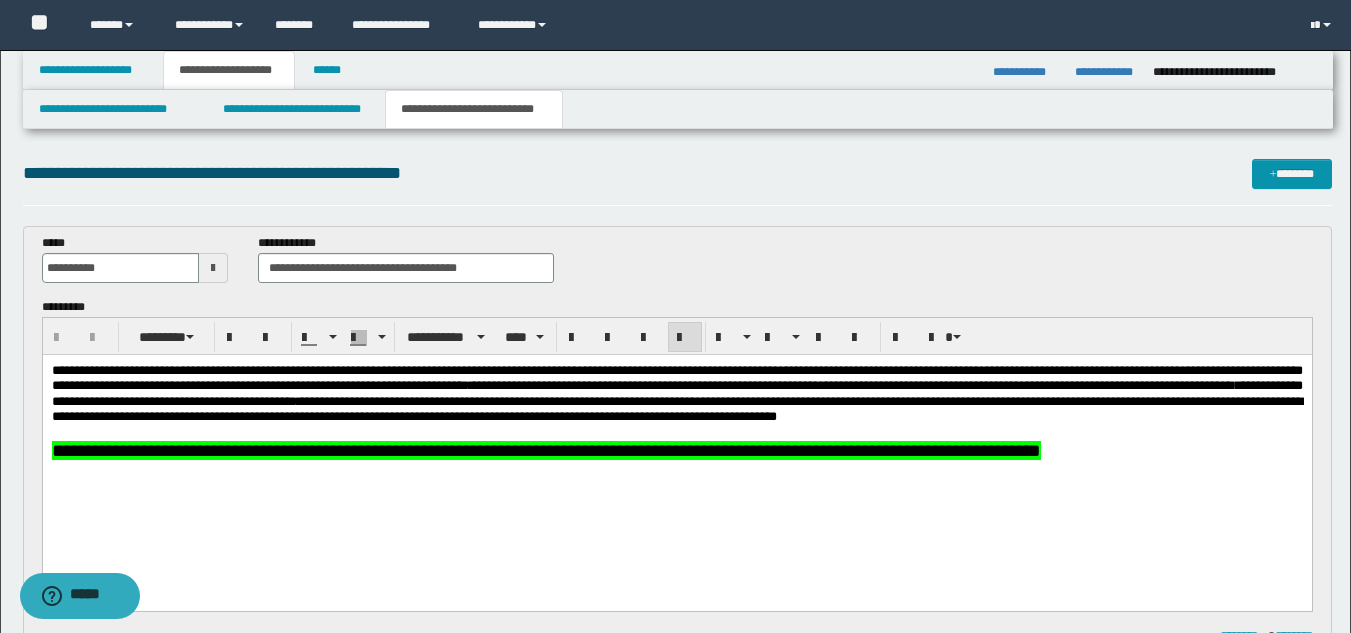 click on "**********" at bounding box center [676, 450] 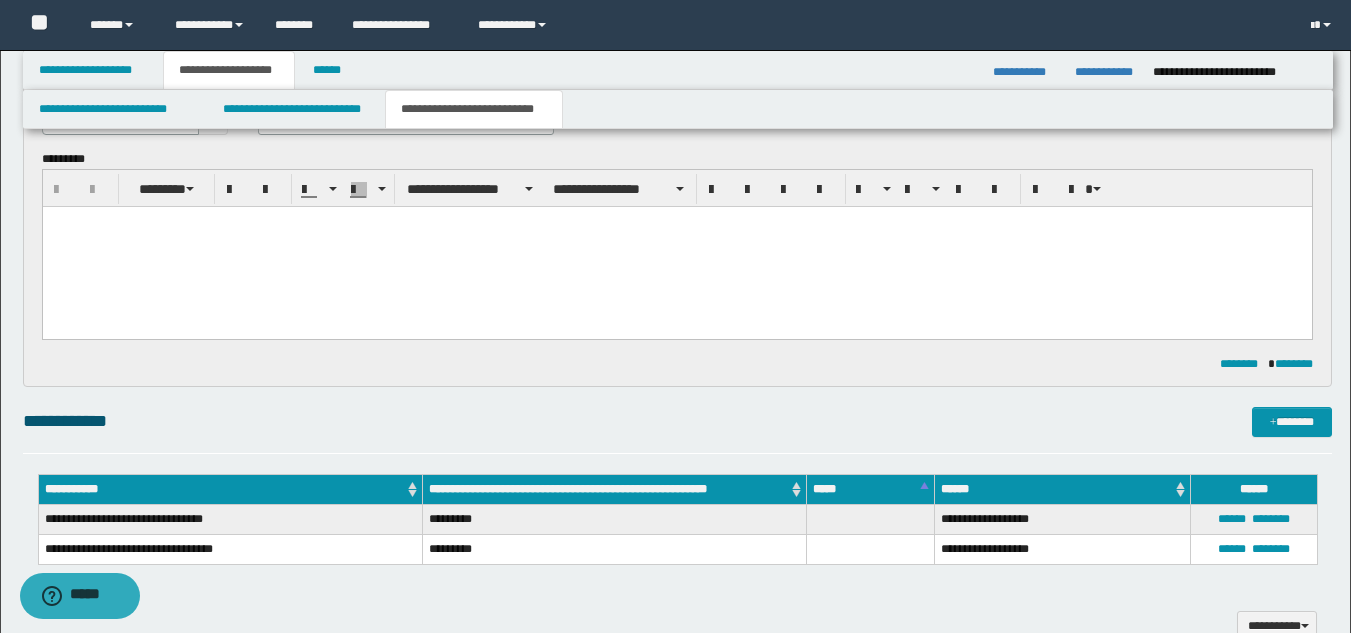 scroll, scrollTop: 623, scrollLeft: 0, axis: vertical 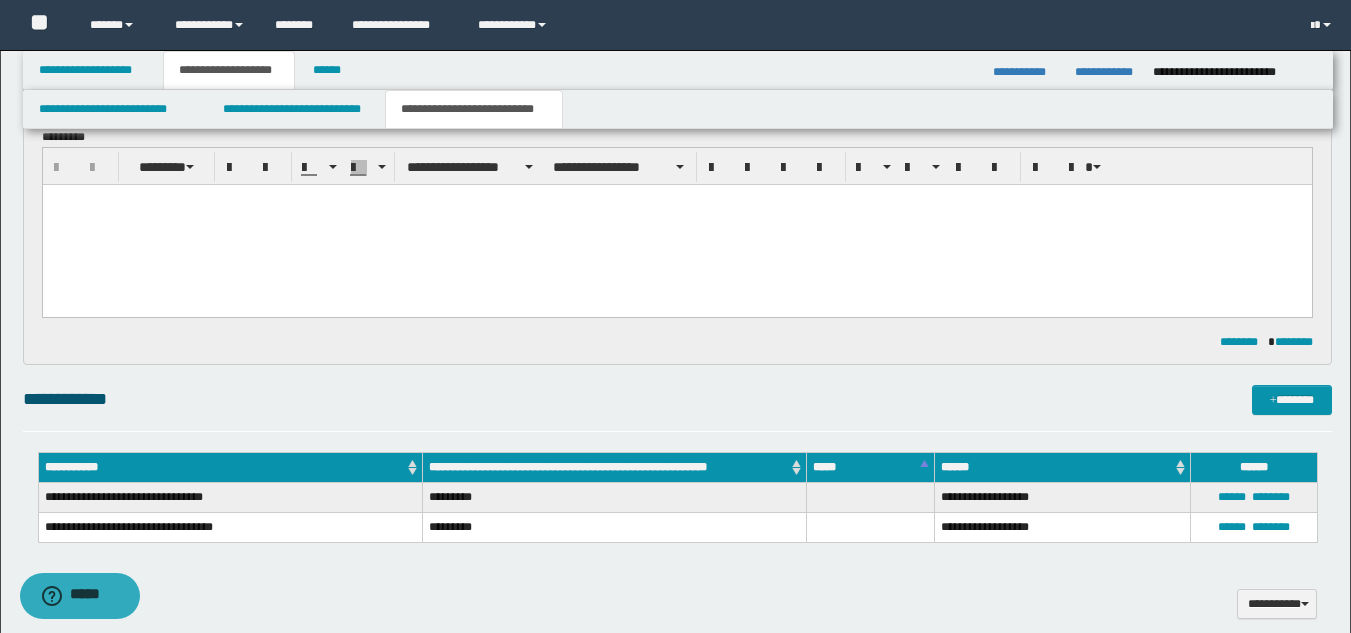 click on "**********" at bounding box center (1026, 72) 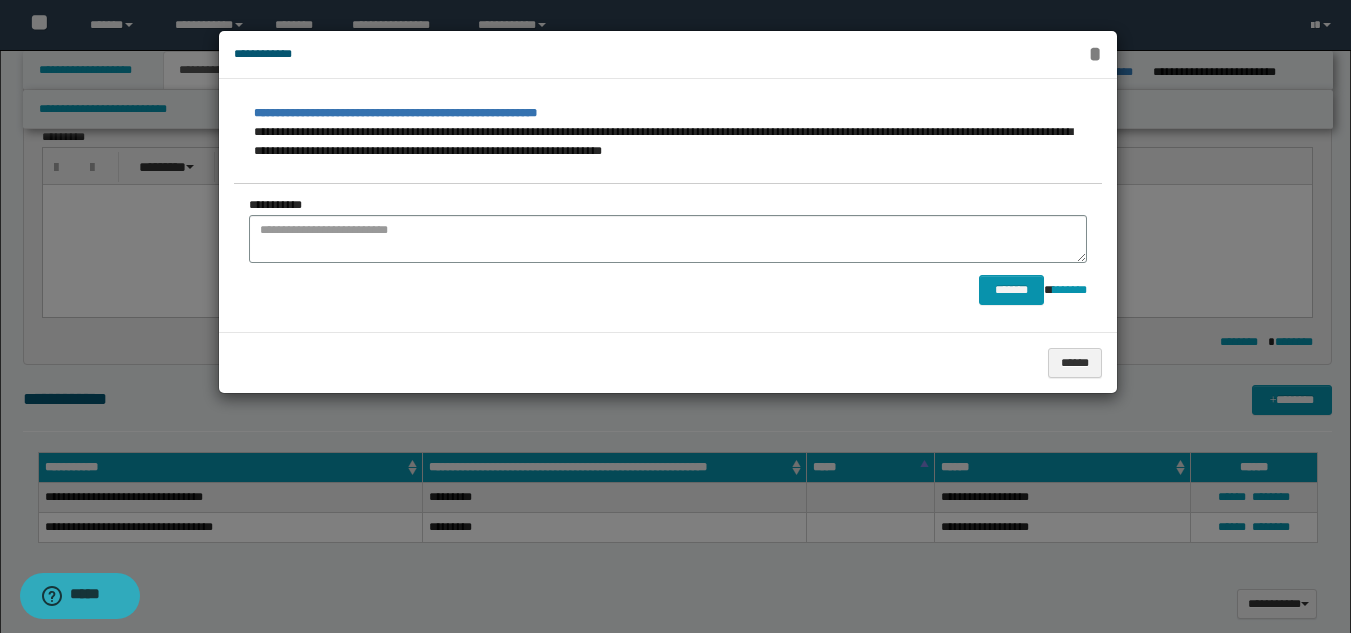 click on "*" at bounding box center (1094, 54) 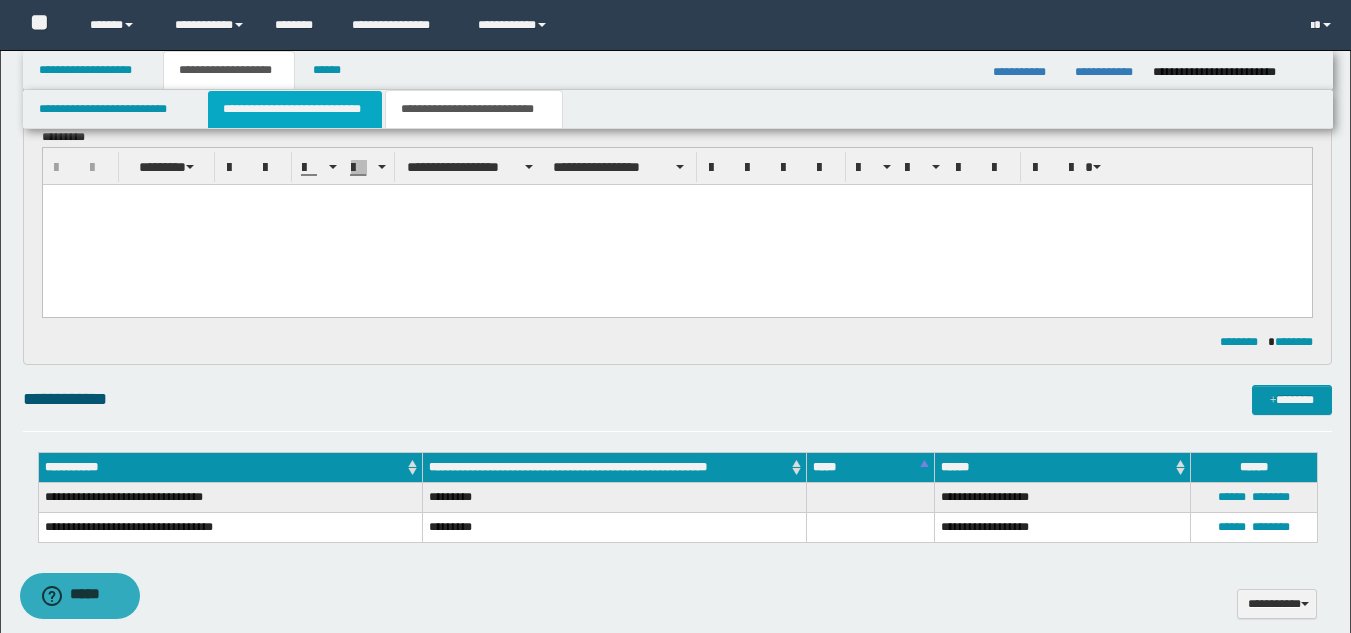 click on "**********" at bounding box center (295, 109) 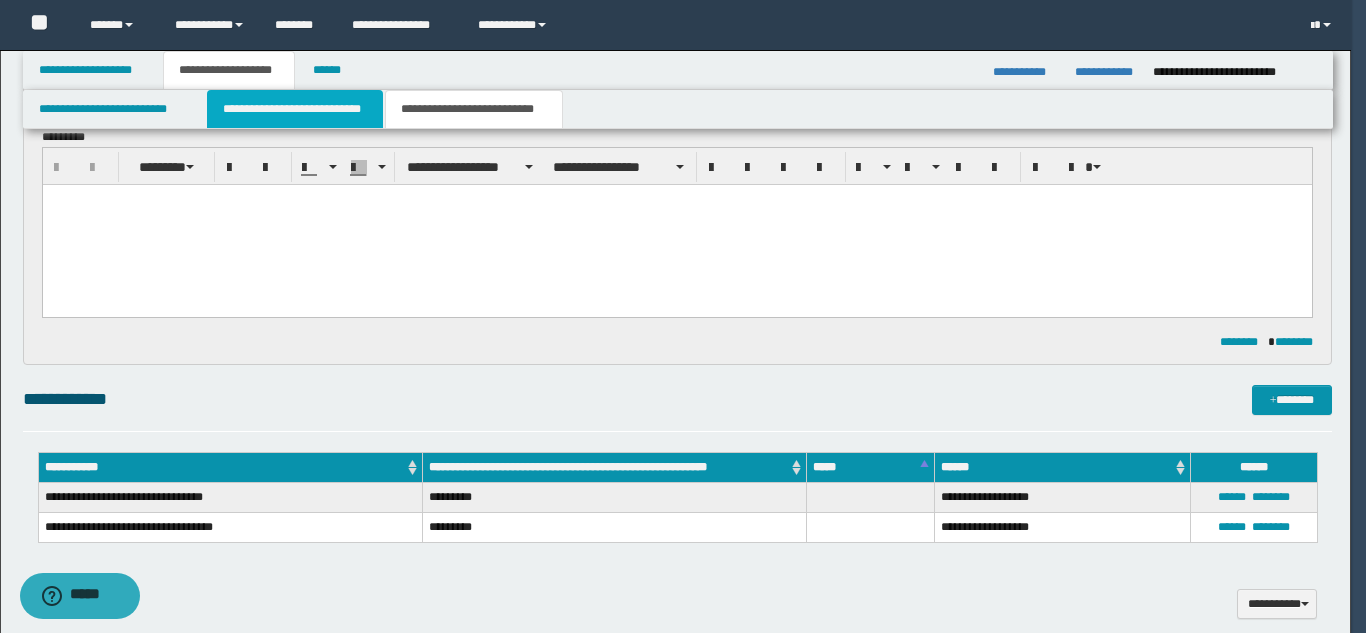 type 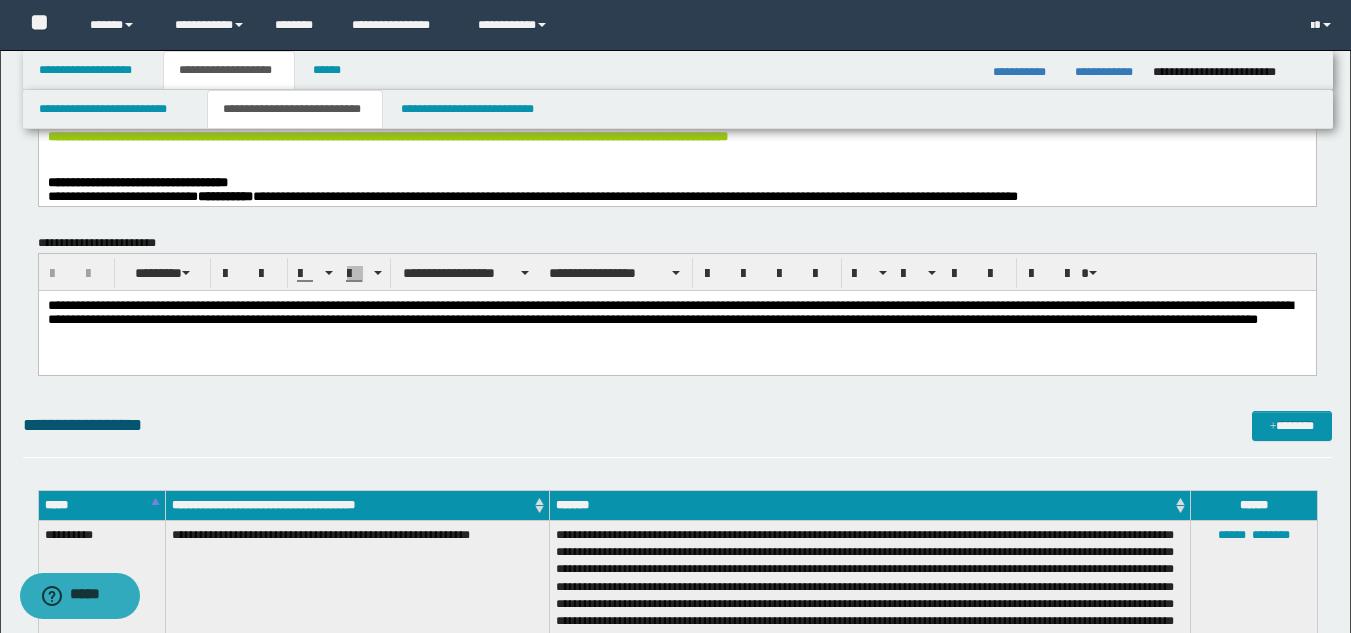 scroll, scrollTop: 88, scrollLeft: 0, axis: vertical 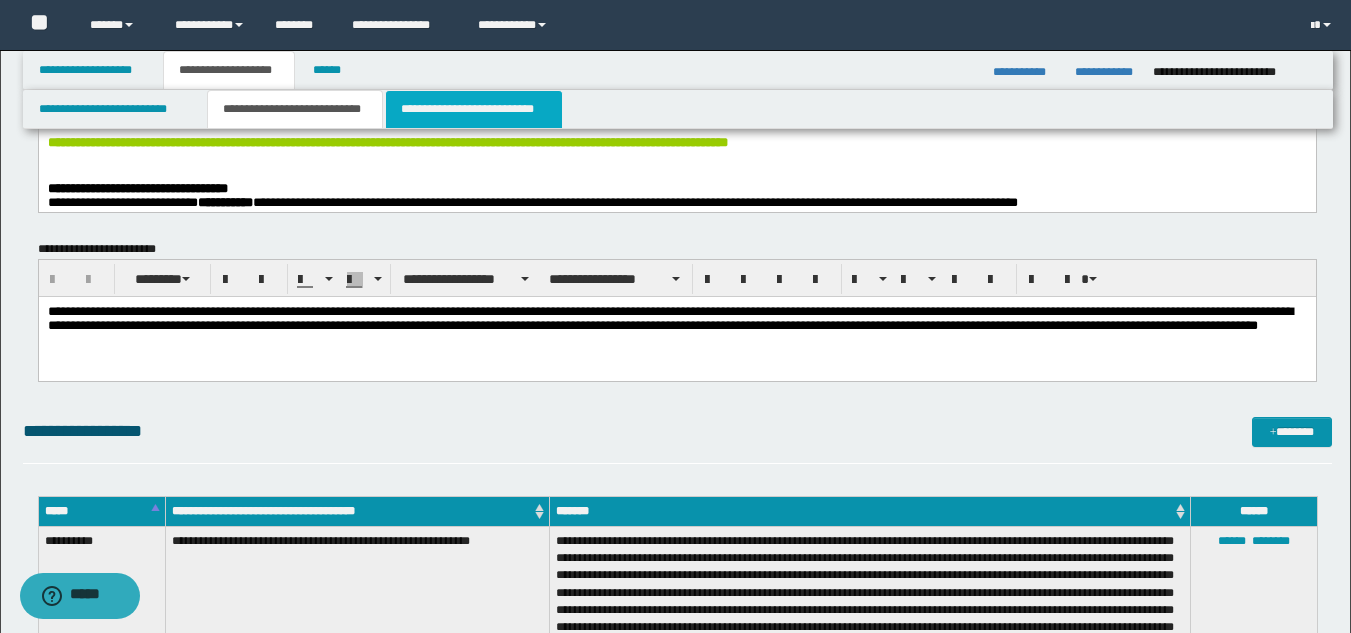 click on "**********" at bounding box center (474, 109) 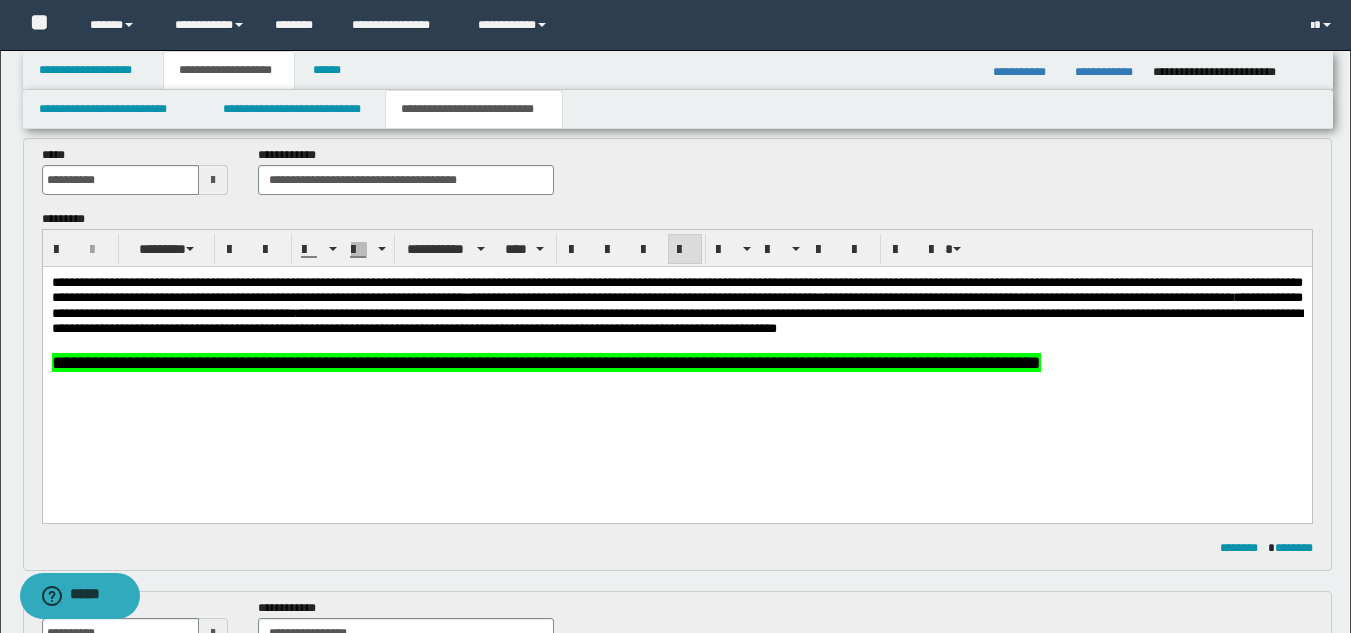 click on "**********" at bounding box center [676, 349] 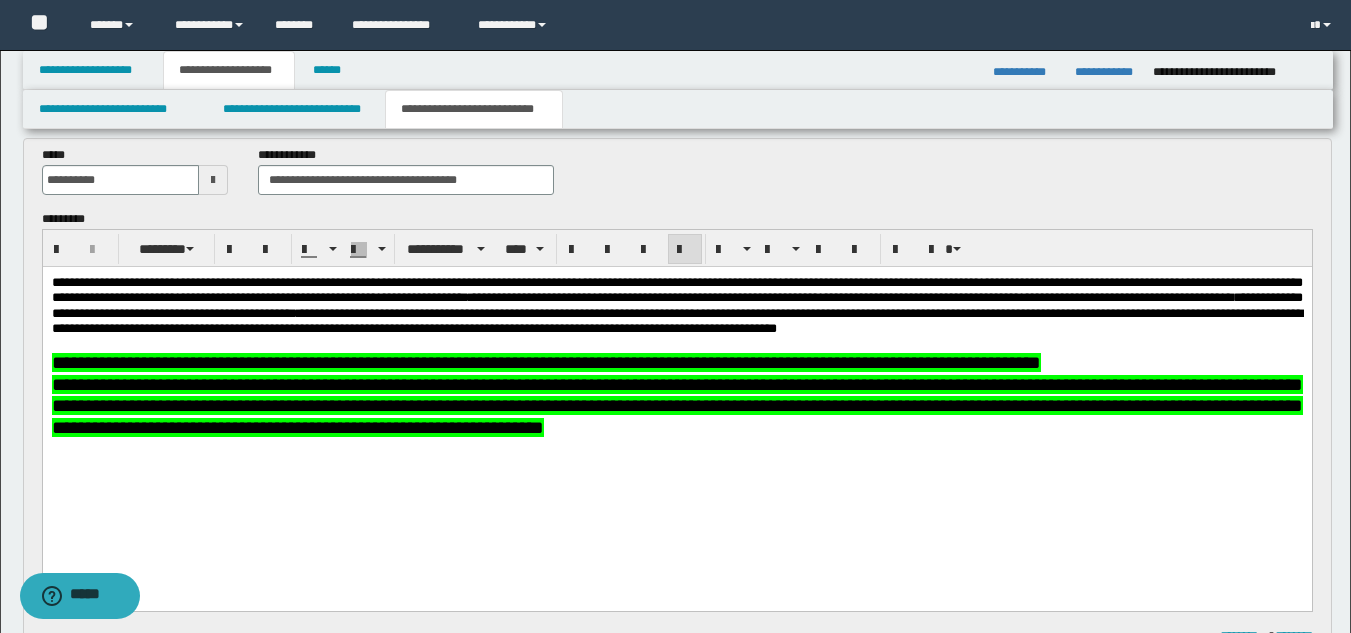 click on "**********" at bounding box center (676, 381) 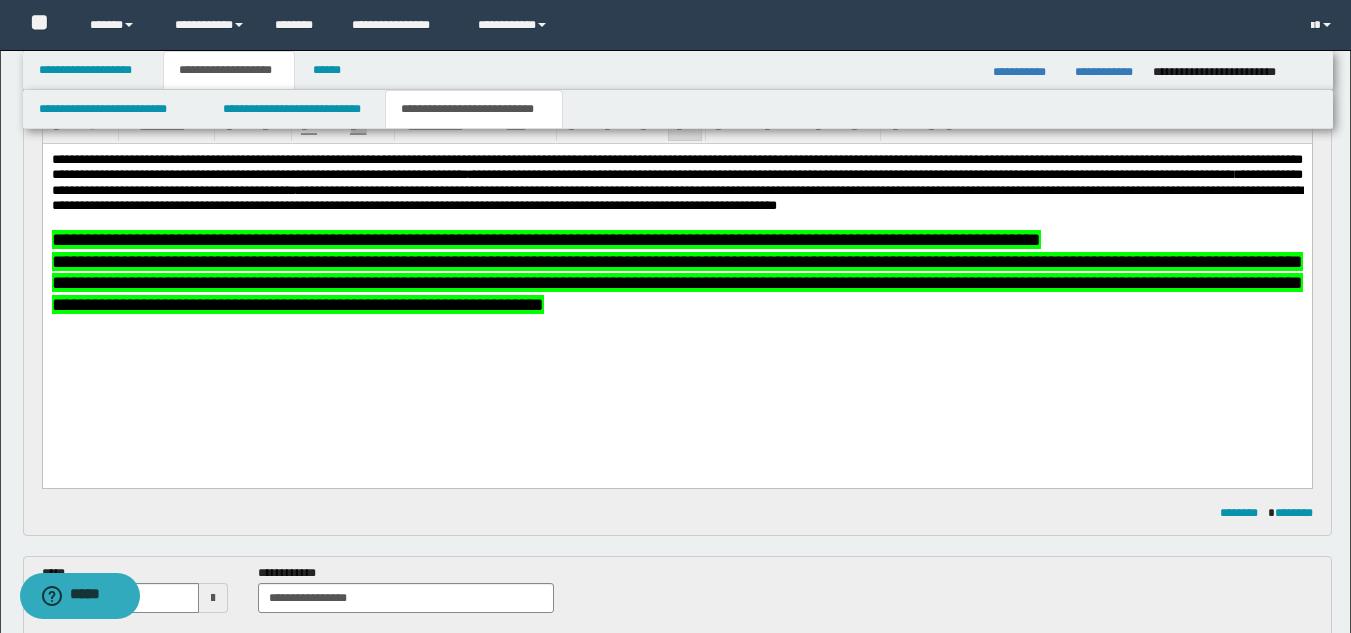 scroll, scrollTop: 170, scrollLeft: 0, axis: vertical 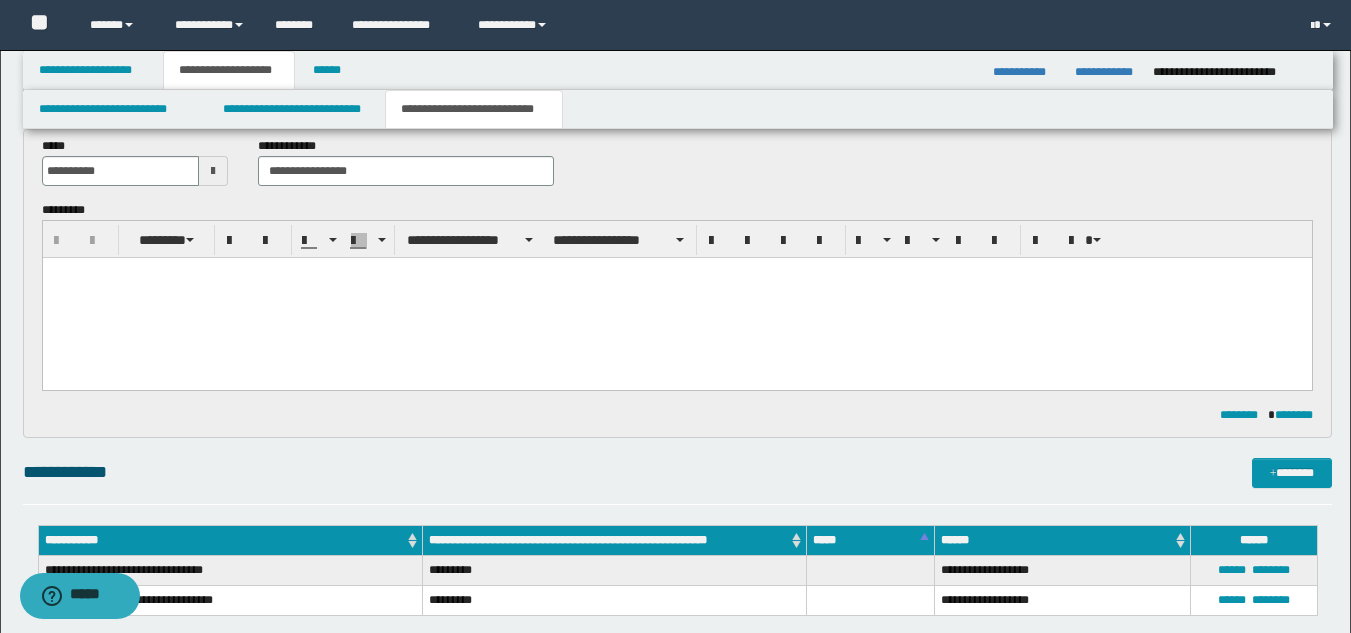 click at bounding box center [676, 297] 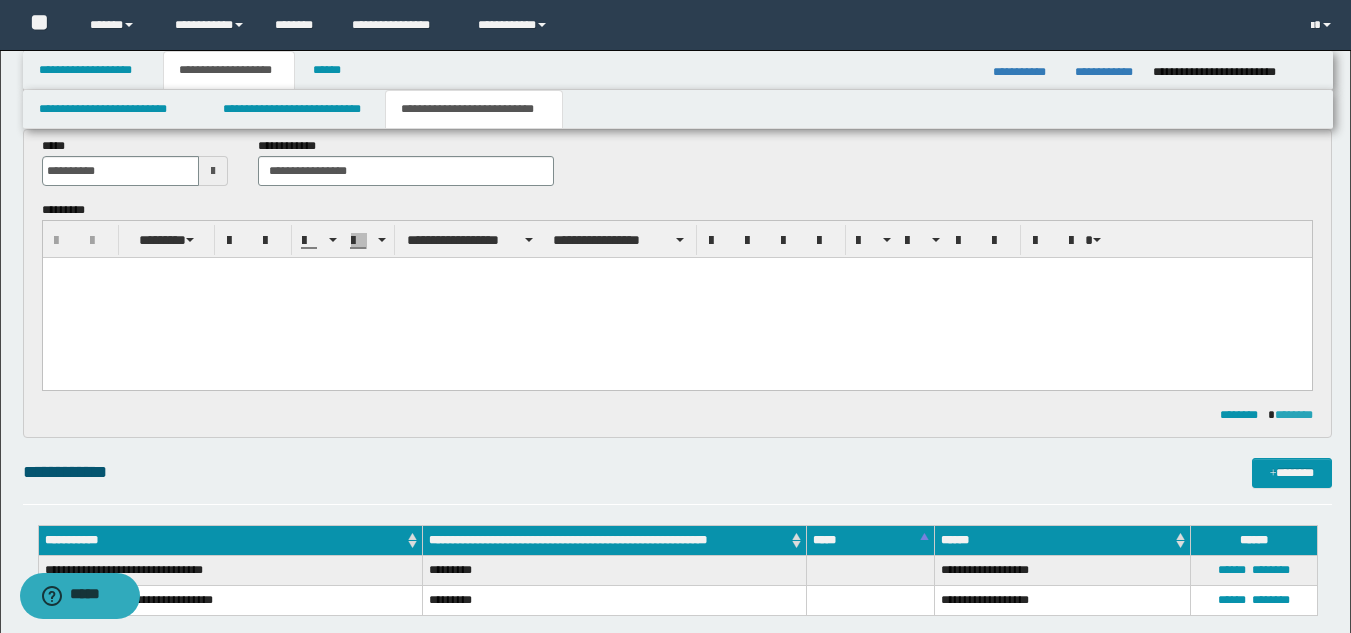 click on "********" at bounding box center [1294, 415] 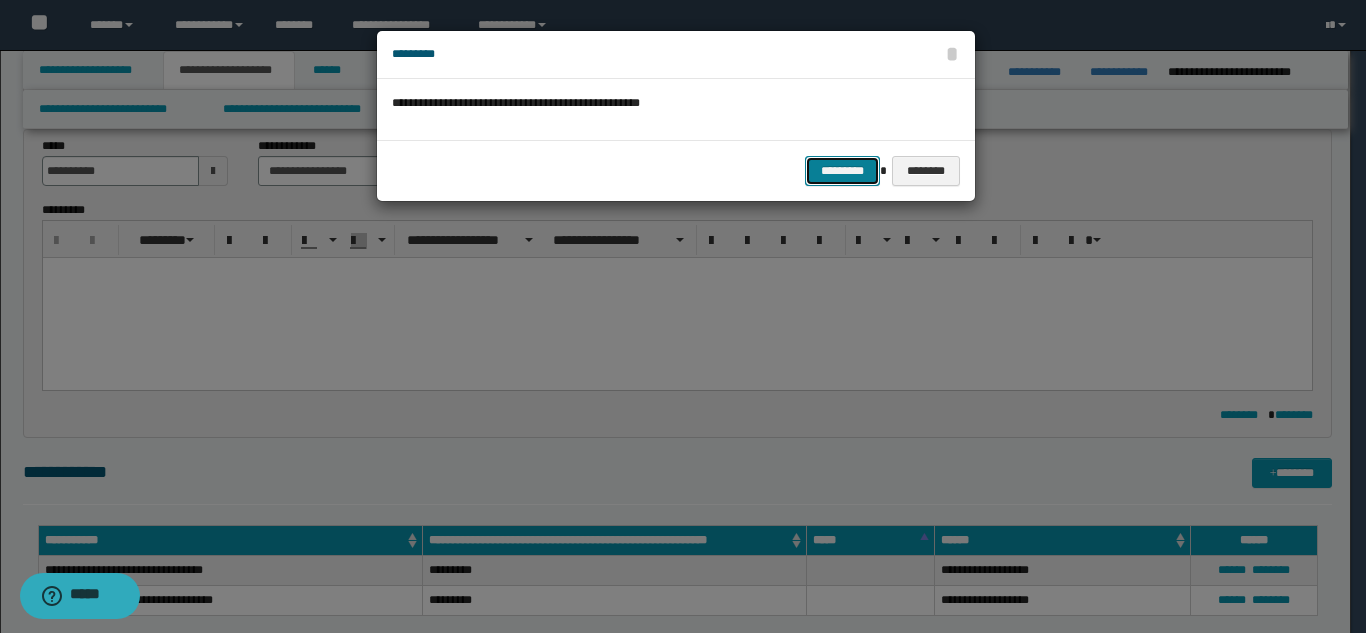 click on "*********" at bounding box center (842, 171) 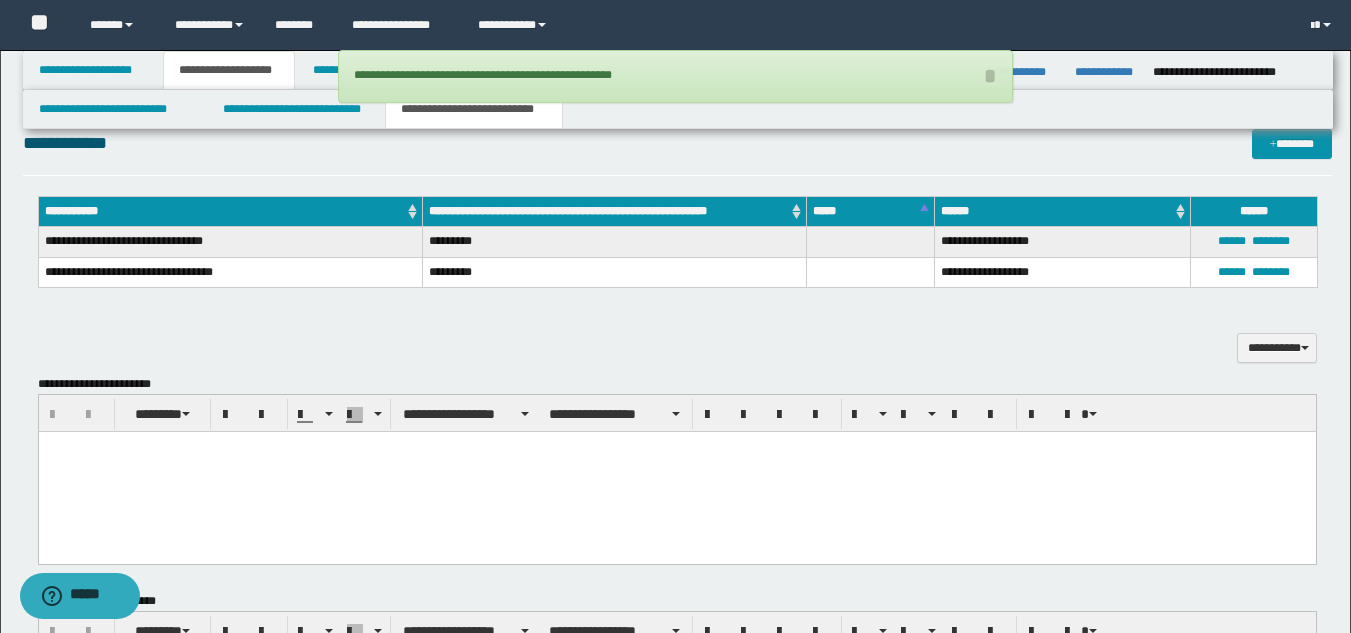 scroll, scrollTop: 0, scrollLeft: 0, axis: both 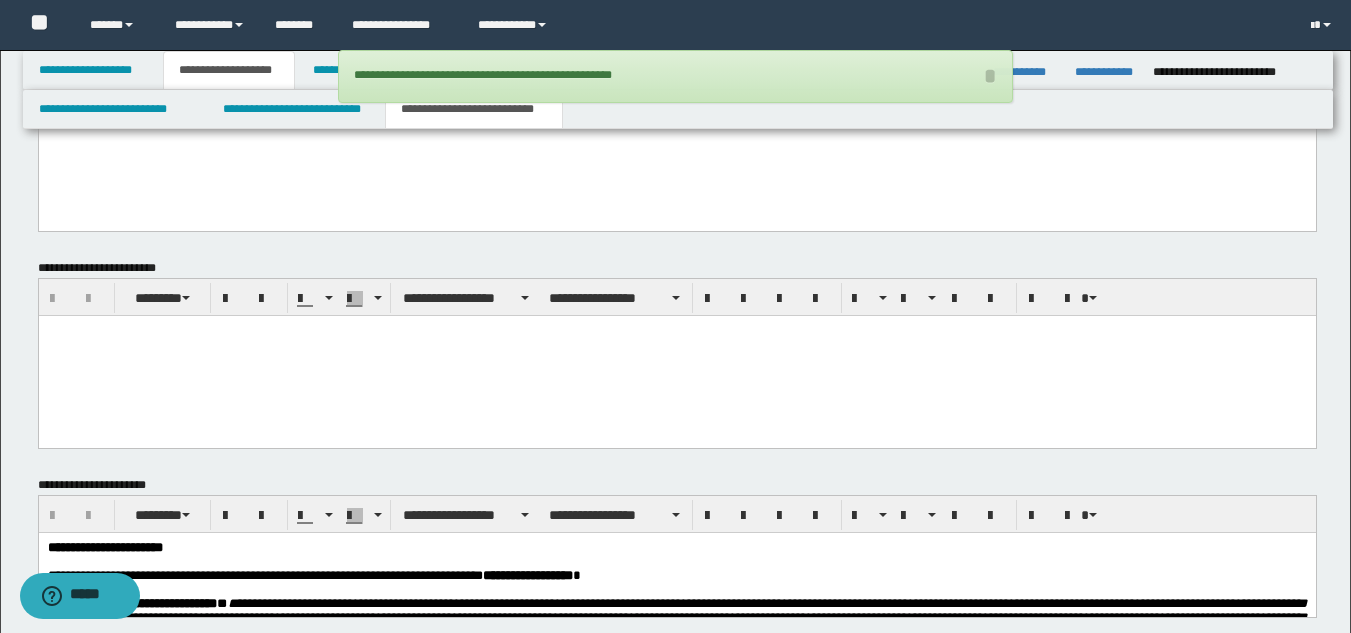click at bounding box center [676, 139] 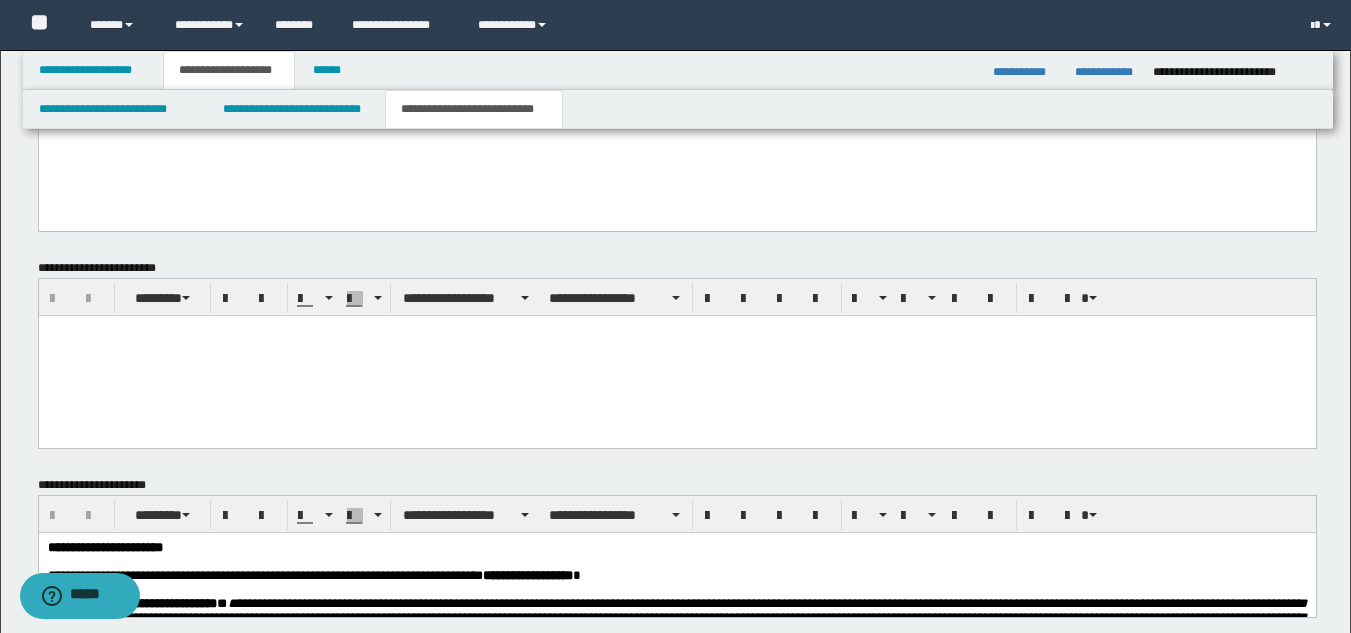 click at bounding box center [676, 355] 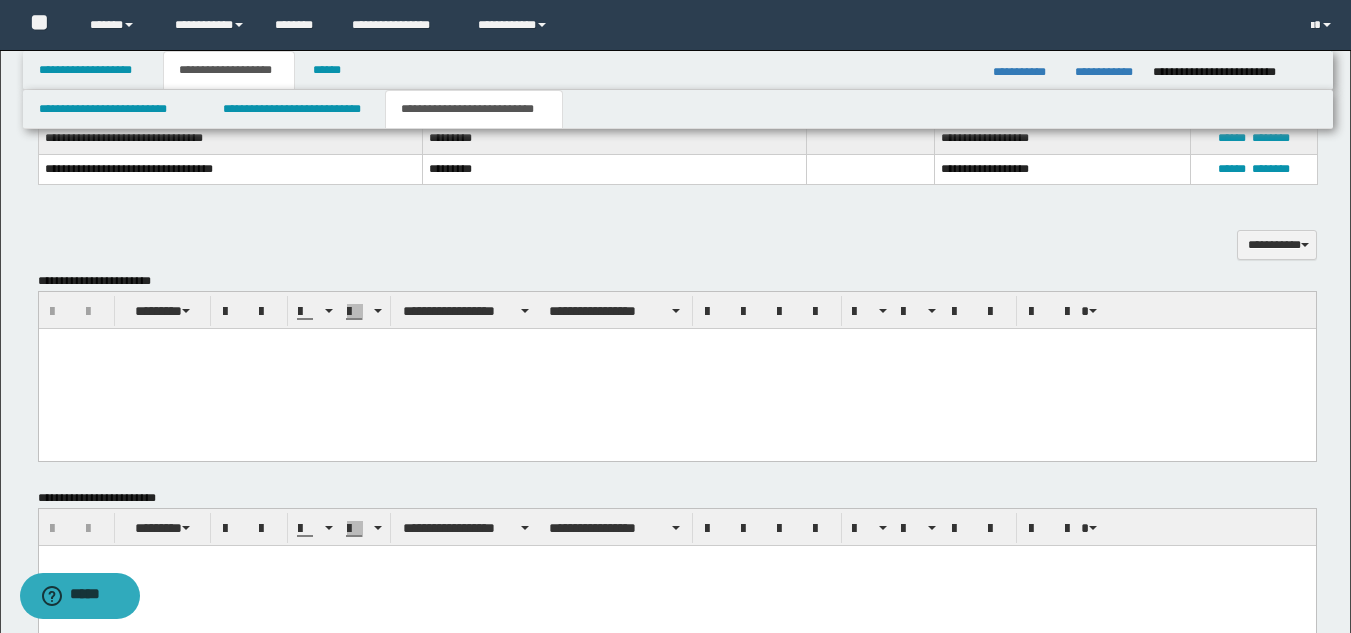 scroll, scrollTop: 735, scrollLeft: 0, axis: vertical 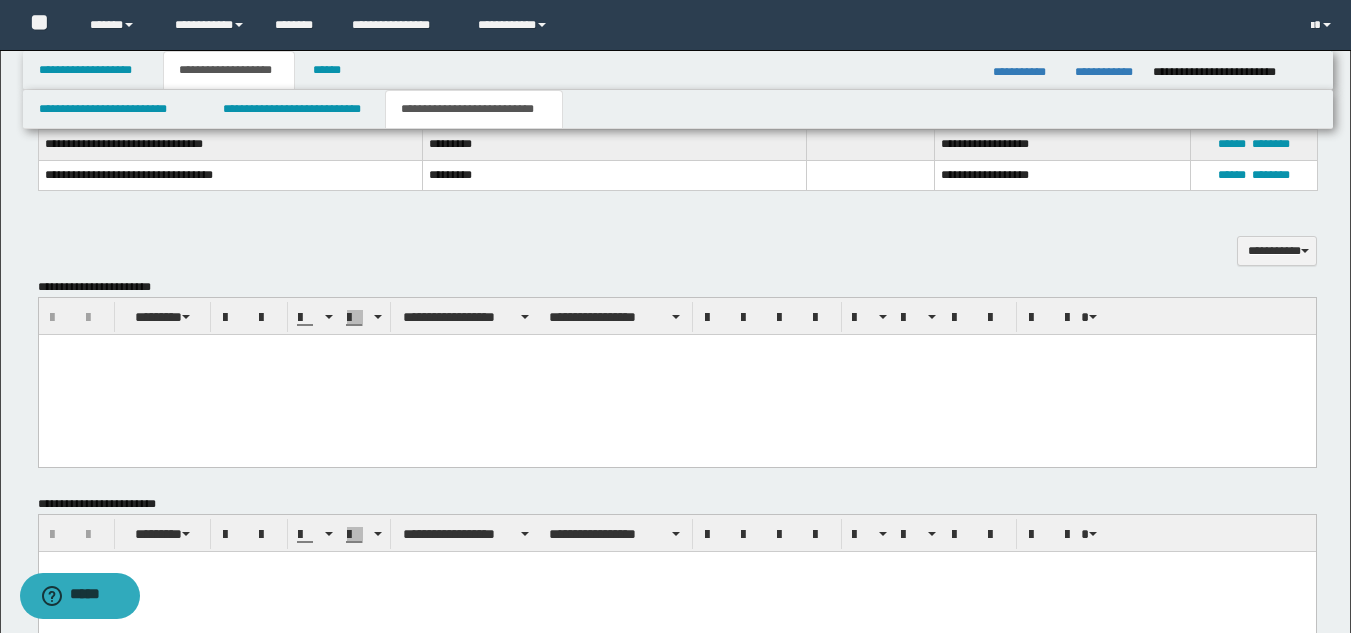 click at bounding box center (676, 375) 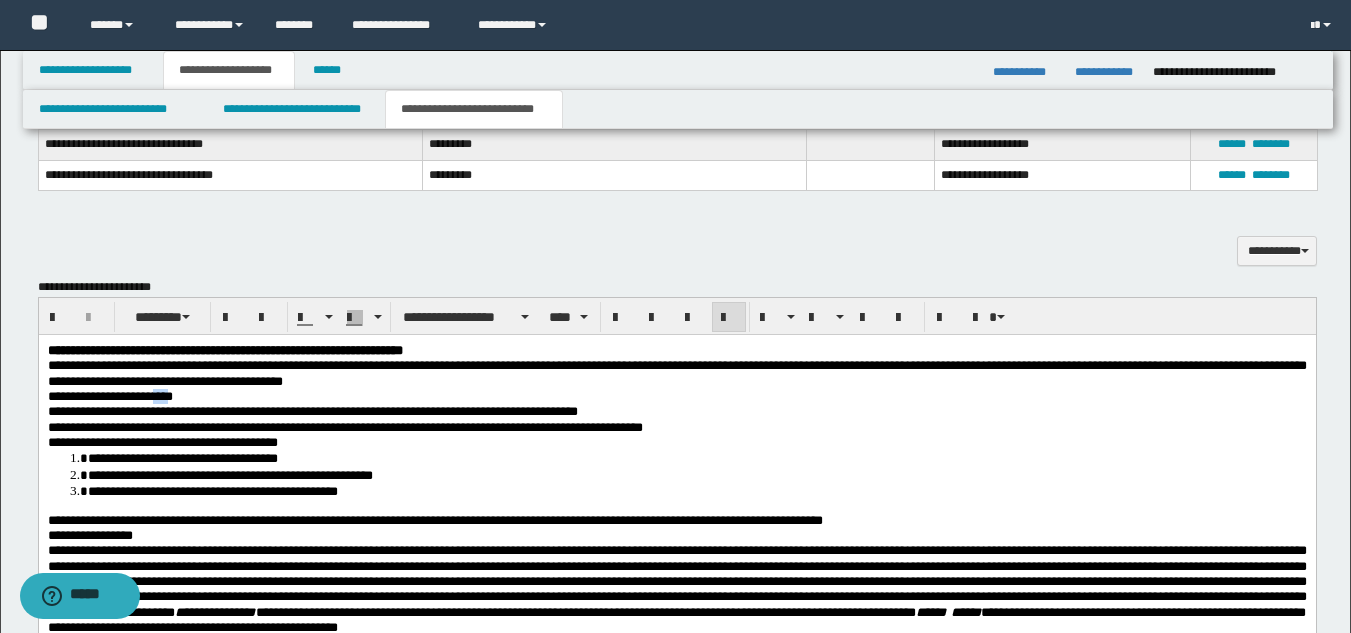 drag, startPoint x: 171, startPoint y: 397, endPoint x: 207, endPoint y: 400, distance: 36.124783 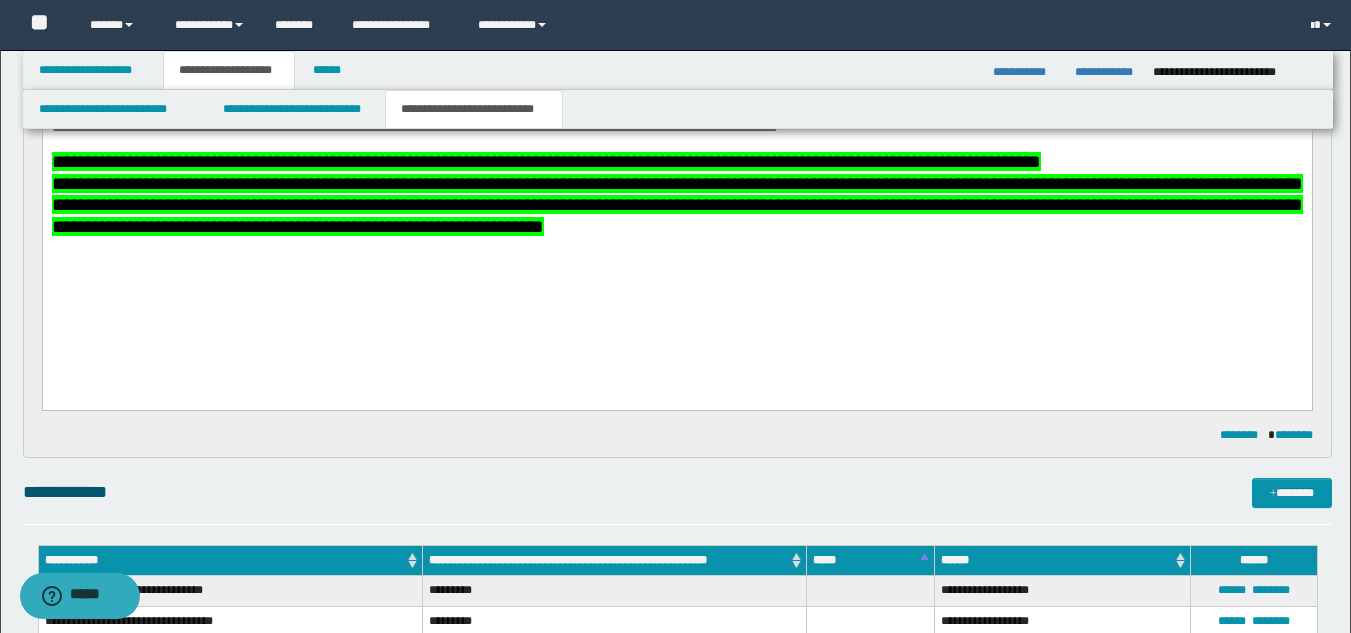 scroll, scrollTop: 196, scrollLeft: 0, axis: vertical 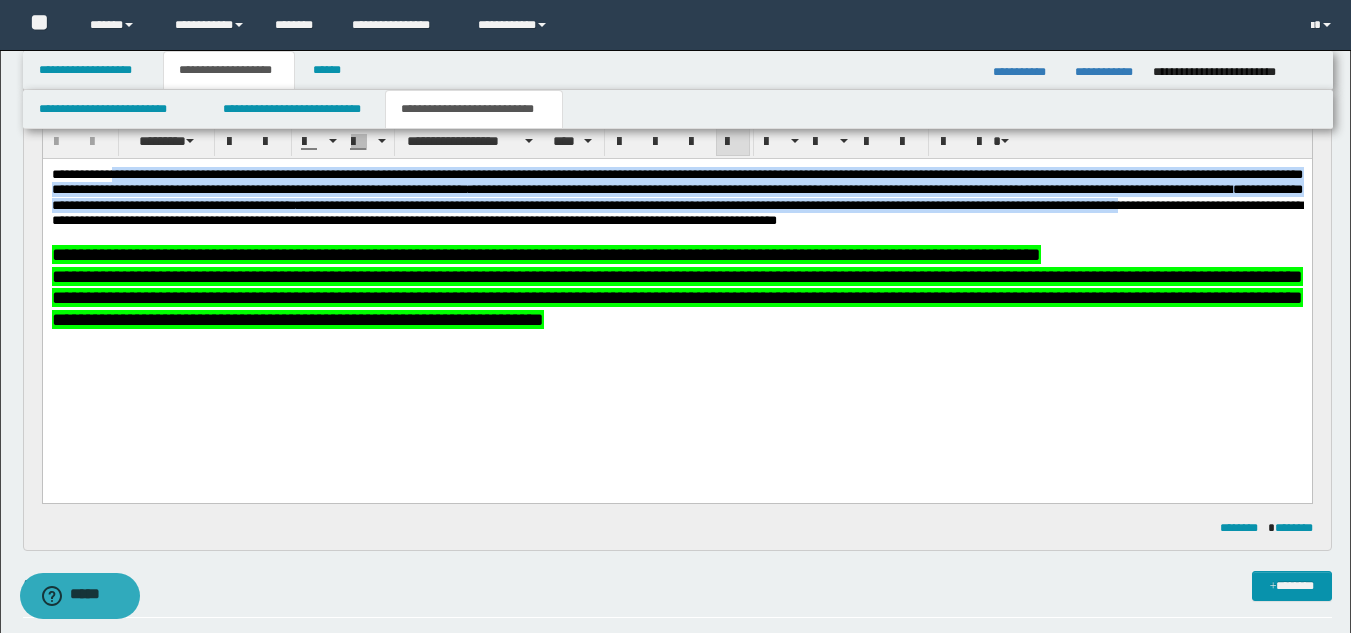 drag, startPoint x: 127, startPoint y: 176, endPoint x: 456, endPoint y: 188, distance: 329.21878 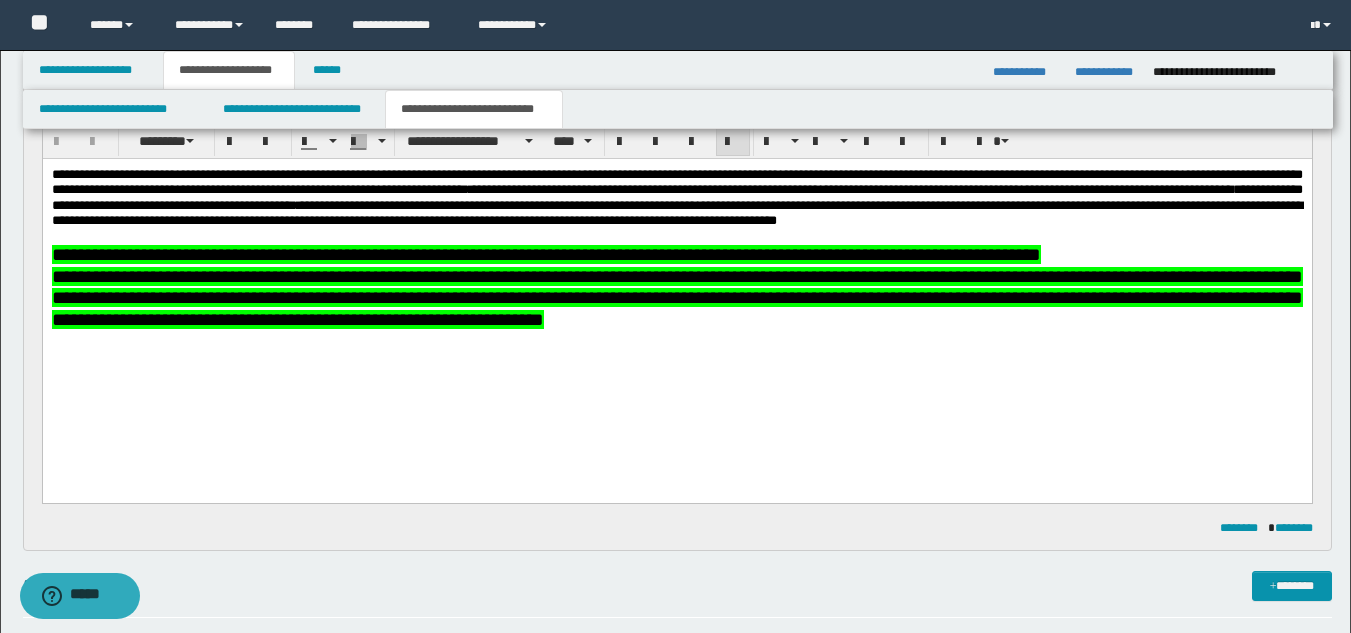click on "**********" at bounding box center [676, 182] 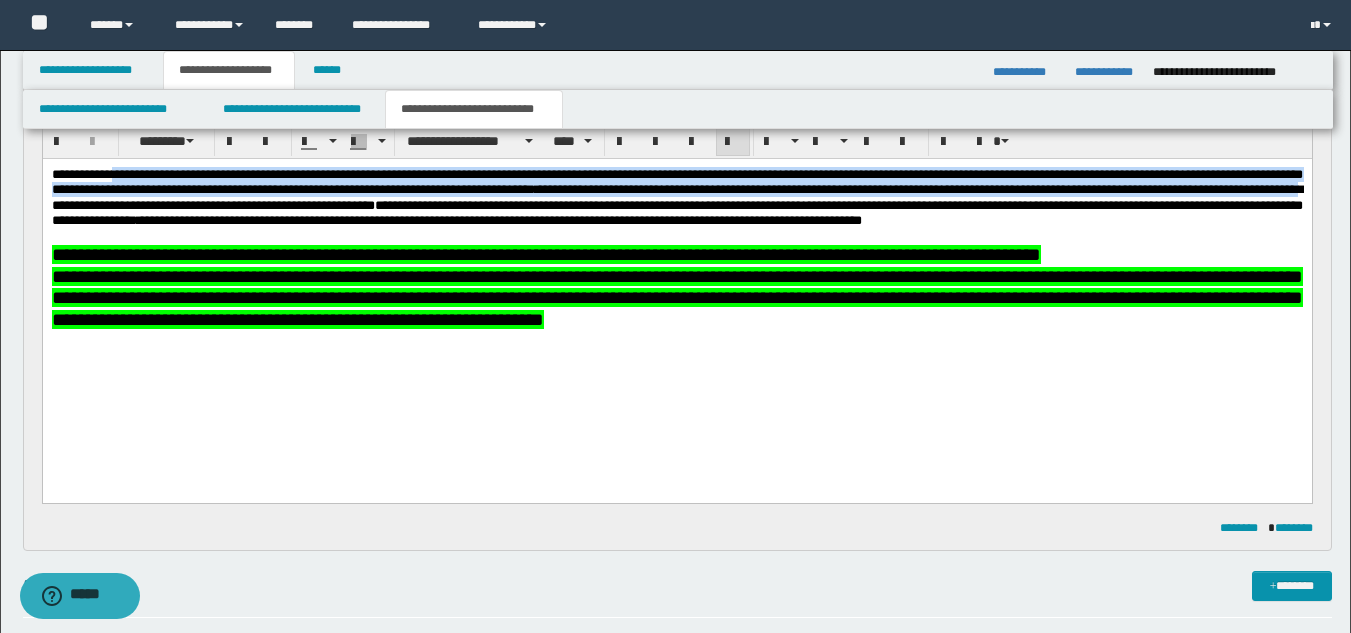 drag, startPoint x: 124, startPoint y: 169, endPoint x: 536, endPoint y: 208, distance: 413.84177 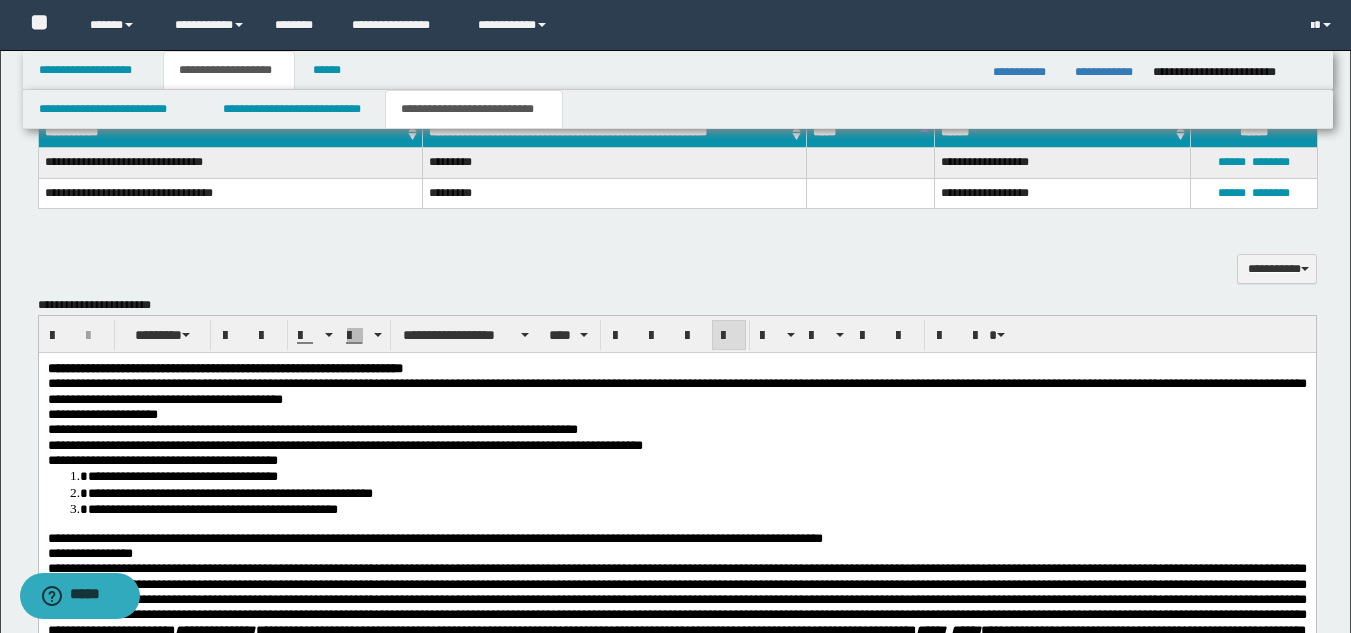 scroll, scrollTop: 728, scrollLeft: 0, axis: vertical 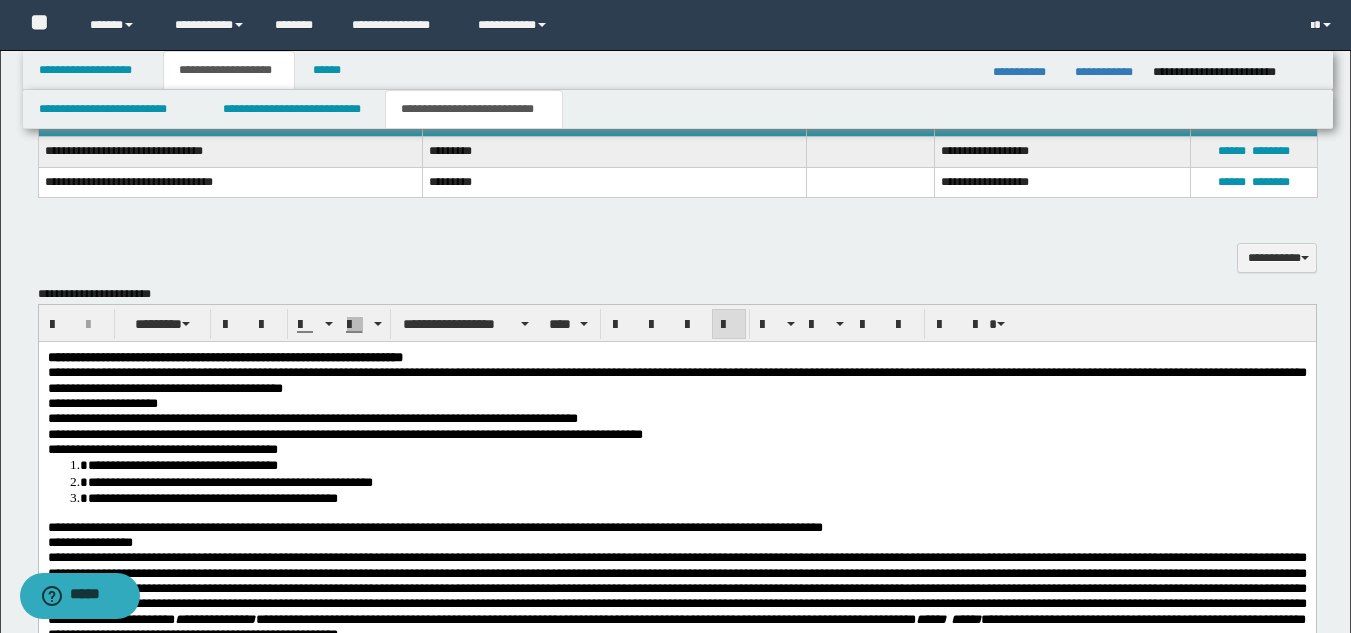 click on "**********" at bounding box center [676, 403] 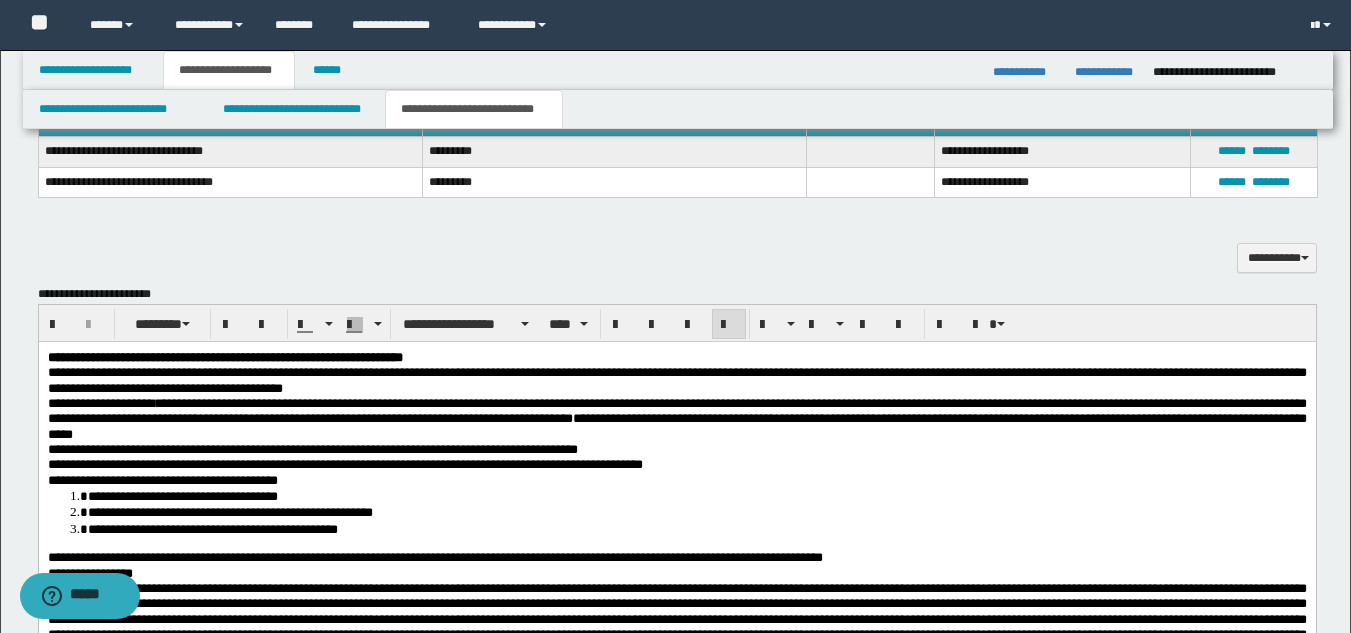 drag, startPoint x: 172, startPoint y: 404, endPoint x: 177, endPoint y: 469, distance: 65.192024 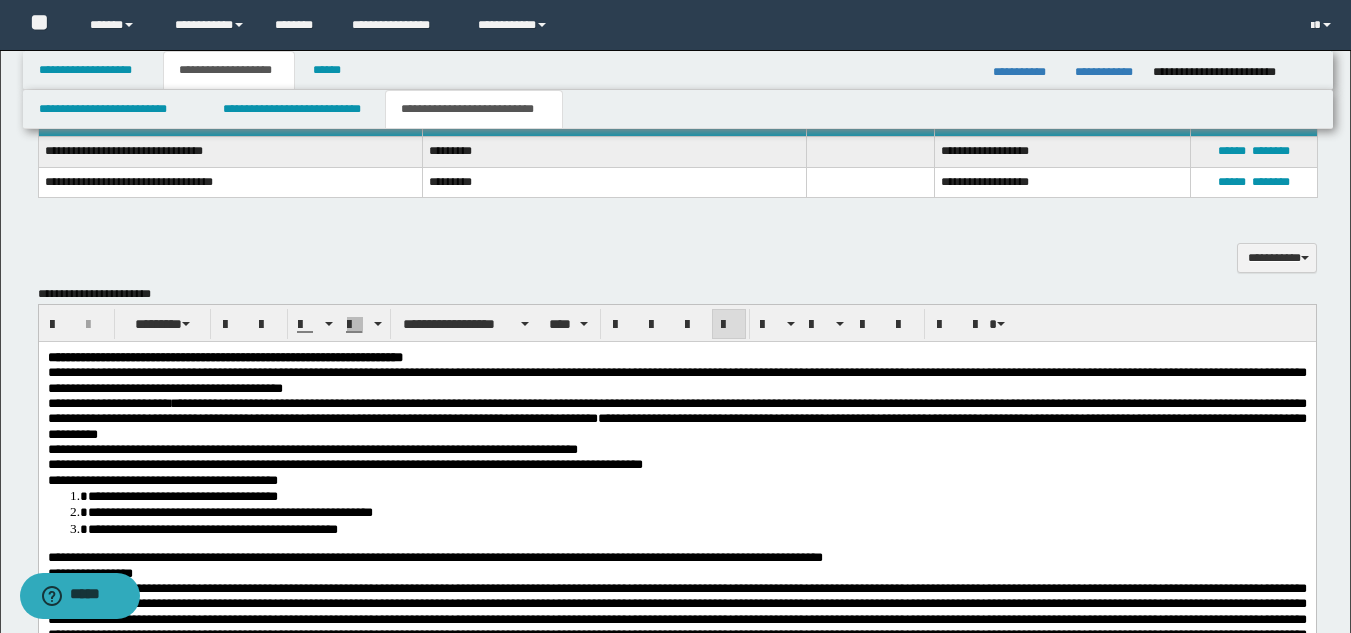 click on "**********" at bounding box center [676, 419] 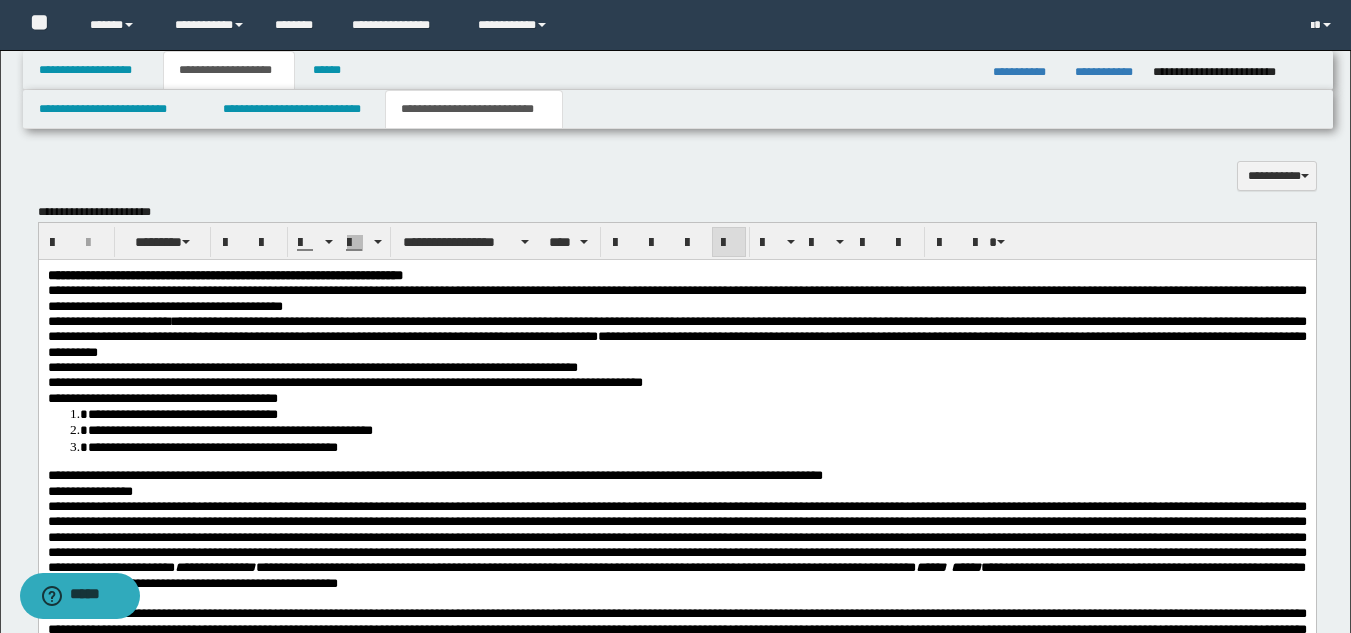click on "**********" at bounding box center [676, 344] 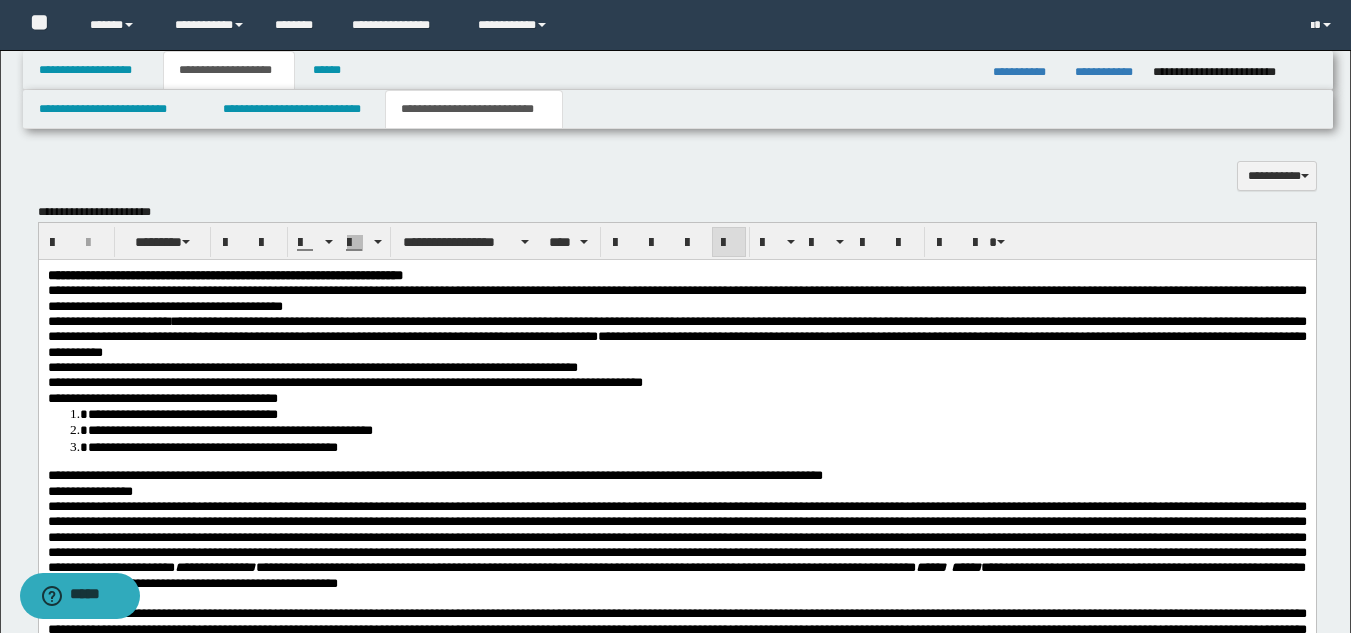drag, startPoint x: 977, startPoint y: 376, endPoint x: 871, endPoint y: 389, distance: 106.7942 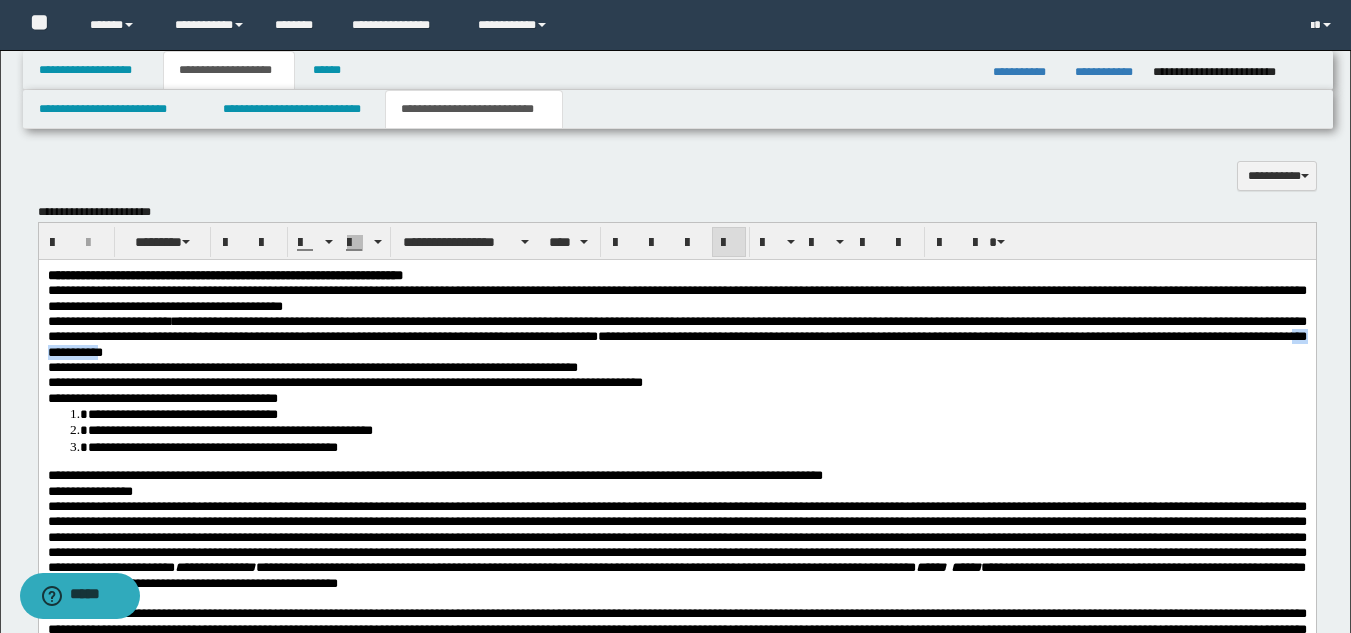 drag, startPoint x: 526, startPoint y: 353, endPoint x: 609, endPoint y: 349, distance: 83.09633 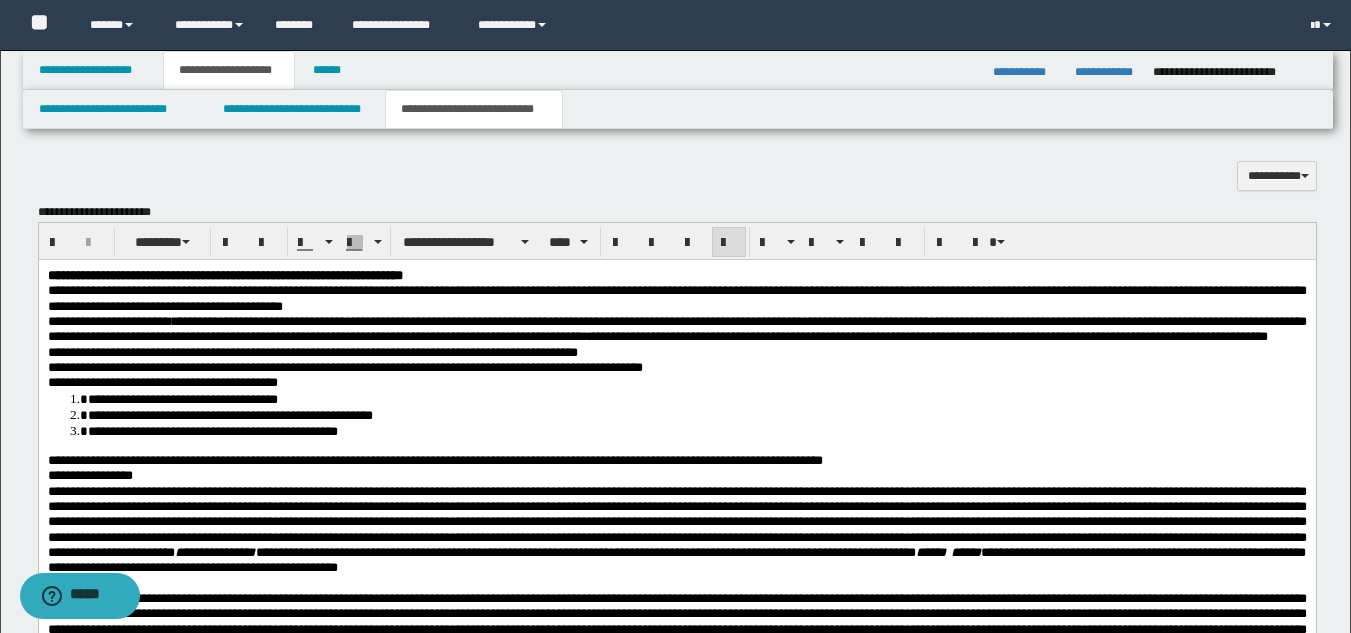 click on "**********" at bounding box center [312, 352] 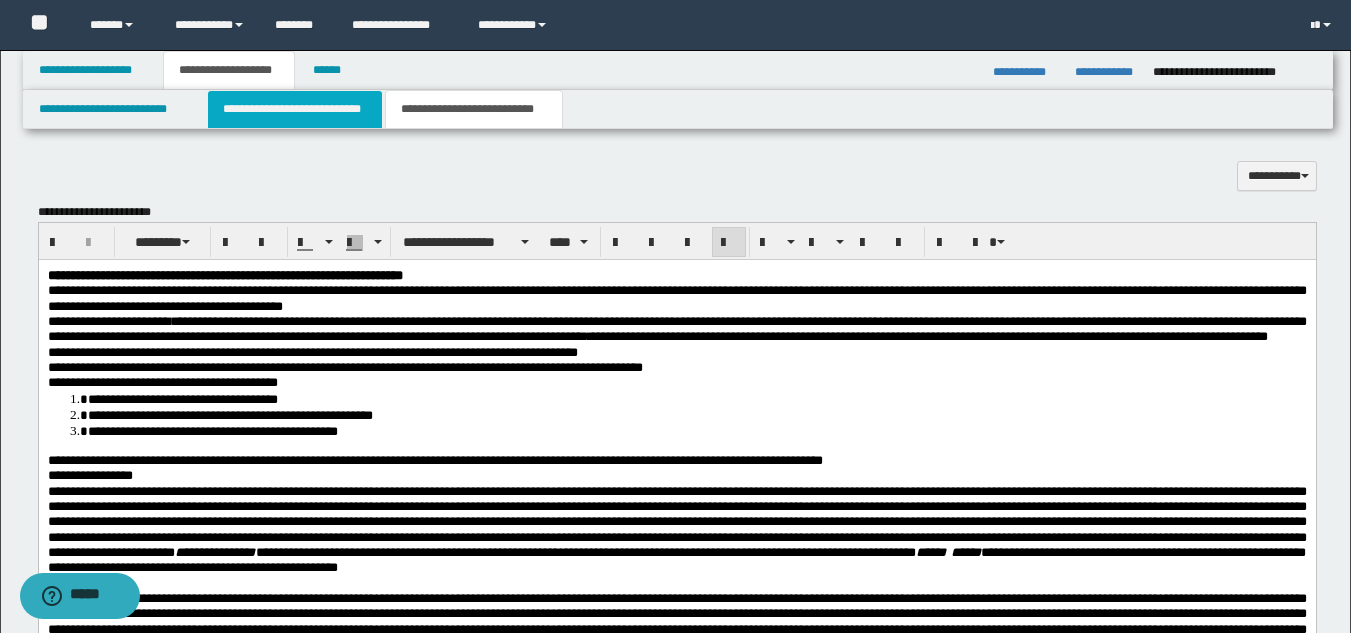 click on "**********" at bounding box center [295, 109] 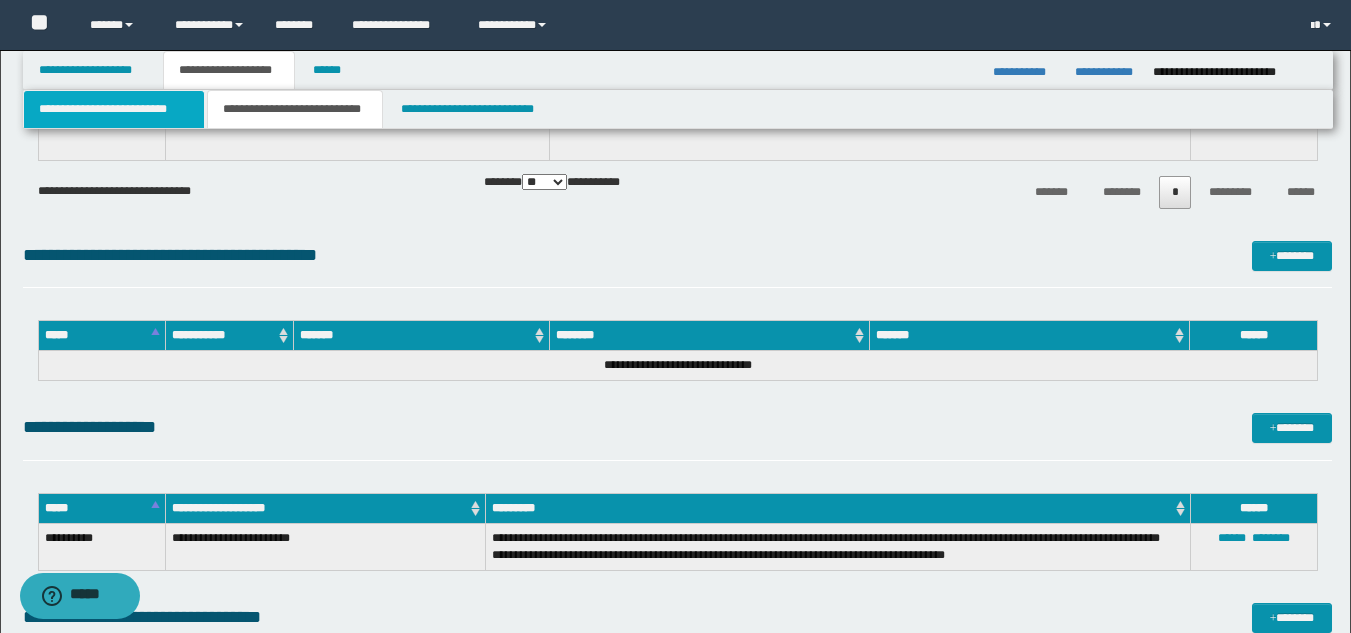 click on "**********" at bounding box center [114, 109] 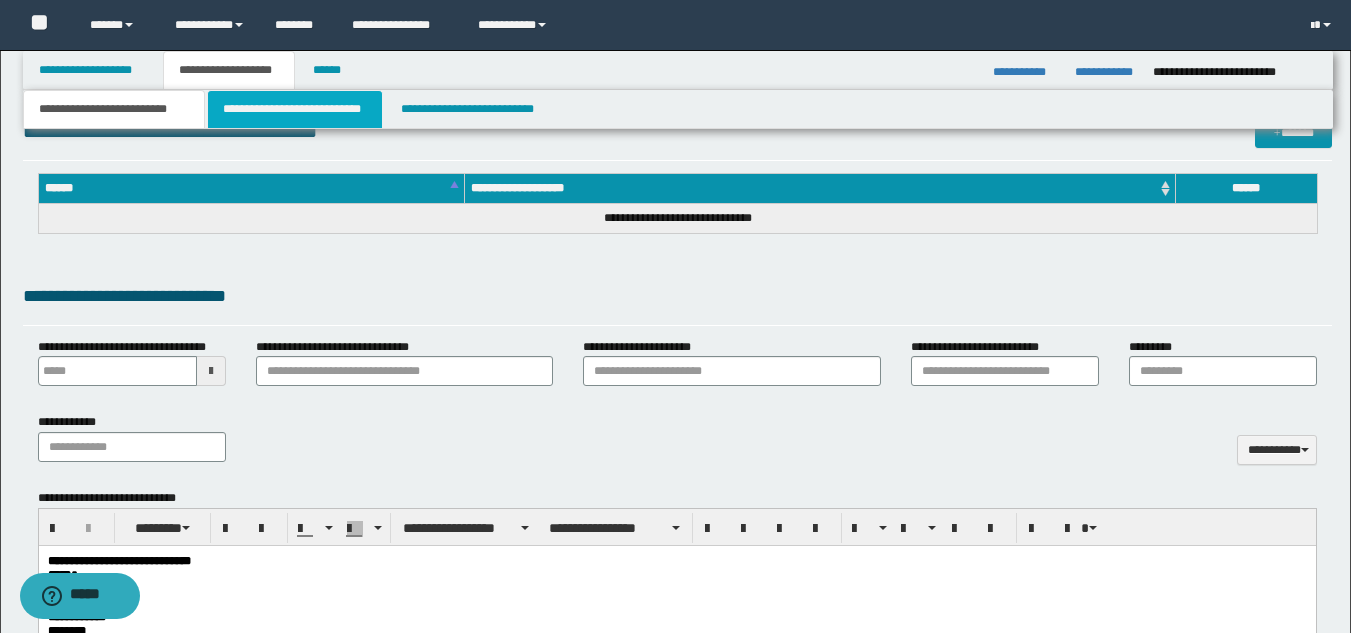 click on "**********" at bounding box center (295, 109) 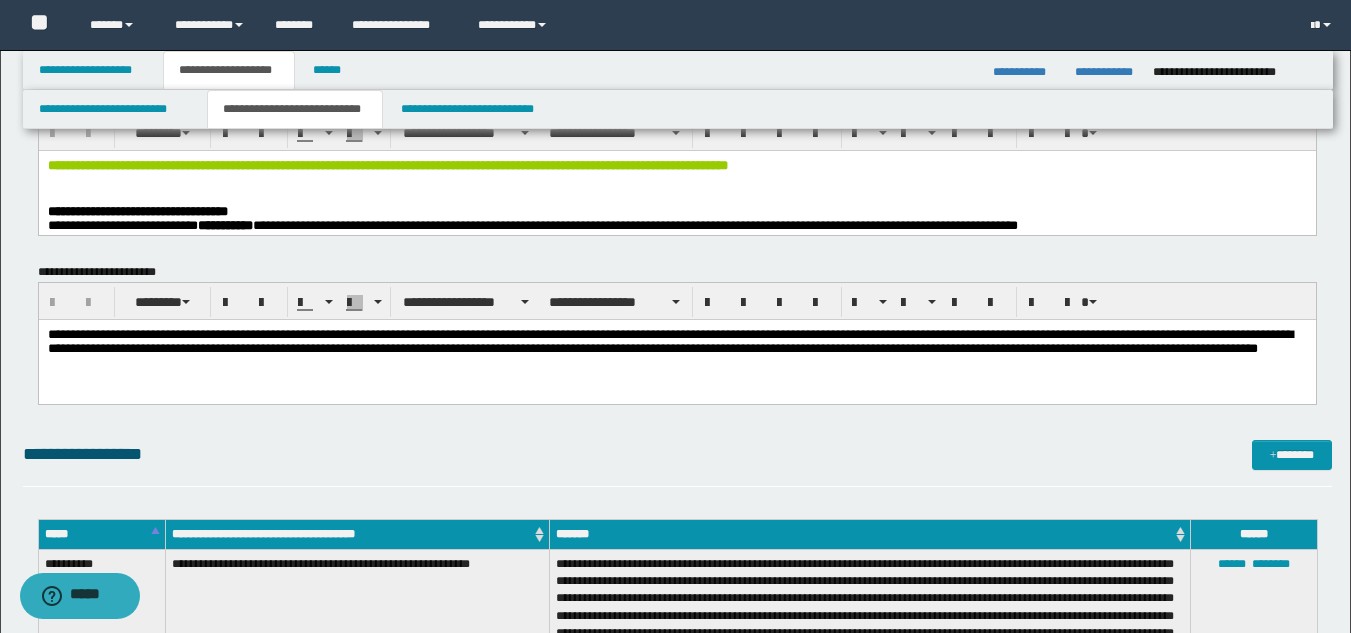 scroll, scrollTop: 30, scrollLeft: 0, axis: vertical 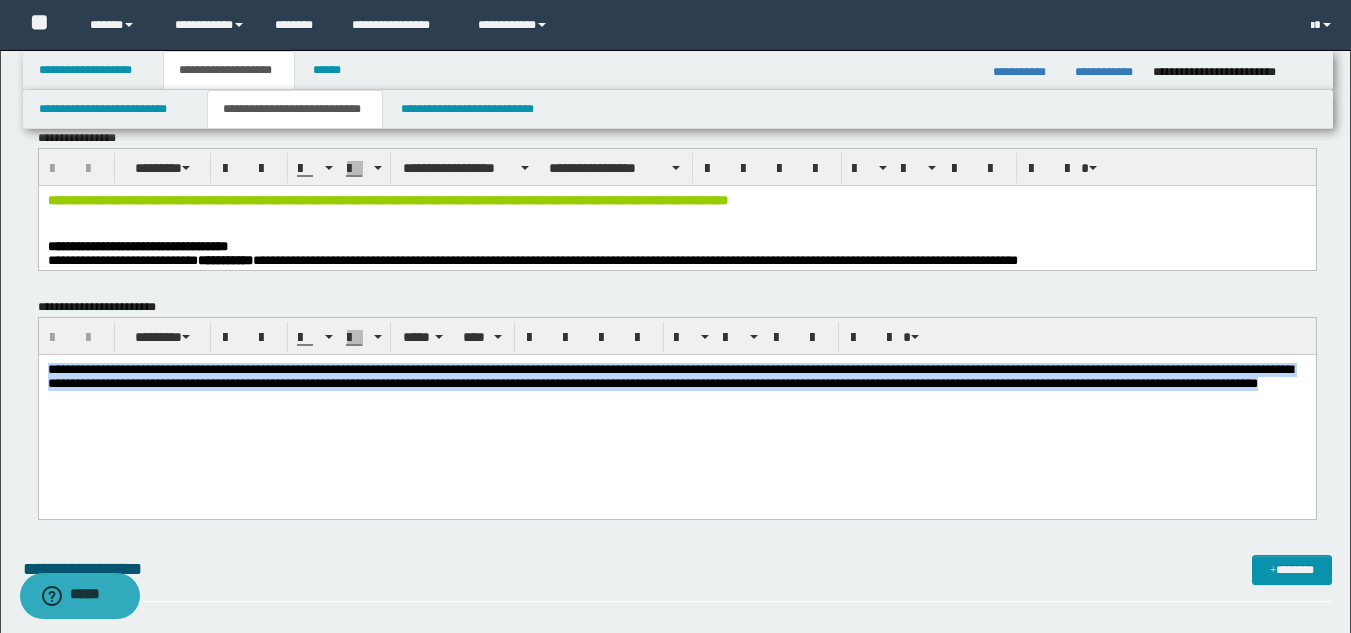 drag, startPoint x: 47, startPoint y: 363, endPoint x: 512, endPoint y: 411, distance: 467.47086 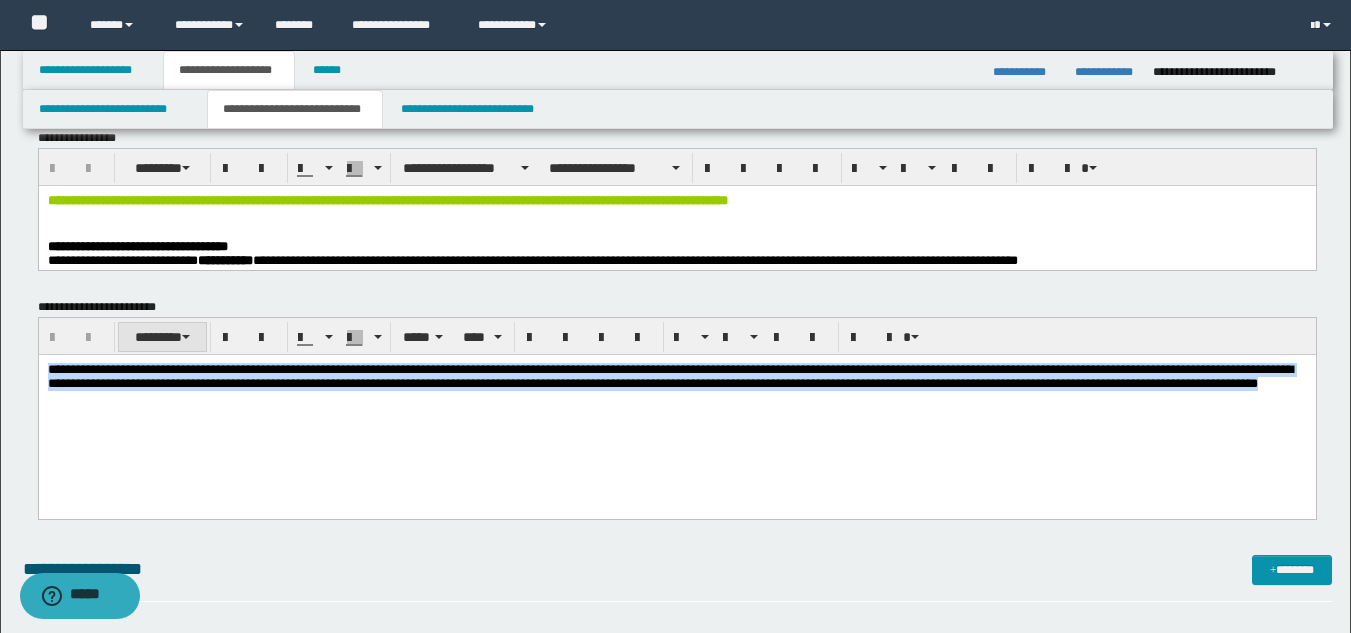 click on "********" at bounding box center (162, 337) 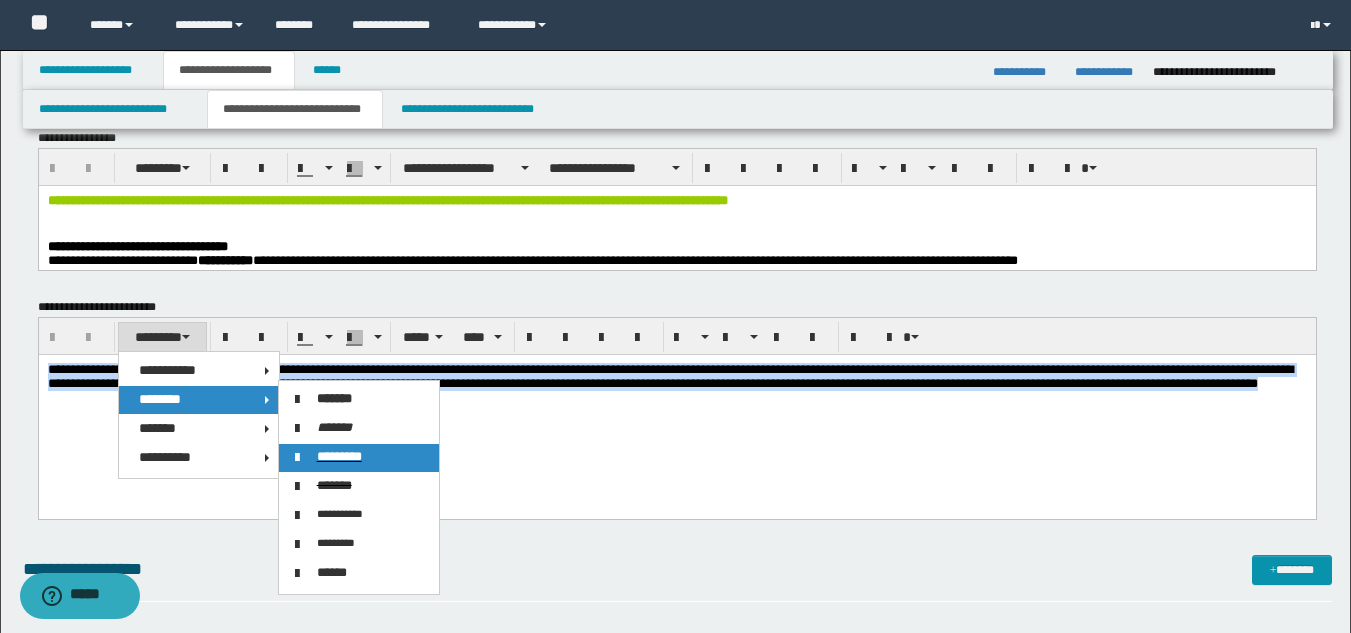 click on "*********" at bounding box center [339, 456] 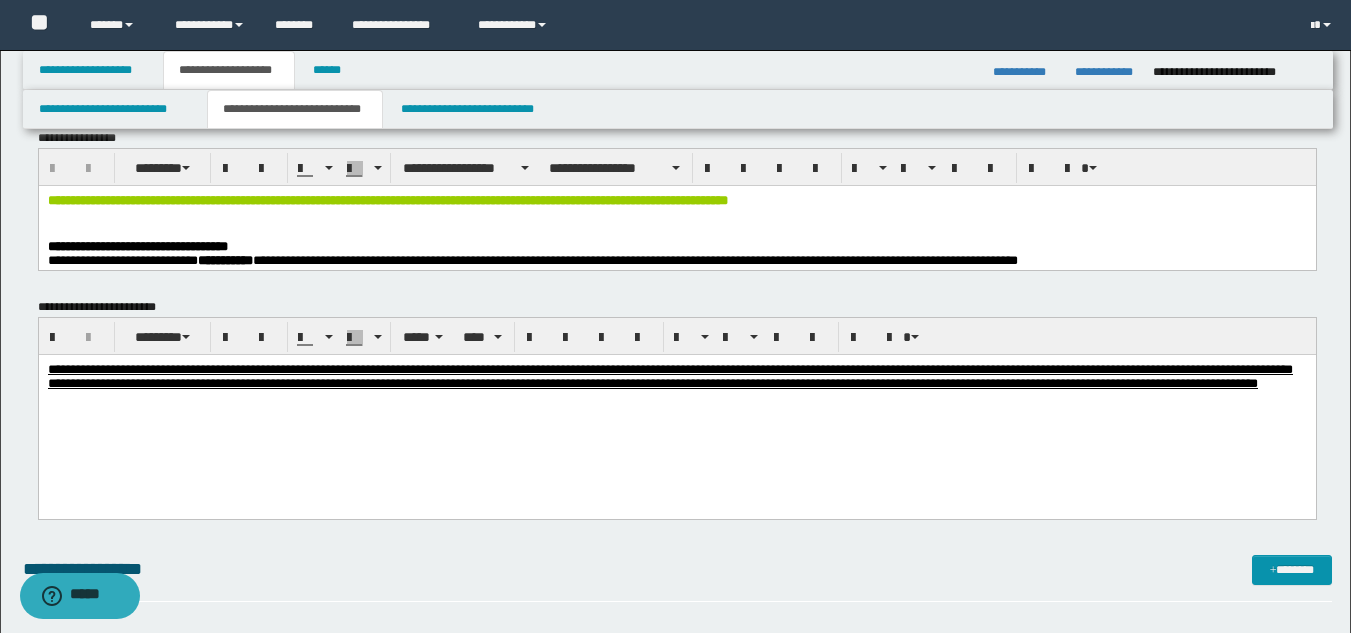 click on "**********" at bounding box center [676, 401] 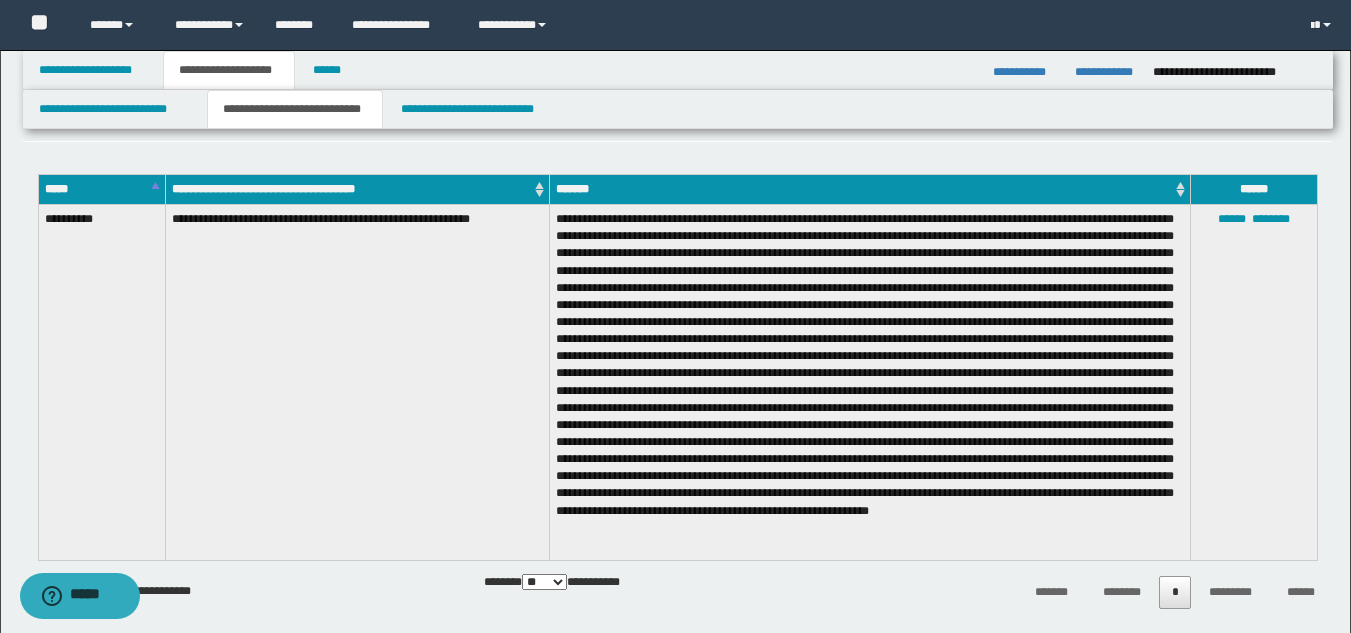 scroll, scrollTop: 493, scrollLeft: 0, axis: vertical 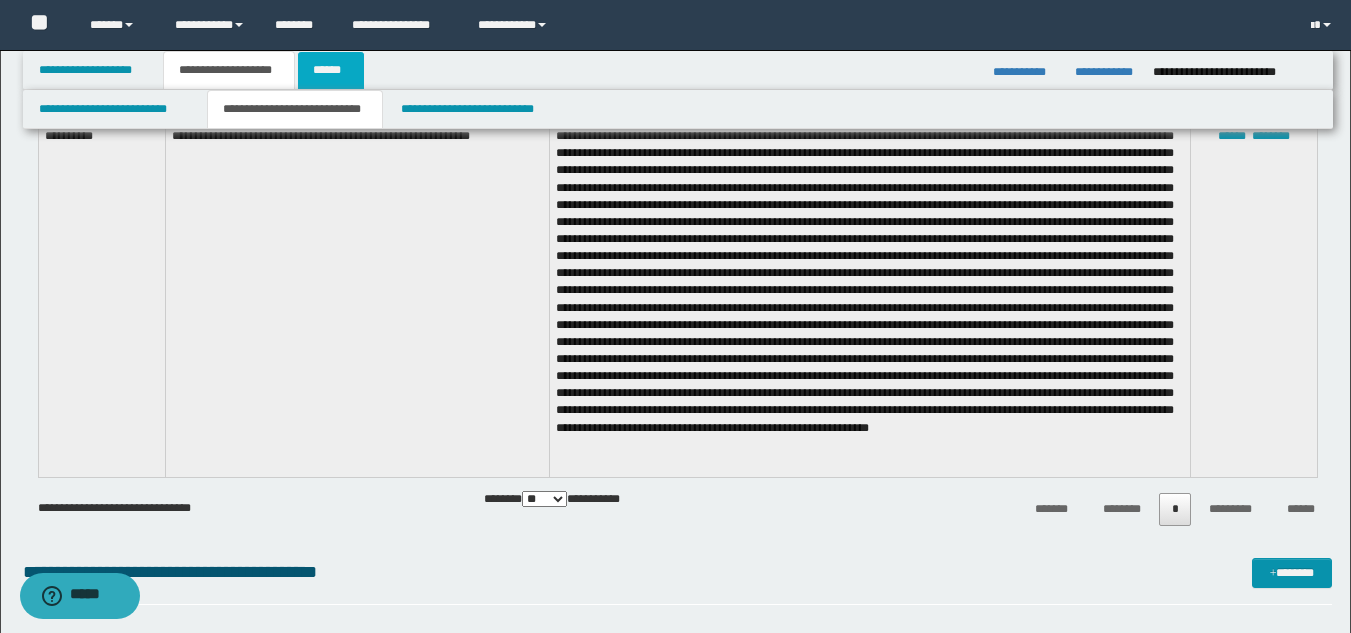 click on "******" at bounding box center (331, 70) 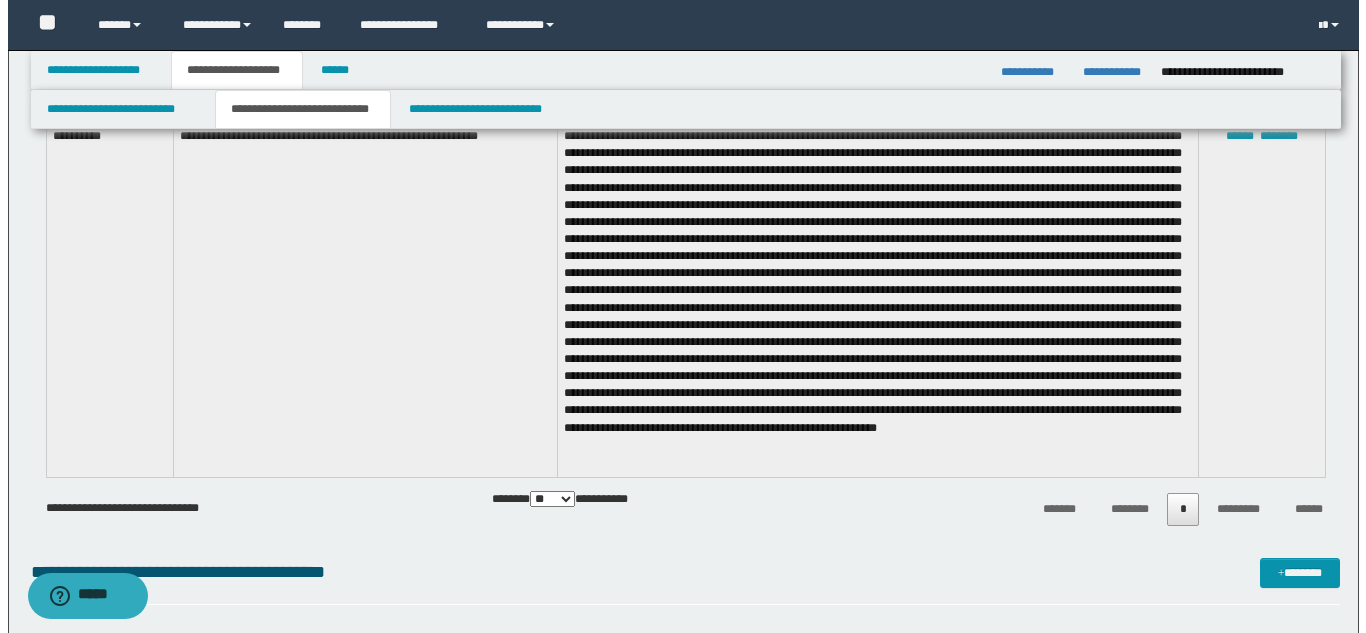 scroll, scrollTop: 0, scrollLeft: 0, axis: both 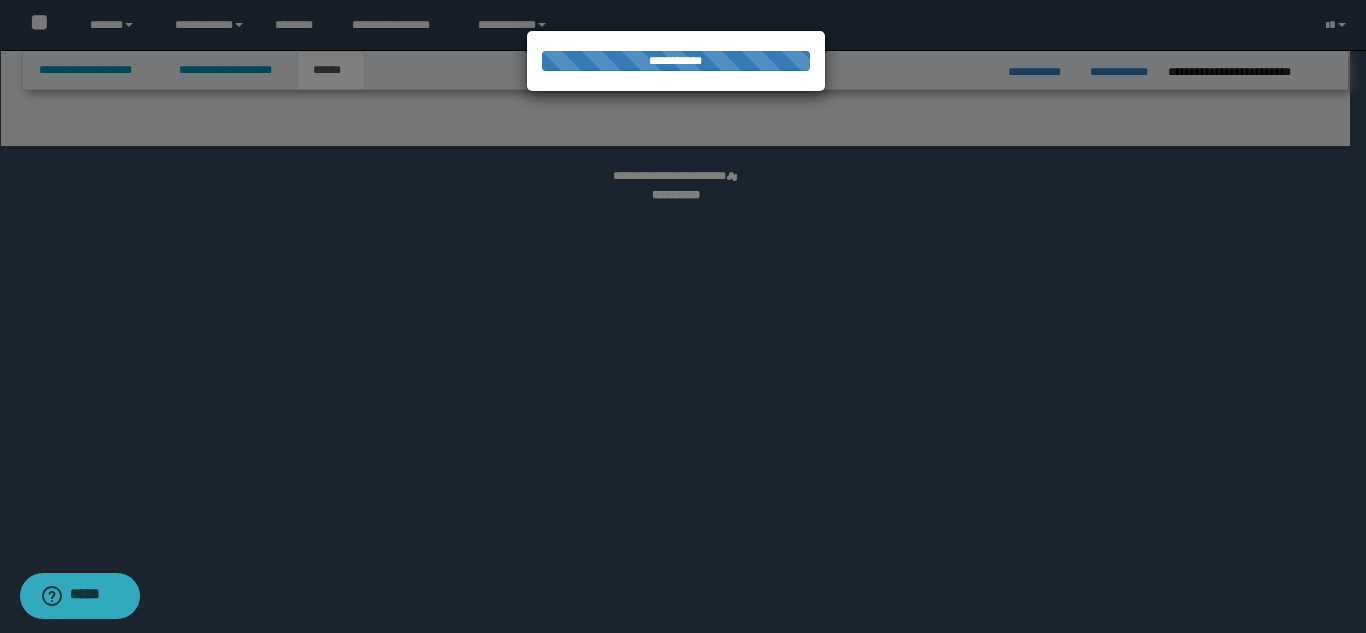 type 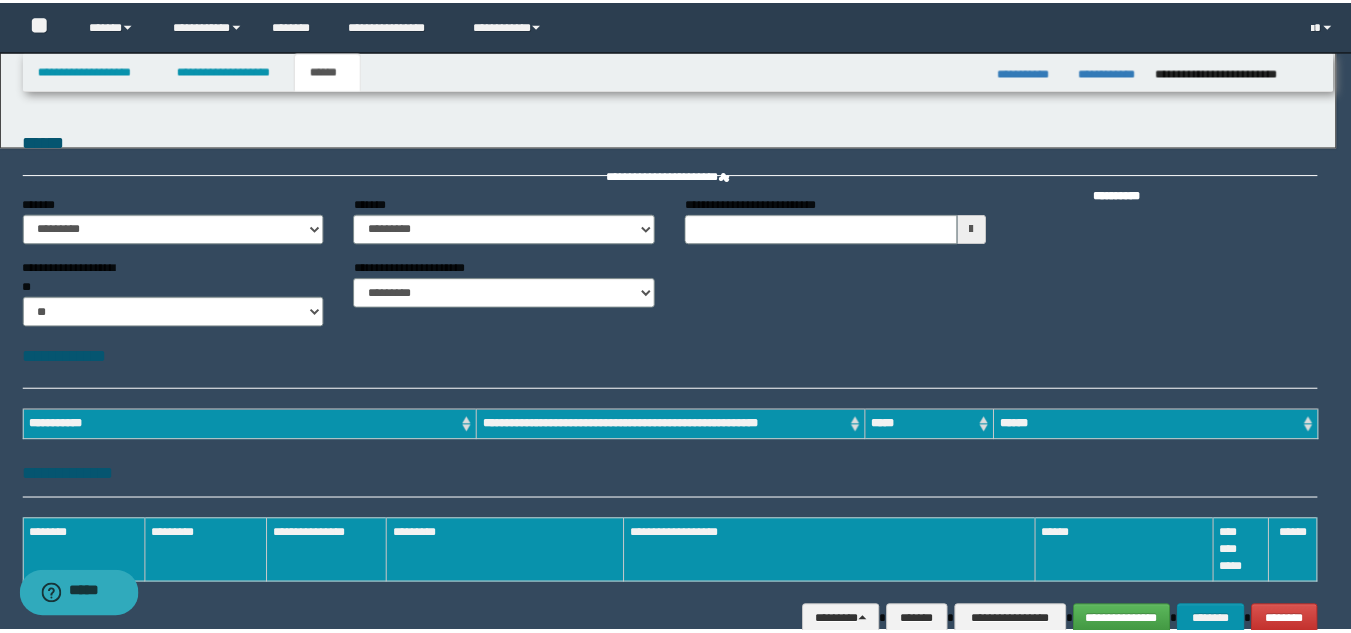 scroll, scrollTop: 0, scrollLeft: 0, axis: both 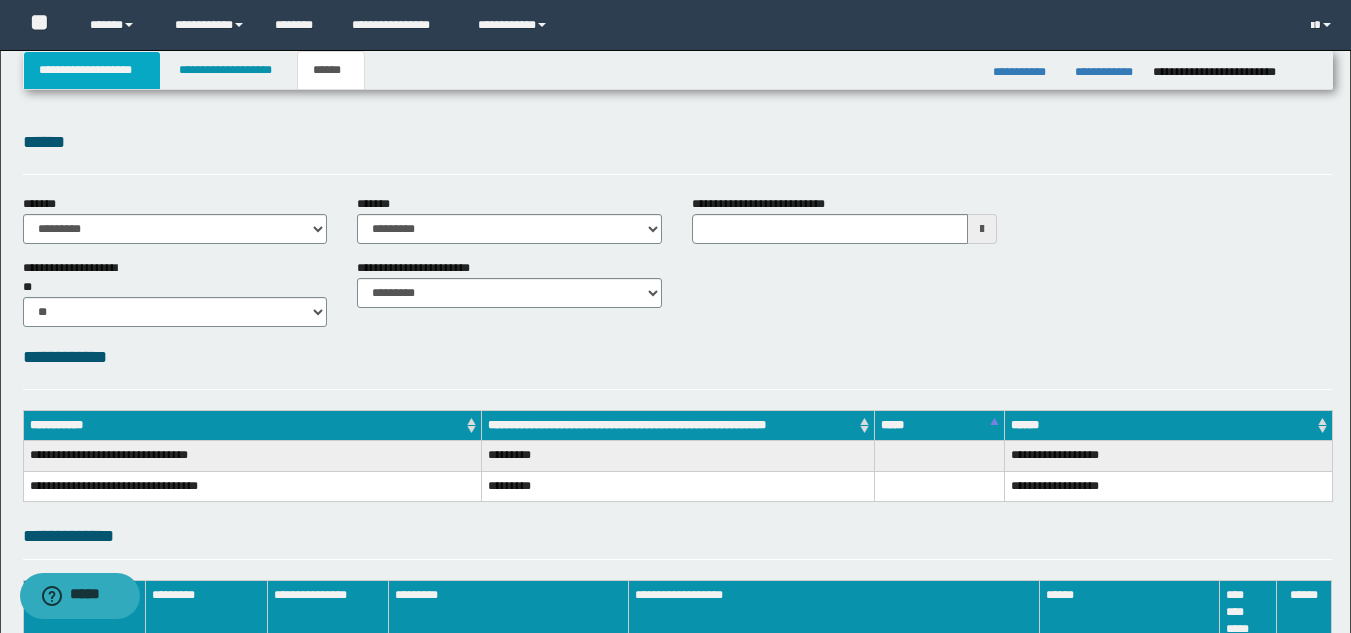 click on "**********" at bounding box center [92, 70] 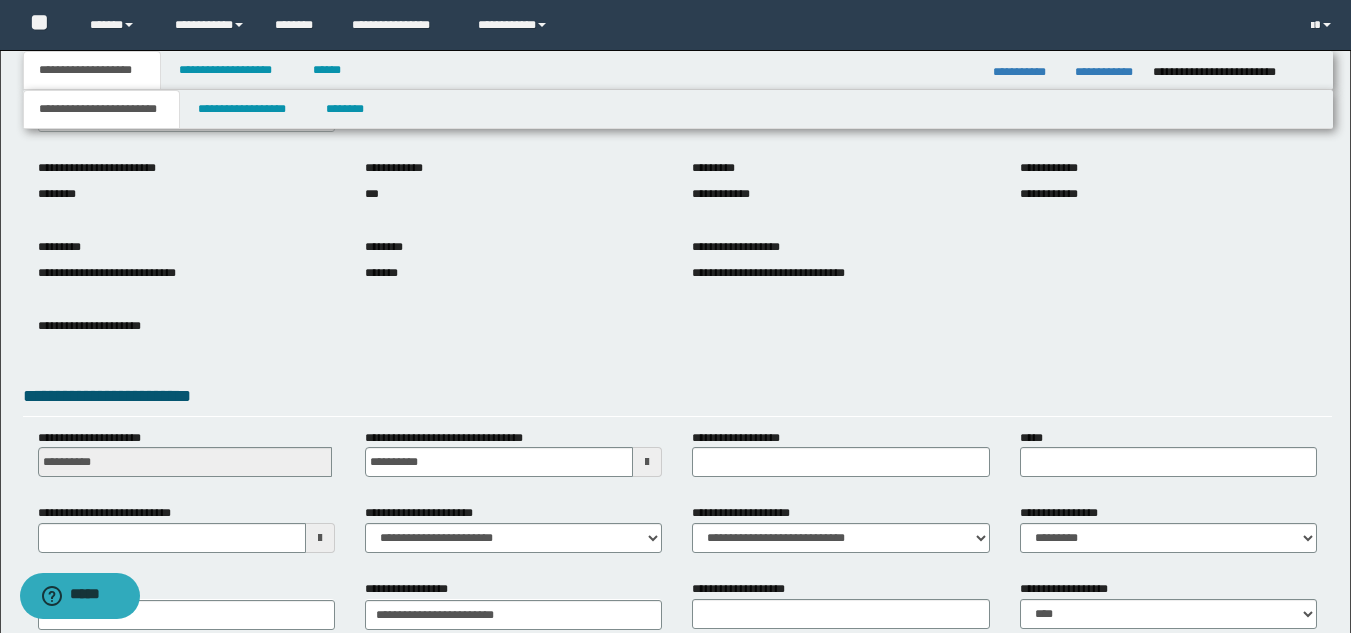 scroll, scrollTop: 251, scrollLeft: 0, axis: vertical 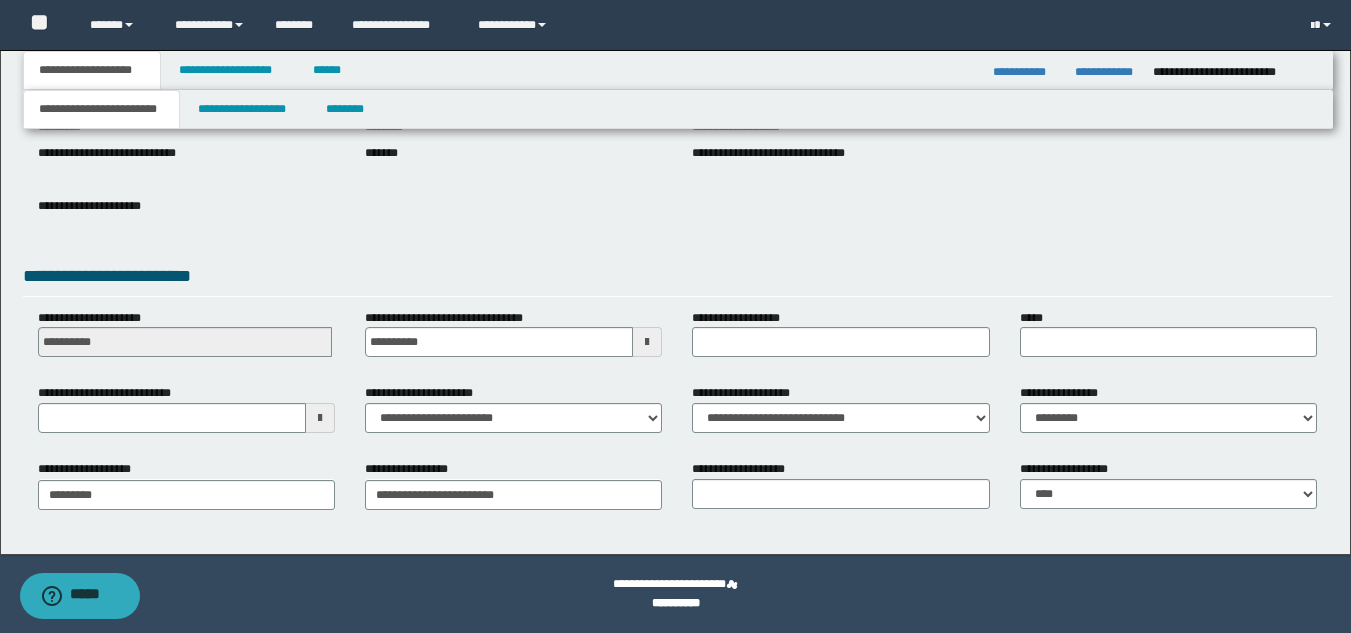 click at bounding box center [320, 418] 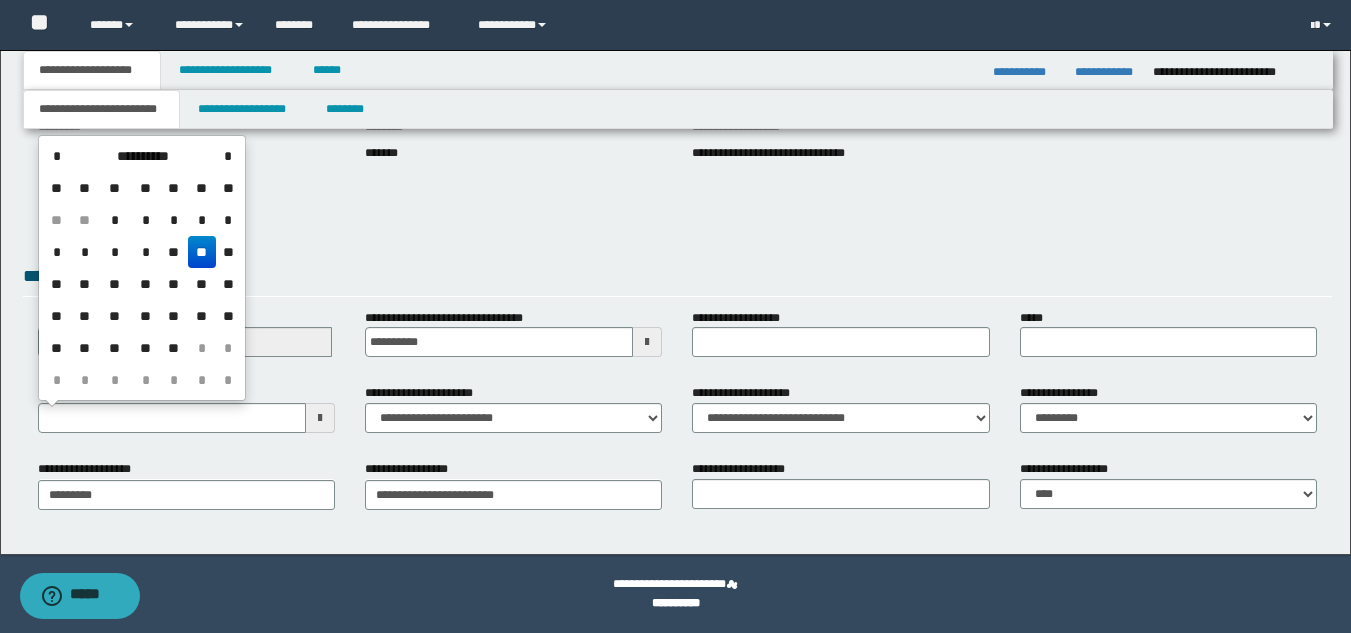 click on "**" at bounding box center [85, 284] 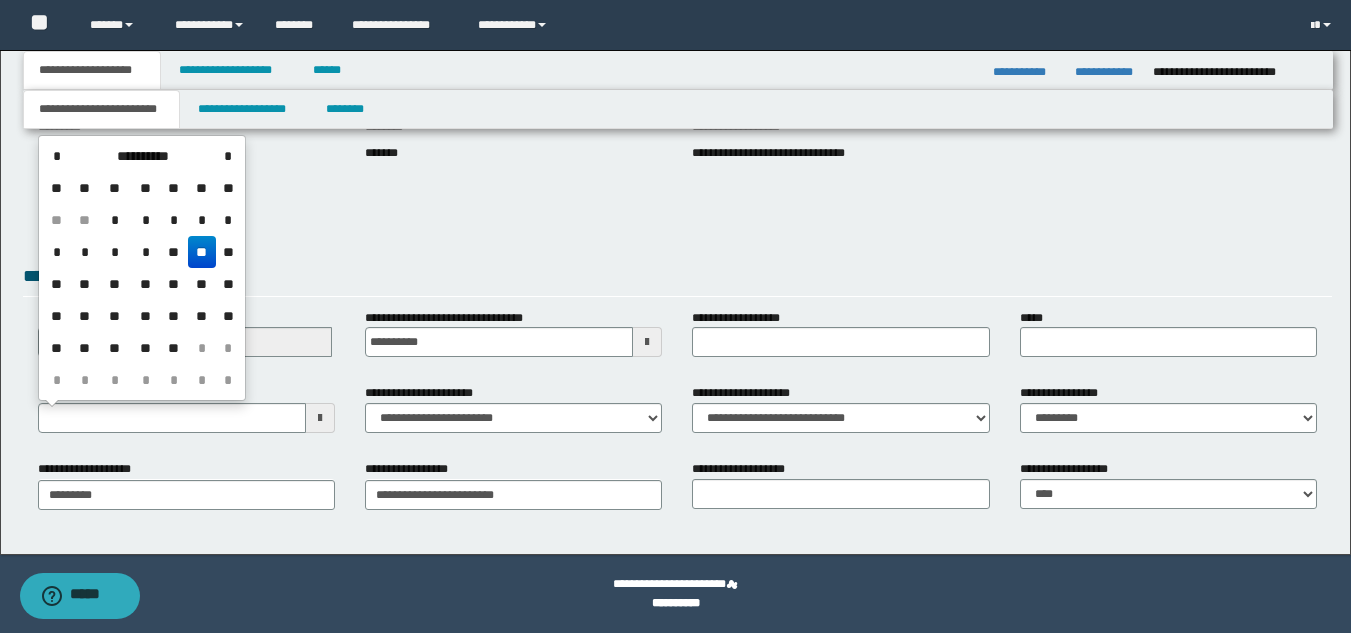 type on "**********" 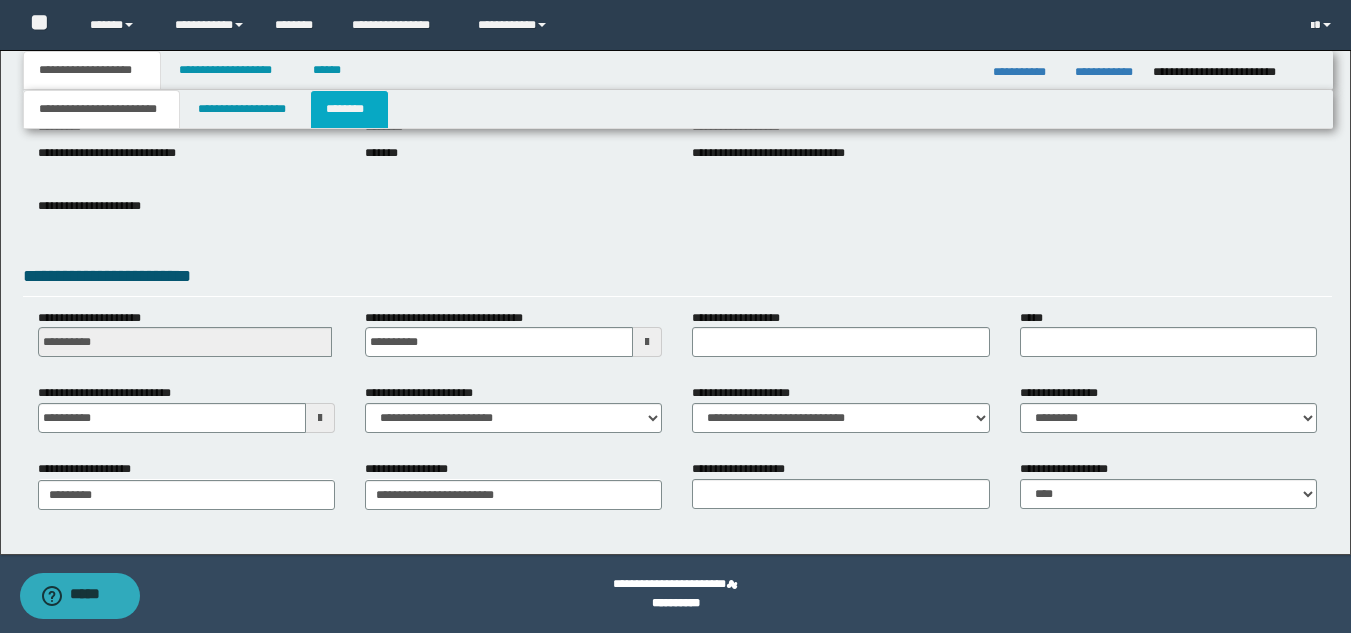 click on "********" at bounding box center [349, 109] 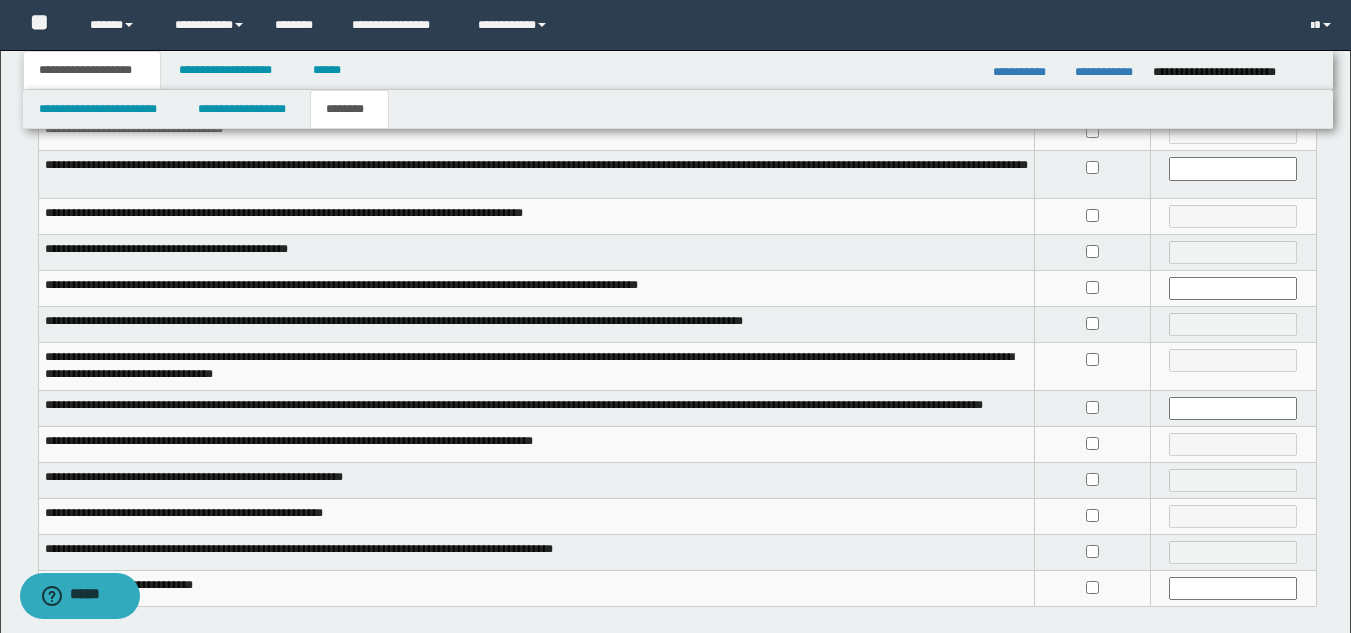 scroll, scrollTop: 404, scrollLeft: 0, axis: vertical 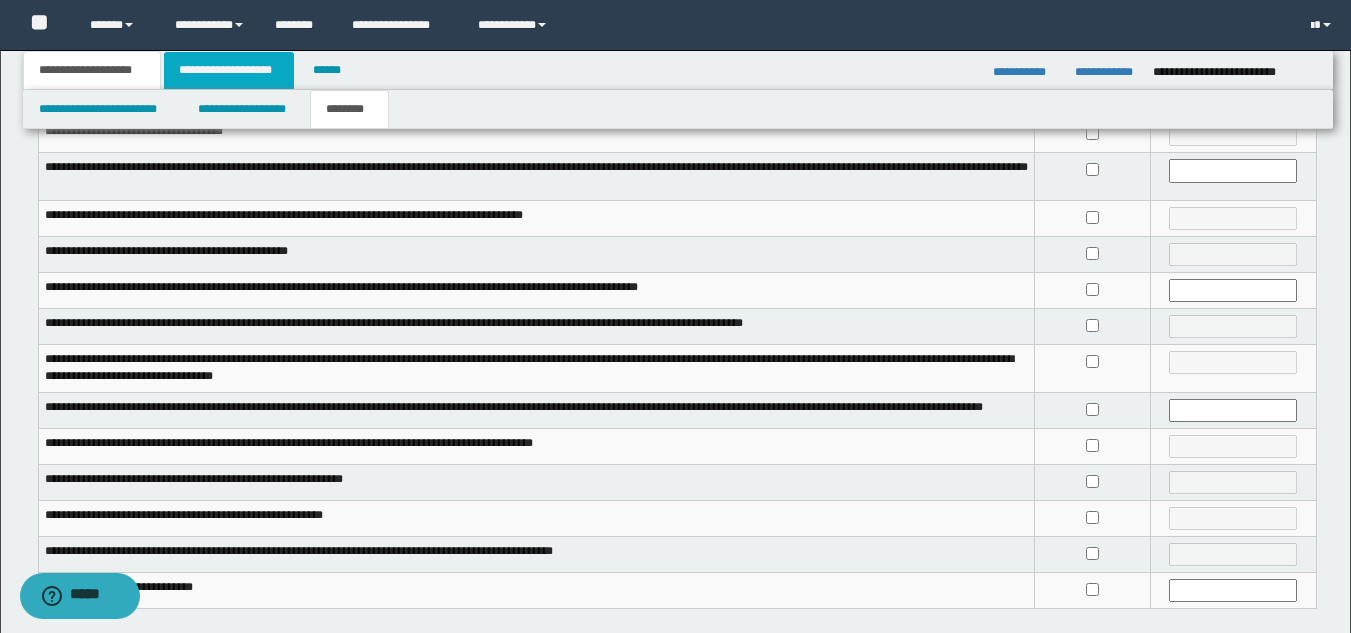click on "**********" at bounding box center [229, 70] 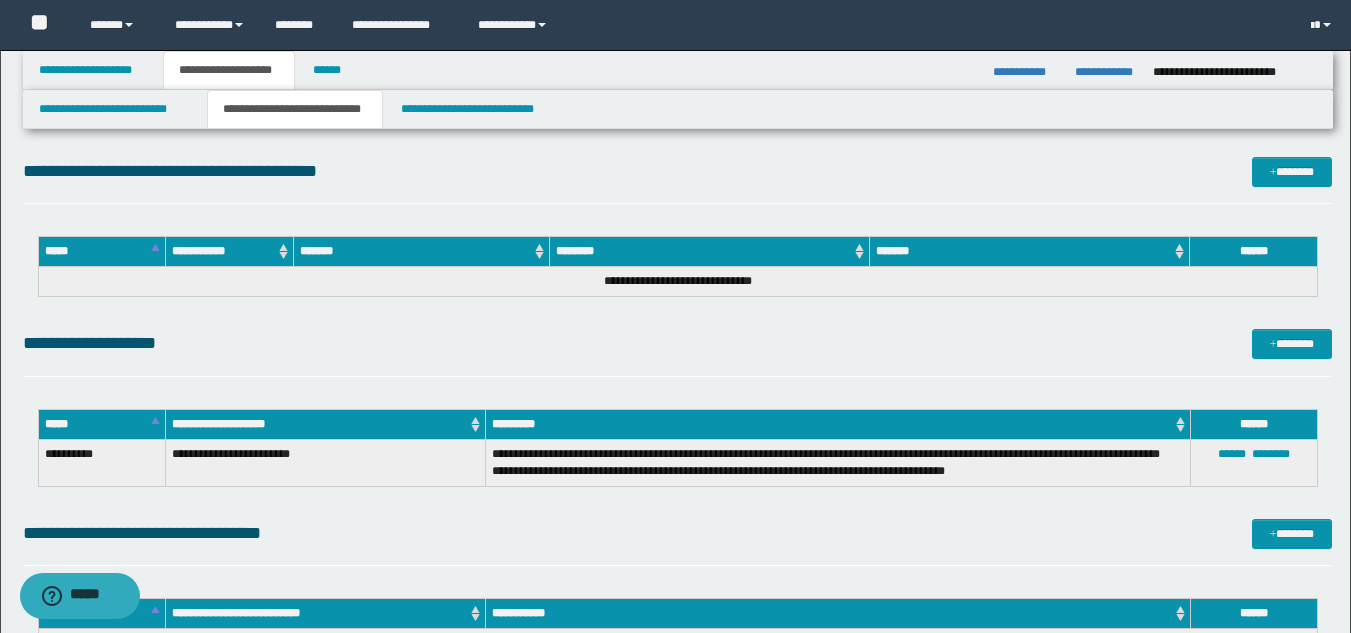 scroll, scrollTop: 978, scrollLeft: 0, axis: vertical 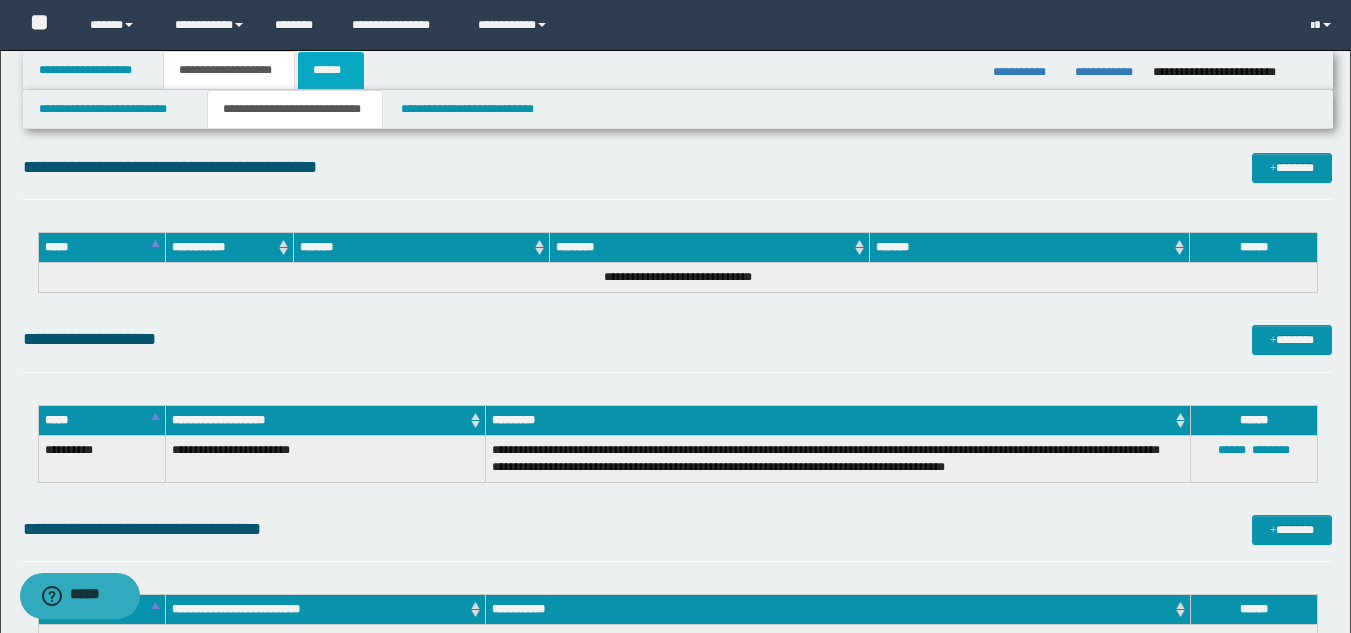 click on "******" at bounding box center [331, 70] 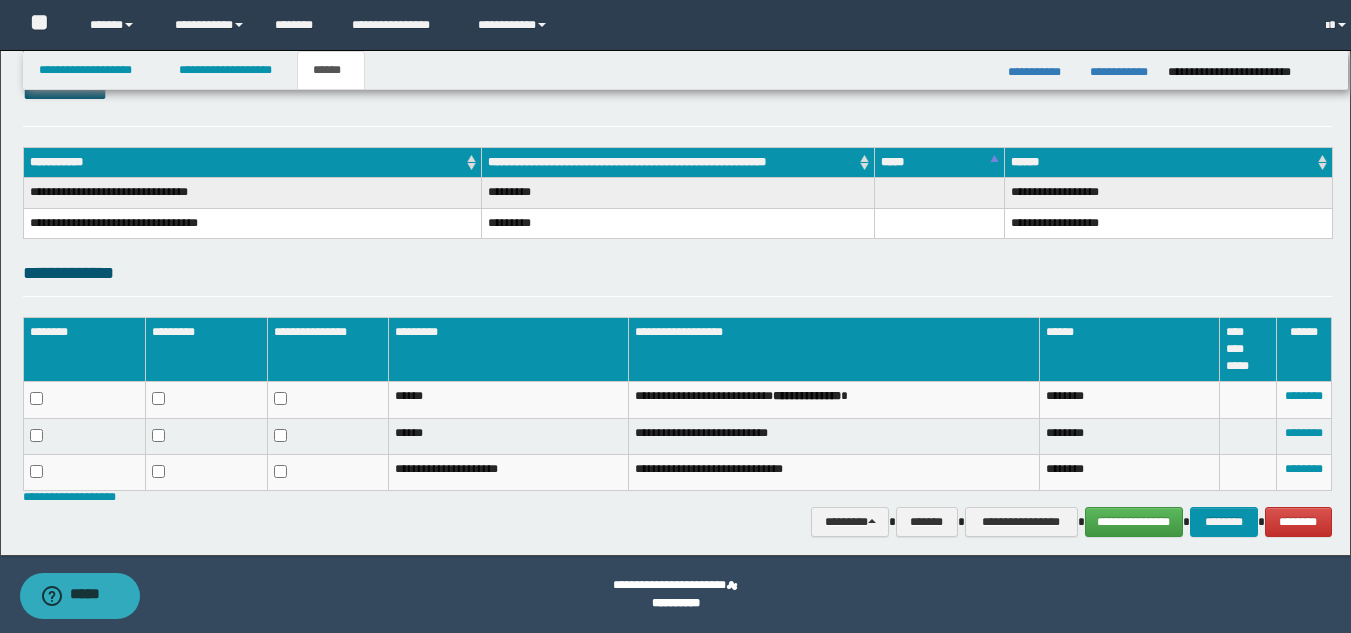 scroll, scrollTop: 263, scrollLeft: 0, axis: vertical 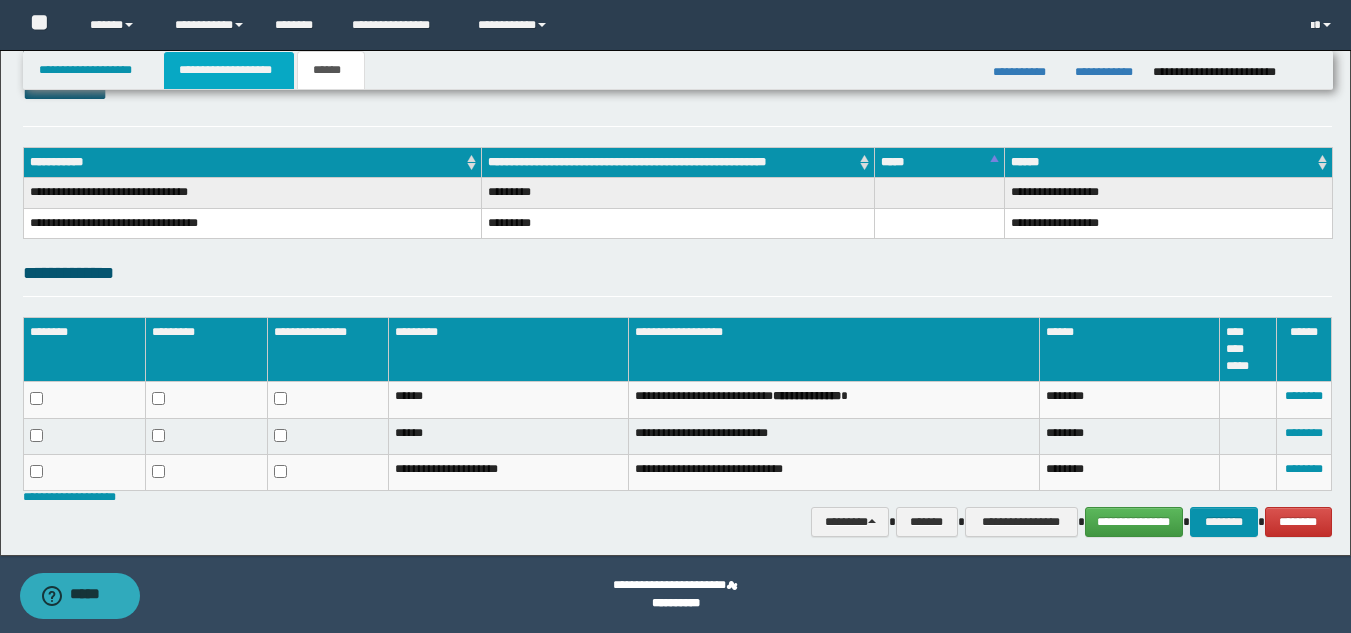 click on "**********" at bounding box center (229, 70) 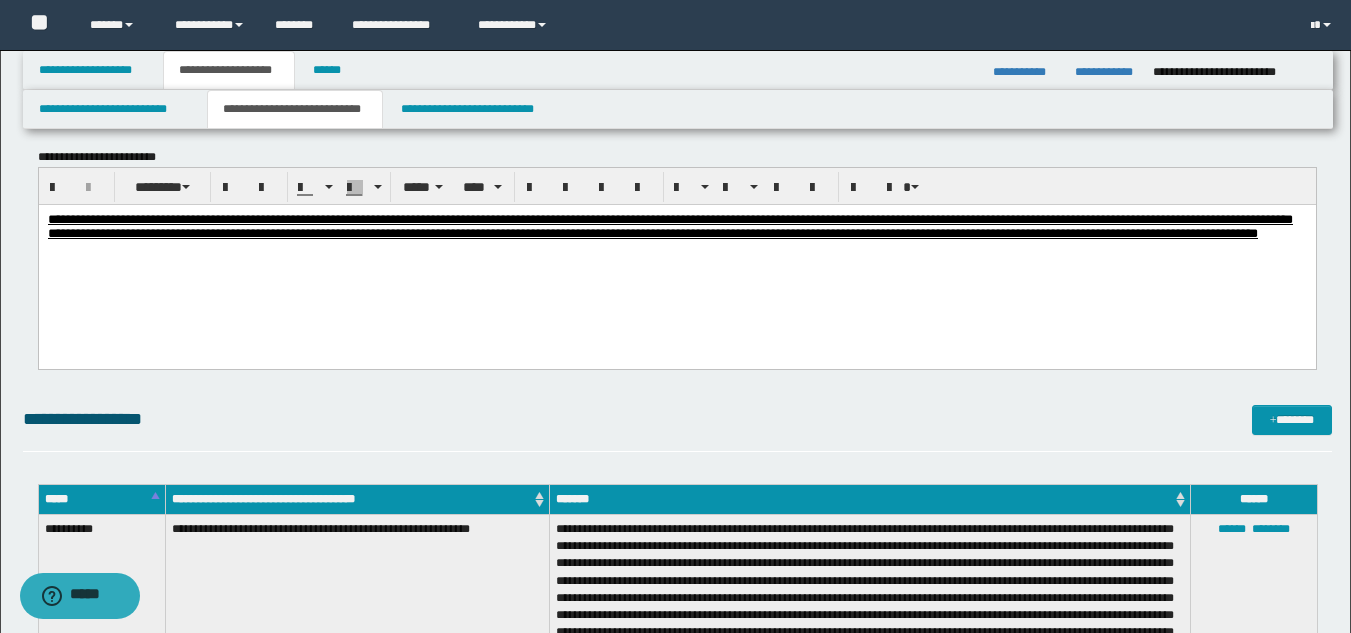 scroll, scrollTop: 0, scrollLeft: 0, axis: both 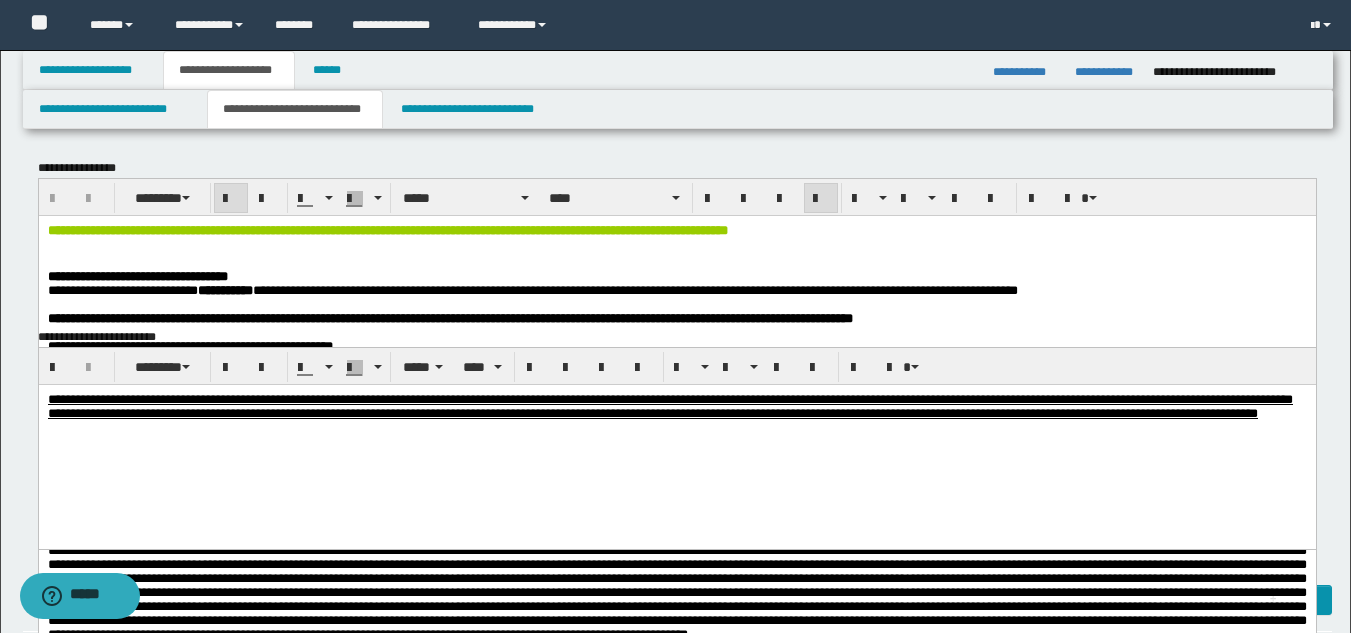 click on "**********" at bounding box center [676, 276] 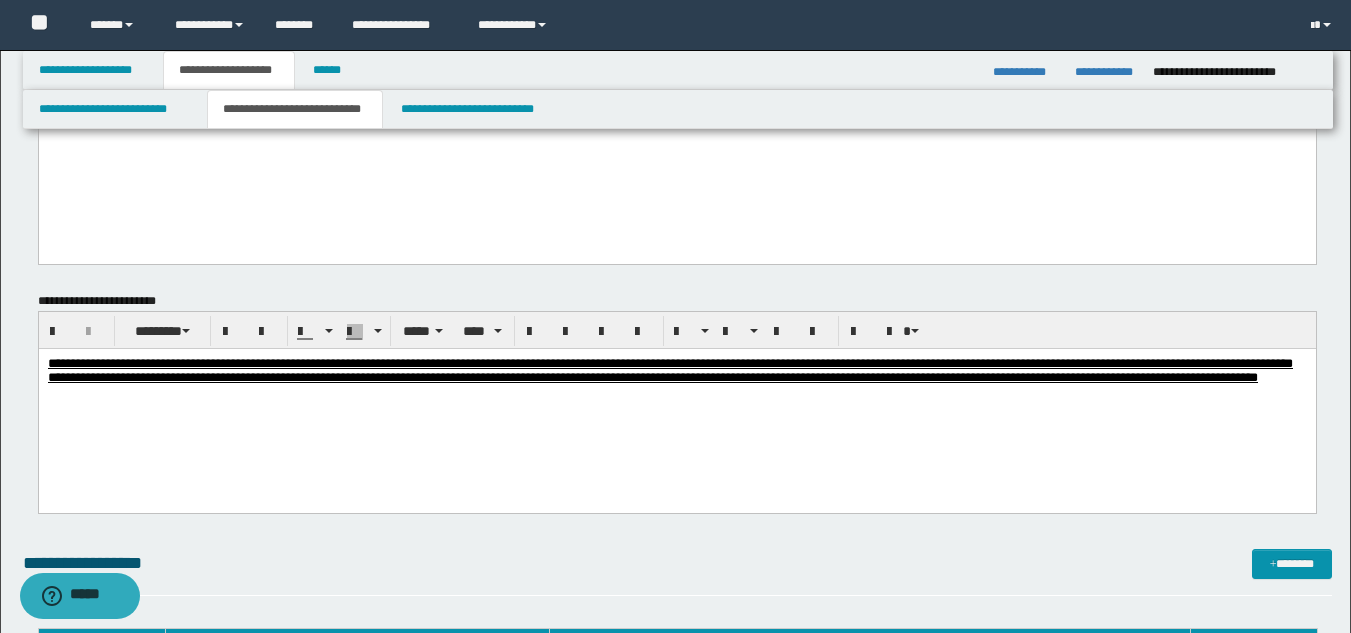 scroll, scrollTop: 1506, scrollLeft: 0, axis: vertical 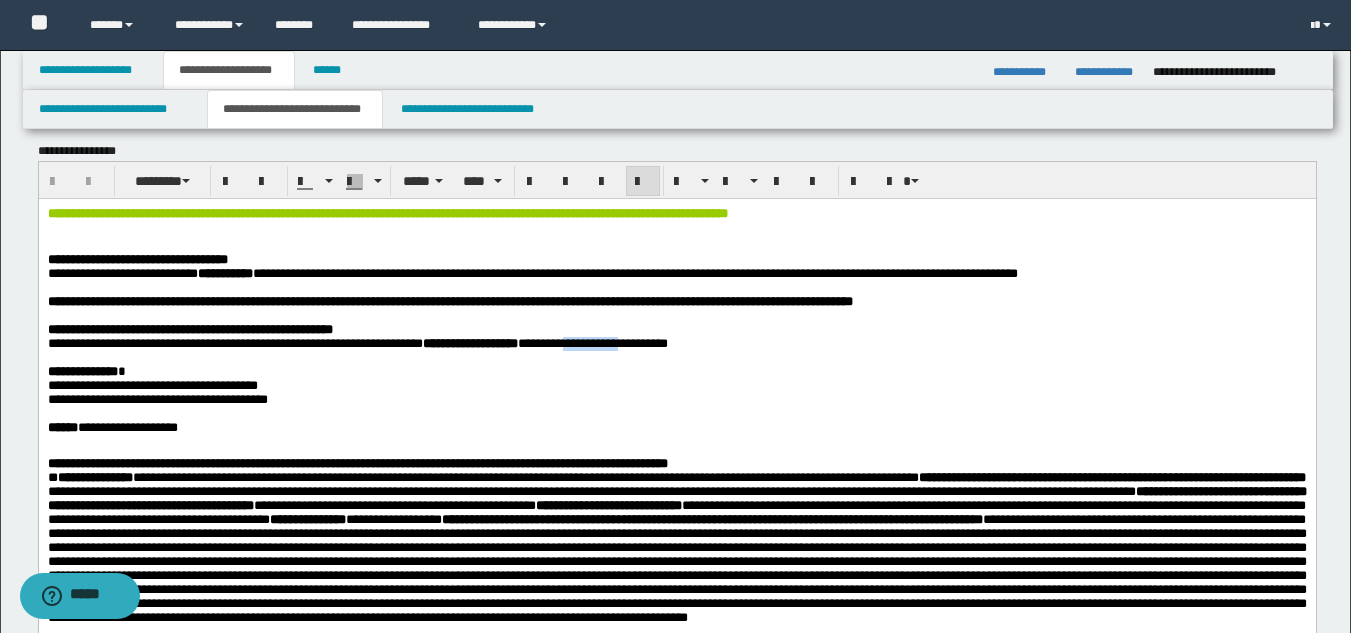 drag, startPoint x: 692, startPoint y: 373, endPoint x: 760, endPoint y: 373, distance: 68 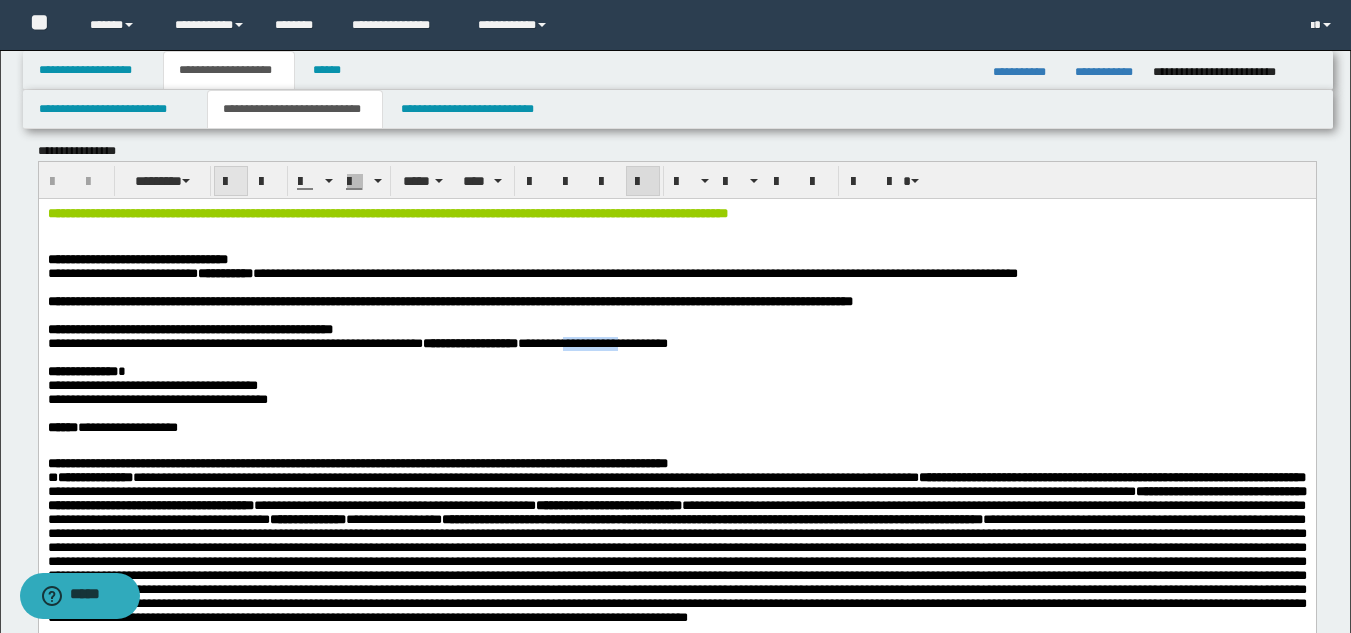 click at bounding box center (231, 182) 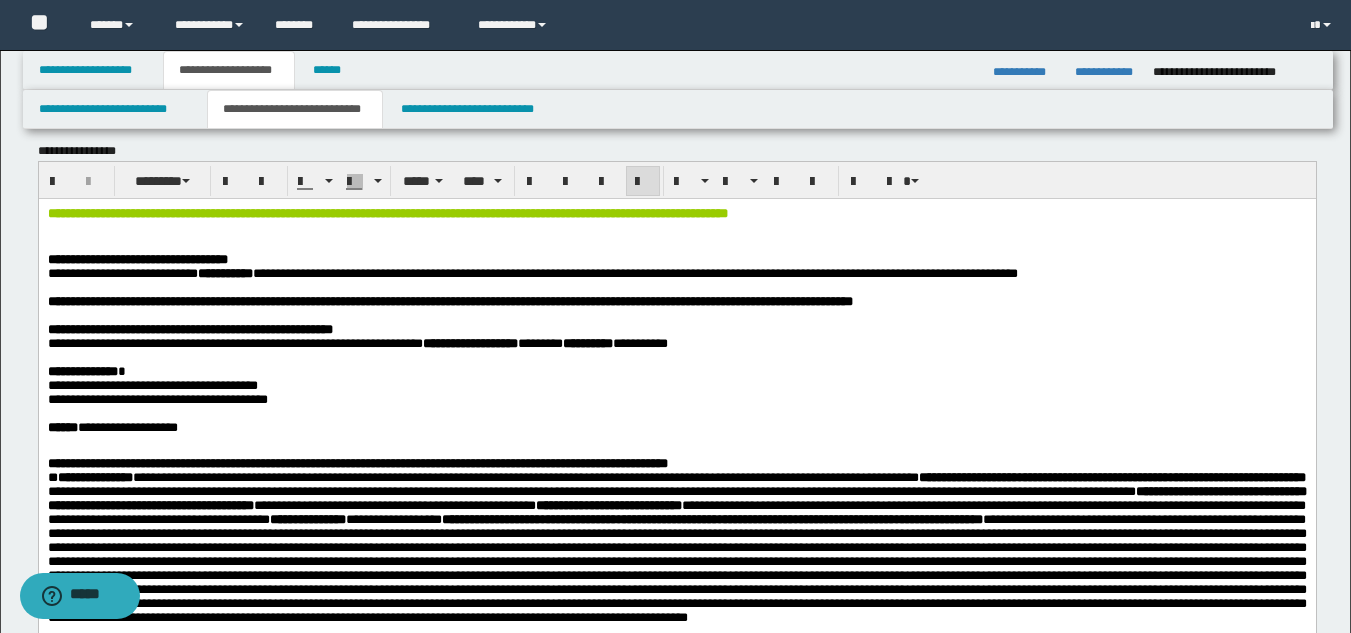 click on "**********" at bounding box center [676, 385] 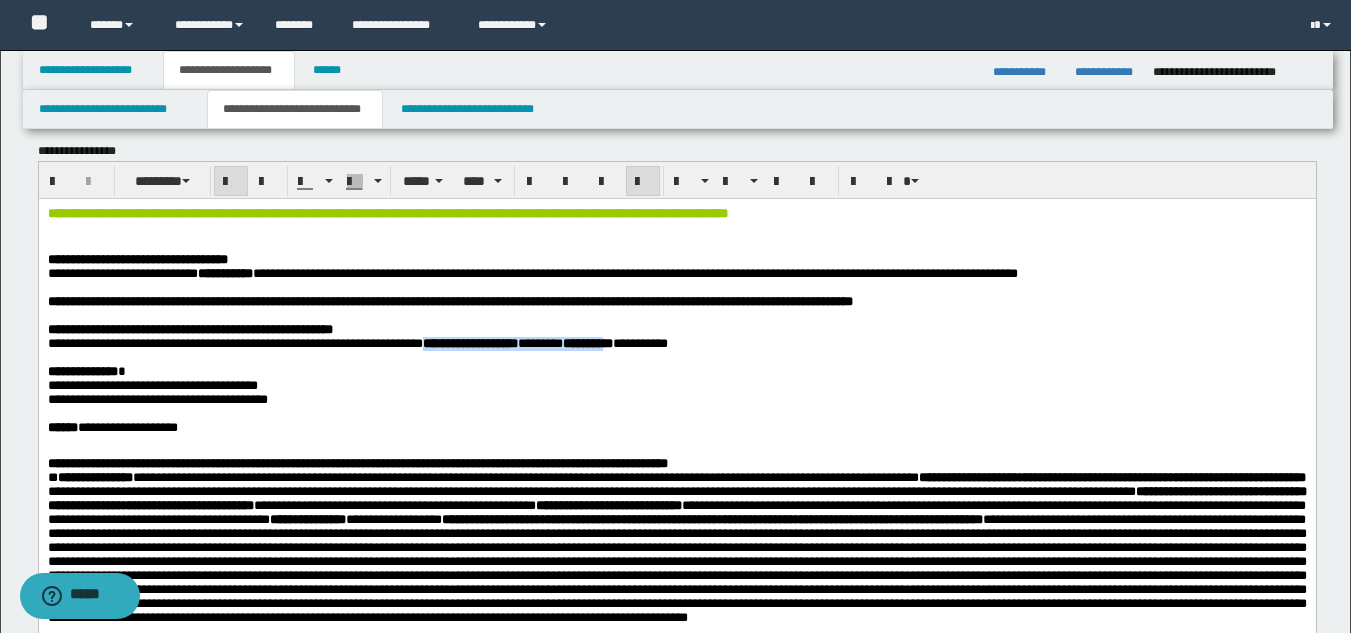 drag, startPoint x: 506, startPoint y: 374, endPoint x: 743, endPoint y: 369, distance: 237.05273 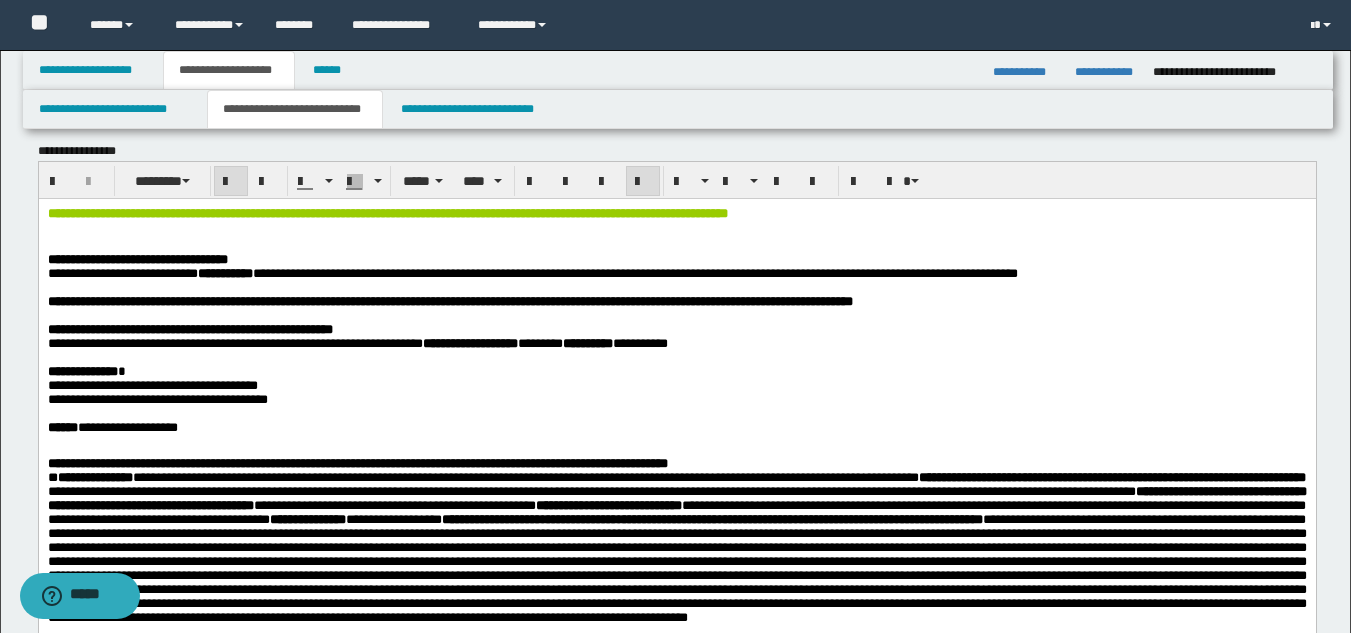 click on "**********" at bounding box center [449, 300] 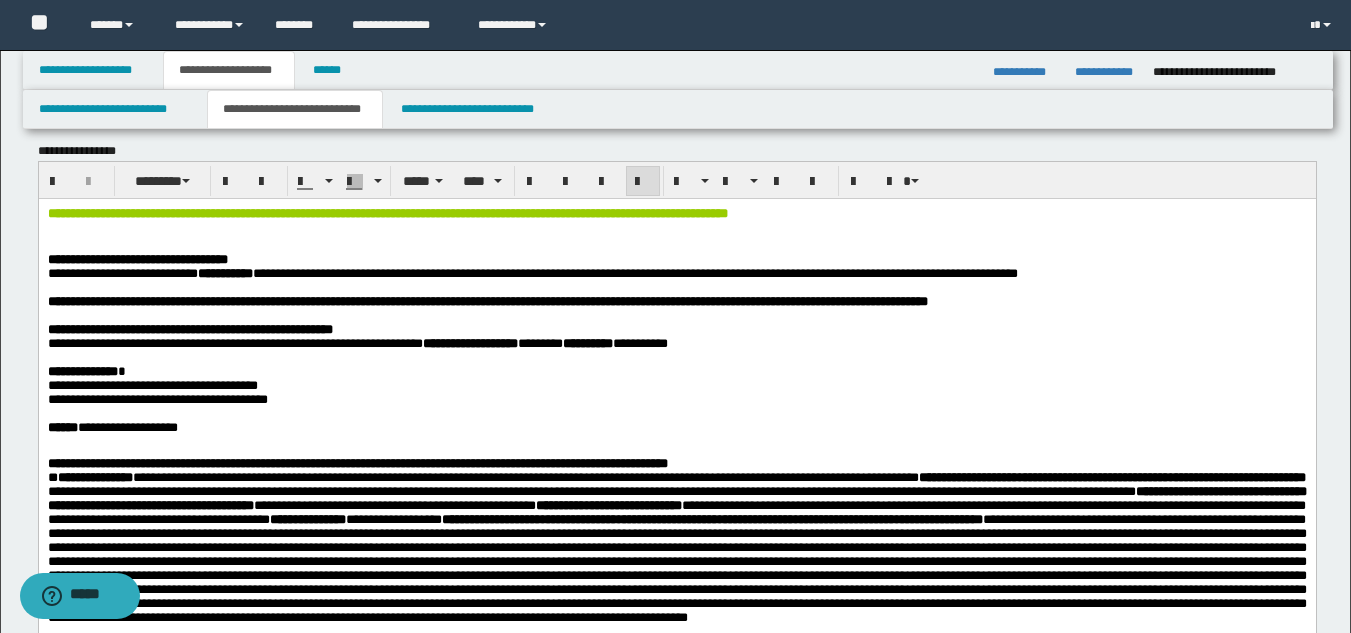 click on "**********" at bounding box center [357, 342] 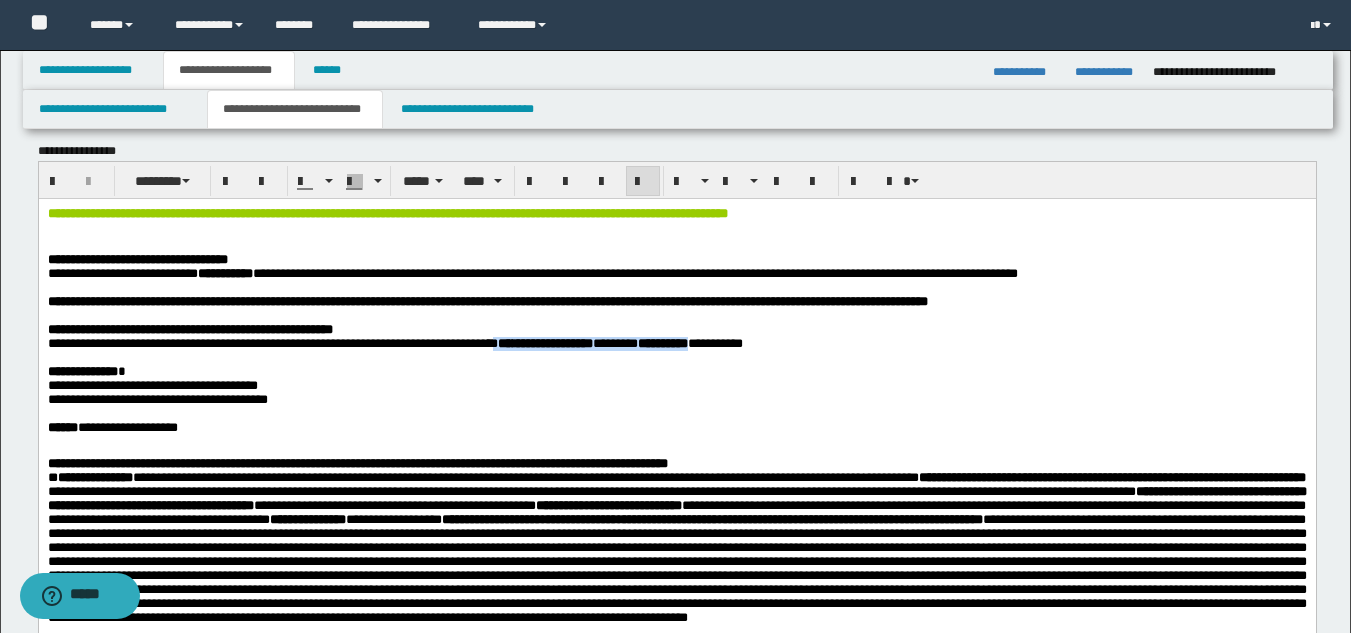 drag, startPoint x: 602, startPoint y: 373, endPoint x: 855, endPoint y: 369, distance: 253.03162 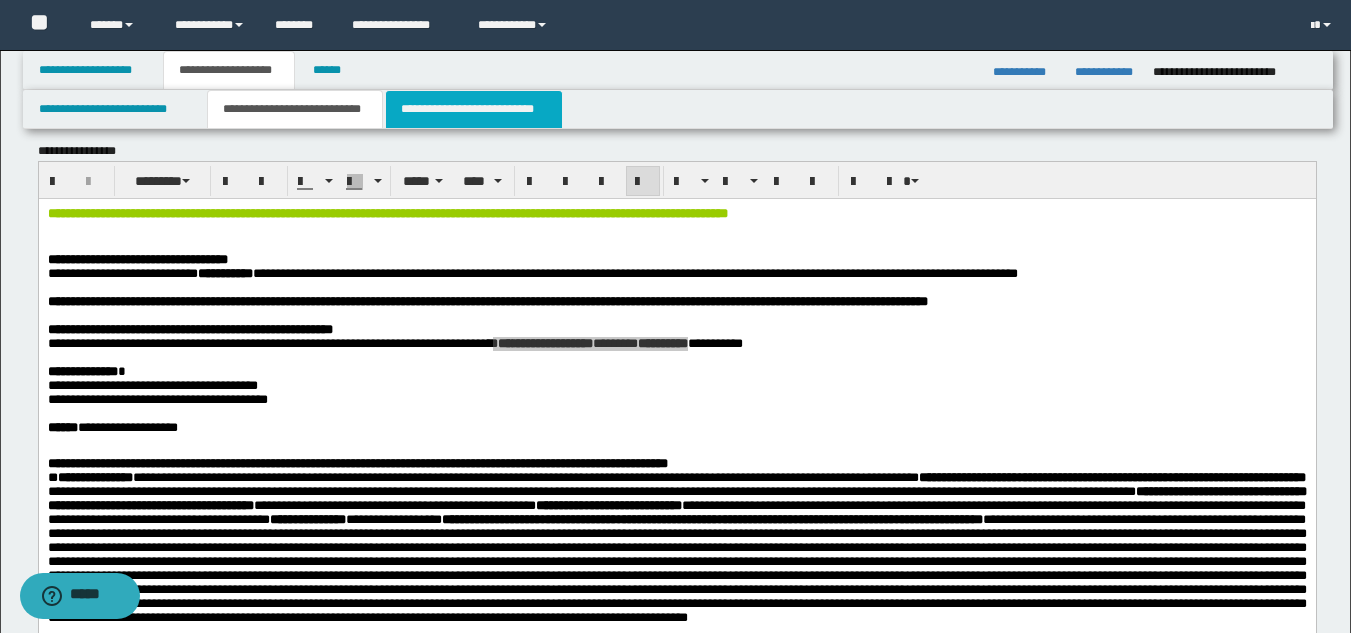 click on "**********" at bounding box center (474, 109) 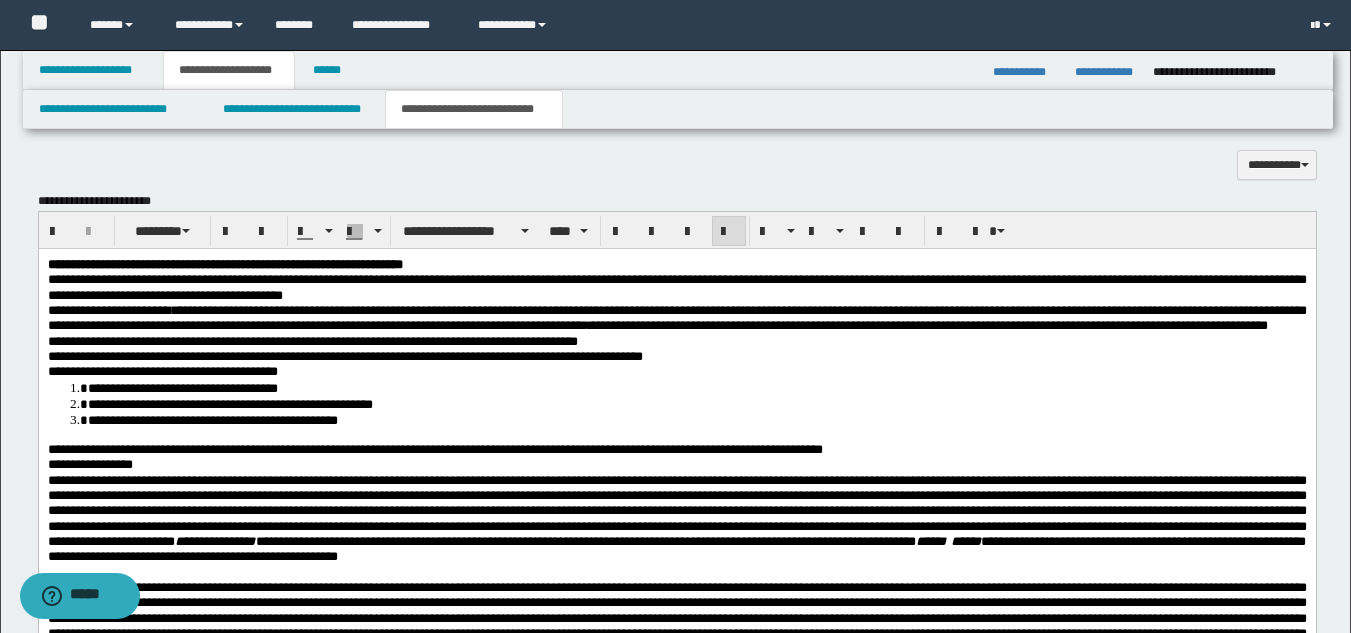scroll, scrollTop: 810, scrollLeft: 0, axis: vertical 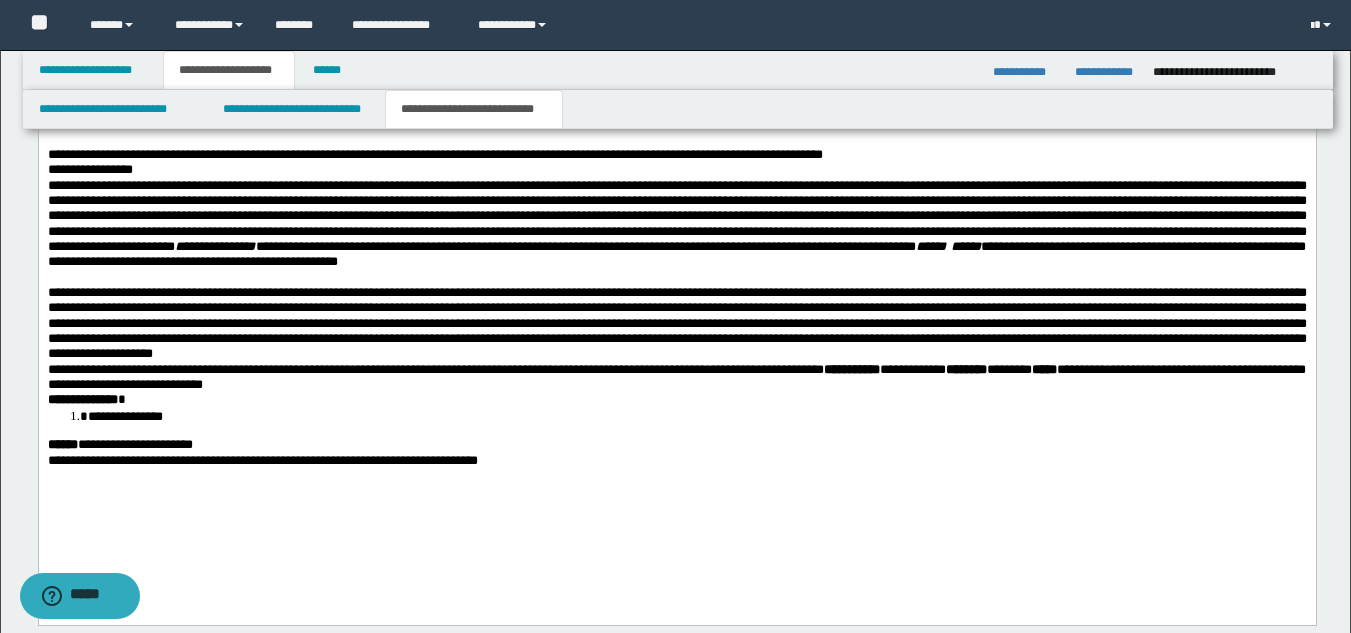 click on "**********" at bounding box center (696, 417) 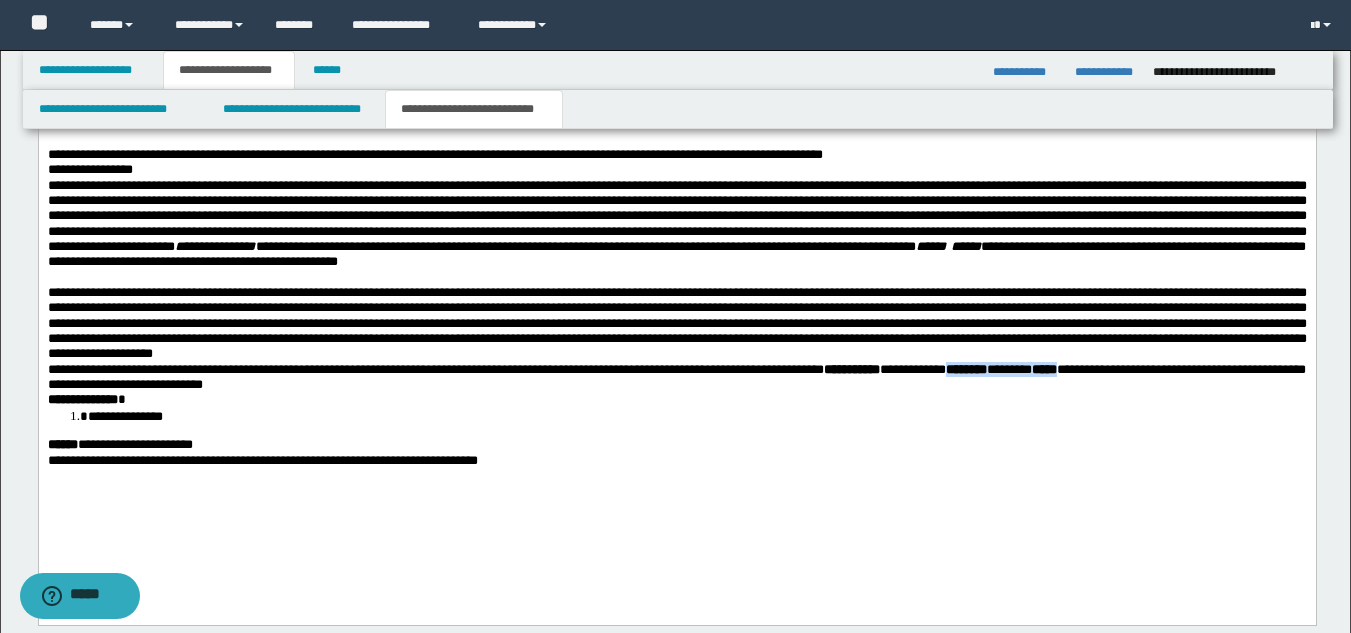 drag, startPoint x: 1230, startPoint y: 418, endPoint x: 128, endPoint y: 433, distance: 1102.102 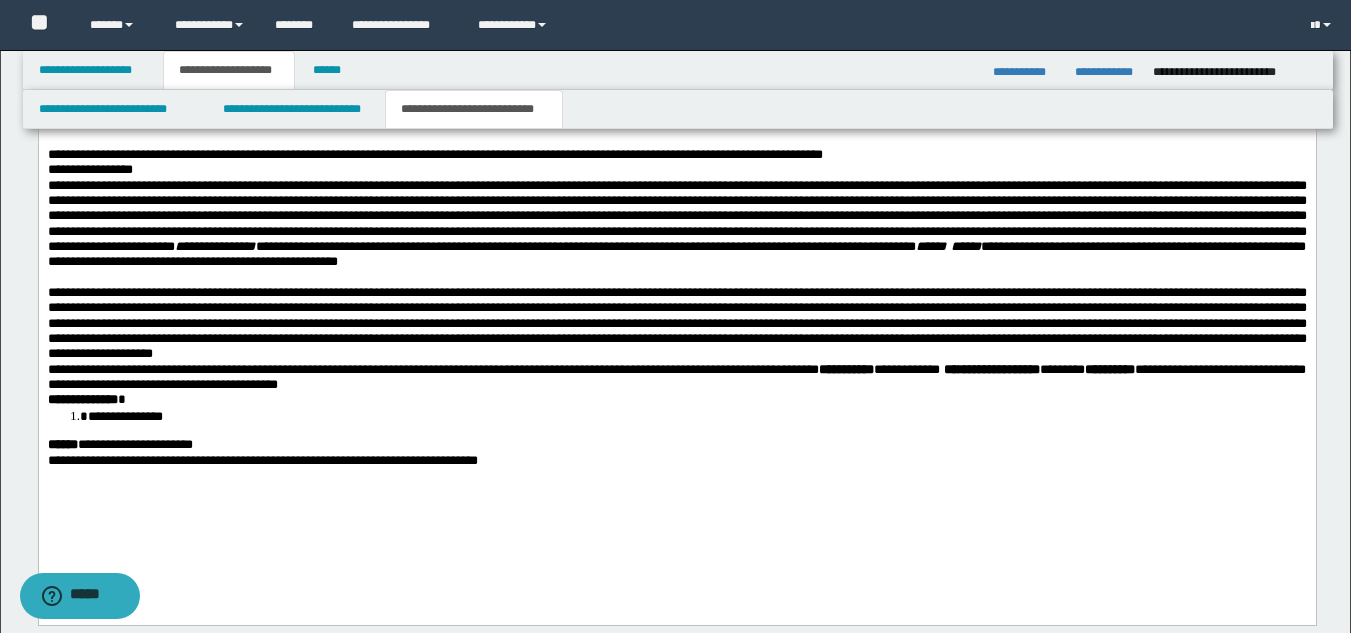 drag, startPoint x: 1048, startPoint y: 410, endPoint x: 1043, endPoint y: 420, distance: 11.18034 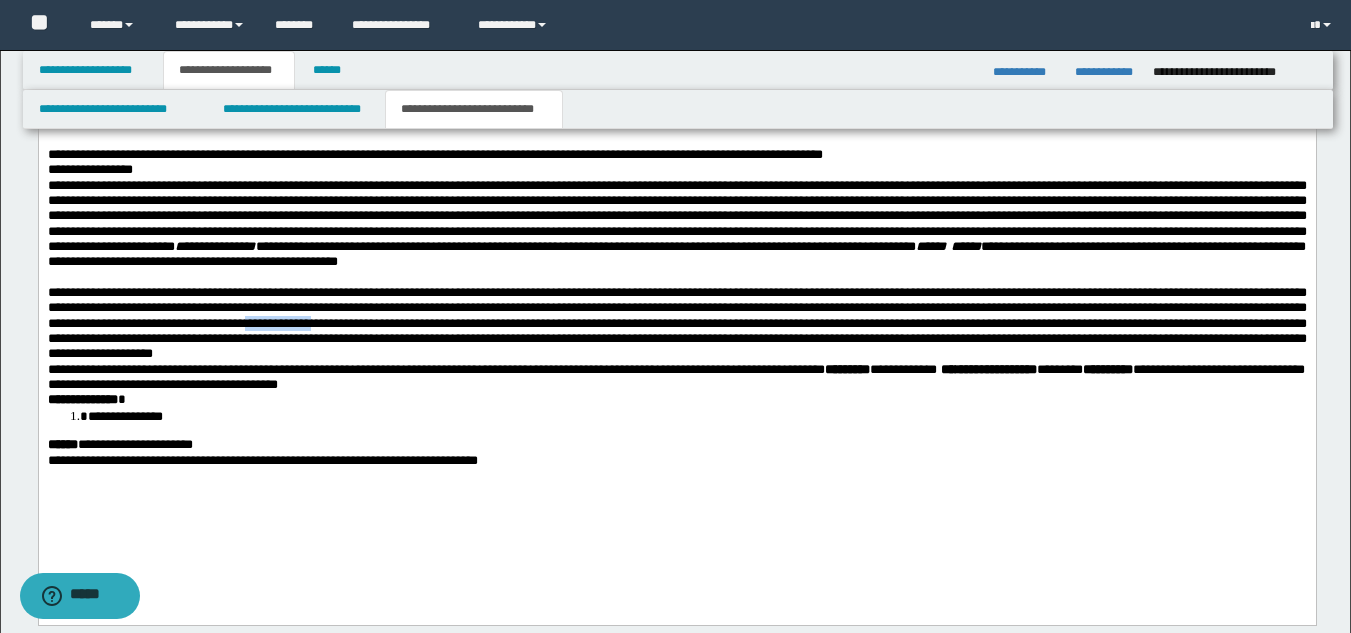 drag, startPoint x: 861, startPoint y: 361, endPoint x: 972, endPoint y: 364, distance: 111.040535 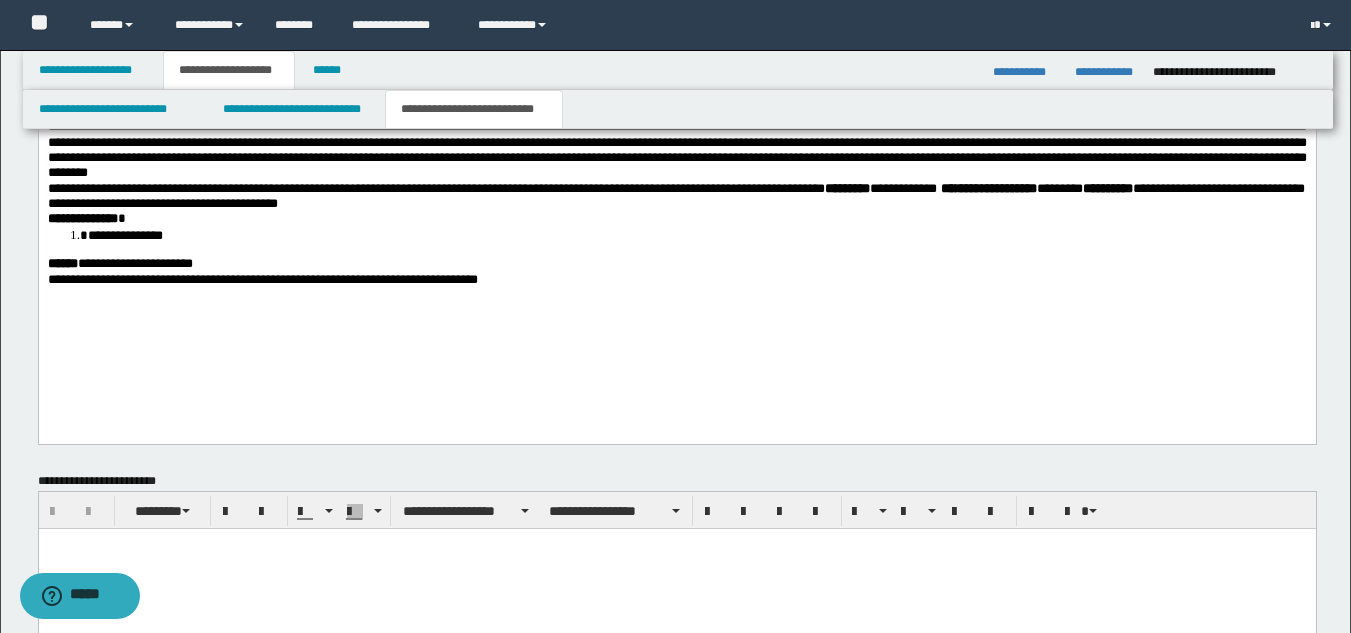 scroll, scrollTop: 1331, scrollLeft: 0, axis: vertical 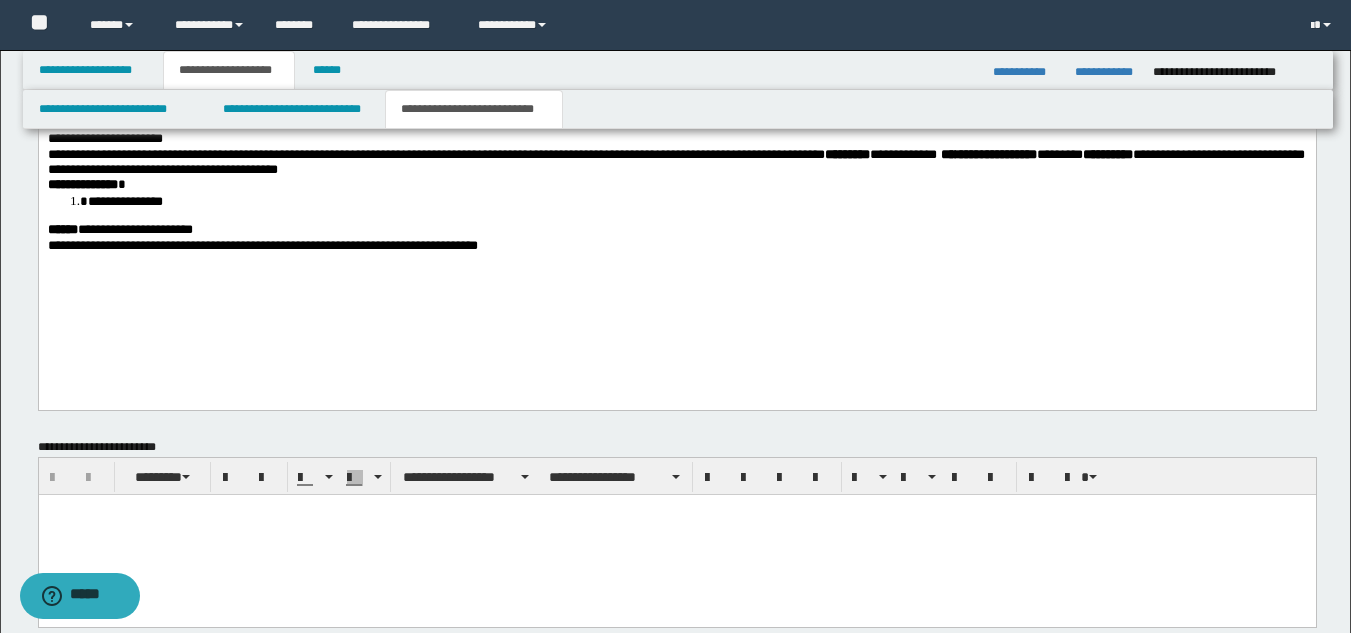 click on "**********" at bounding box center [676, 109] 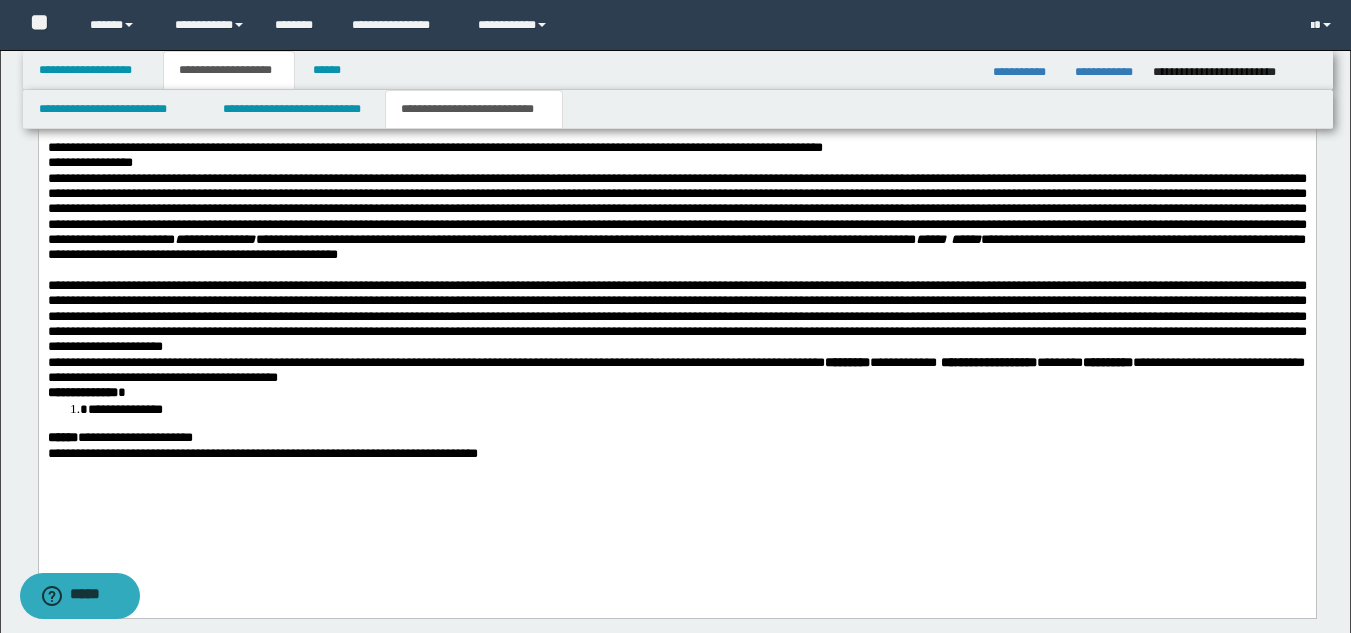 scroll, scrollTop: 1018, scrollLeft: 0, axis: vertical 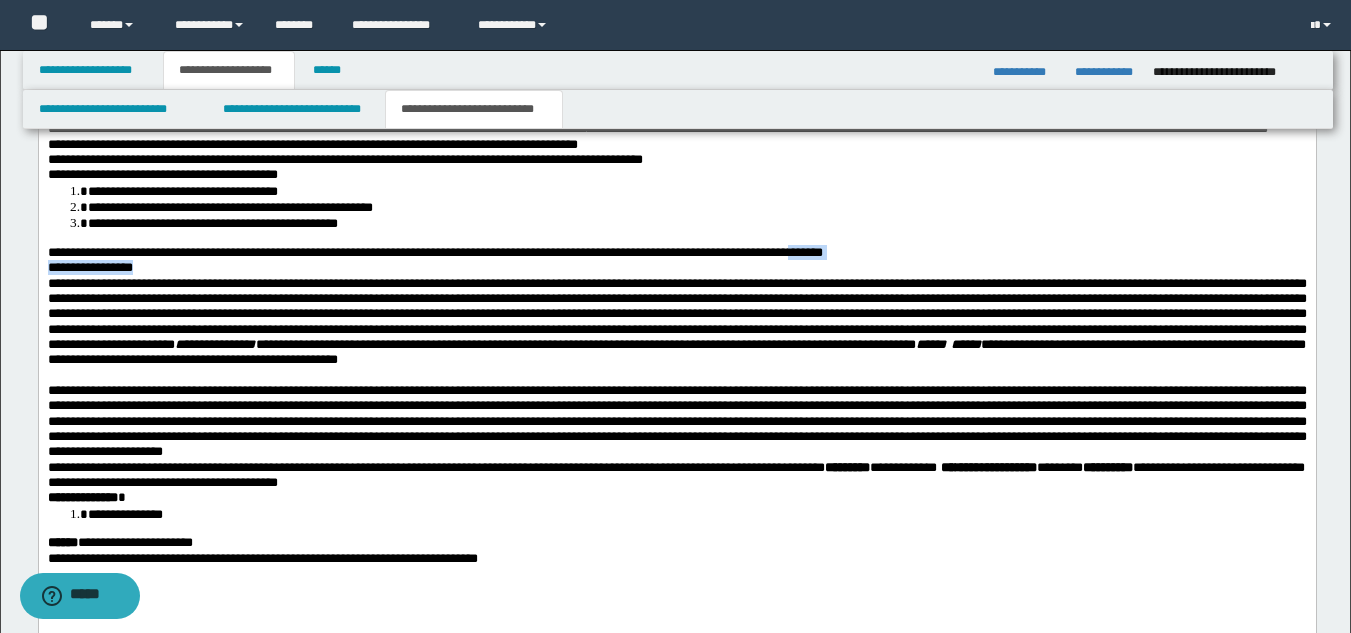 drag, startPoint x: 914, startPoint y: 266, endPoint x: 913, endPoint y: 289, distance: 23.021729 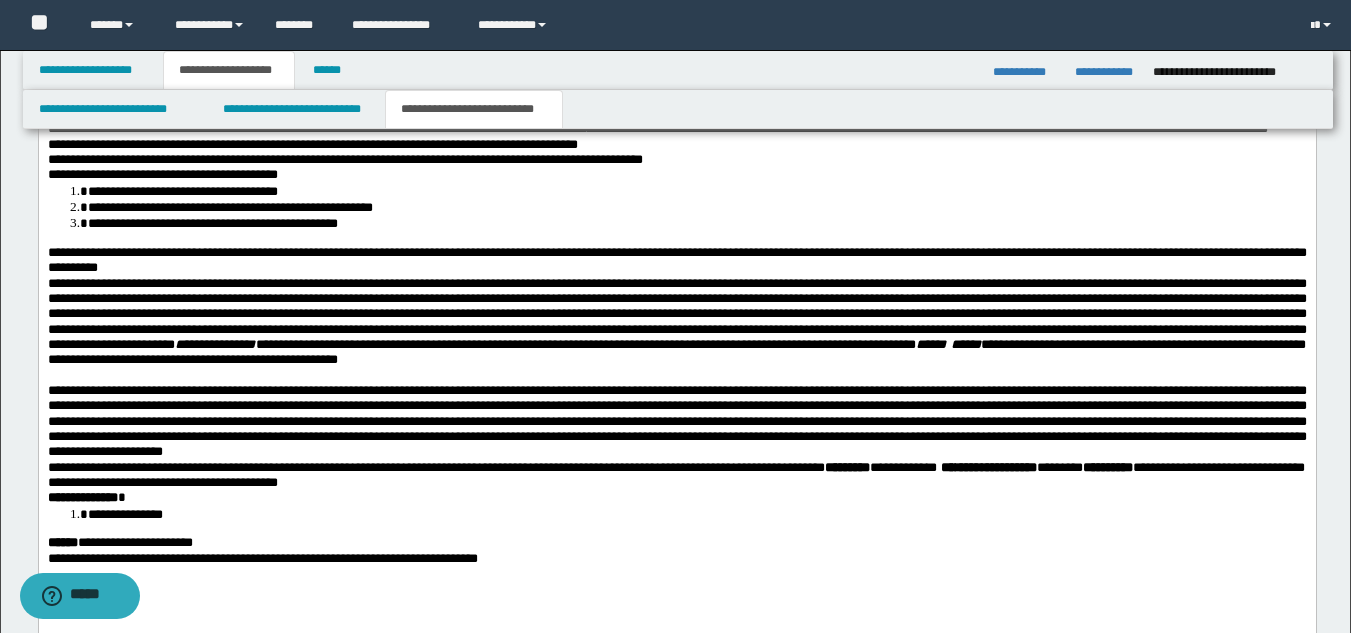 click on "**********" at bounding box center [696, 223] 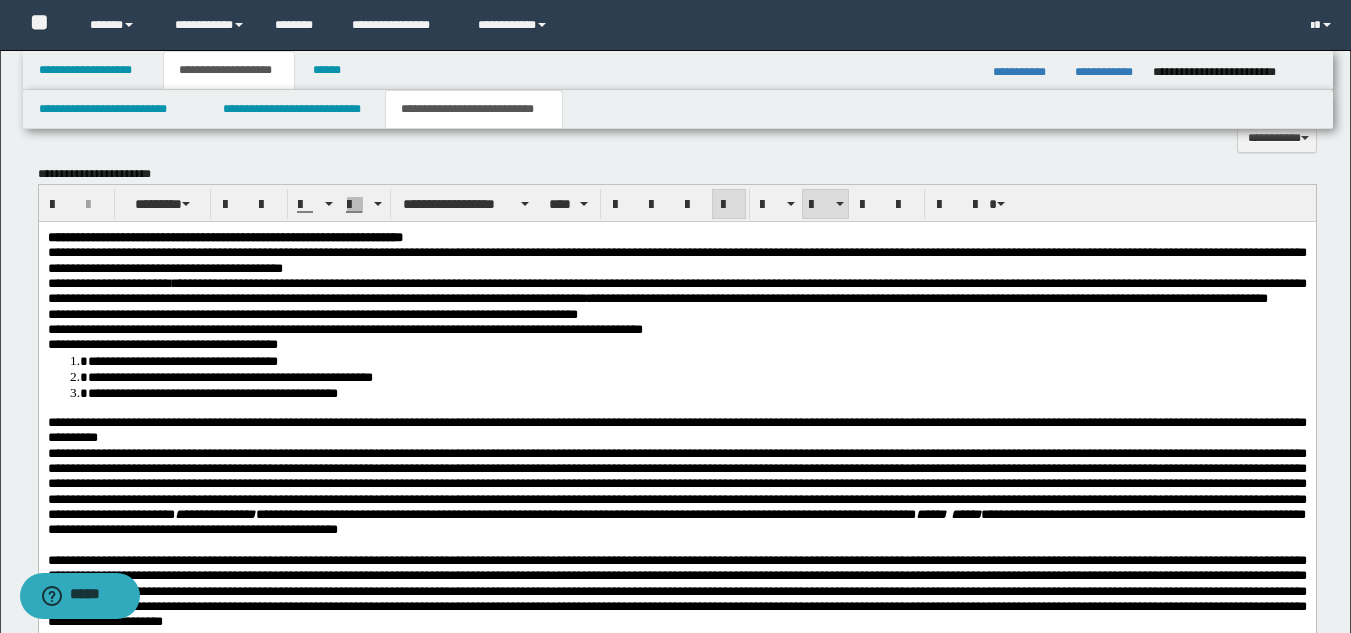 scroll, scrollTop: 840, scrollLeft: 0, axis: vertical 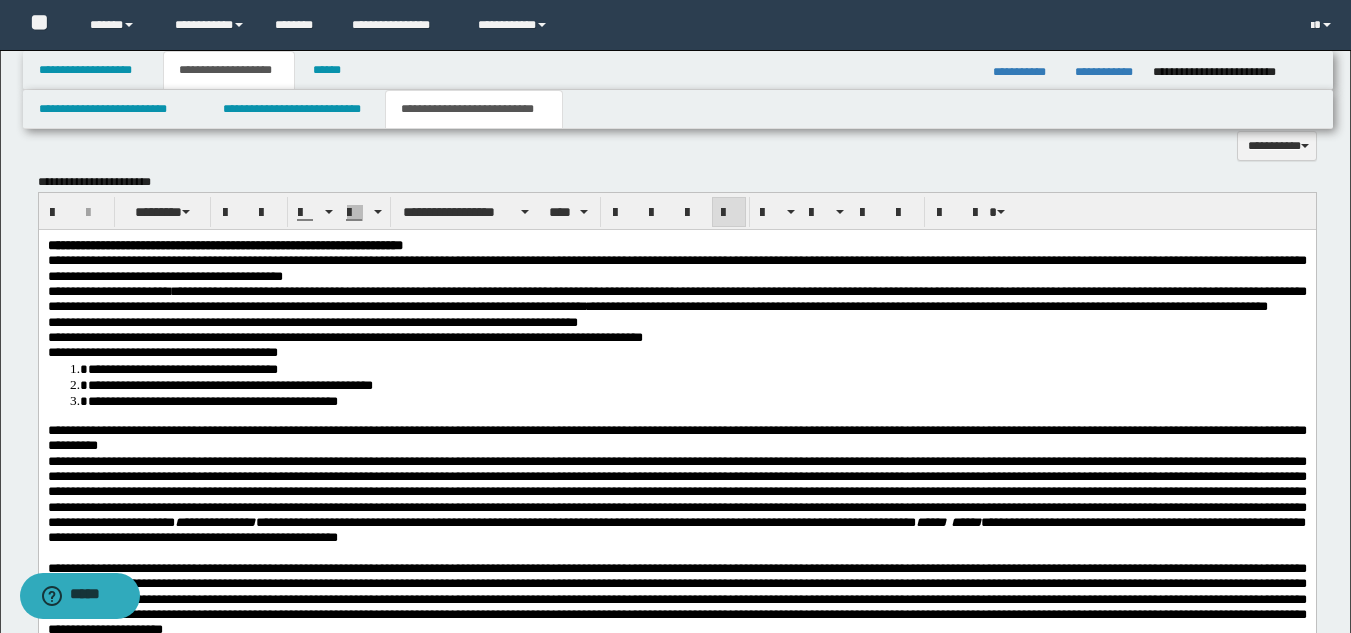 click on "**********" at bounding box center [344, 337] 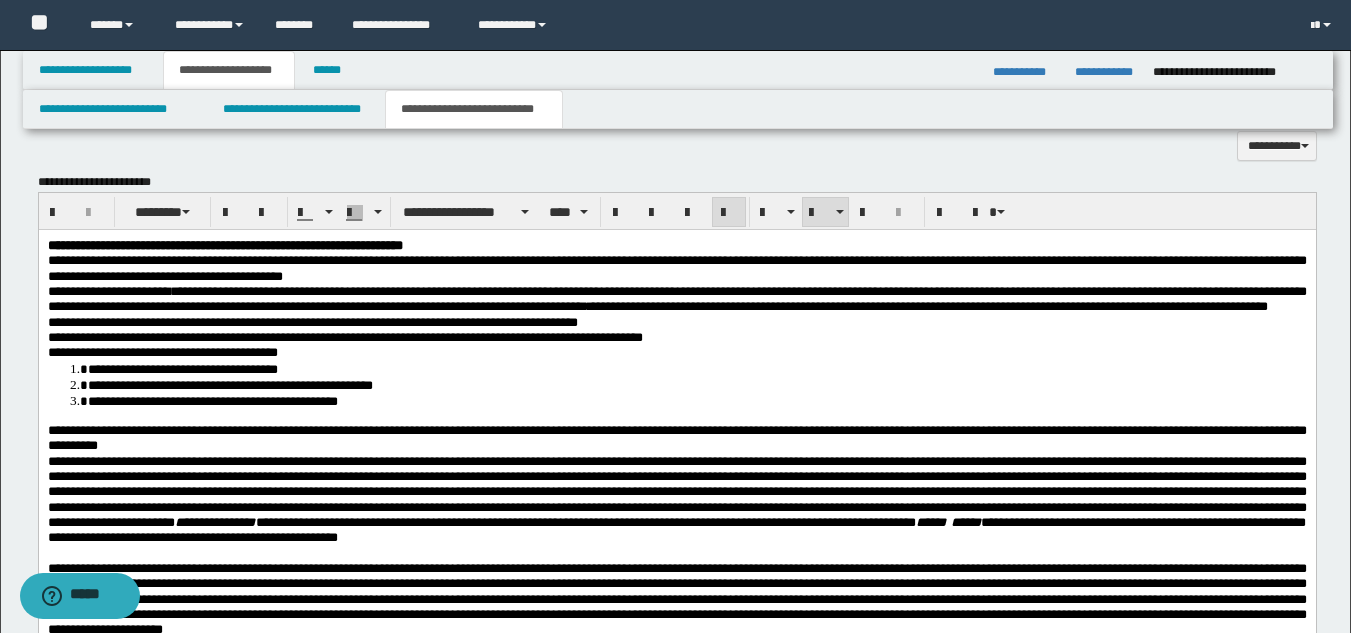 click on "**********" at bounding box center (344, 337) 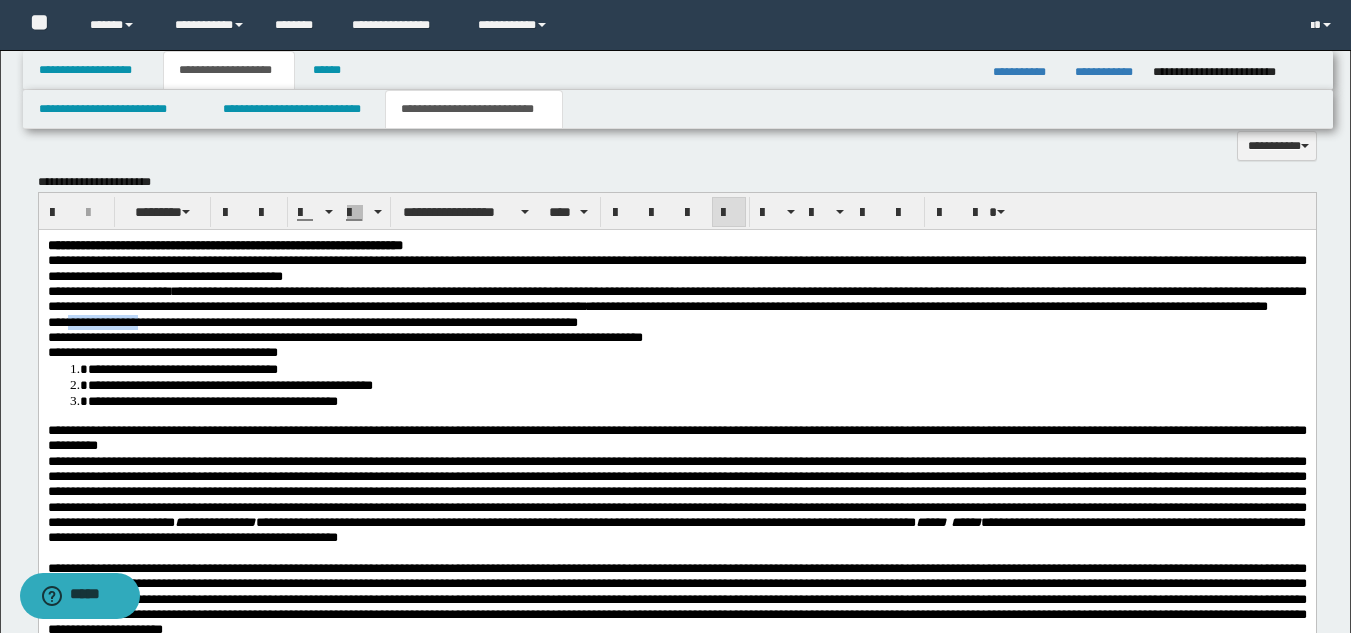 drag, startPoint x: 94, startPoint y: 336, endPoint x: 197, endPoint y: 345, distance: 103.392456 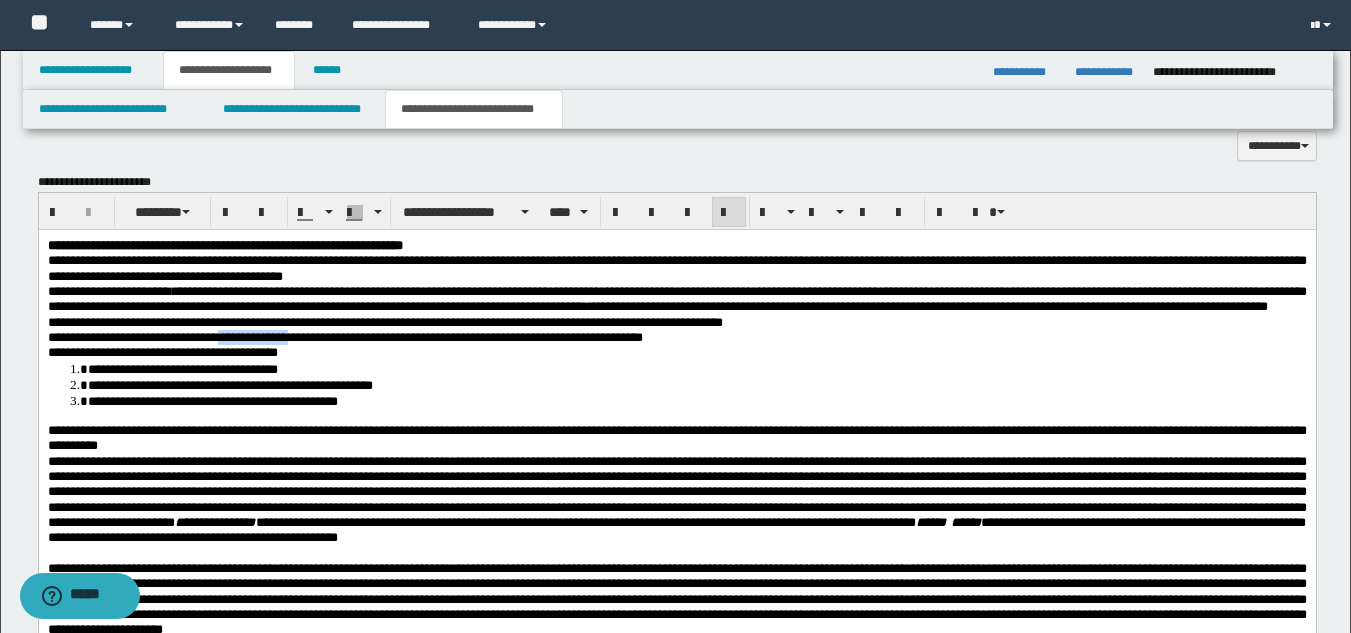 drag, startPoint x: 249, startPoint y: 356, endPoint x: 364, endPoint y: 352, distance: 115.06954 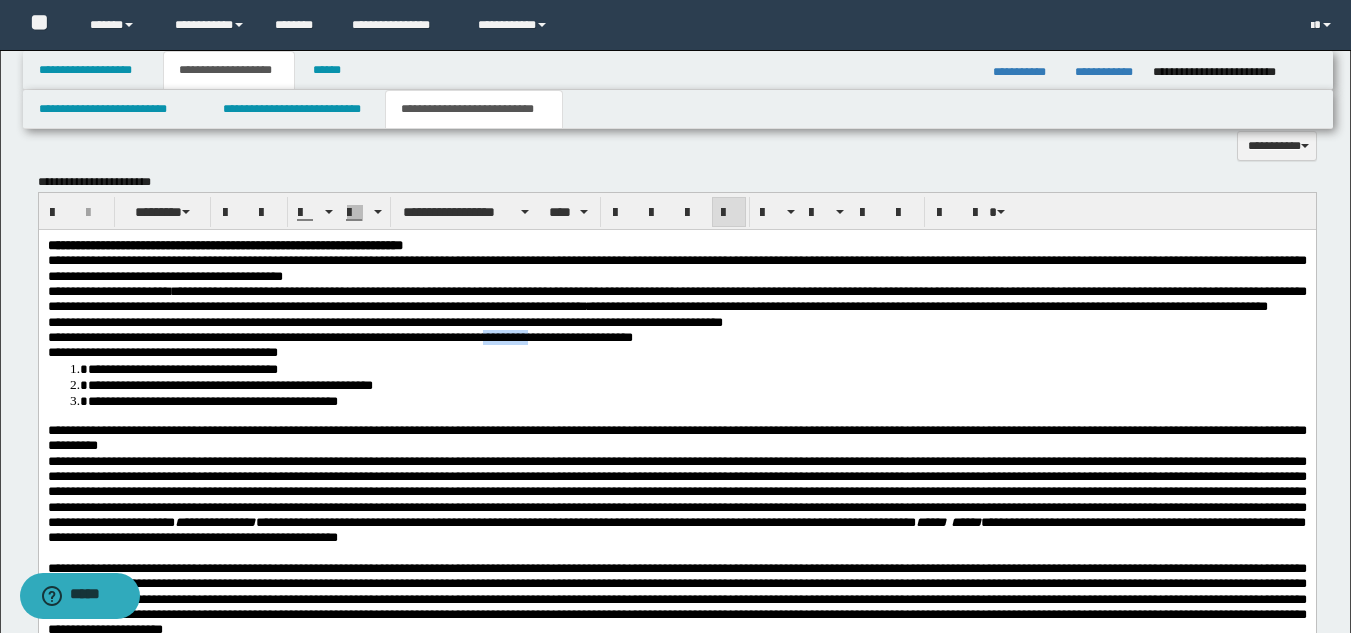 drag, startPoint x: 570, startPoint y: 360, endPoint x: 647, endPoint y: 354, distance: 77.23341 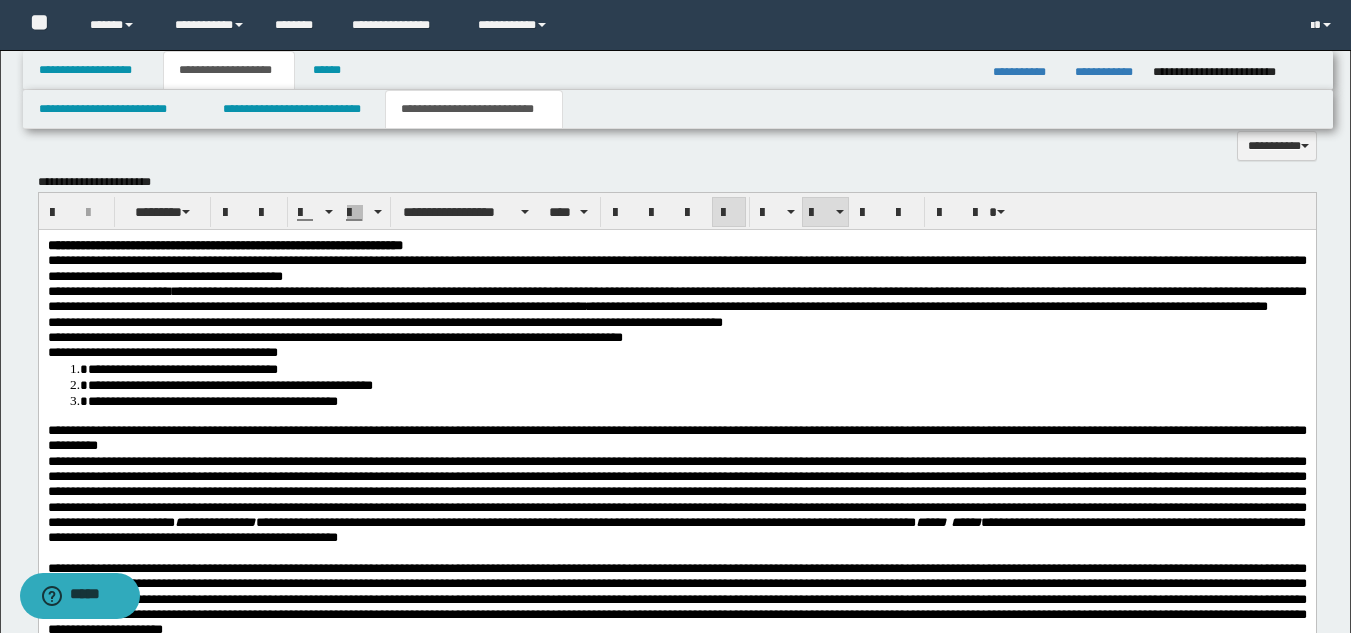 click on "**********" at bounding box center (676, 352) 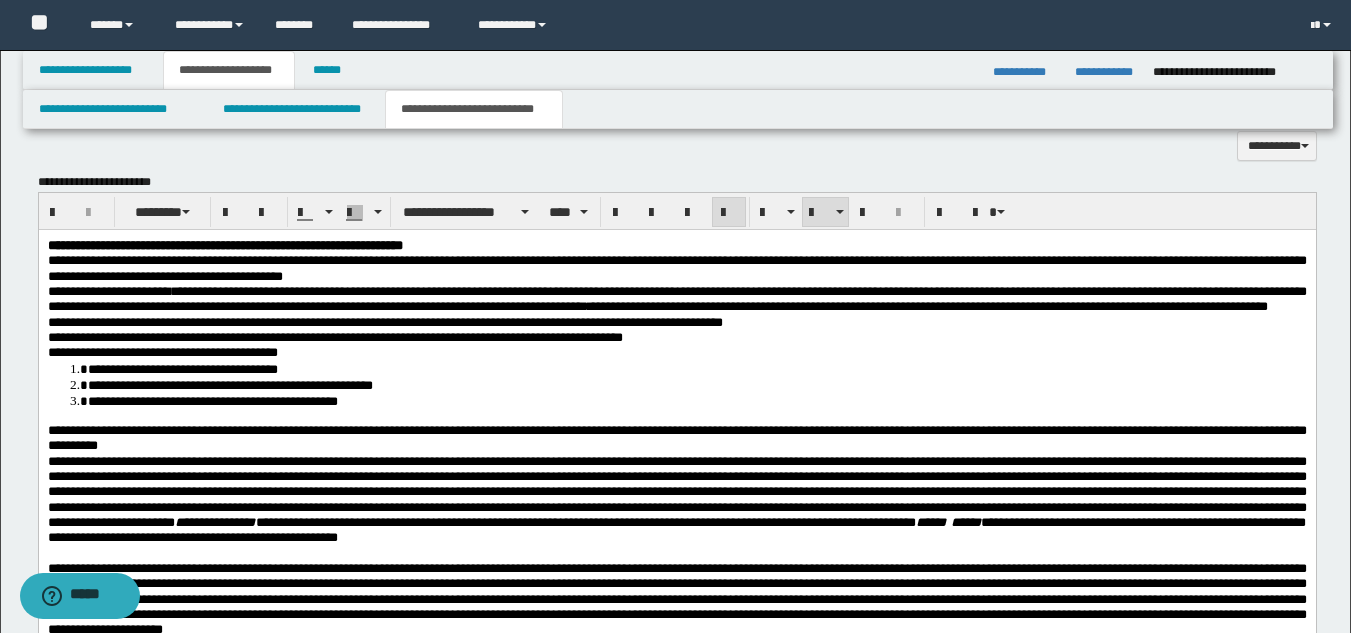 click on "**********" at bounding box center (182, 369) 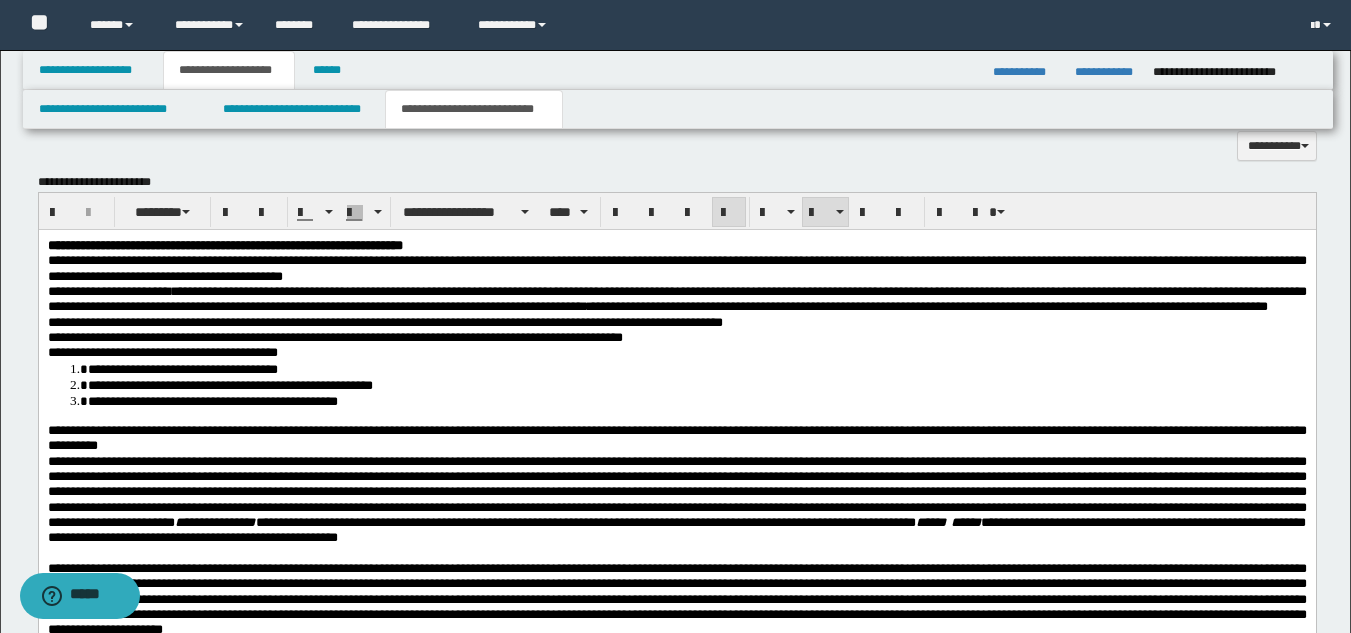 click on "**********" at bounding box center [229, 385] 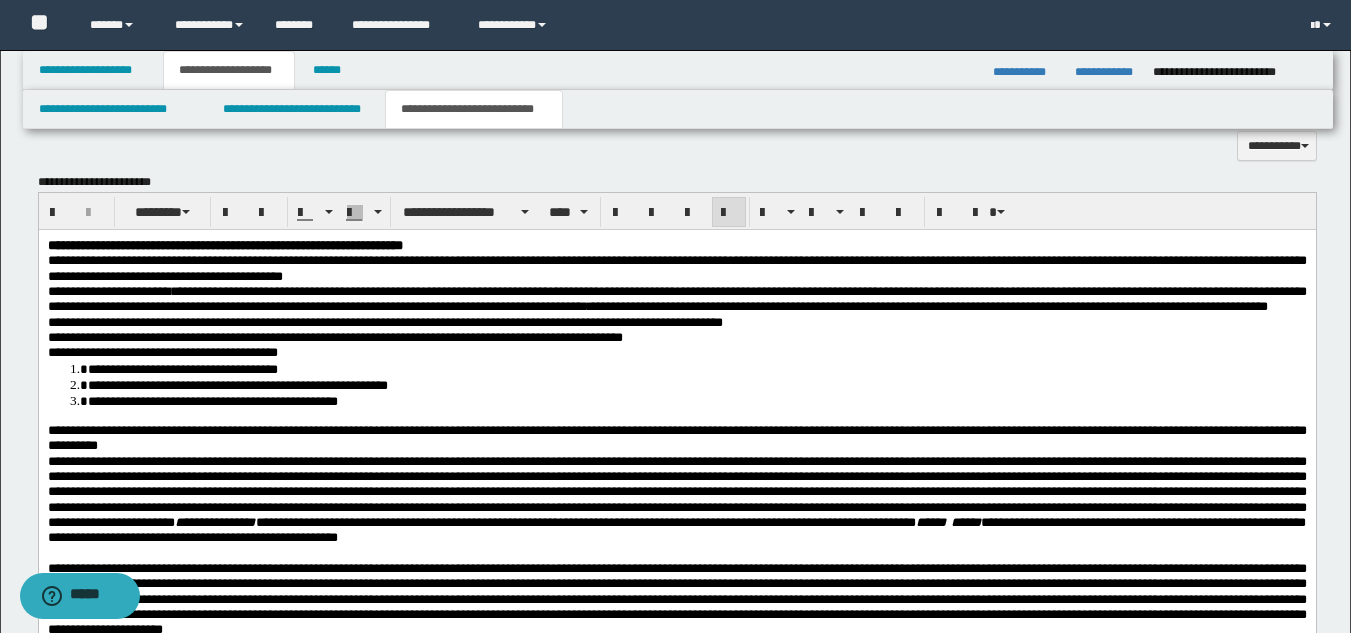 click on "**********" at bounding box center (676, 500) 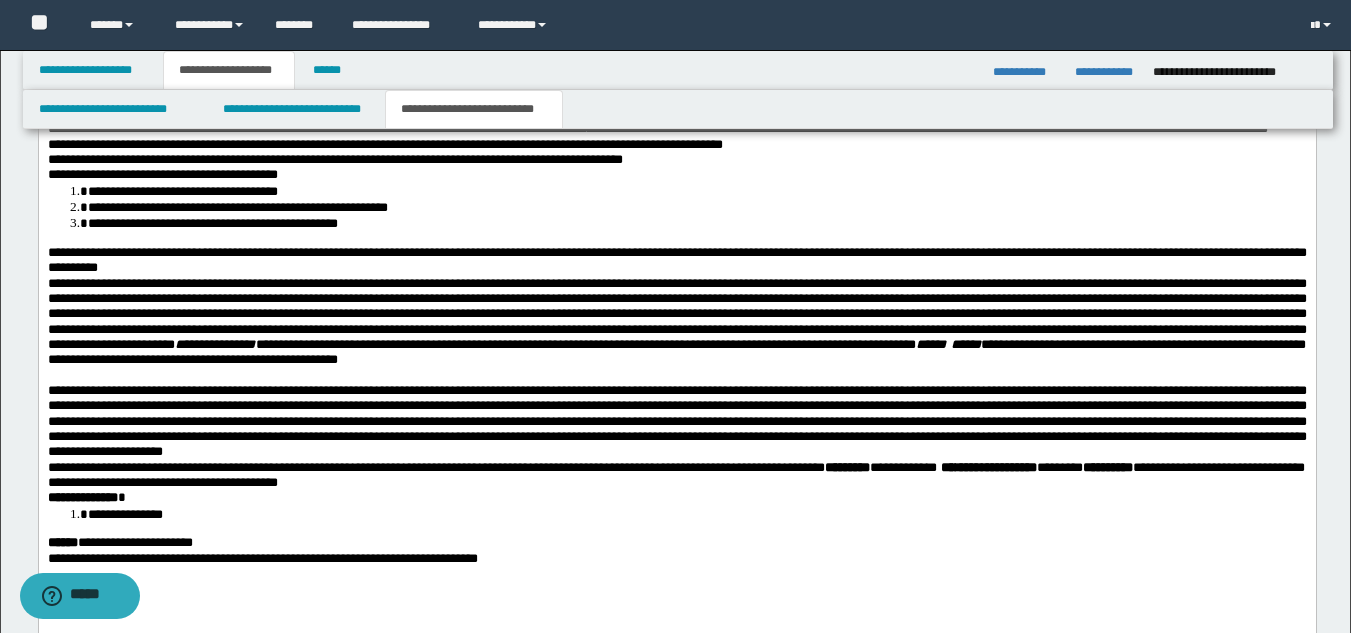 scroll, scrollTop: 1021, scrollLeft: 0, axis: vertical 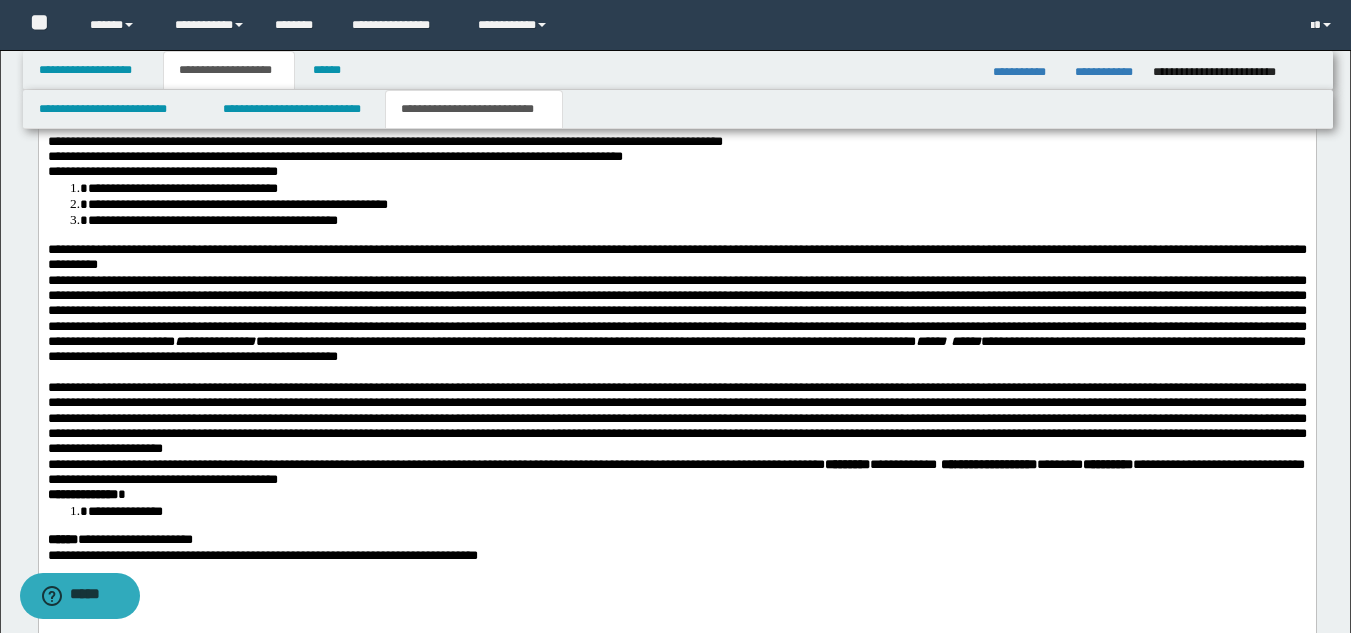 click on "**********" at bounding box center (676, 257) 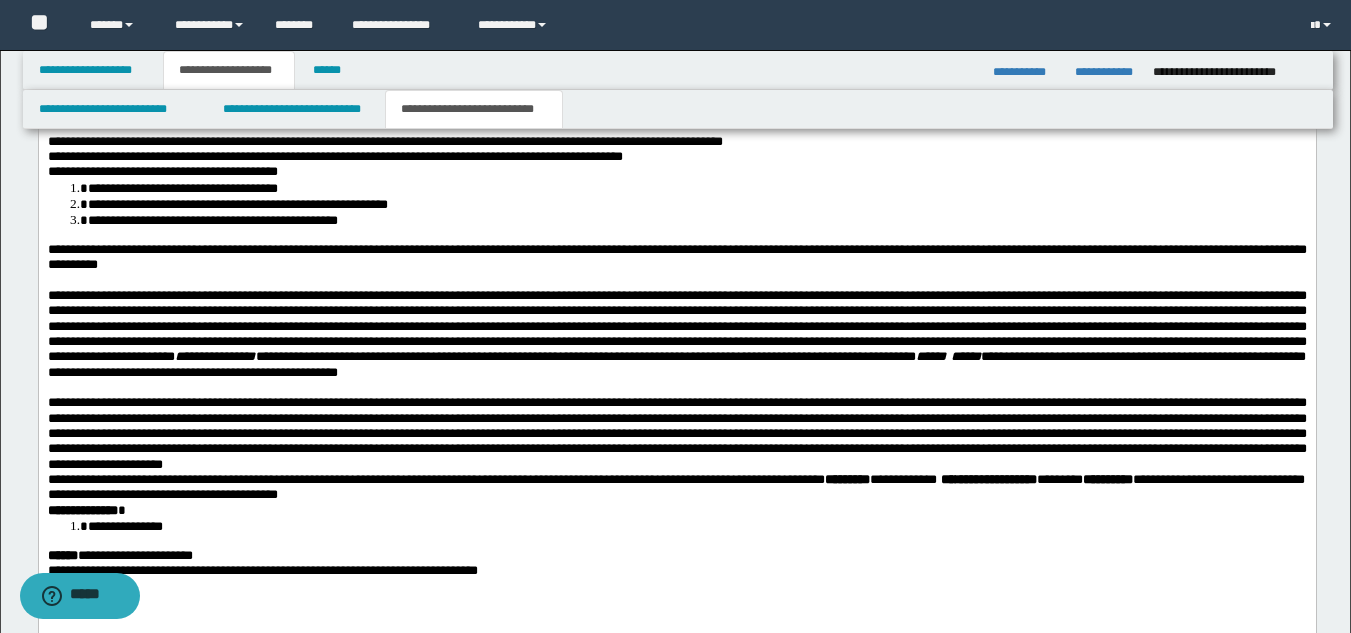 drag, startPoint x: 621, startPoint y: 474, endPoint x: 730, endPoint y: 462, distance: 109.65856 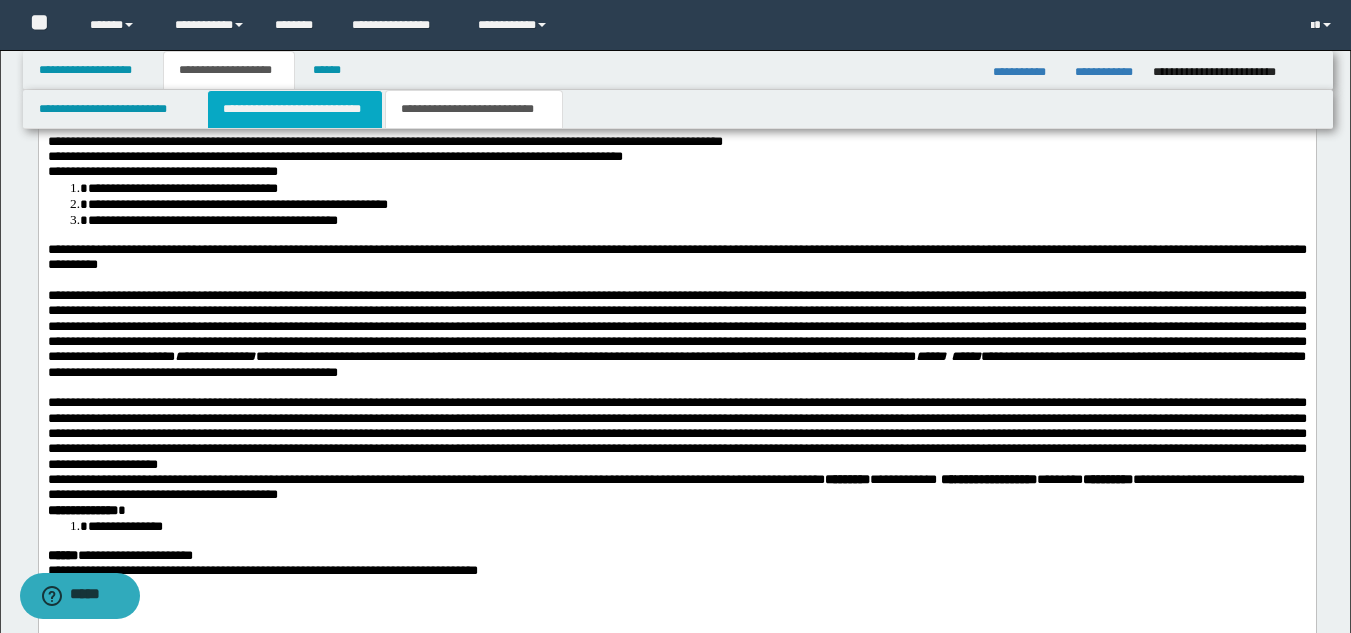 click on "**********" at bounding box center (295, 109) 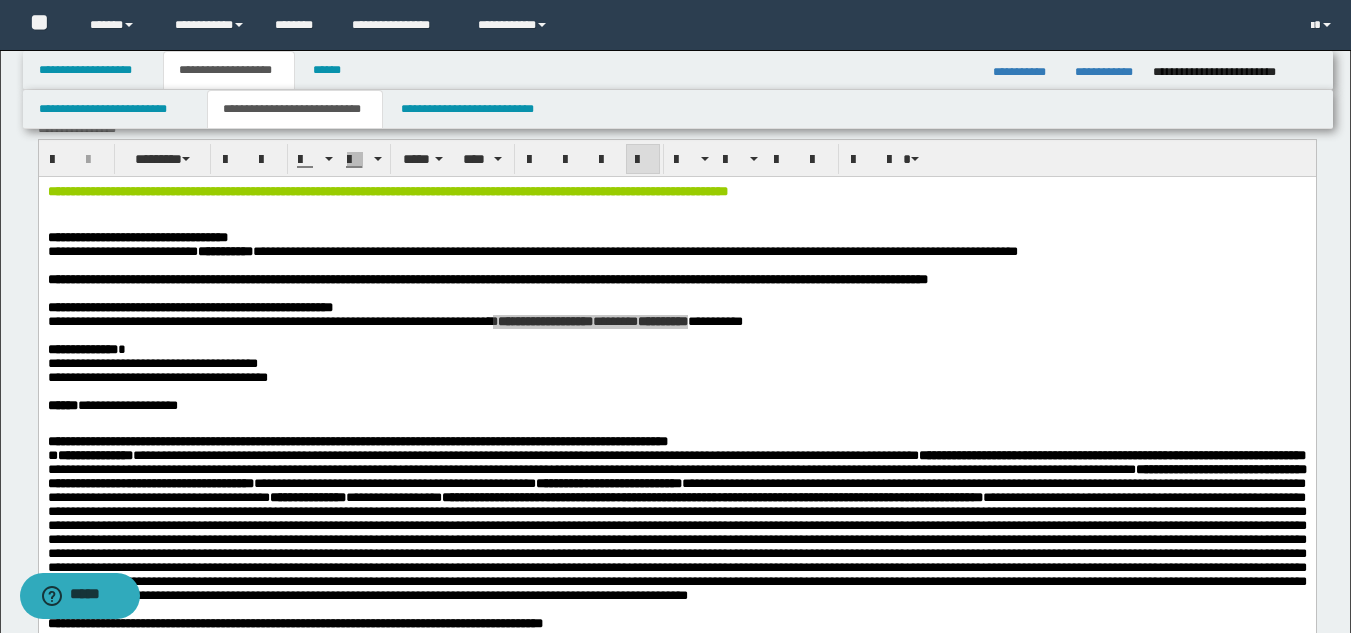 scroll, scrollTop: 27, scrollLeft: 0, axis: vertical 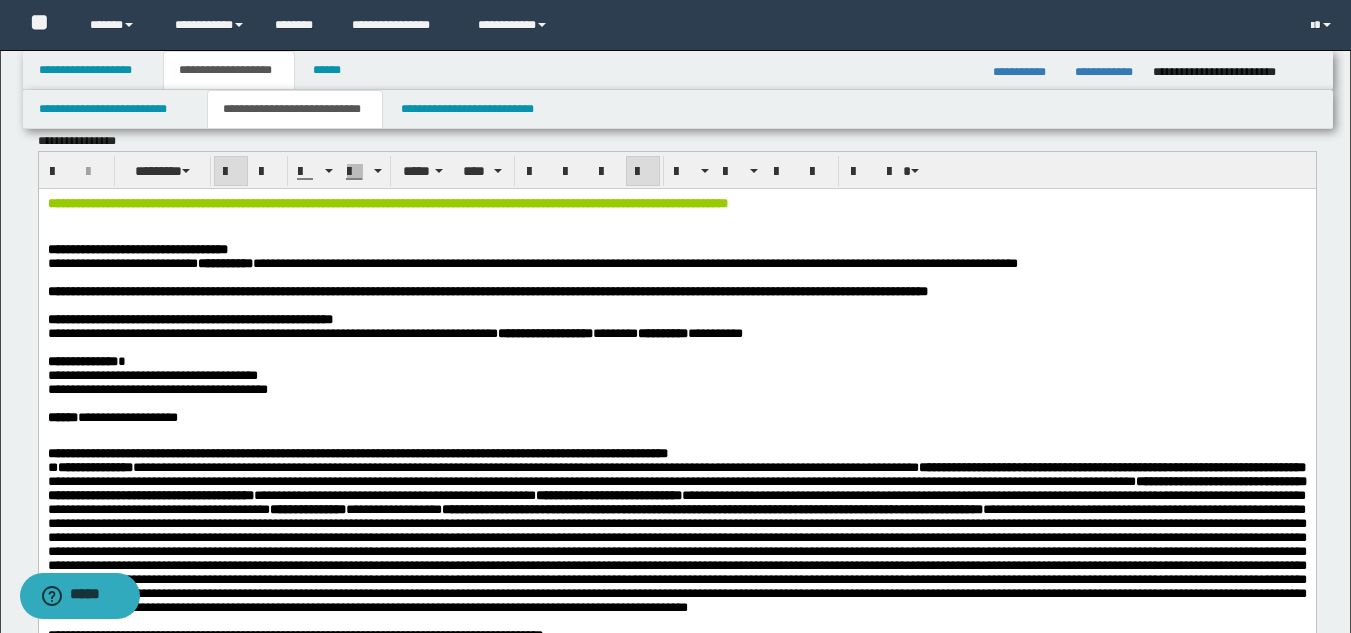 drag, startPoint x: 44, startPoint y: 396, endPoint x: 180, endPoint y: 447, distance: 145.24806 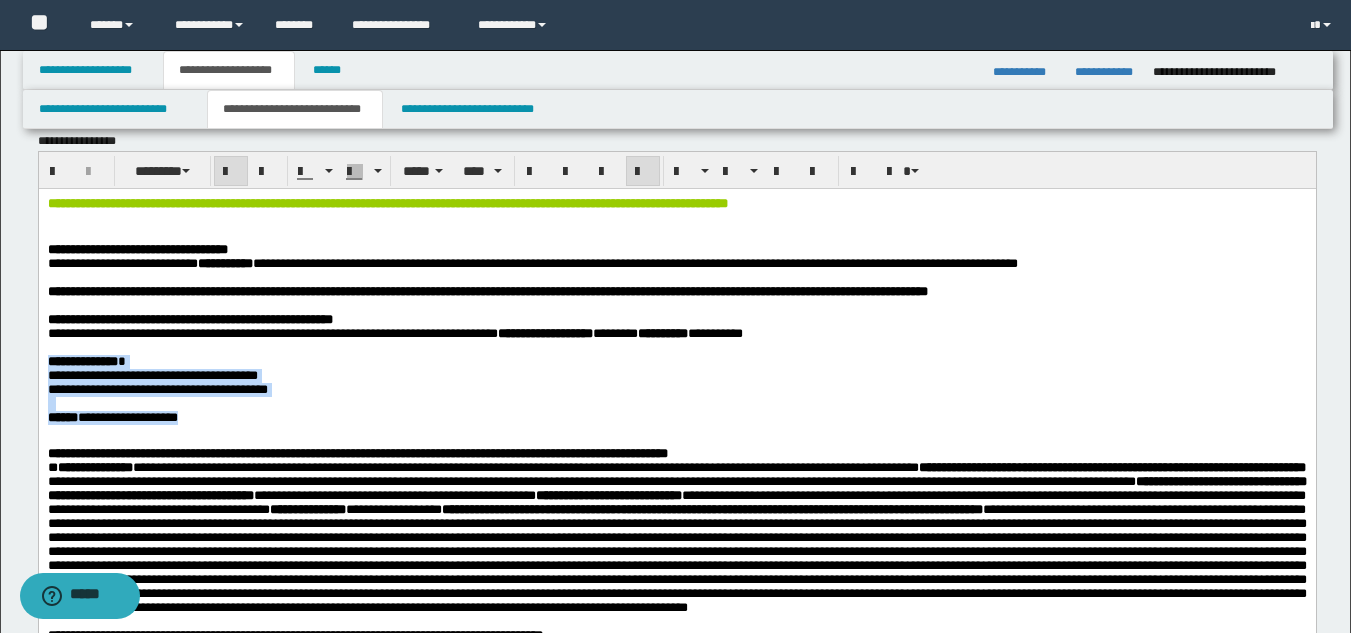 drag, startPoint x: 245, startPoint y: 465, endPoint x: 68, endPoint y: 588, distance: 215.54118 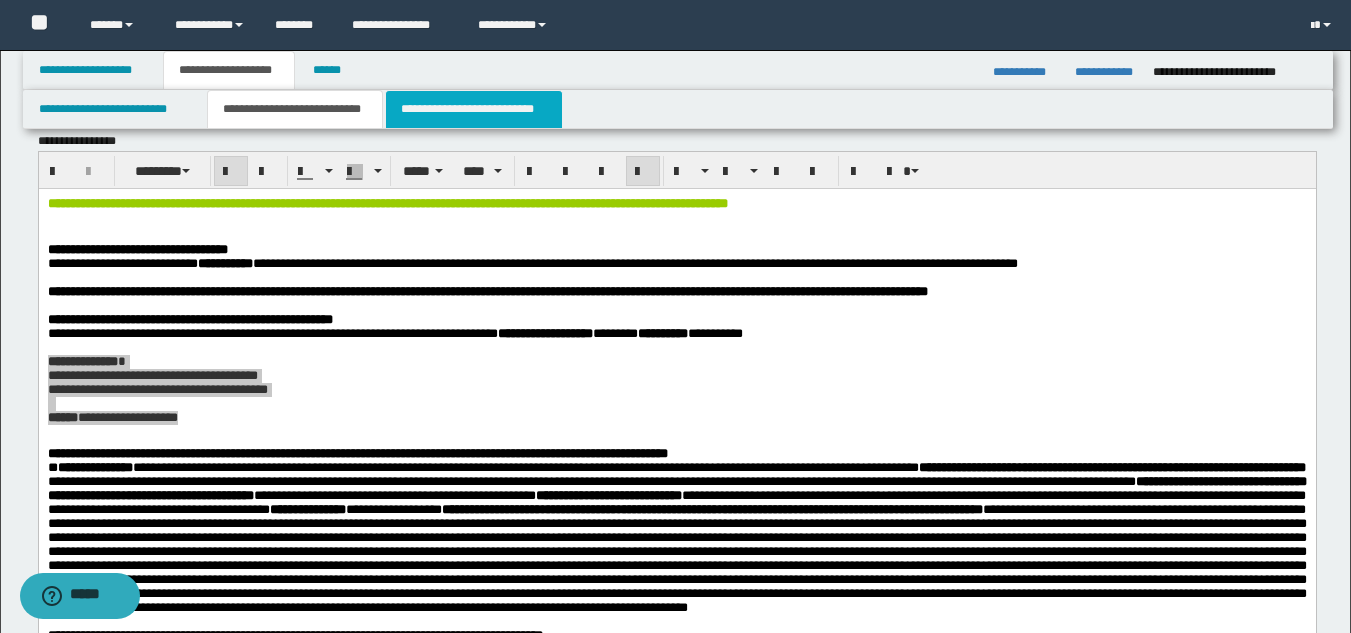 click on "**********" at bounding box center (474, 109) 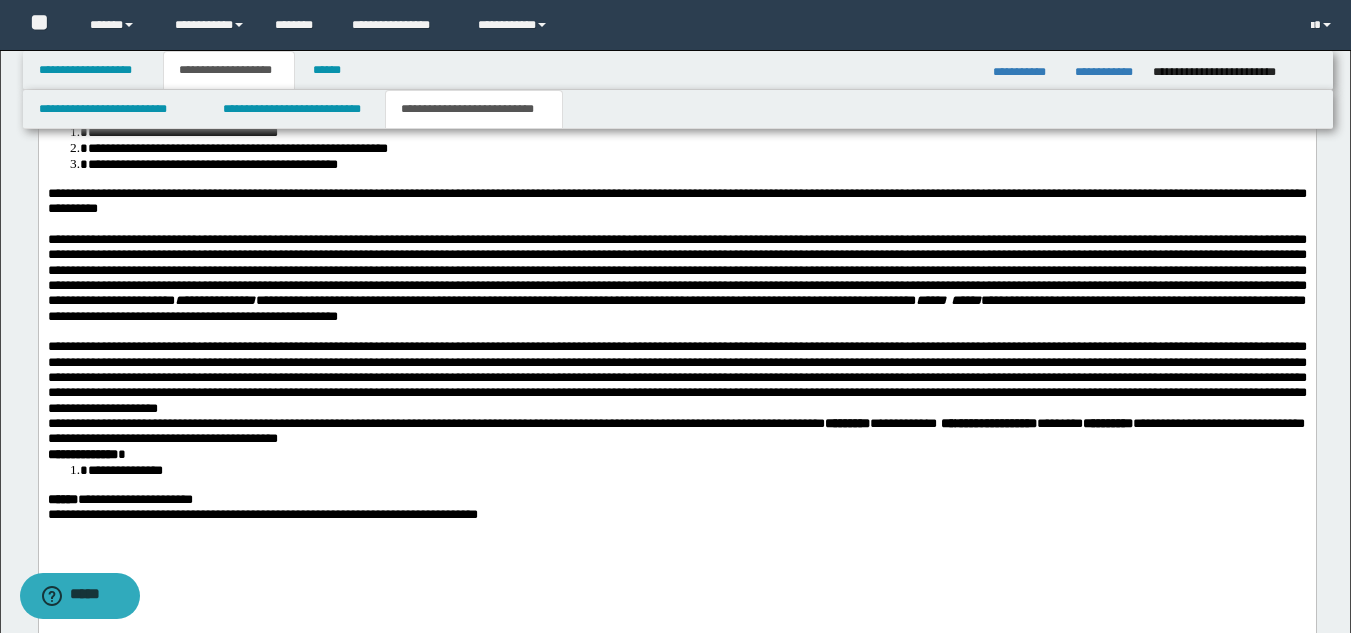scroll, scrollTop: 1130, scrollLeft: 0, axis: vertical 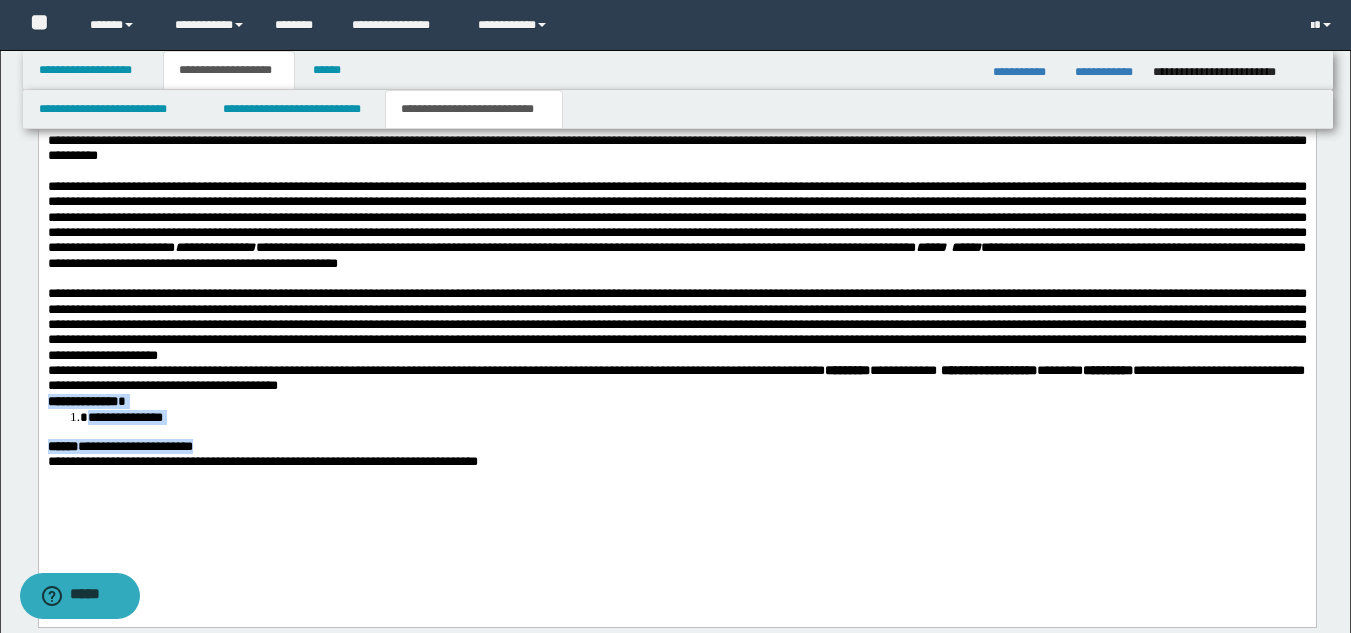 drag, startPoint x: 47, startPoint y: 447, endPoint x: 278, endPoint y: 485, distance: 234.10468 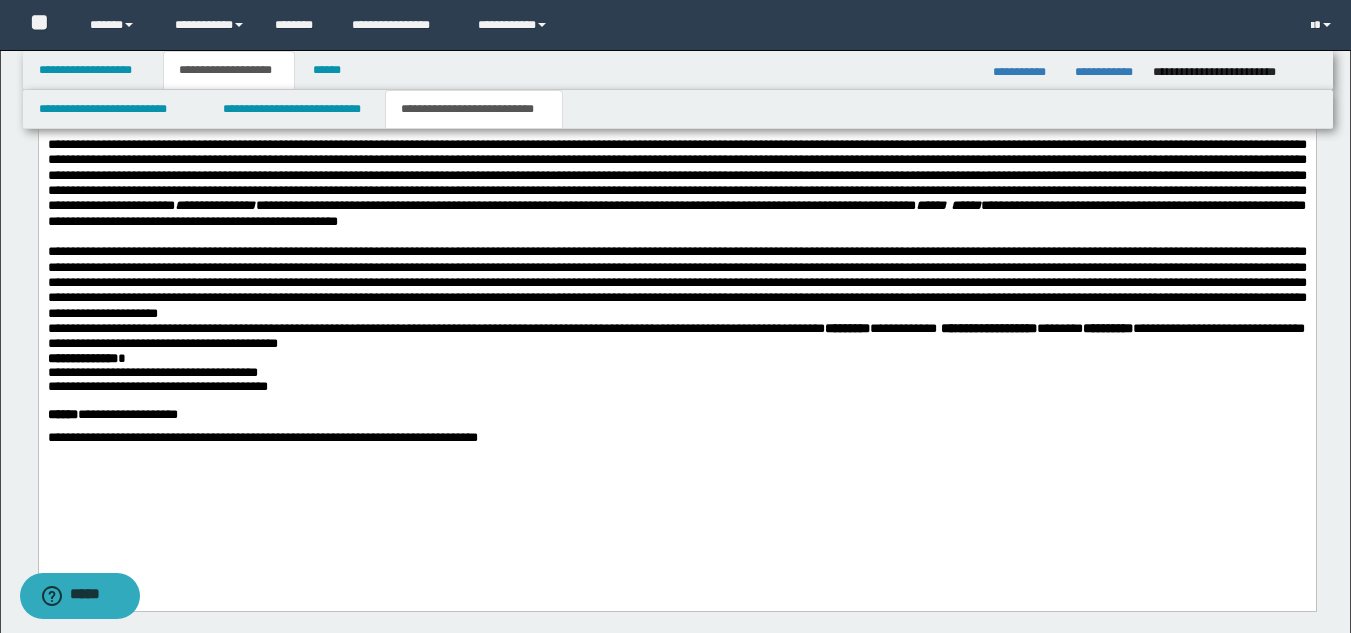 scroll, scrollTop: 1245, scrollLeft: 0, axis: vertical 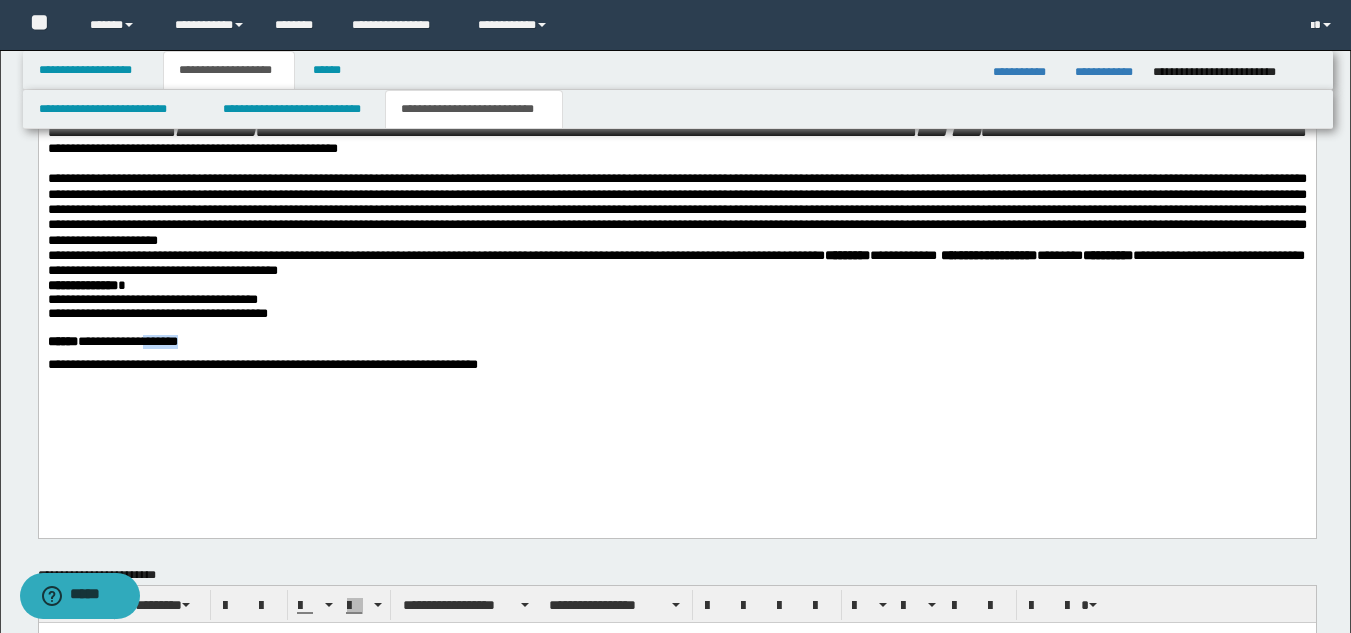 drag, startPoint x: 172, startPoint y: 396, endPoint x: 241, endPoint y: 400, distance: 69.115845 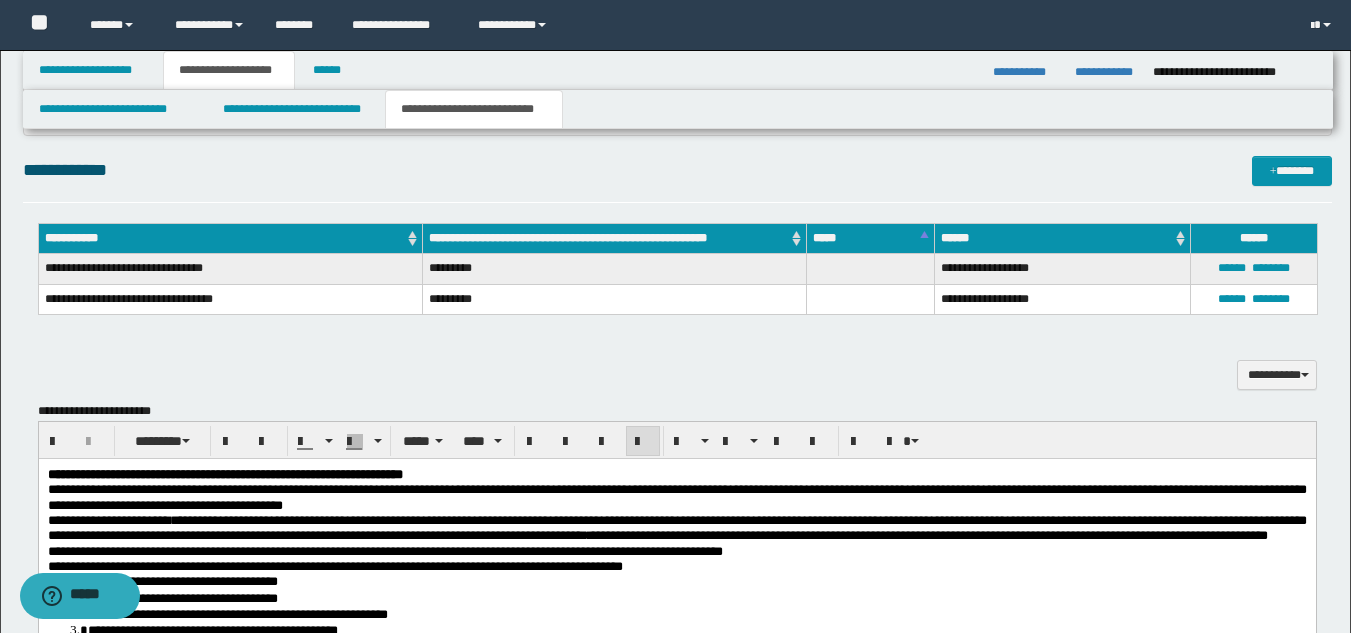 scroll, scrollTop: 607, scrollLeft: 0, axis: vertical 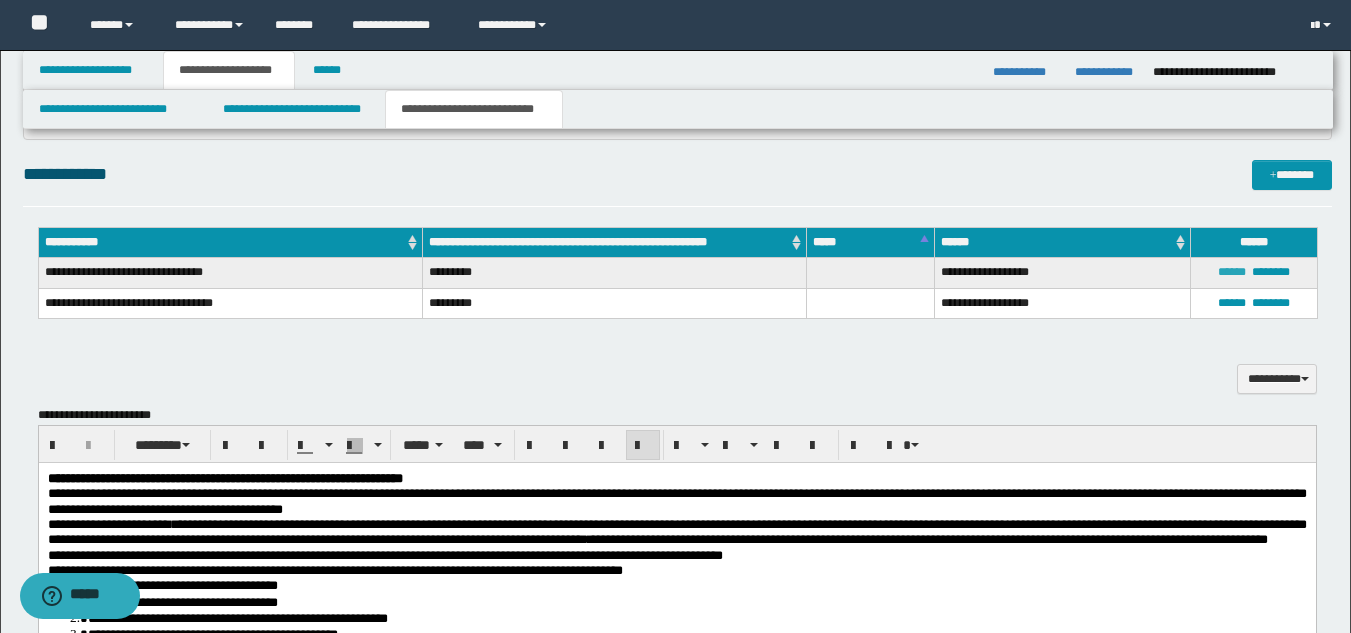 click on "******" at bounding box center [1232, 272] 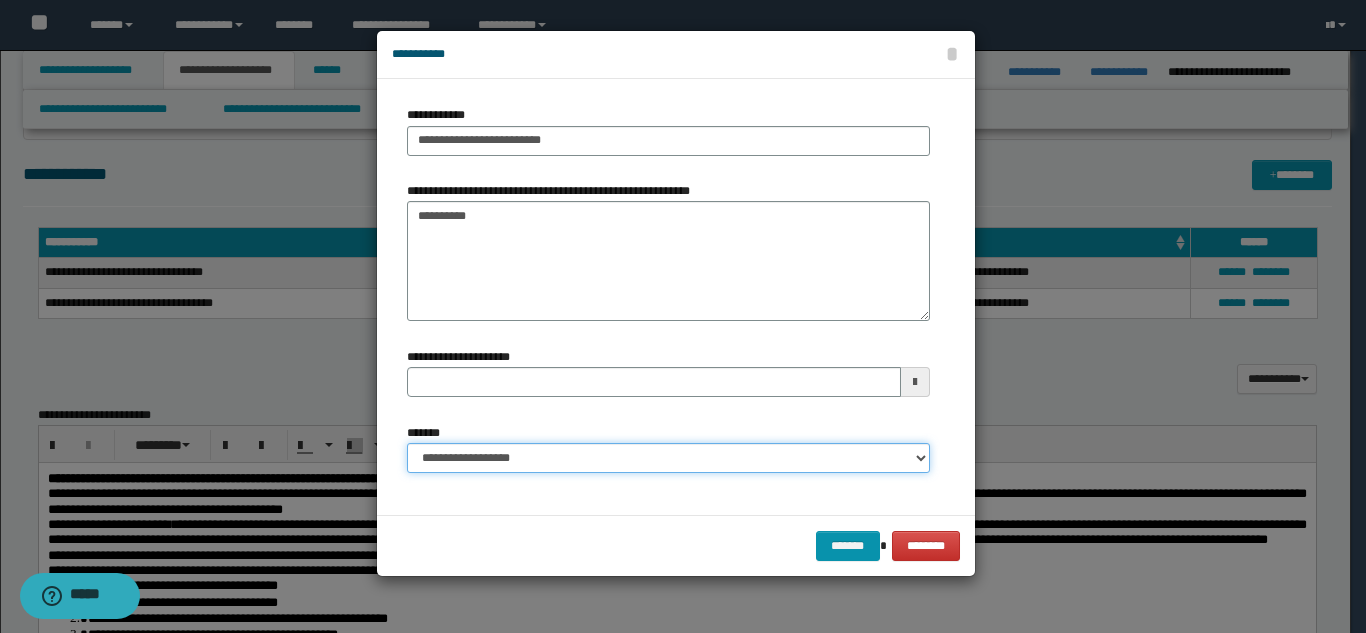 click on "**********" at bounding box center (668, 458) 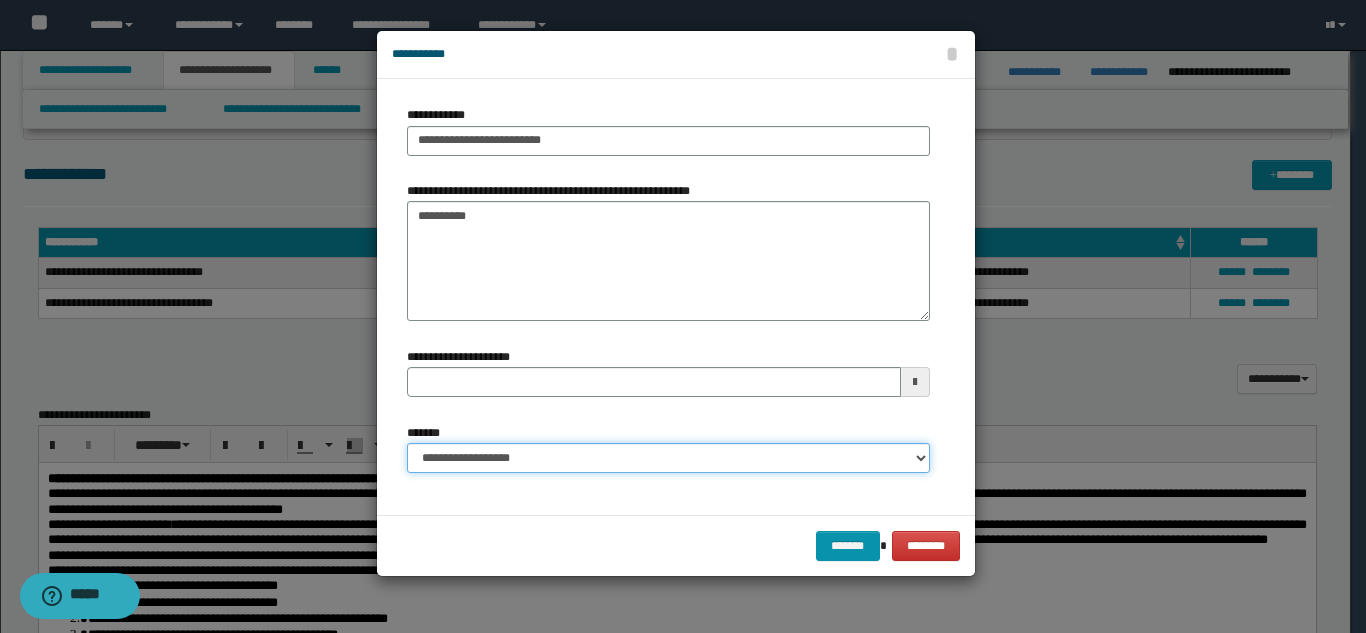 select on "*" 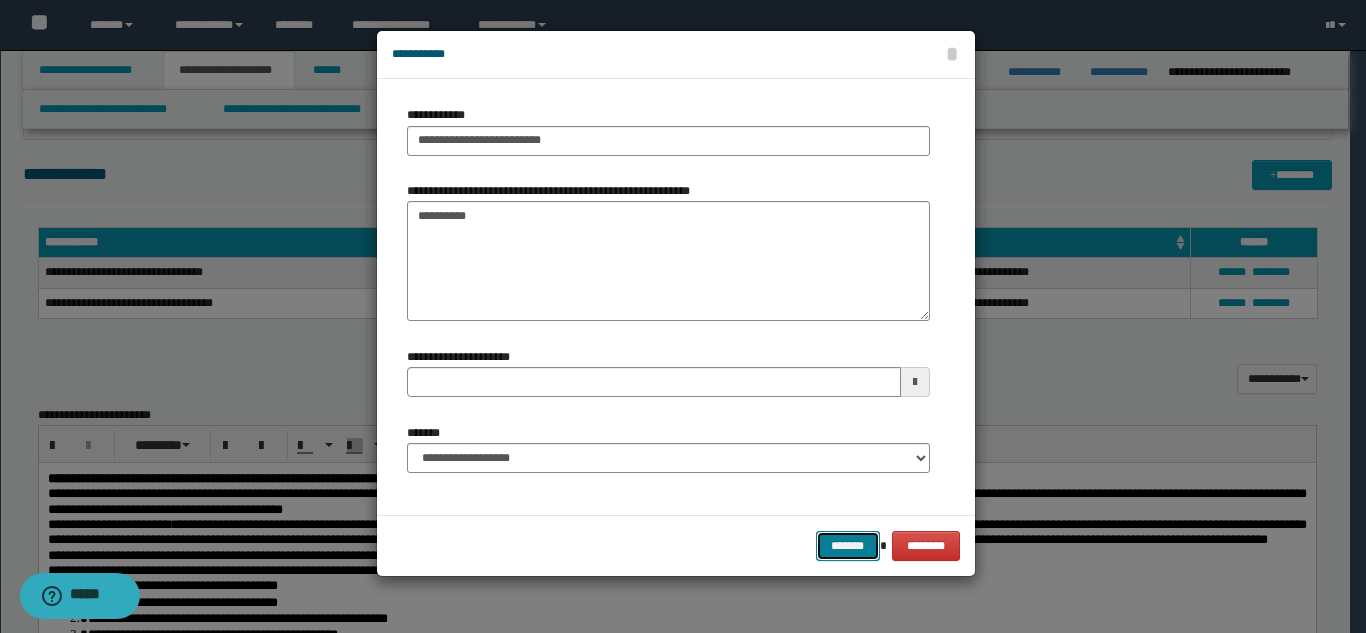 click on "*******" at bounding box center (848, 546) 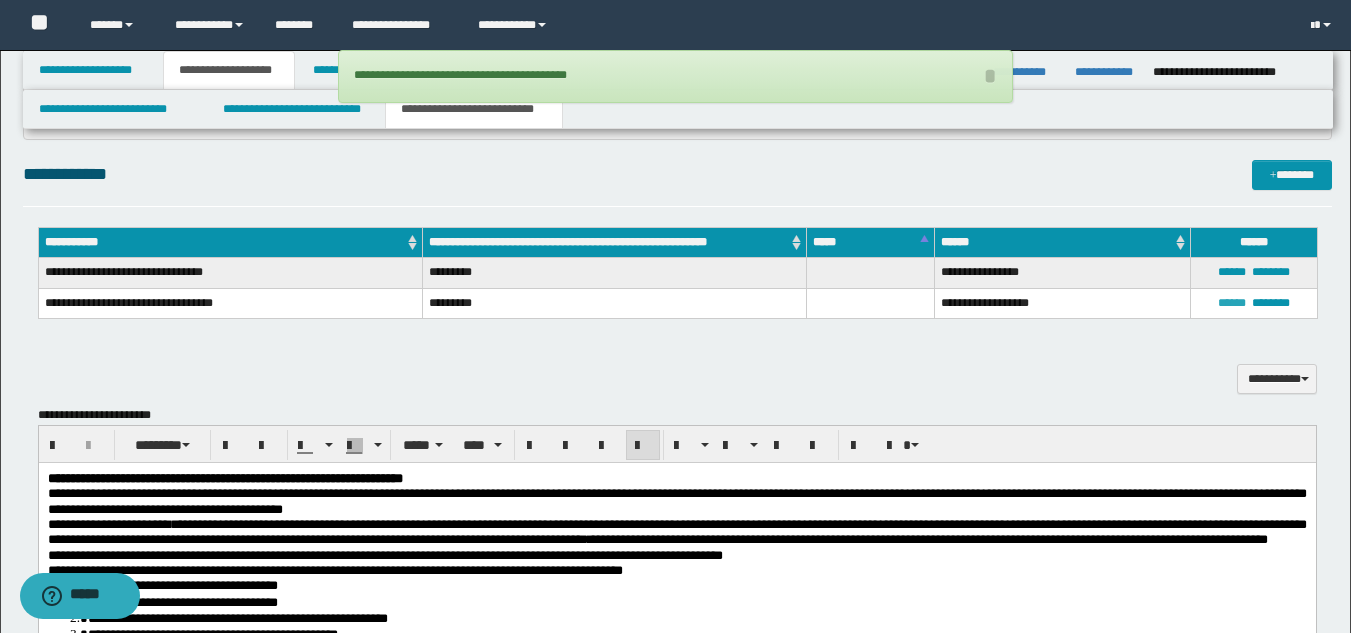 click on "******" at bounding box center [1232, 303] 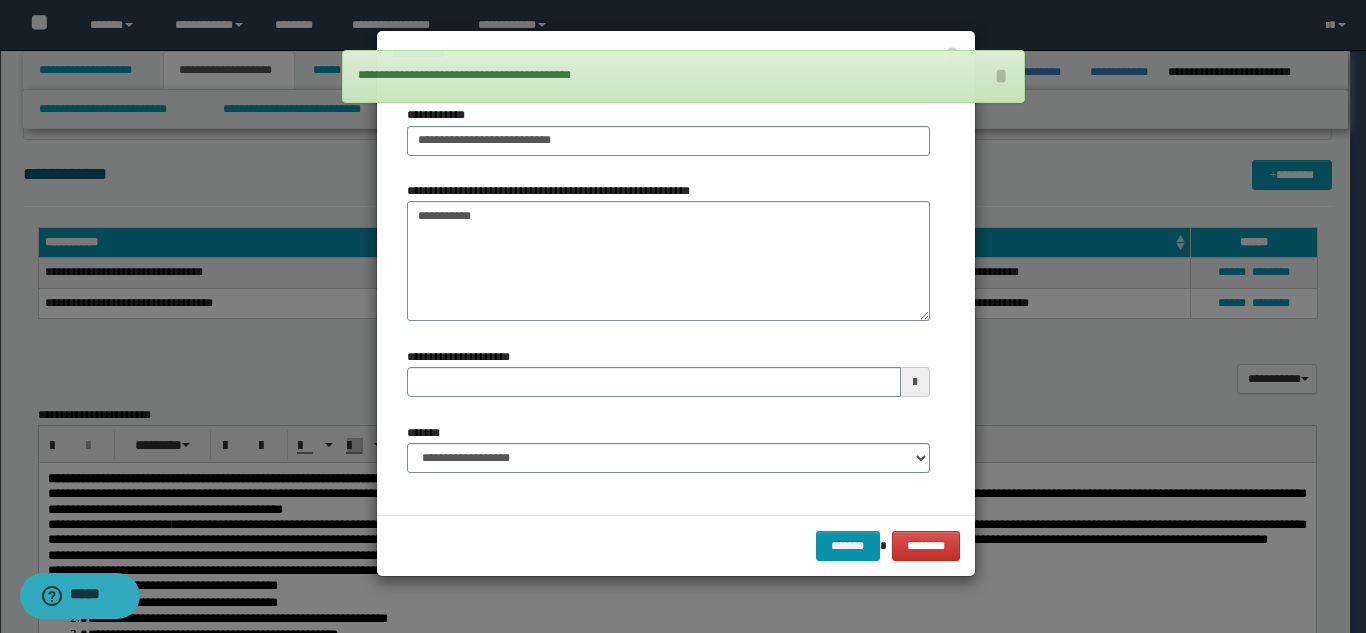 type 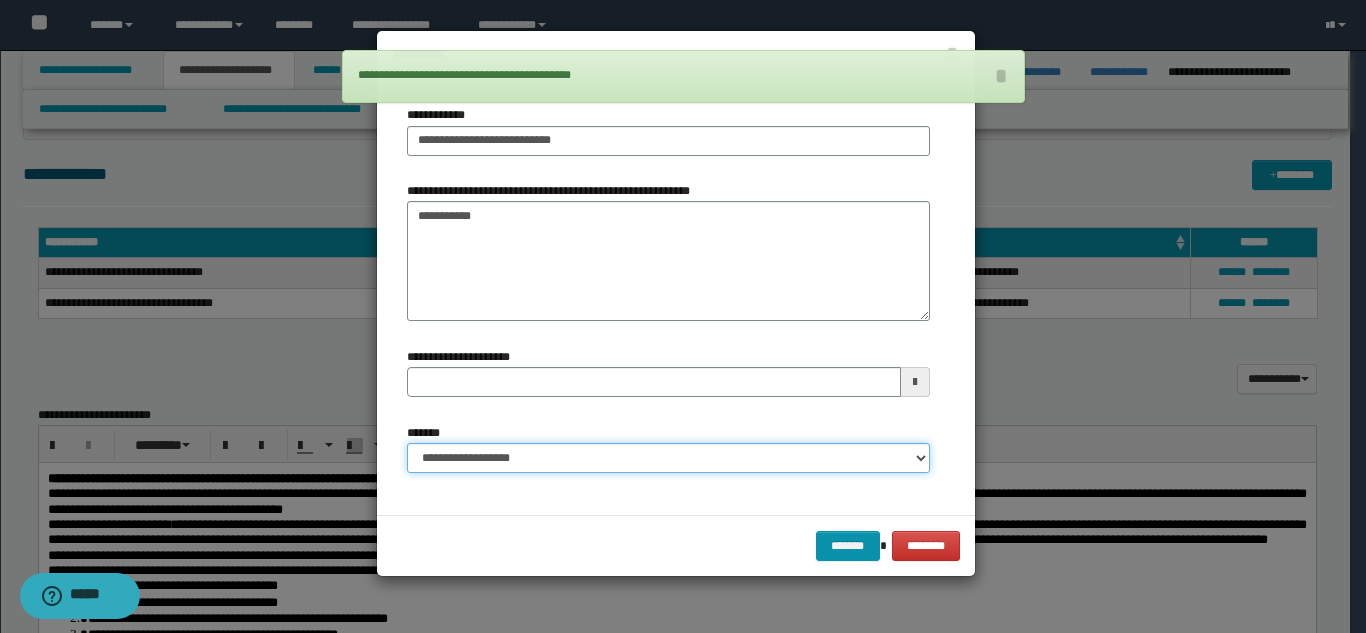 click on "**********" at bounding box center (668, 458) 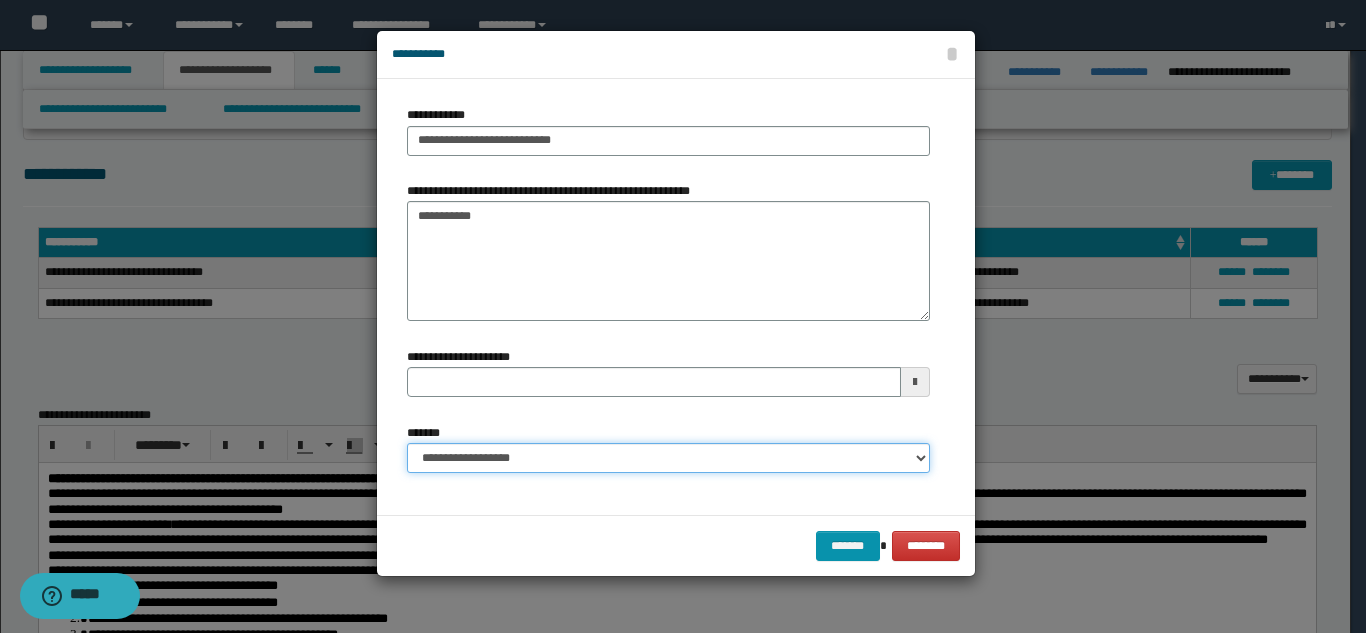 select on "*" 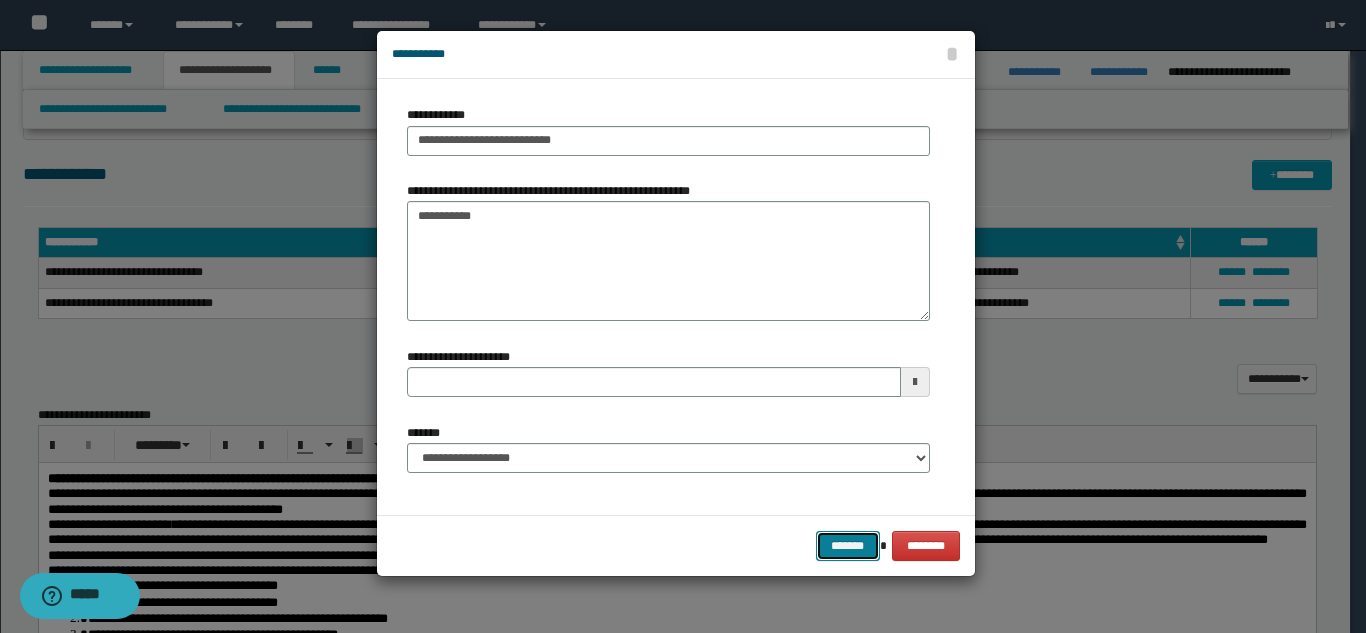 click on "*******" at bounding box center [848, 546] 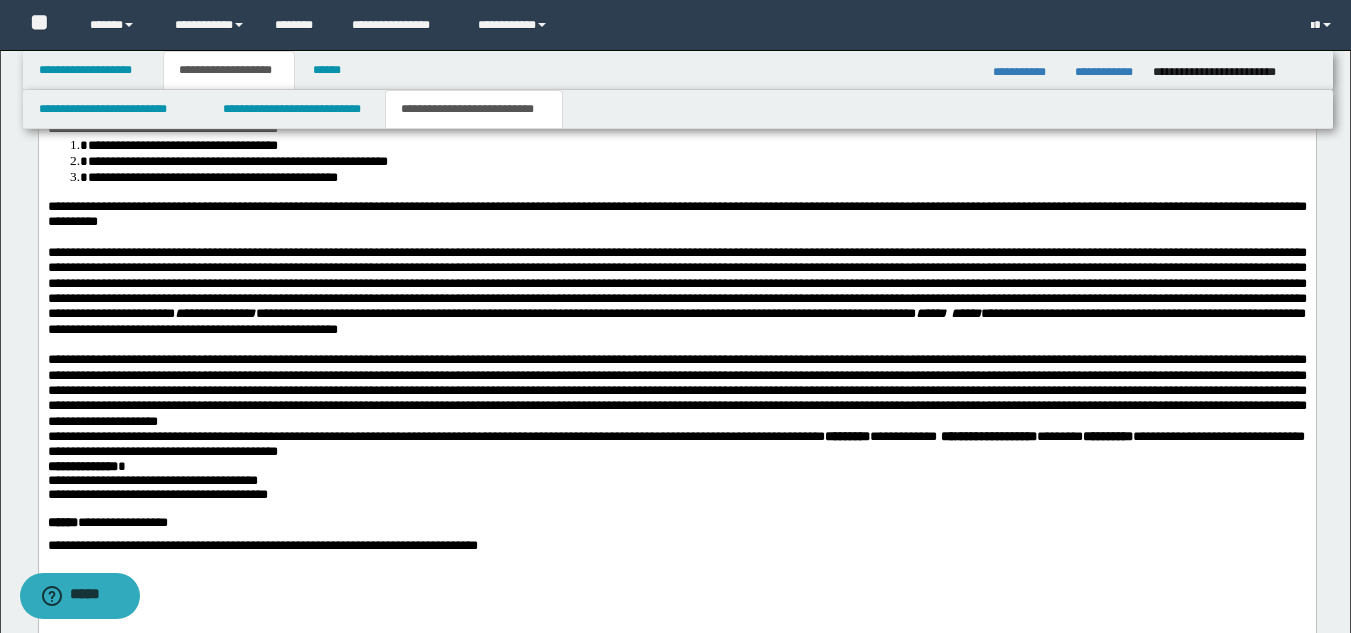 scroll, scrollTop: 1061, scrollLeft: 0, axis: vertical 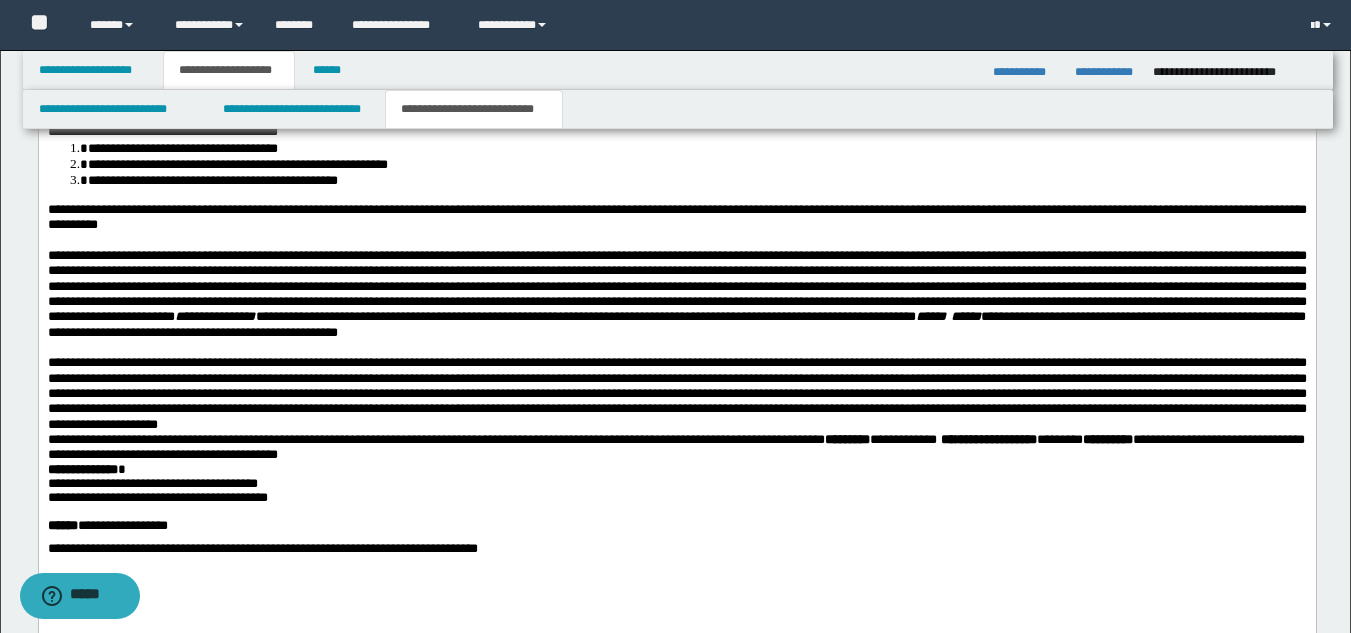 click at bounding box center (676, 240) 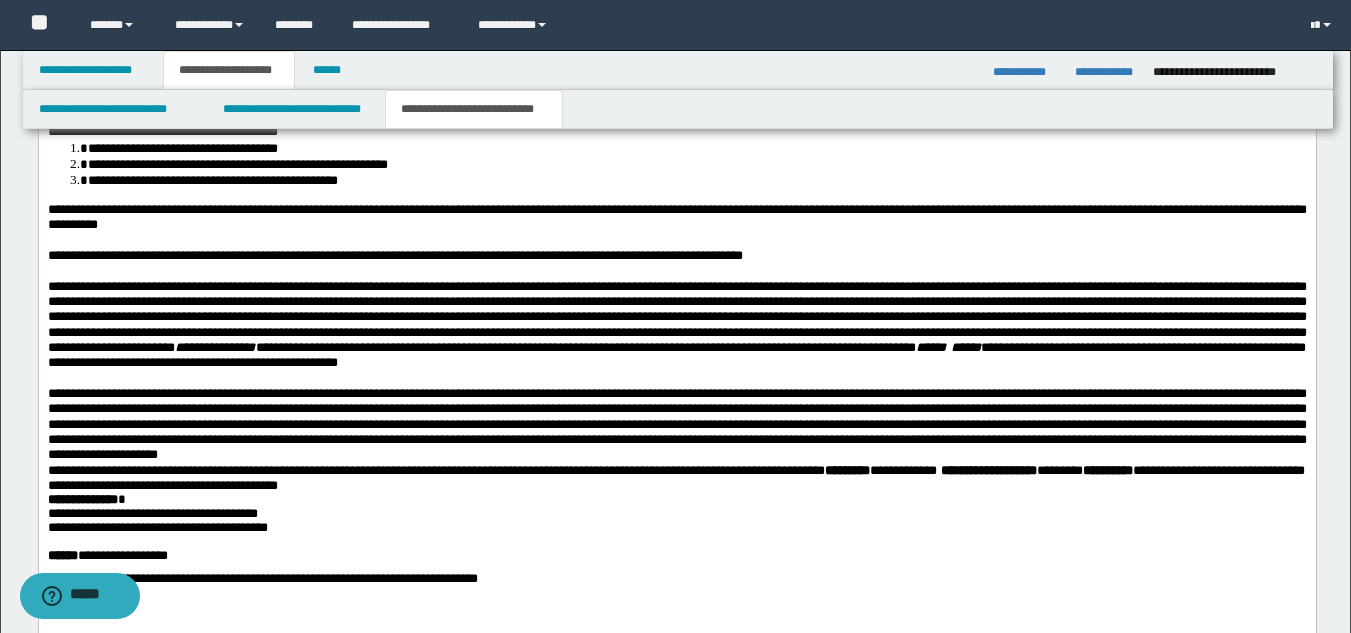 click at bounding box center (676, 270) 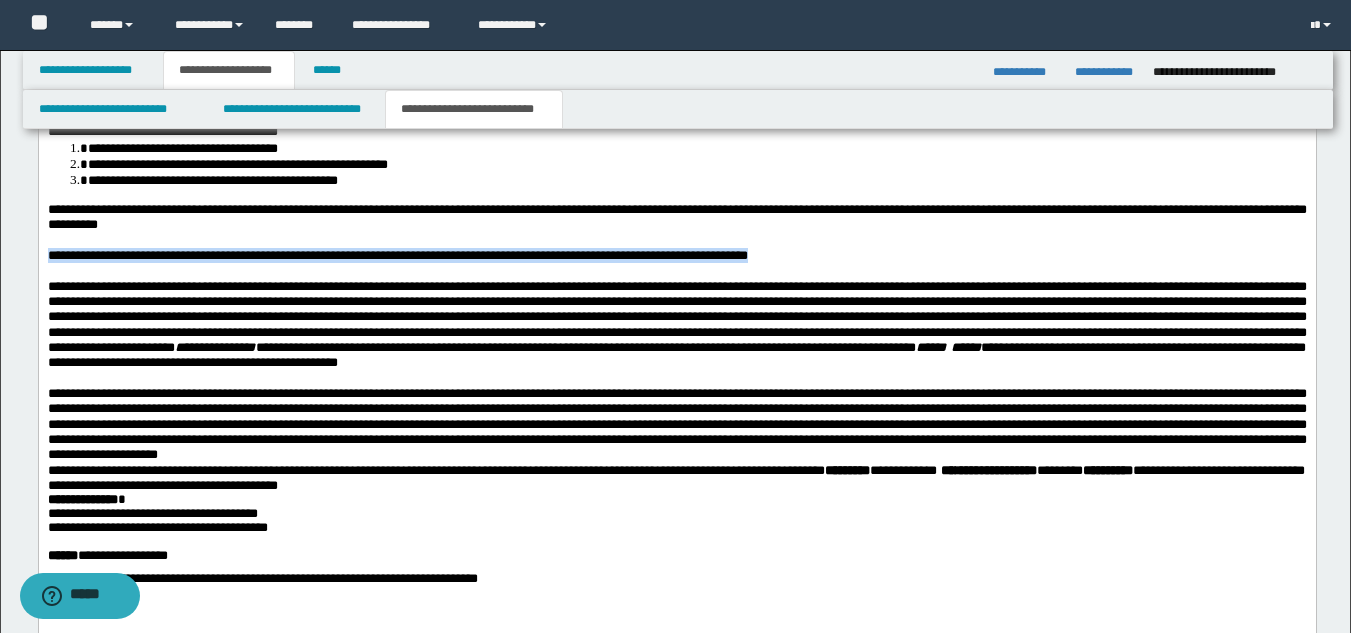 drag, startPoint x: 1231, startPoint y: 281, endPoint x: 38, endPoint y: 281, distance: 1193 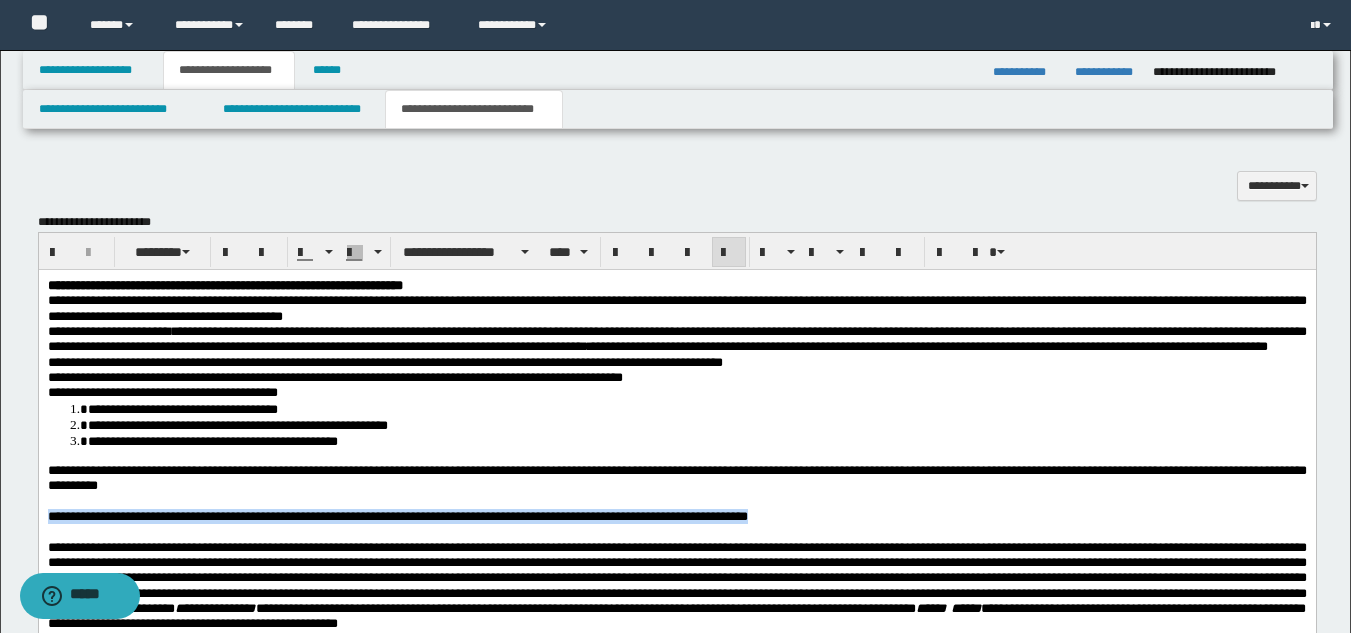 scroll, scrollTop: 889, scrollLeft: 0, axis: vertical 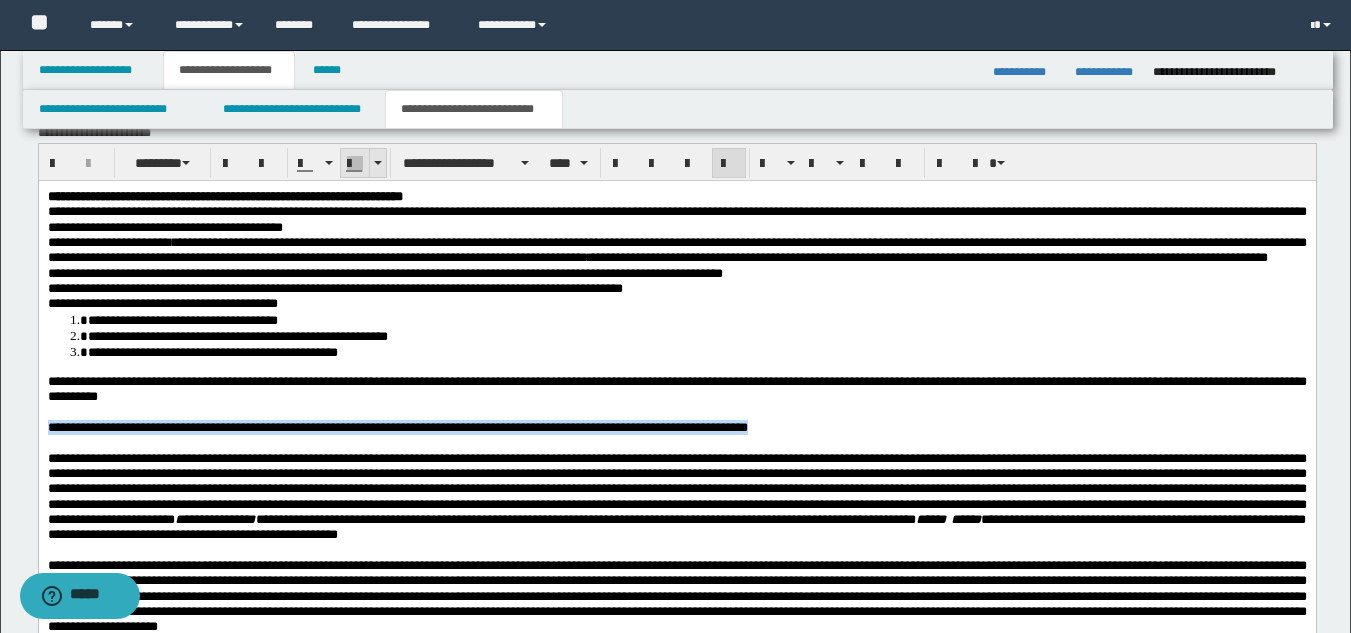 click at bounding box center (377, 163) 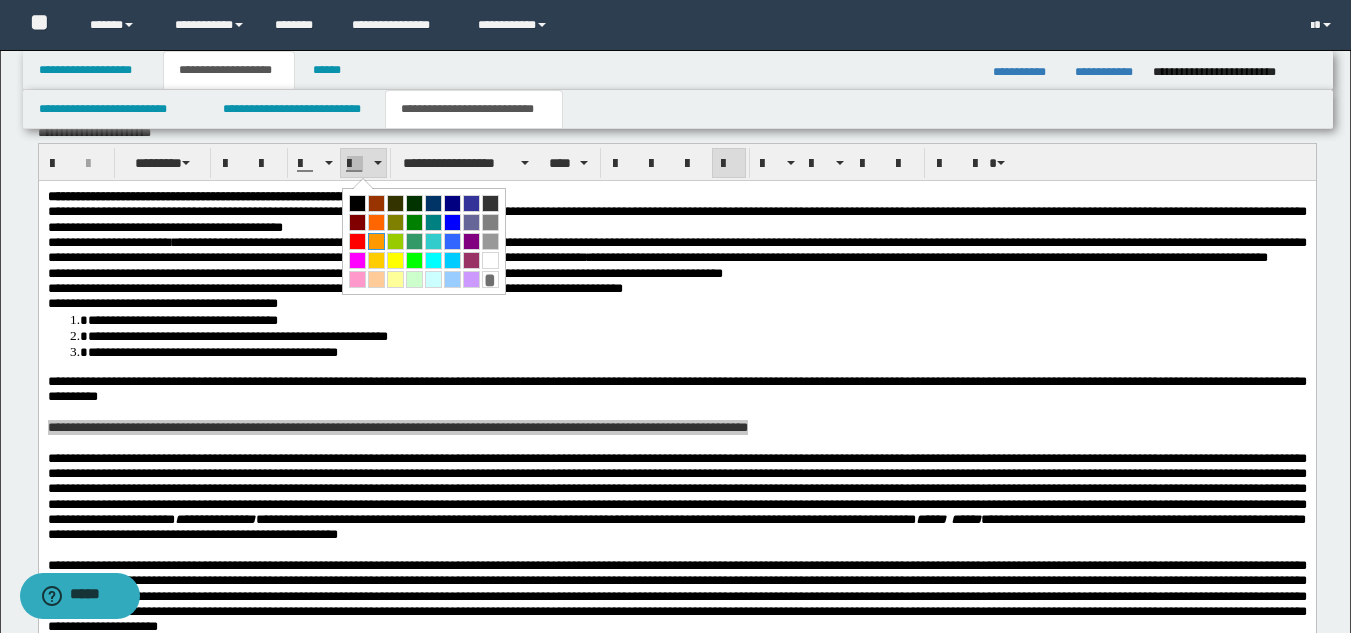 click at bounding box center [376, 241] 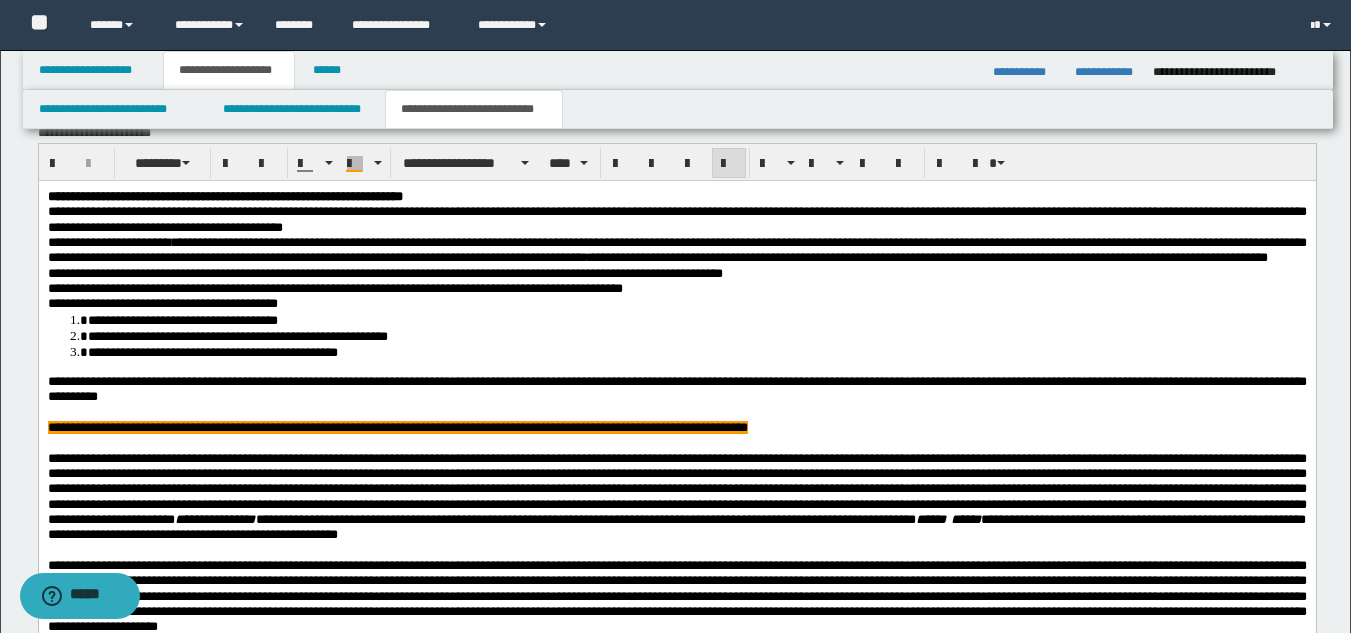 click on "**********" at bounding box center [676, 497] 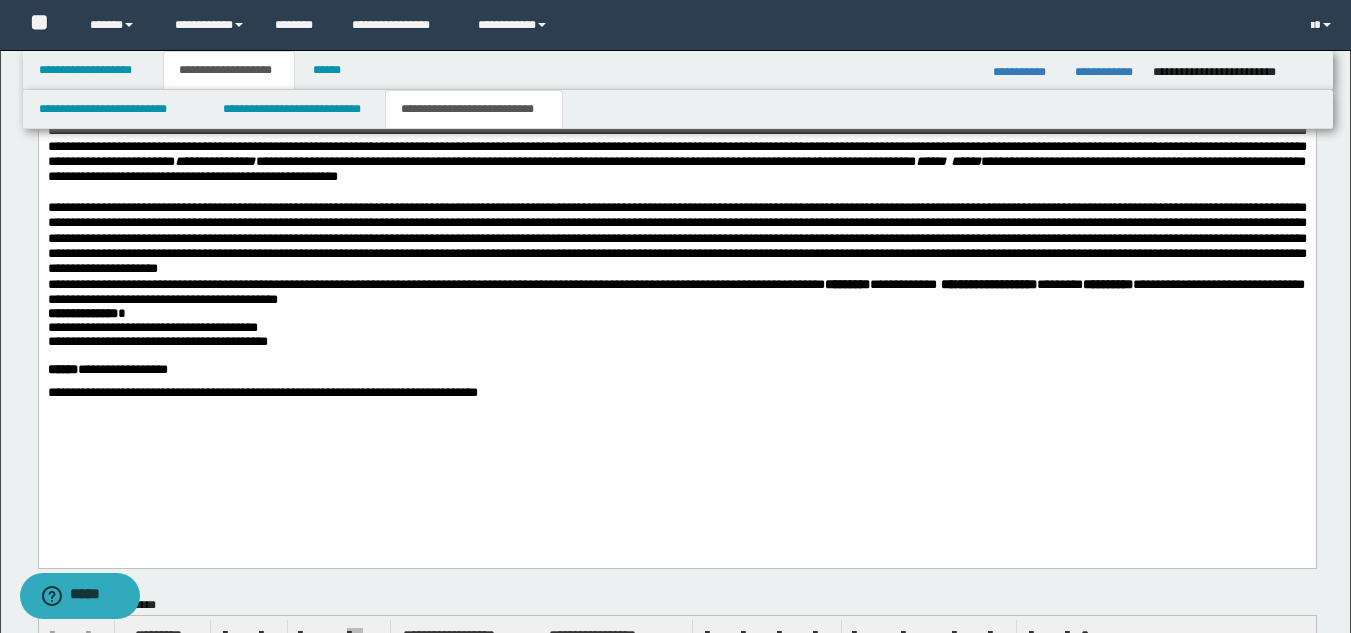 scroll, scrollTop: 1356, scrollLeft: 0, axis: vertical 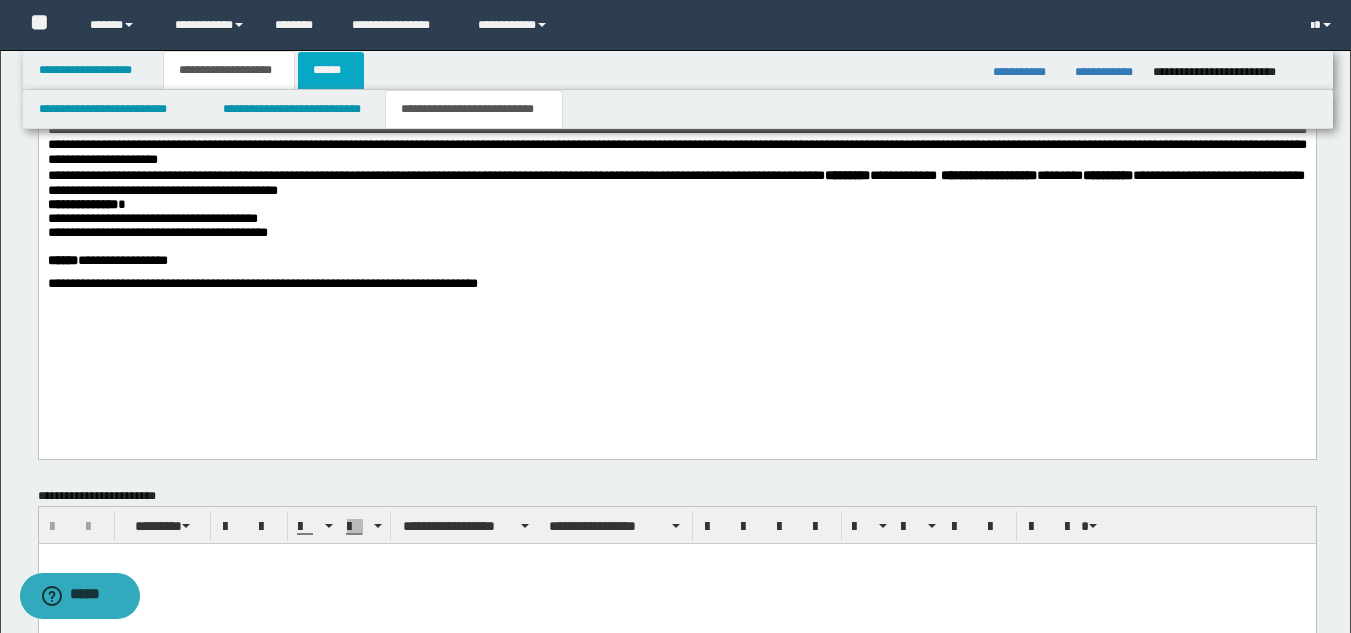click on "******" at bounding box center [331, 70] 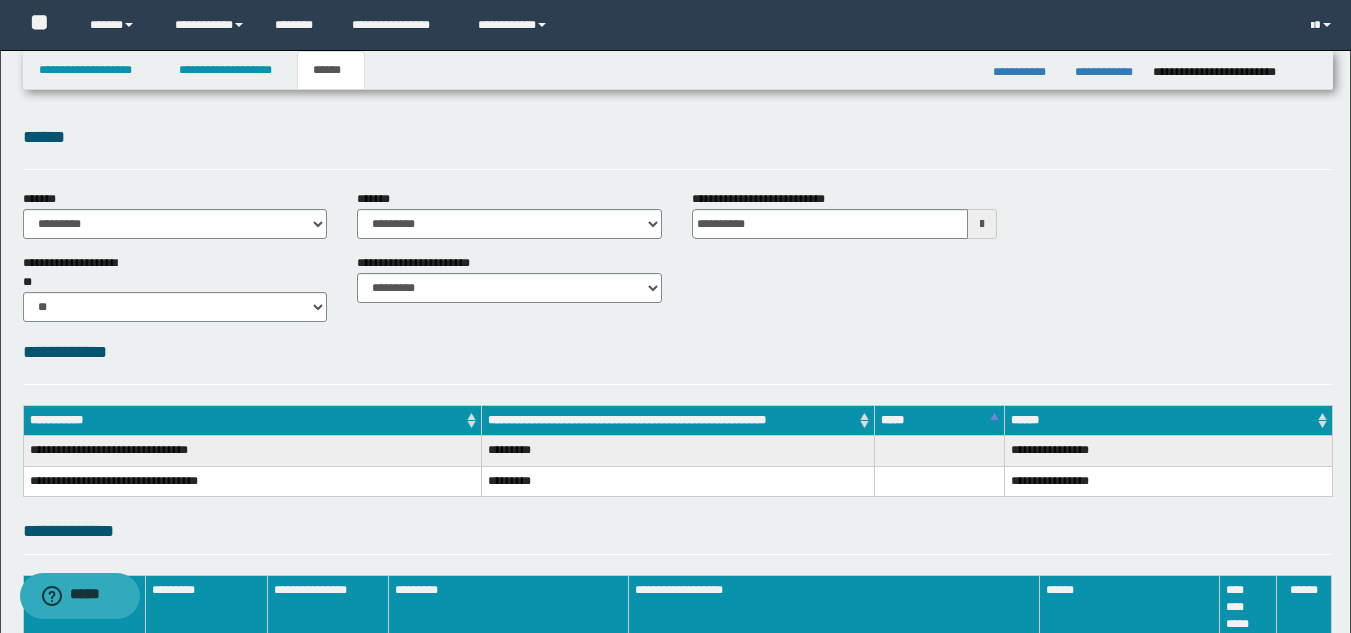 scroll, scrollTop: 11, scrollLeft: 0, axis: vertical 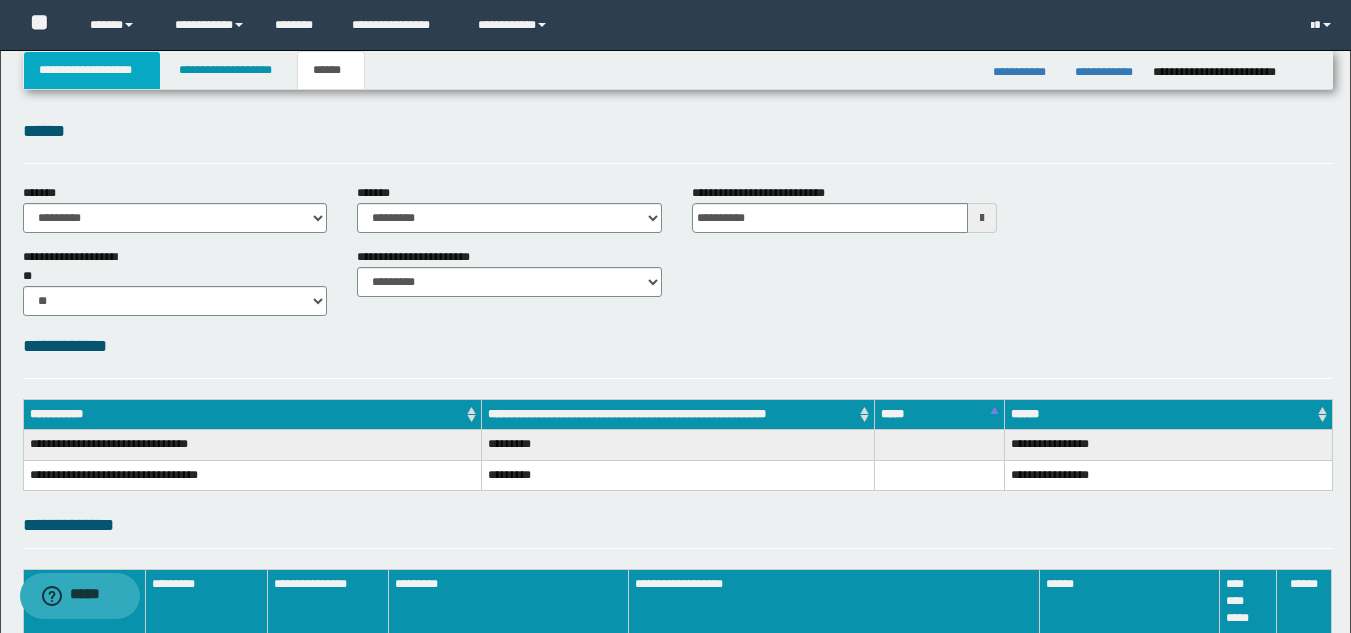 click on "**********" at bounding box center (92, 70) 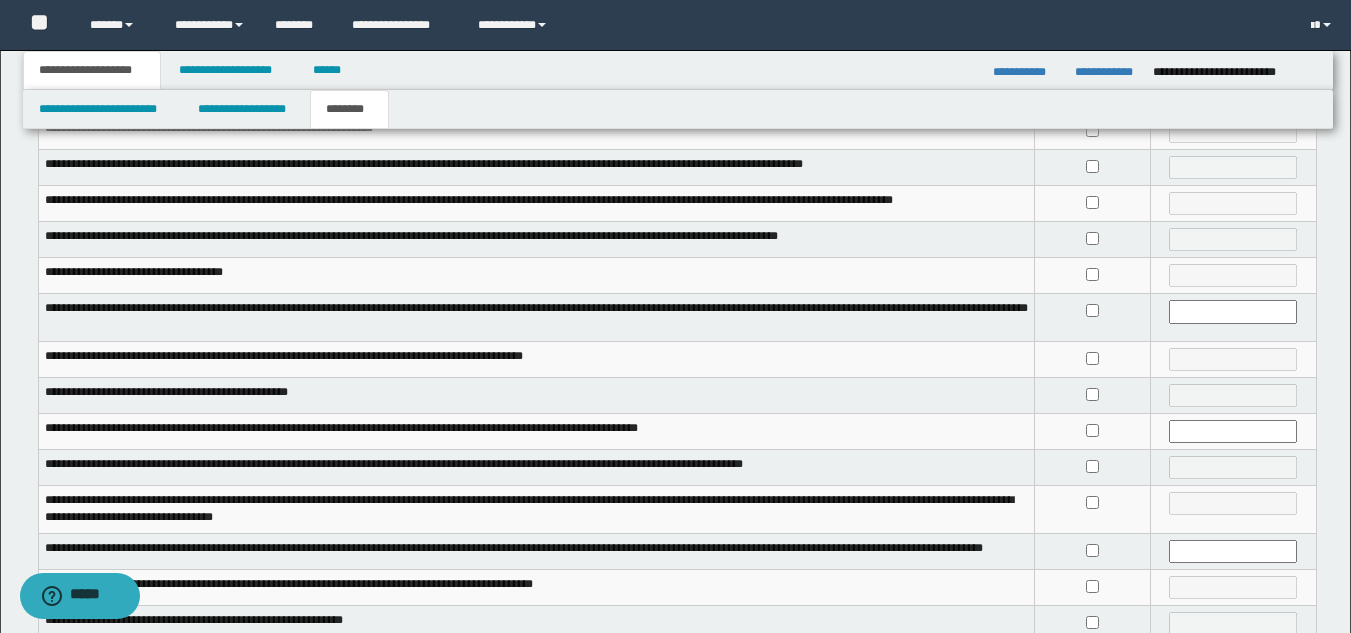 scroll, scrollTop: 265, scrollLeft: 0, axis: vertical 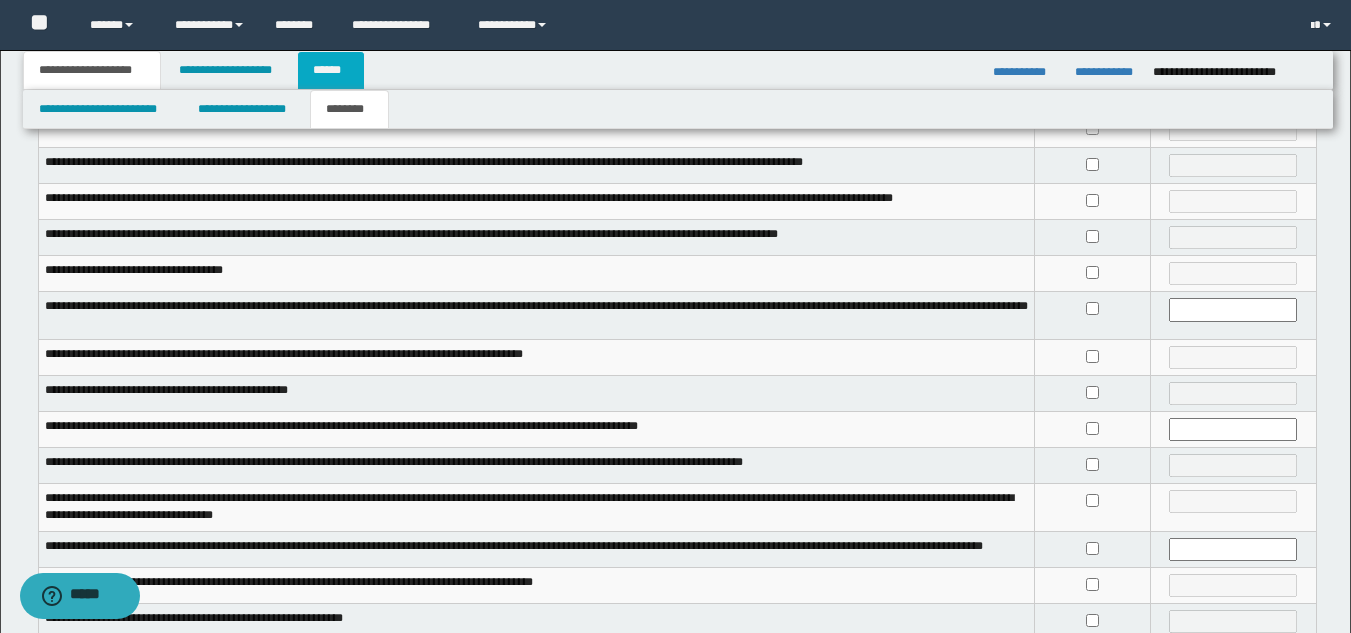 click on "******" at bounding box center [331, 70] 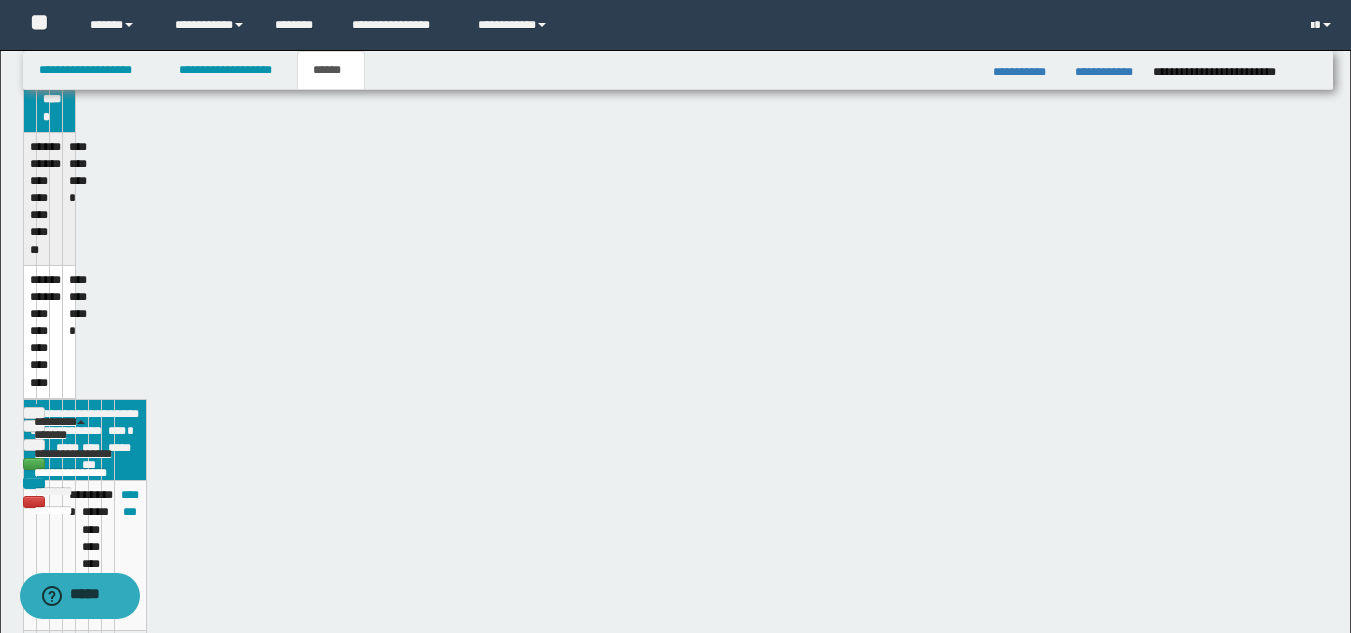 scroll, scrollTop: 234, scrollLeft: 0, axis: vertical 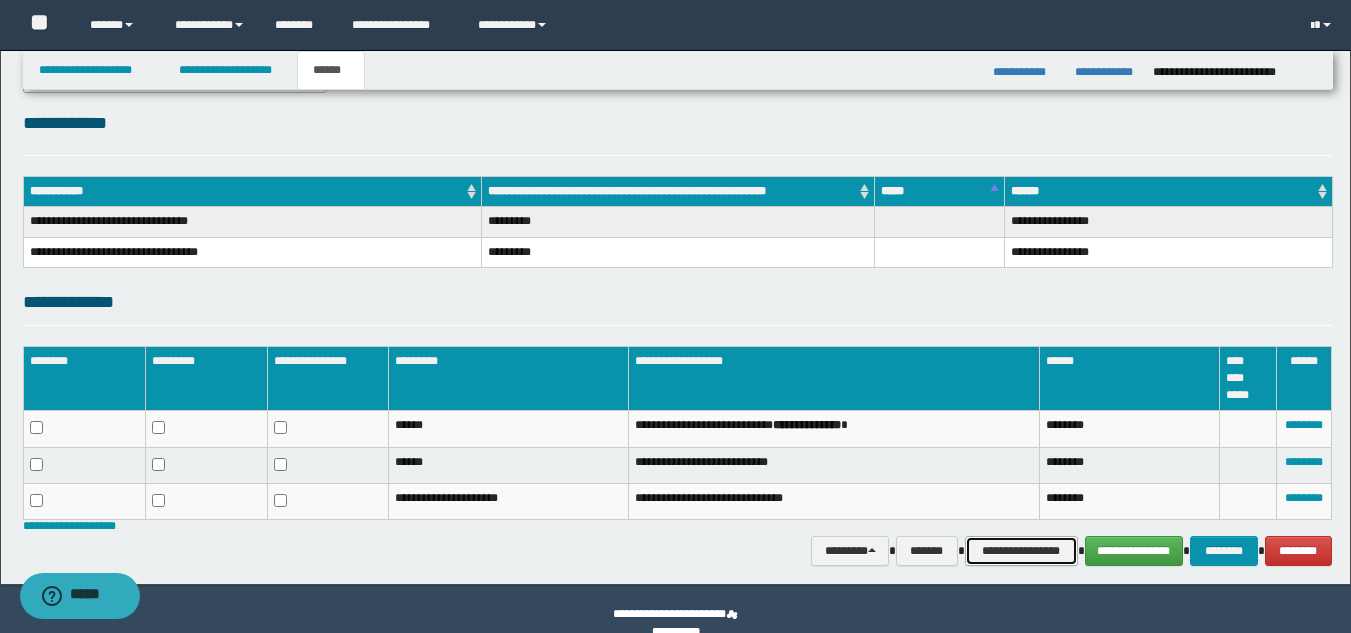 click on "**********" at bounding box center (1021, 551) 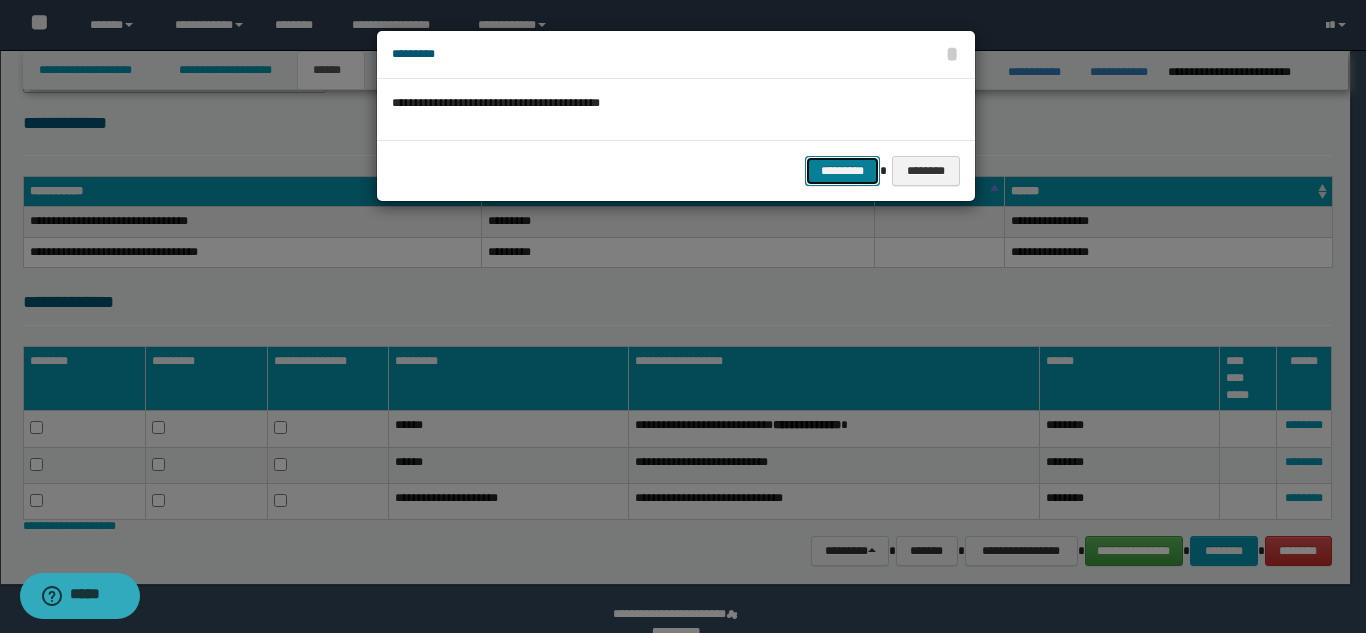 click on "*********" at bounding box center [842, 171] 